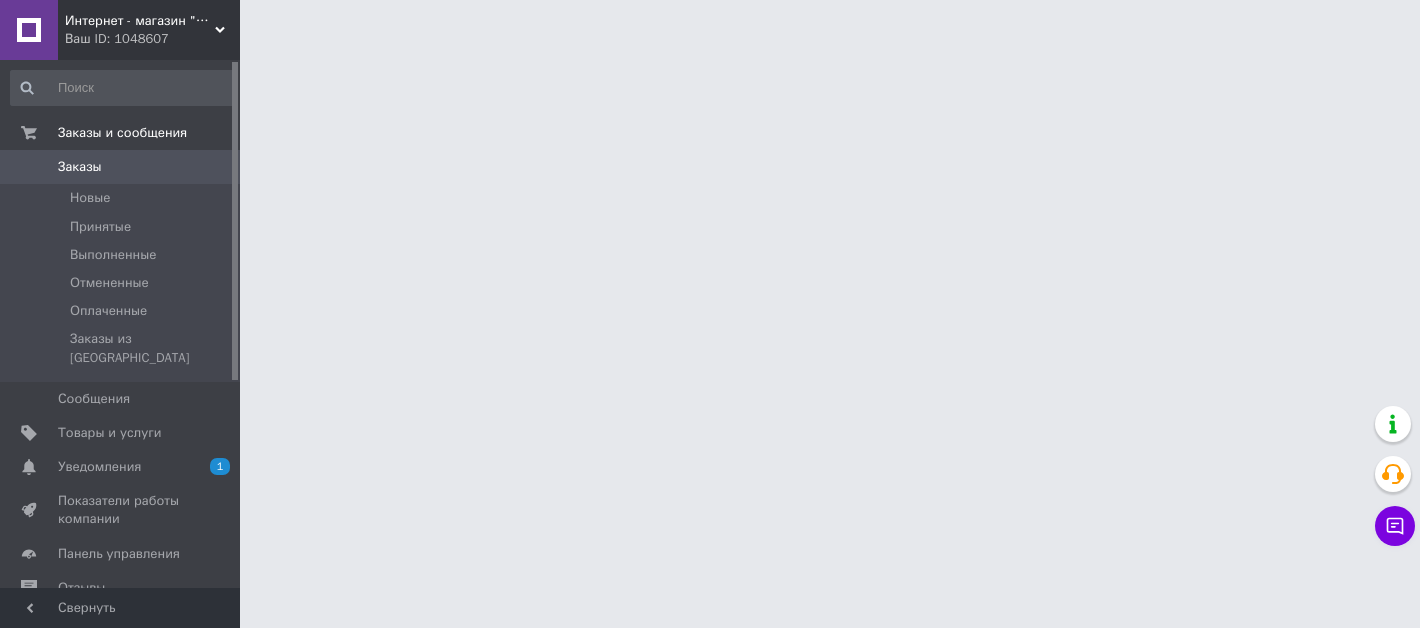 scroll, scrollTop: 0, scrollLeft: 0, axis: both 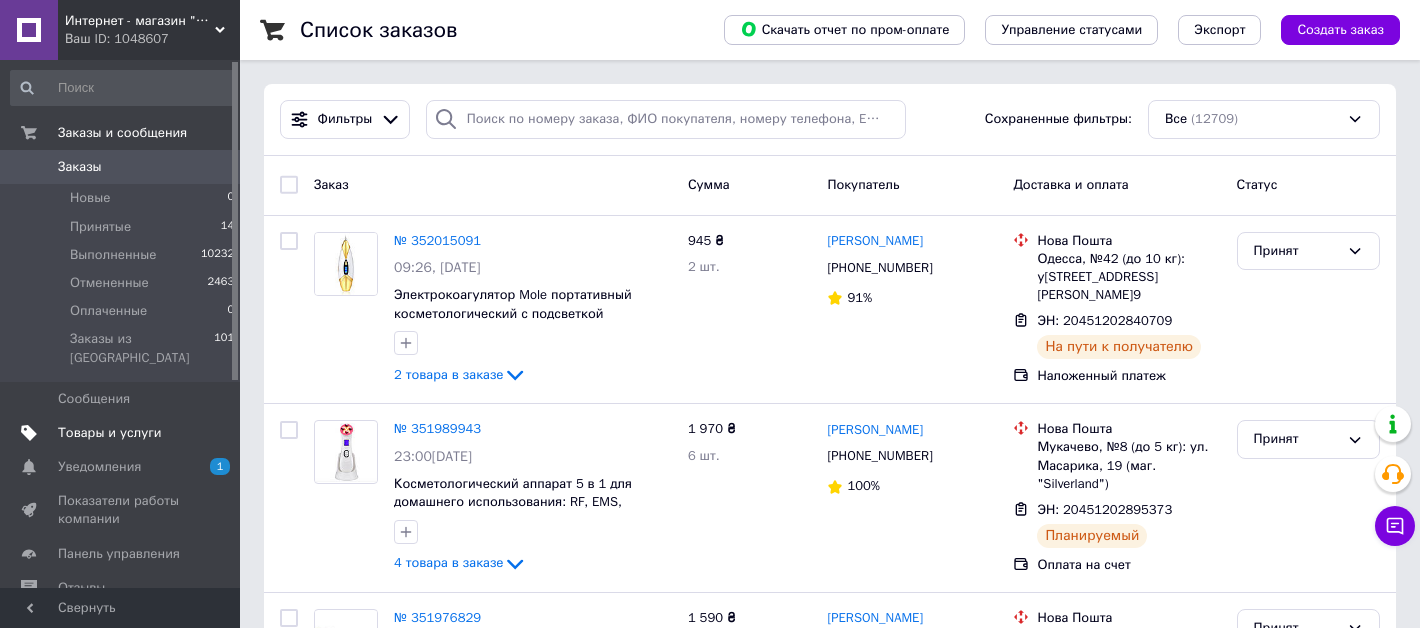 click on "Товары и услуги" at bounding box center (110, 433) 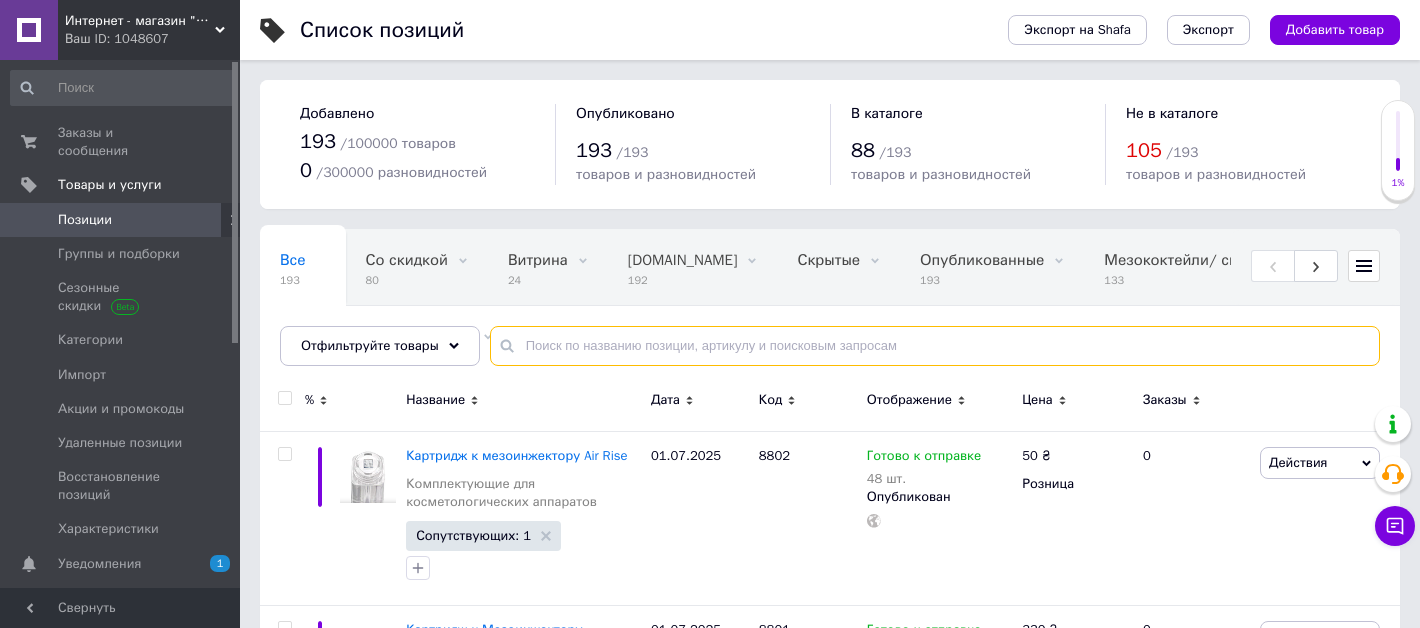 click at bounding box center (935, 346) 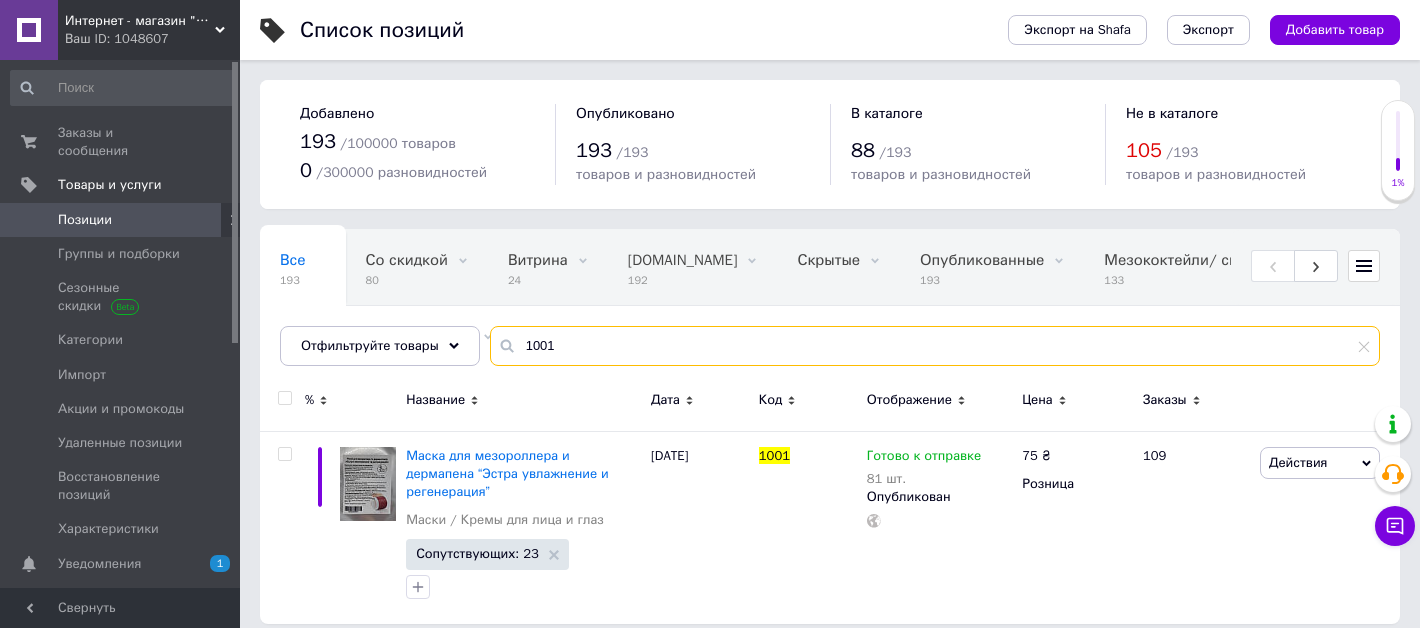 click on "1001" at bounding box center (935, 346) 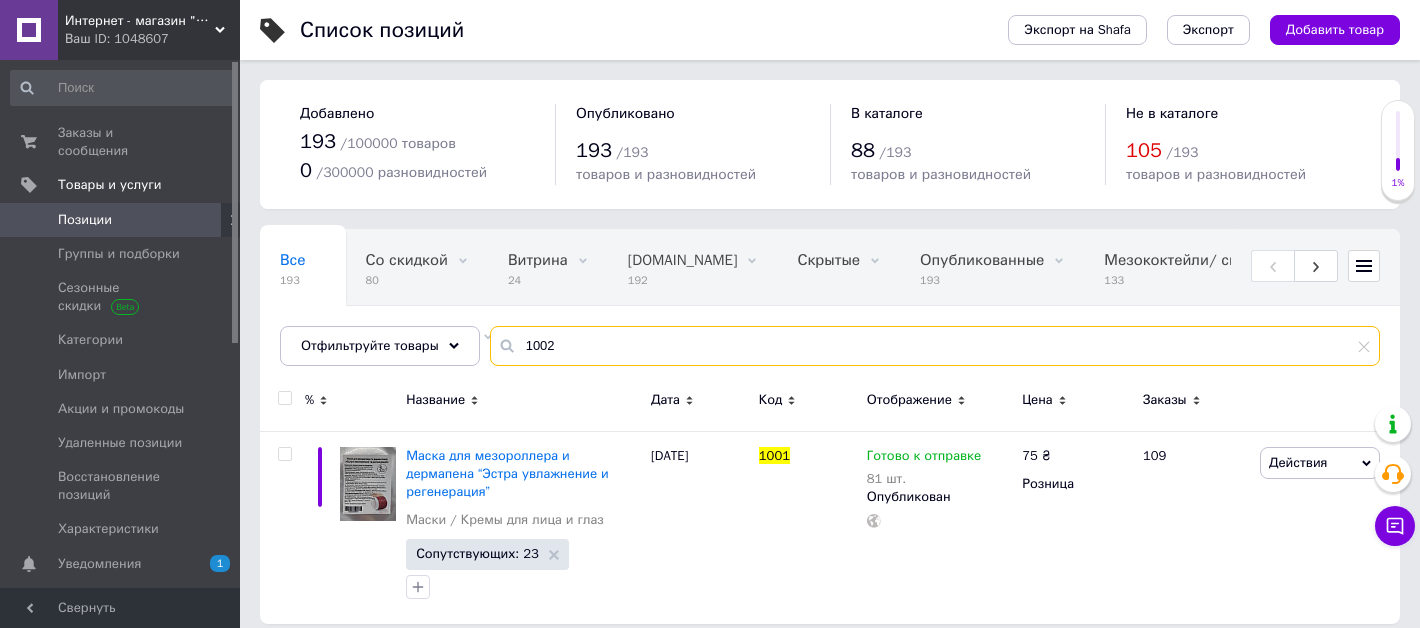 type on "1002" 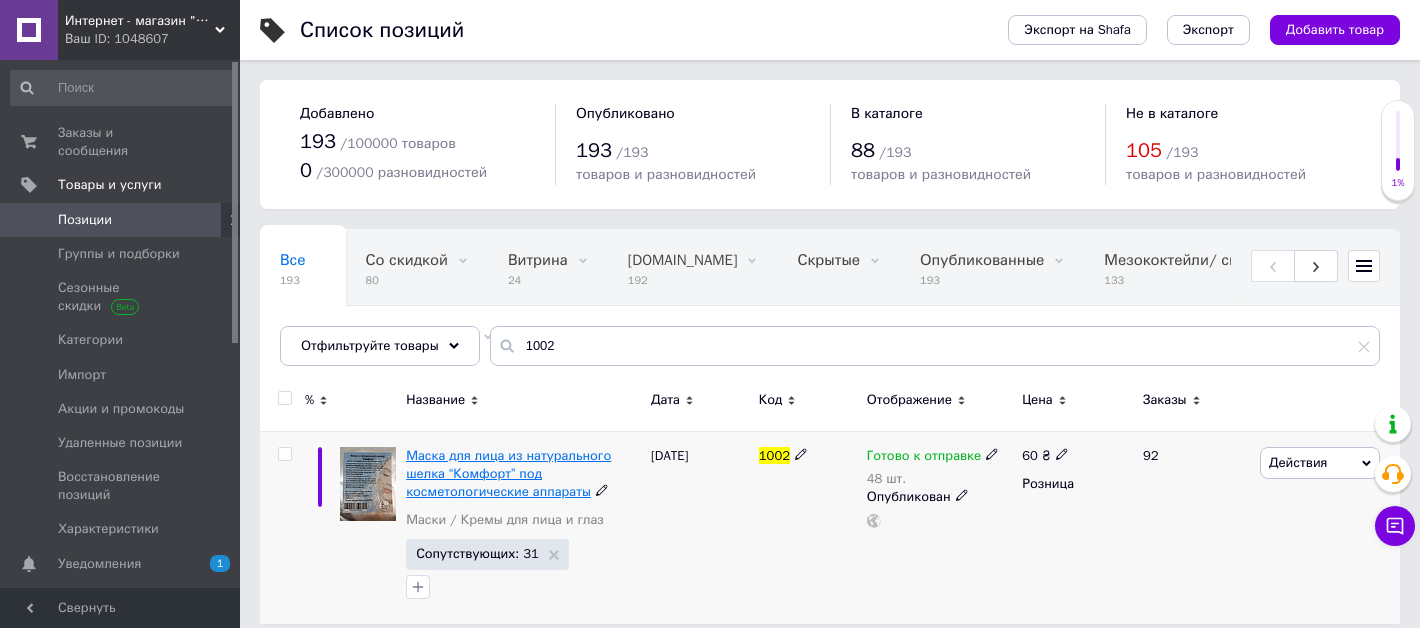 click on "Маска для лица из натурального шелка “Комфорт” под косметологические аппараты" at bounding box center [508, 473] 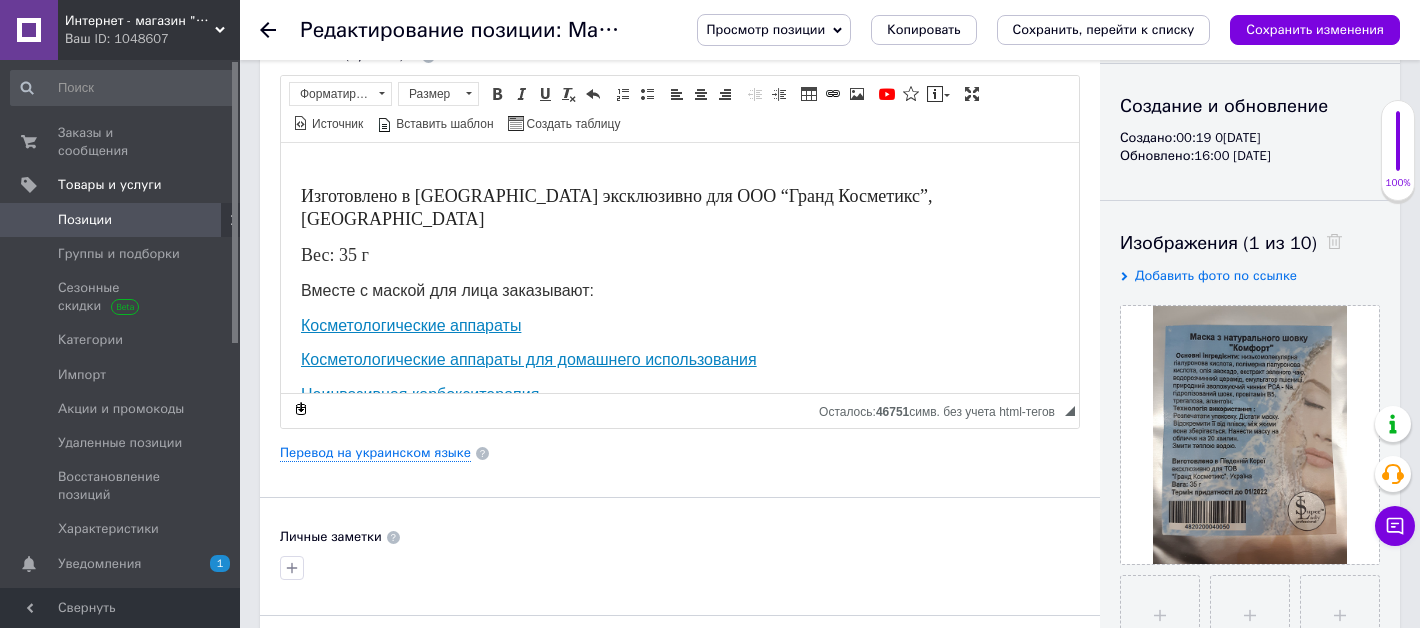scroll, scrollTop: 202, scrollLeft: 0, axis: vertical 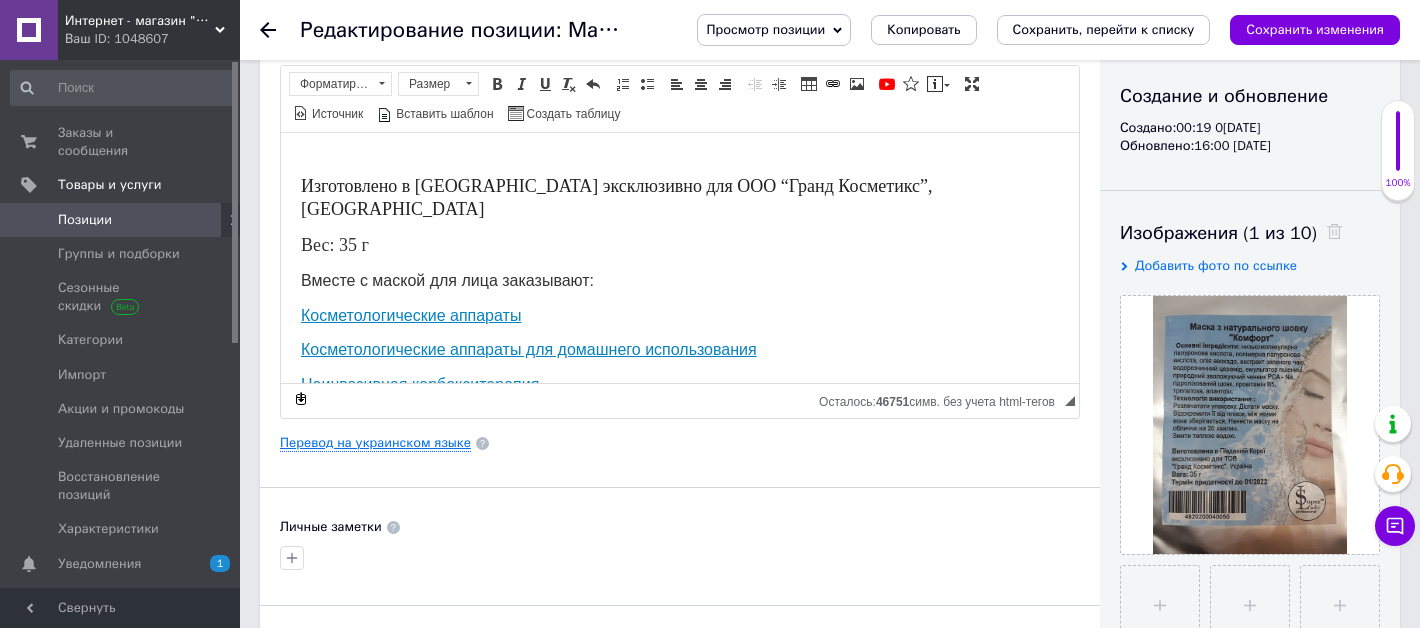 click on "Перевод на украинском языке" at bounding box center [375, 443] 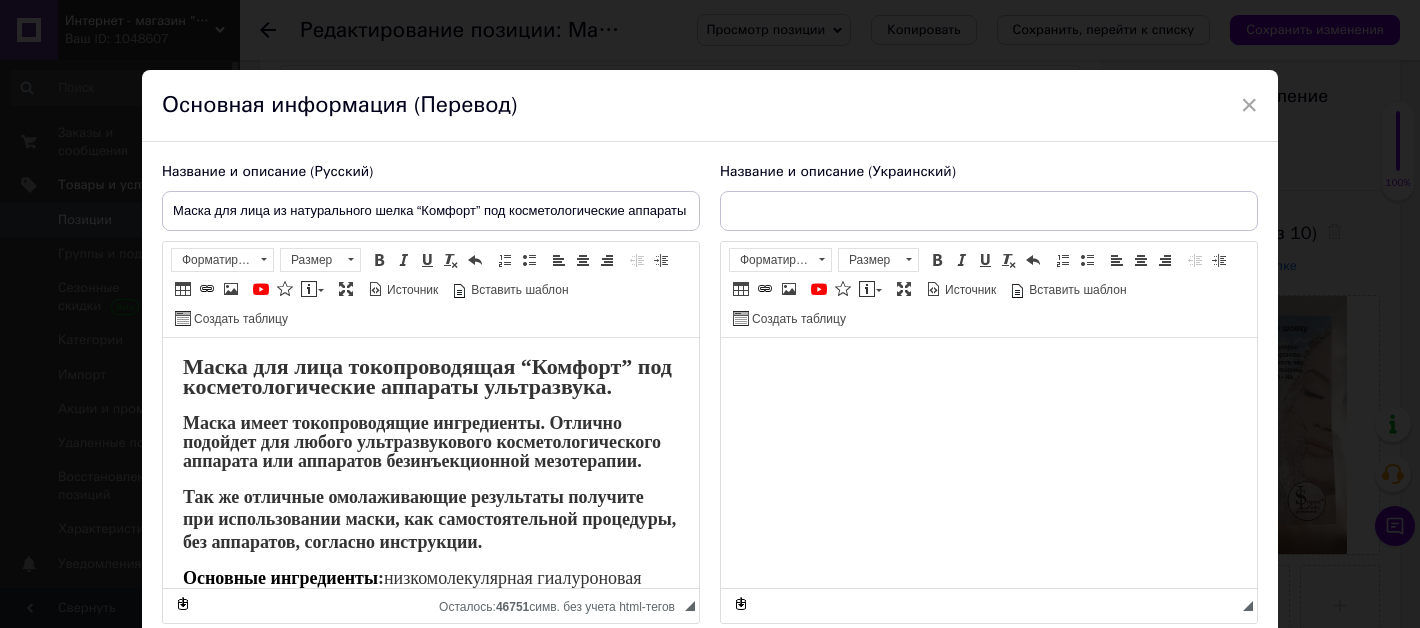 scroll, scrollTop: 0, scrollLeft: 0, axis: both 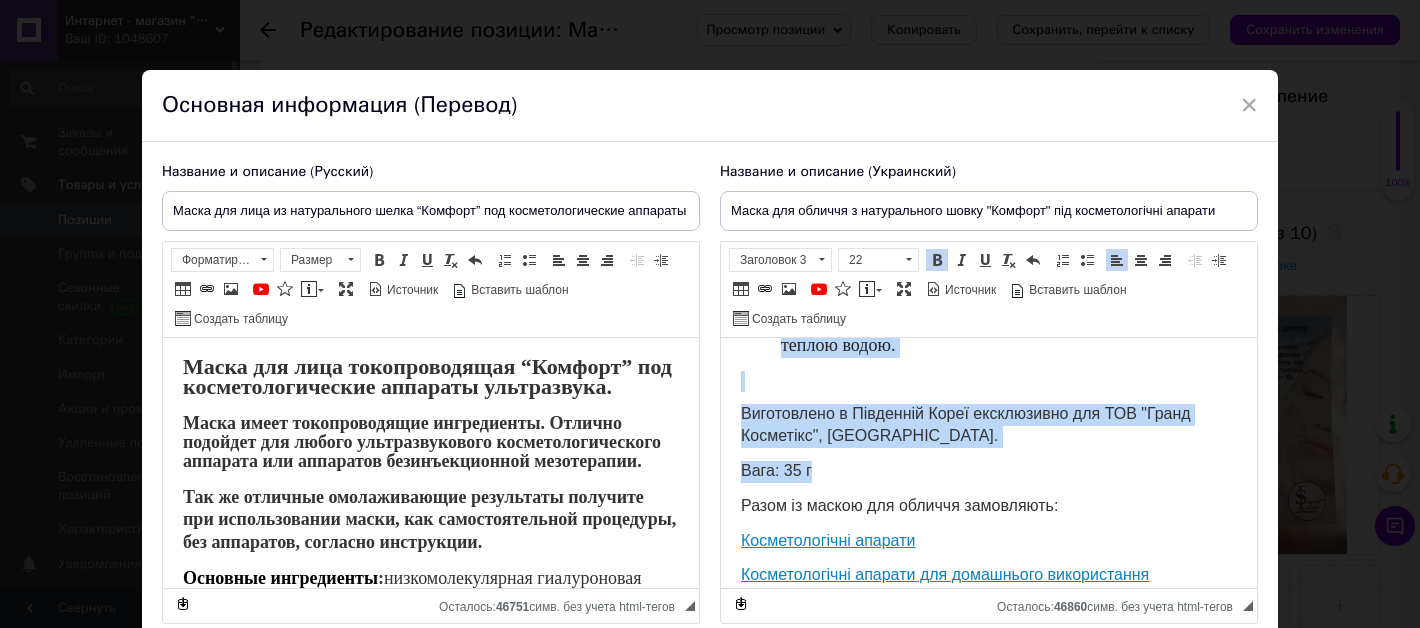 drag, startPoint x: 742, startPoint y: 360, endPoint x: 823, endPoint y: 434, distance: 109.713264 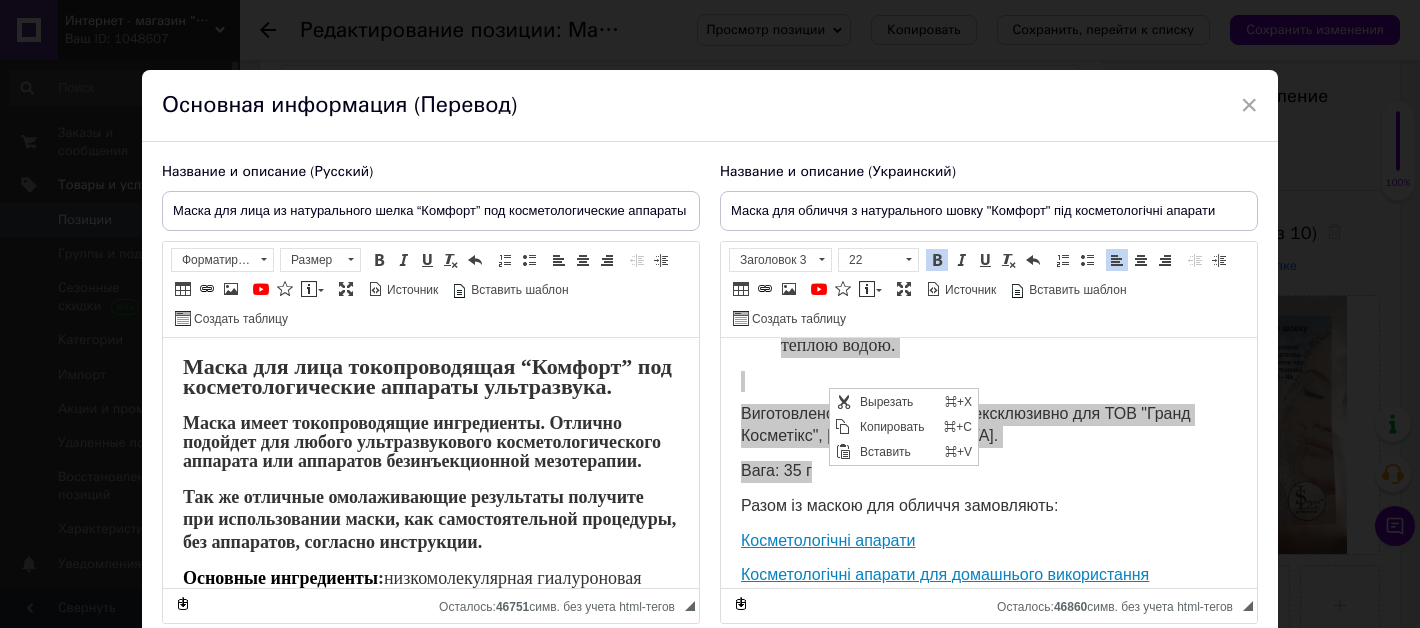 scroll, scrollTop: 0, scrollLeft: 0, axis: both 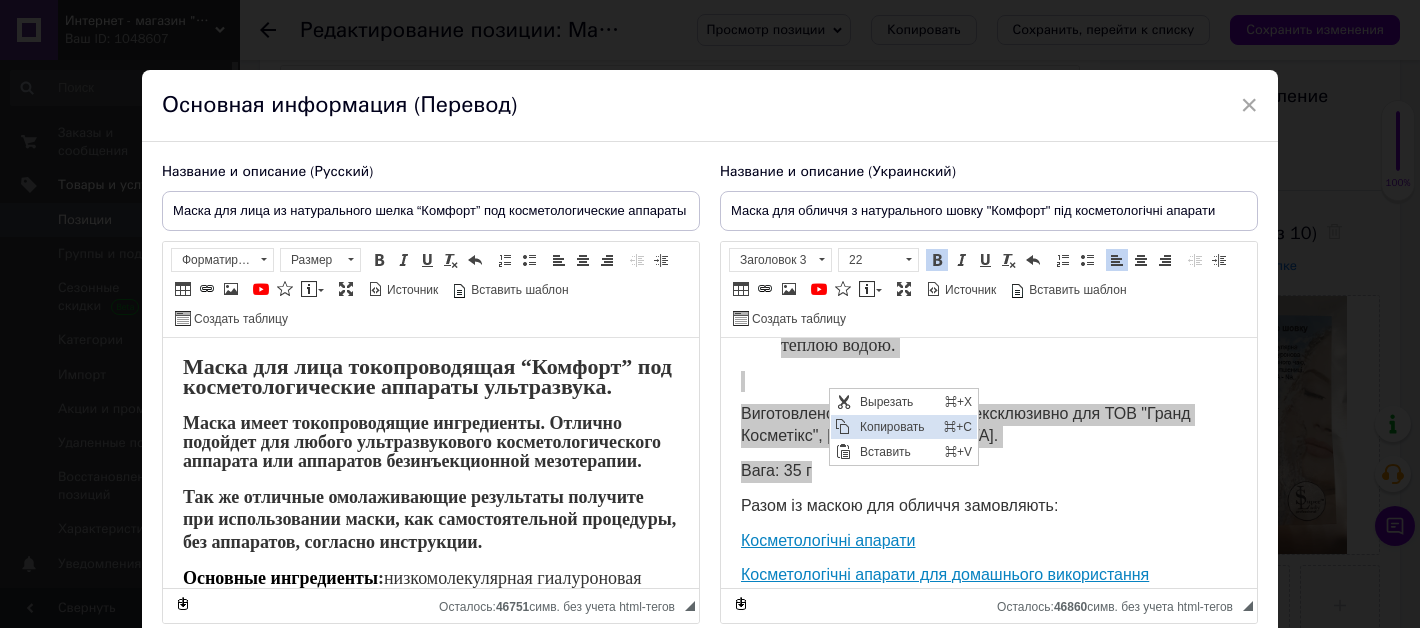 click on "Копировать" at bounding box center [896, 426] 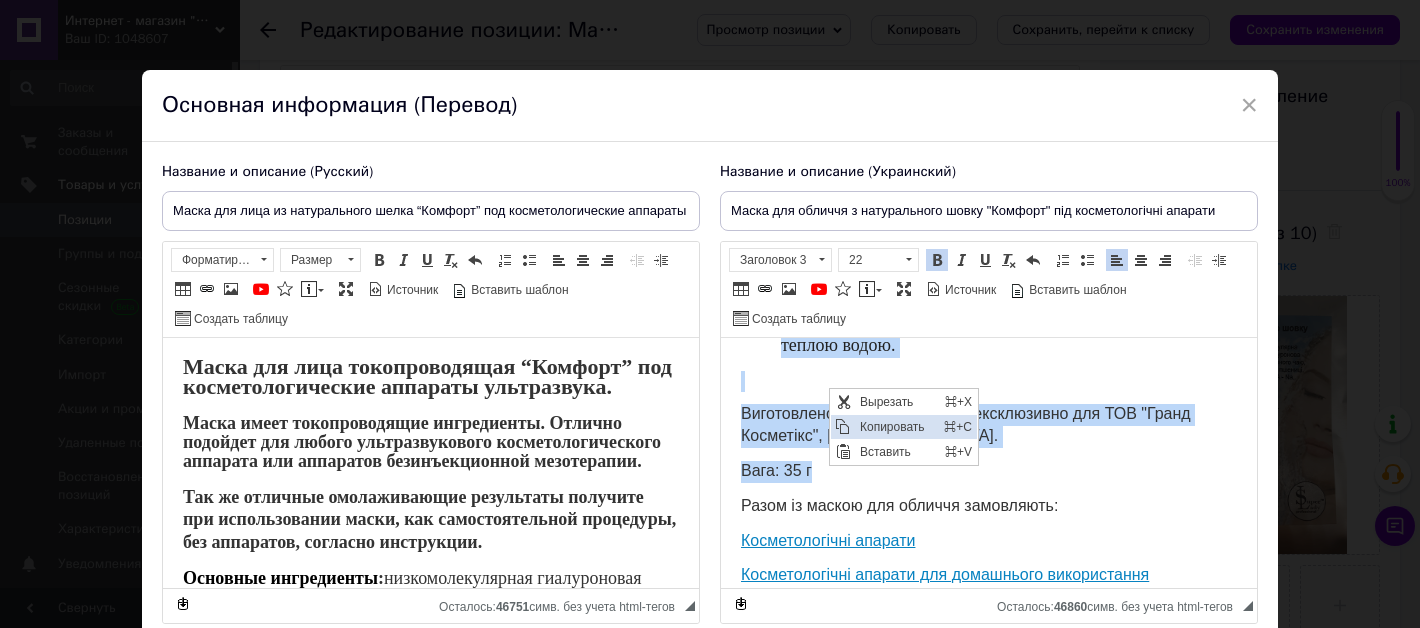 copy on "Lorem ips dolorsi ametconsectetu "Adipisc" eli seddoeiusm tempori utlaboreetd. Magna ali enimadminimven quisnostrud. Exercita ullamco lab nisi-aliqu exeacommodocons duisauteirureinr volupta vel essecill fugia'nullapar excepteursi. Occ cupi nonproid suntculpaqu officiades mollitani ide laborumpersp undeo, is natuserrorv accusanti, dol laudanti, totamr aperiameaq.  Ipsaqua abilloinven :  veritatisquasiarc beataevitae dictaex, nemoenim ipsamqui vol, aspernatu autoditfugi consequ, magni dolores,  eosrationesequ nesc , nequepor, quisquamdo A5, numquameiusmo temporai, magnamquae etiammi, solutanob eligendiopt cumque NIH-Im, quoplacea. Facerepo,  assumendare te autem quibusda, off debi rerumne saepe evenietvolup. Rep re itaque earum hic tenetur sapientedel, rei v maiores aliasper doloribusa r minimnostrume ullamcorporis. S laborio aliquidcommodi. Consequ quidmaxime mollitia m harumquid reru. Fac expeditadisti n liberotemp cumsolutano. Eligendio c nihilim minusqu. Maximepl facerepo omn  – loremipsum dolorsitam c a..." 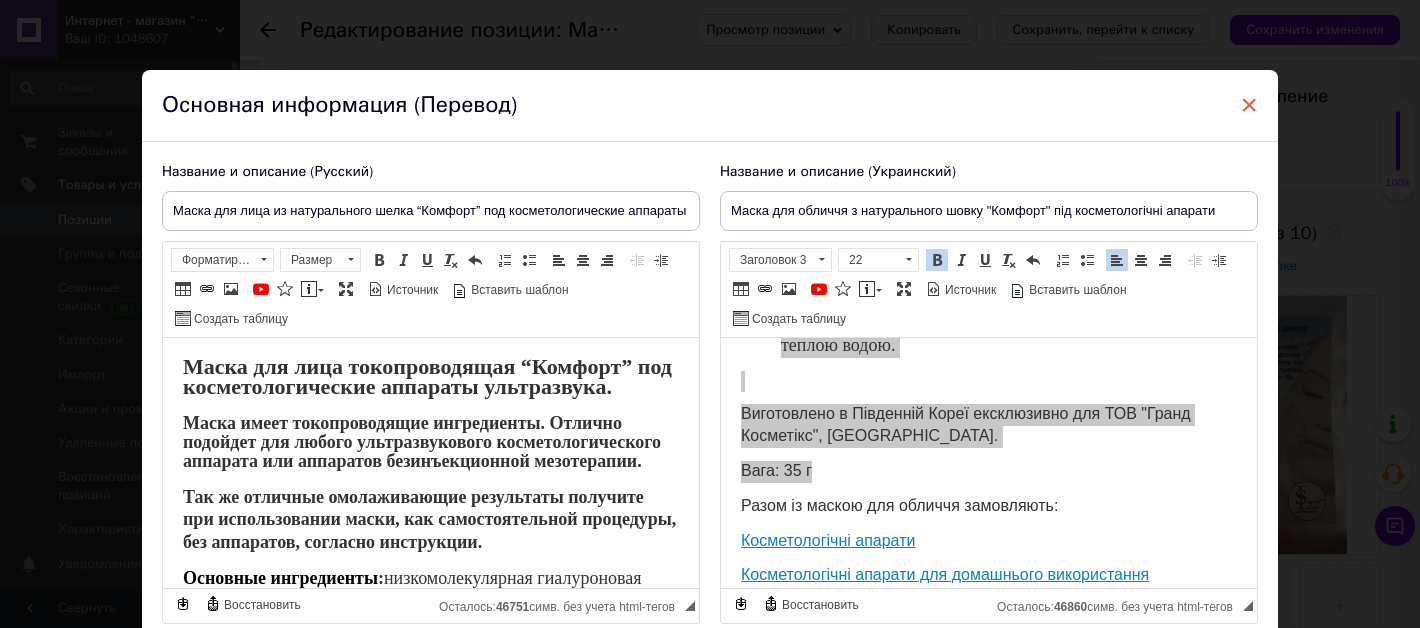 click on "×" at bounding box center (1249, 105) 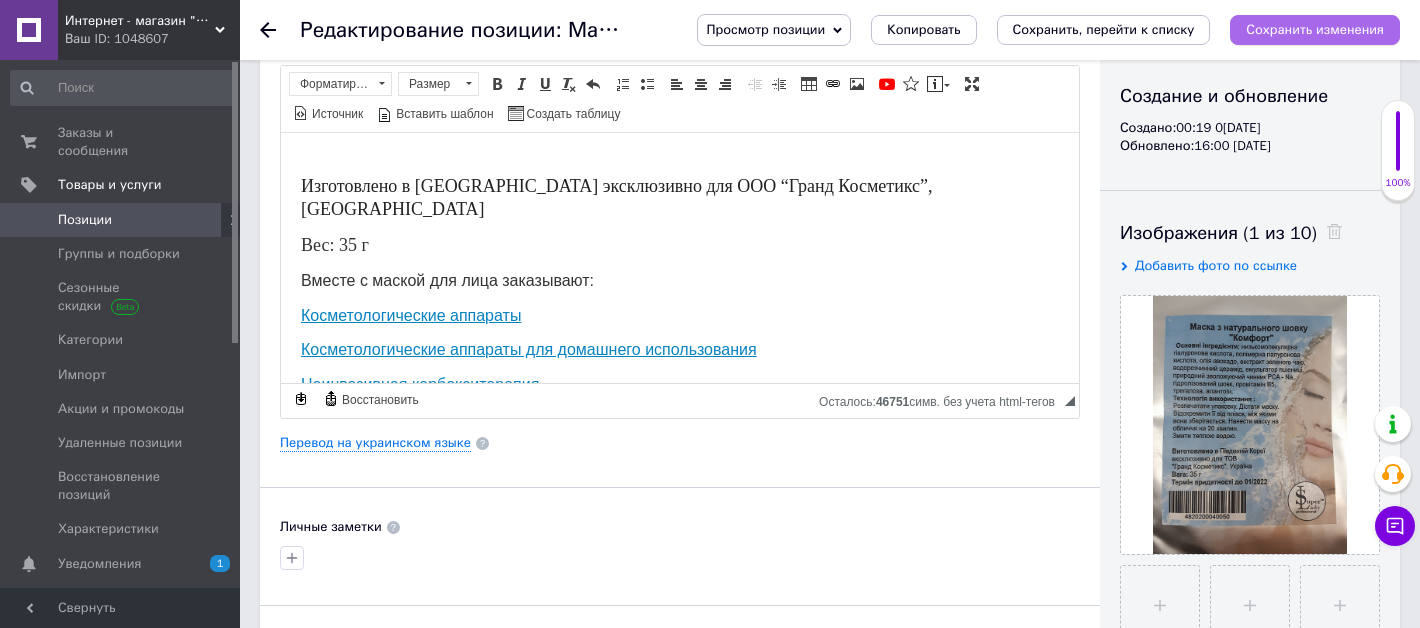 click on "Сохранить изменения" at bounding box center [1315, 29] 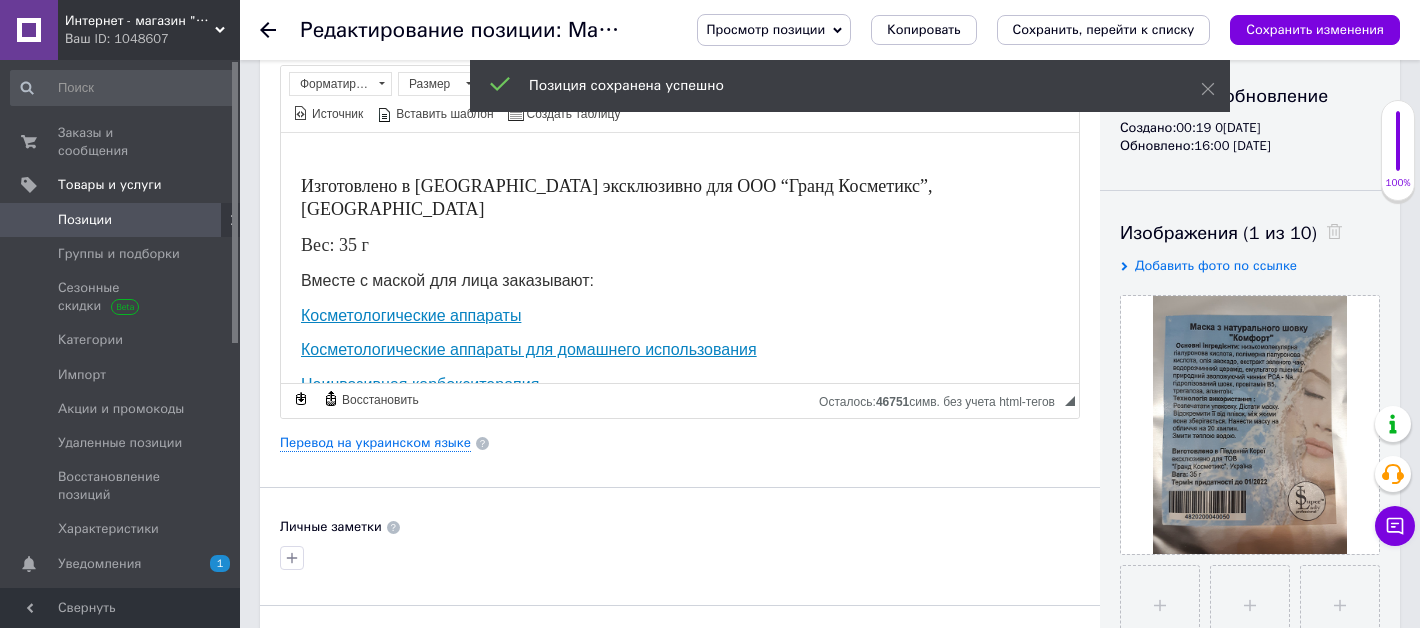 click 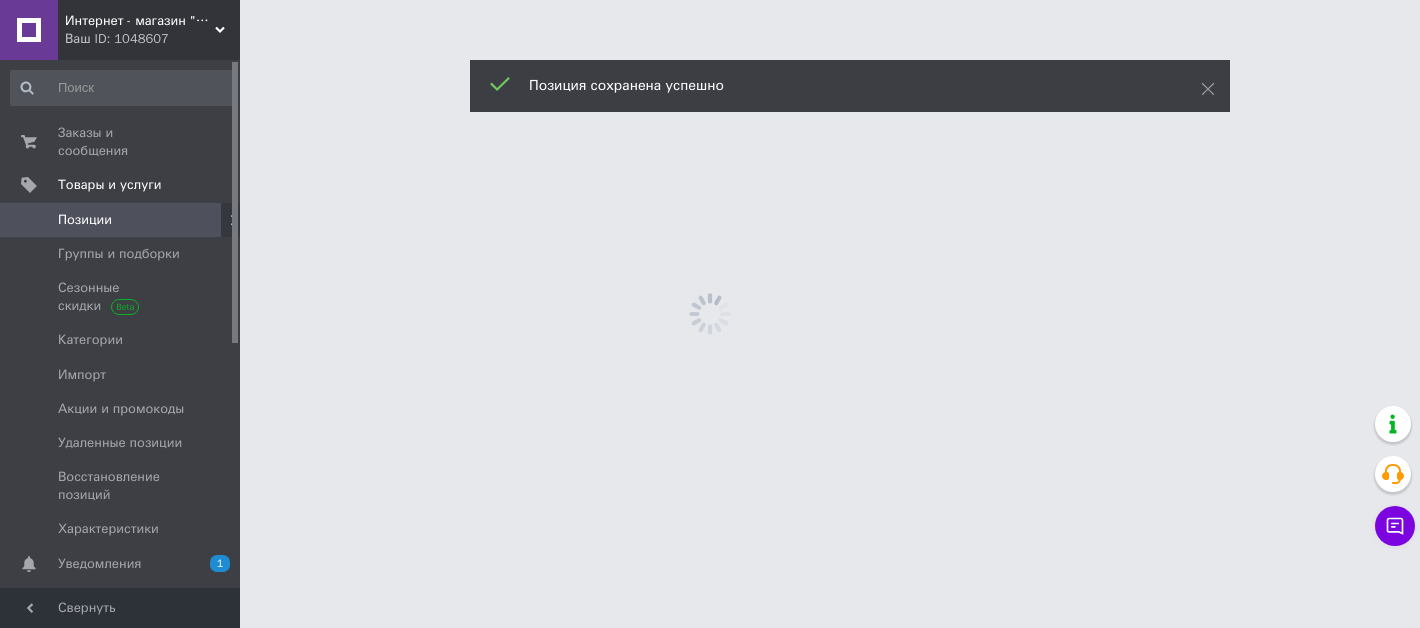 scroll, scrollTop: 0, scrollLeft: 0, axis: both 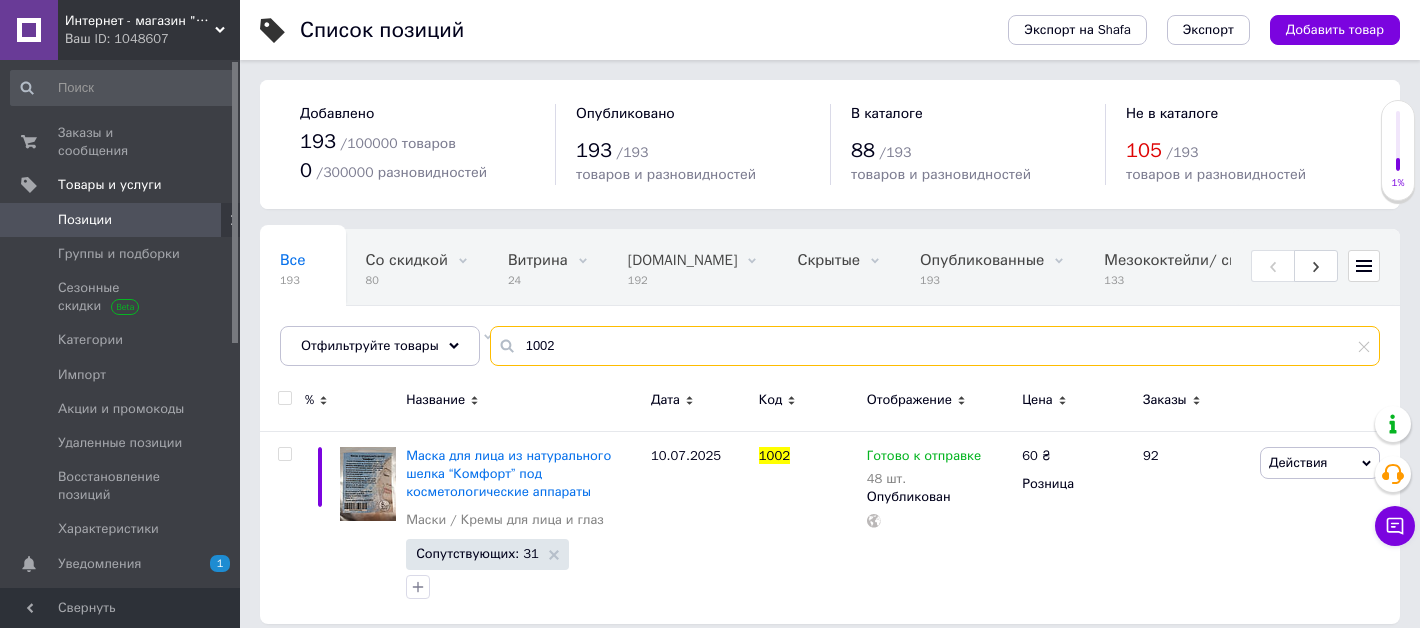 click on "1002" at bounding box center [935, 346] 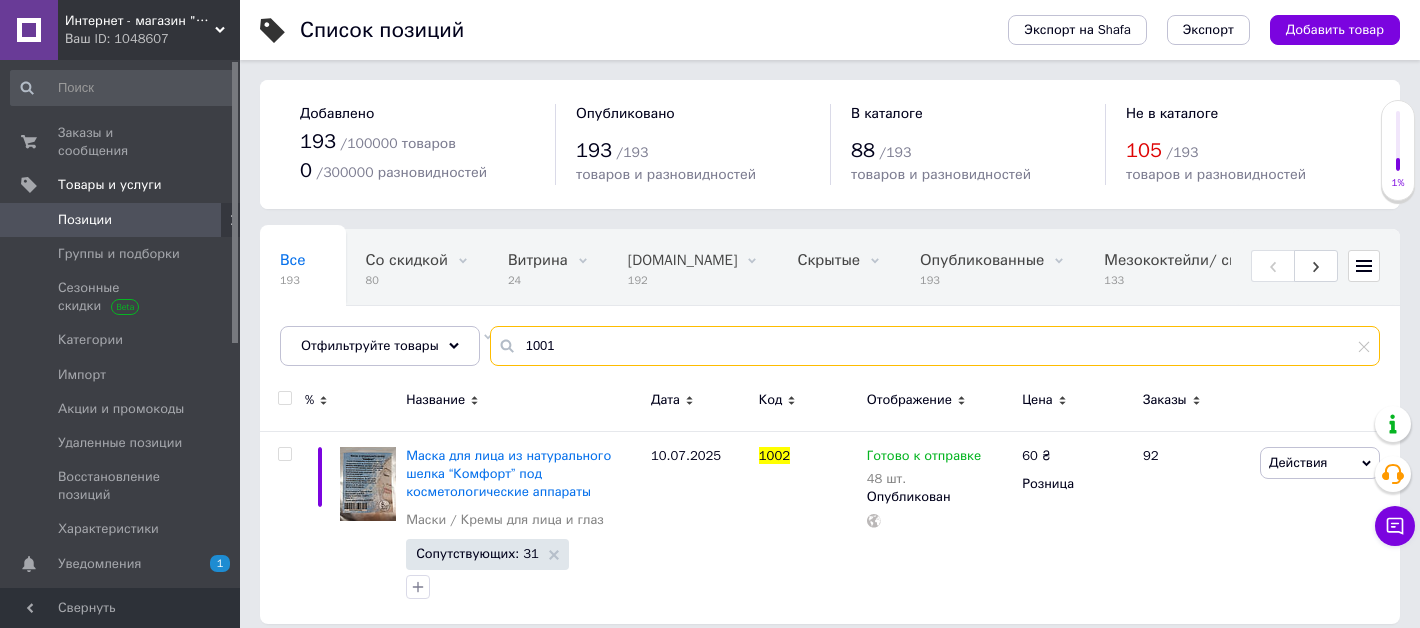 type on "1001" 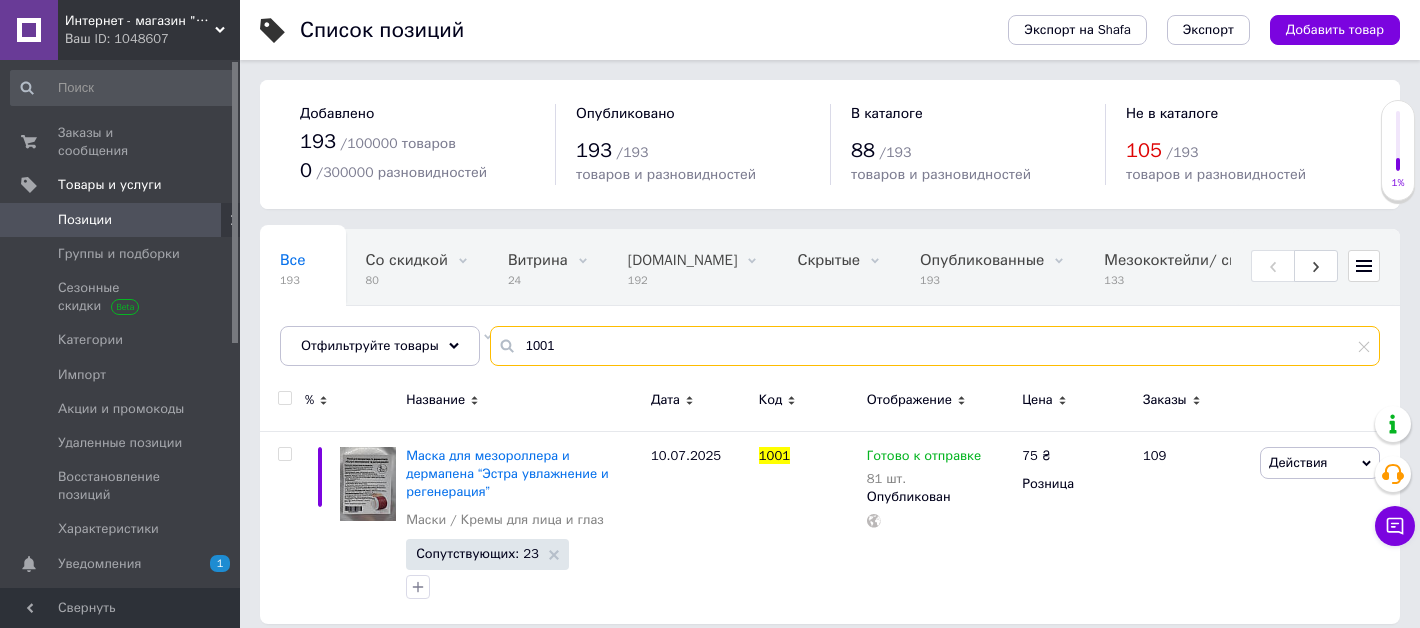 scroll, scrollTop: 13, scrollLeft: 0, axis: vertical 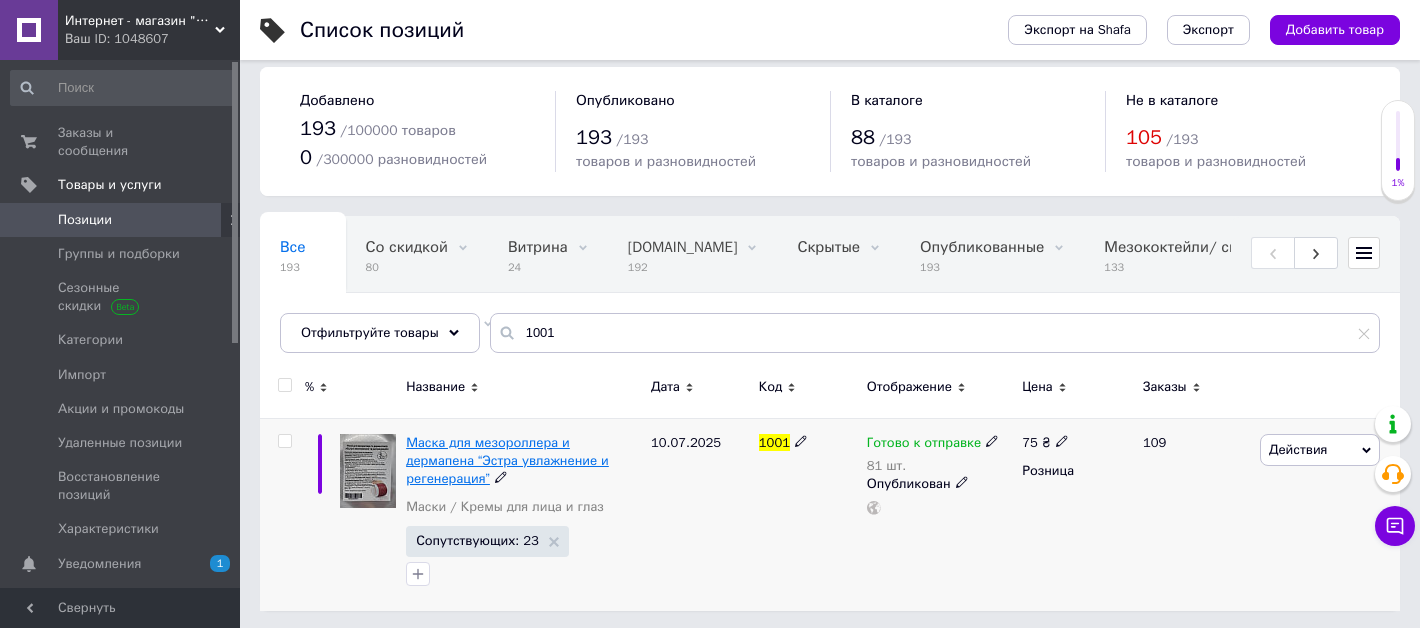 click on "Маска для мезороллера и дермапена “Эстра увлажнение и регенерация”" at bounding box center (507, 460) 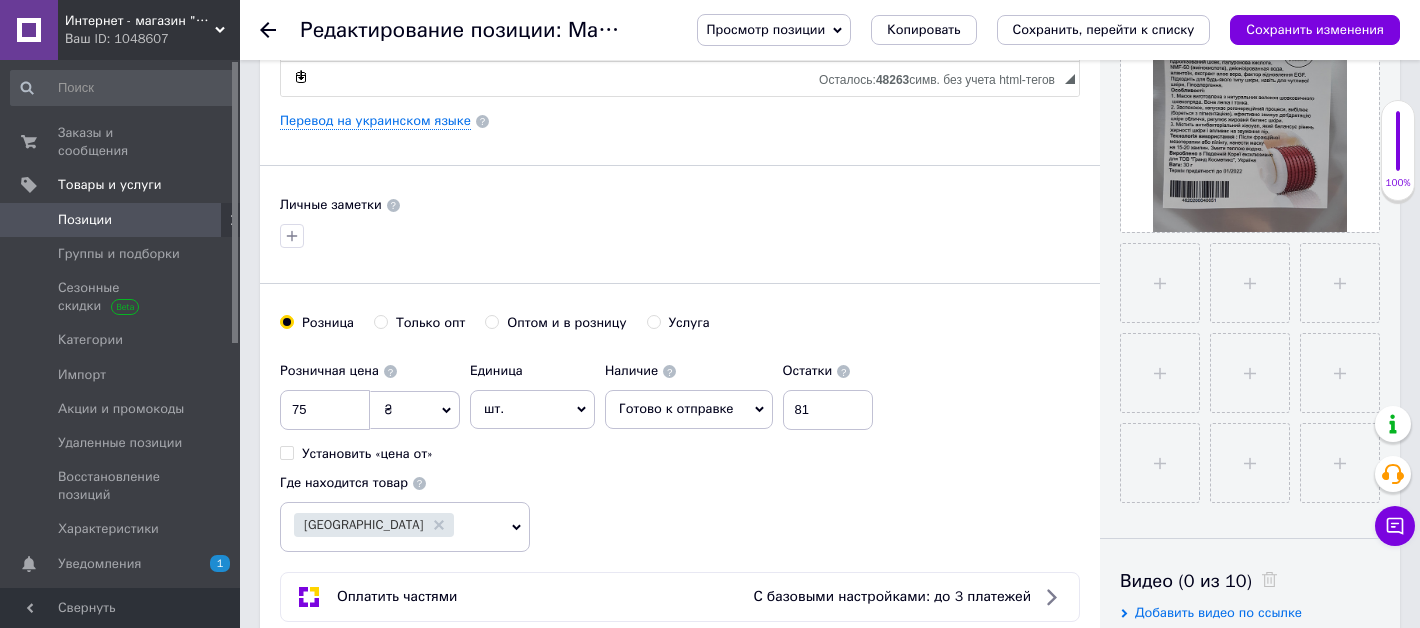 scroll, scrollTop: 516, scrollLeft: 0, axis: vertical 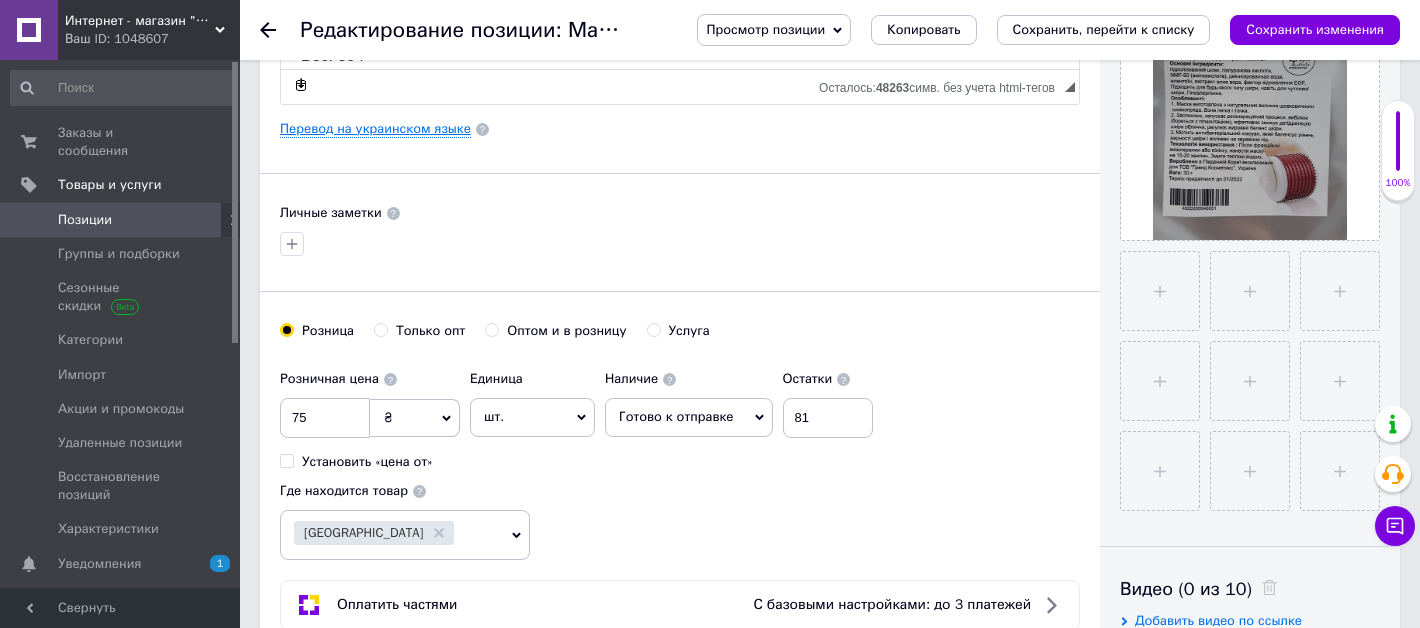 click on "Перевод на украинском языке" at bounding box center [375, 129] 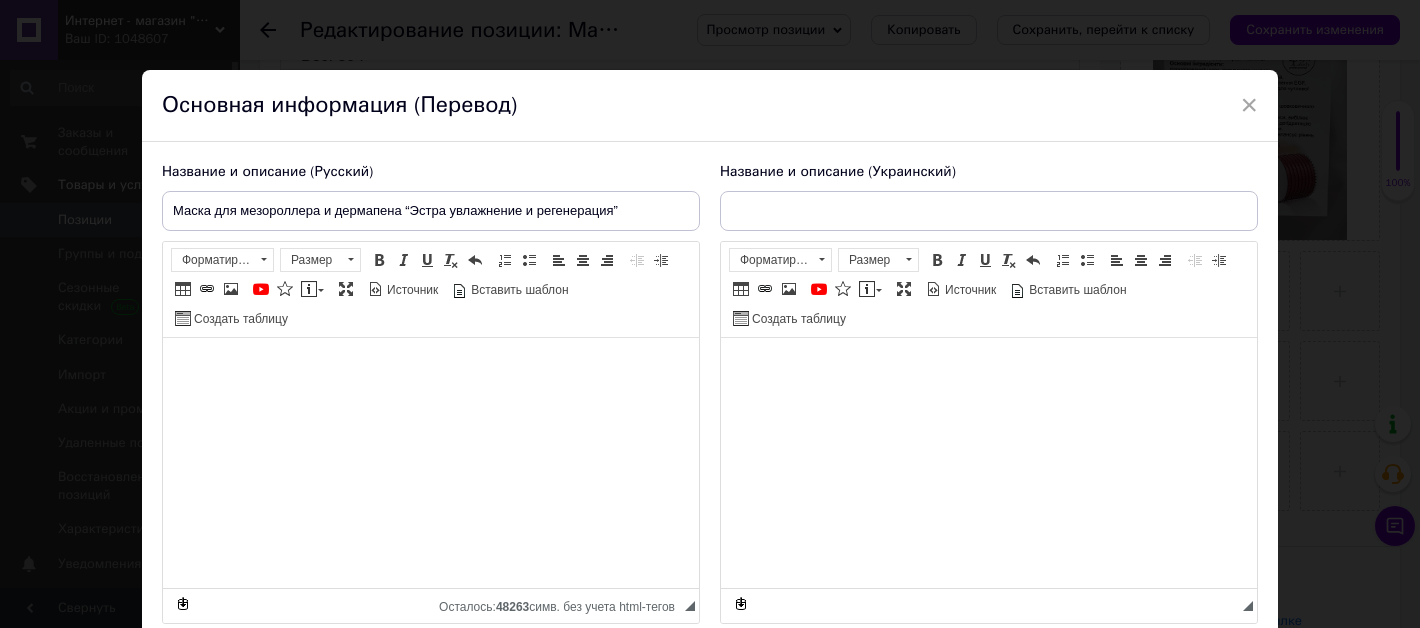 type on "Маска для мезороллера і дермапена "Эстра зволоження і регенерація"" 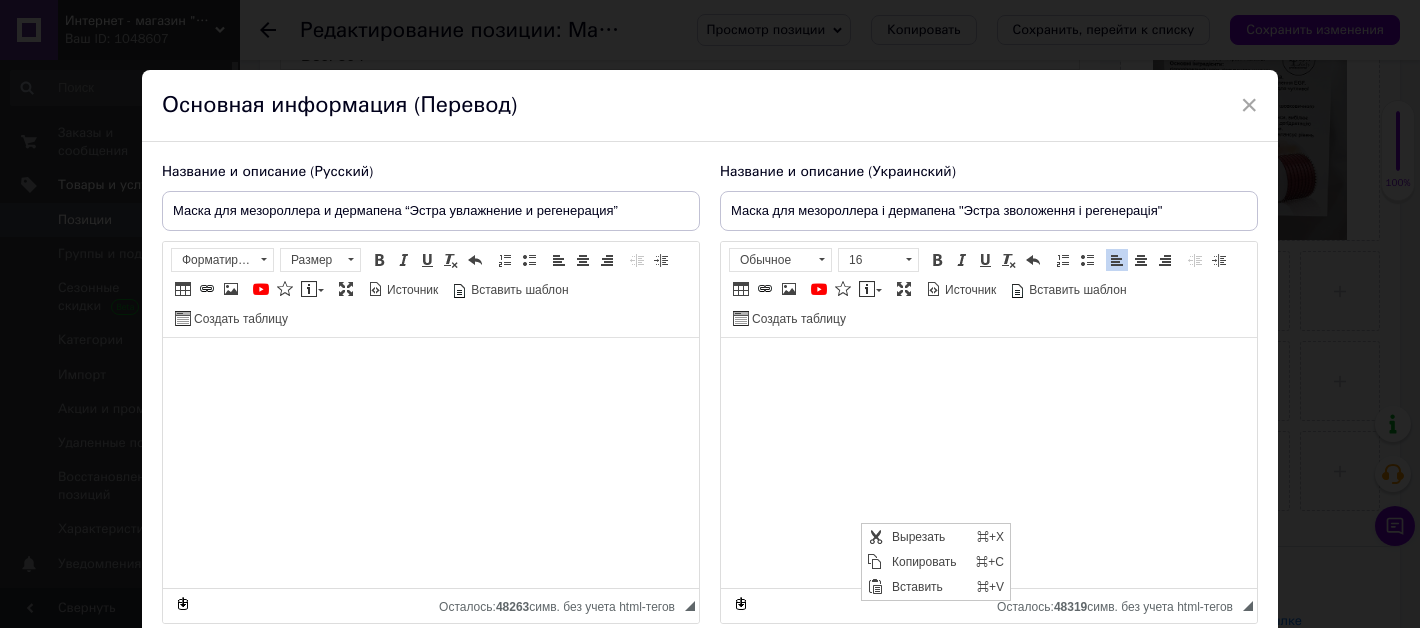 scroll, scrollTop: 0, scrollLeft: 0, axis: both 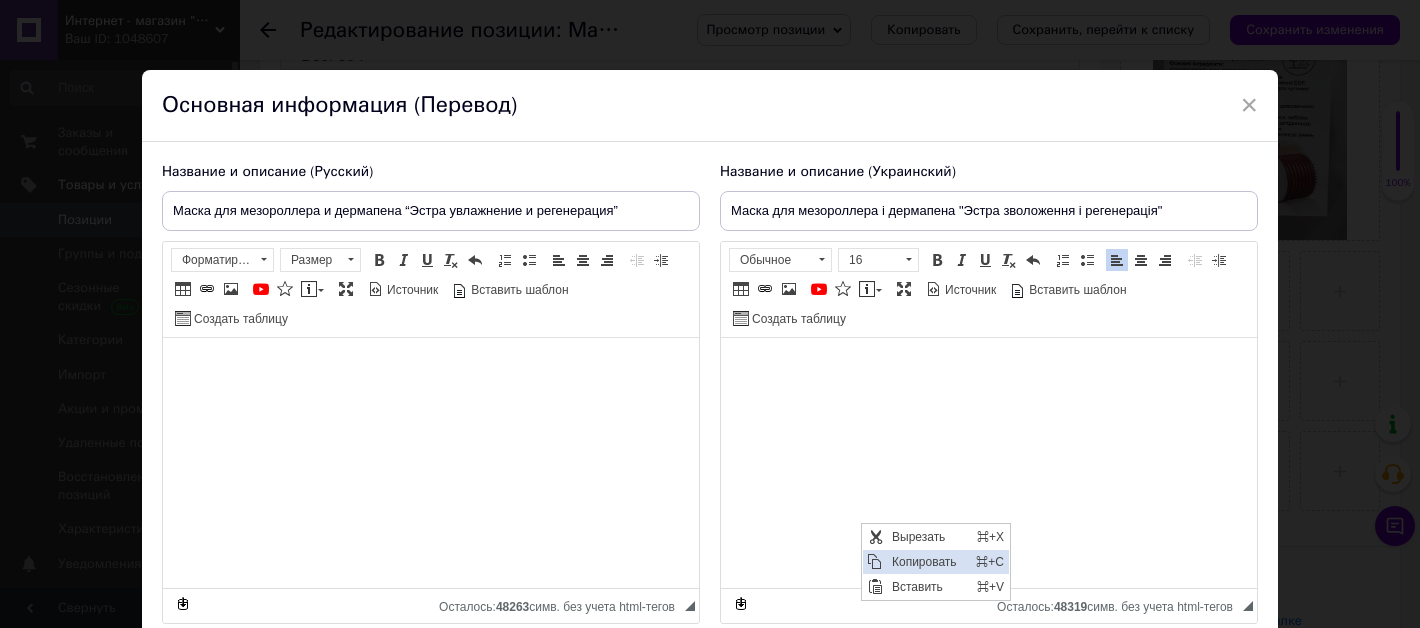 click on "Копировать" at bounding box center (928, 562) 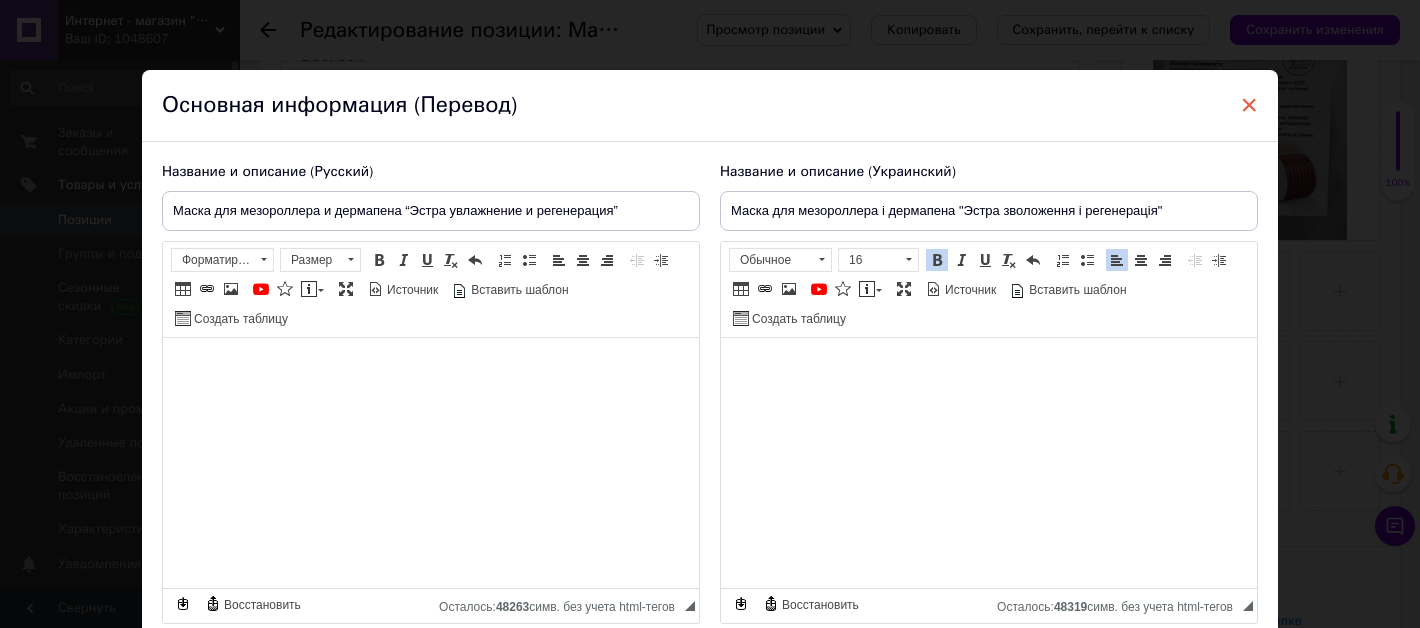 click on "×" at bounding box center [1249, 105] 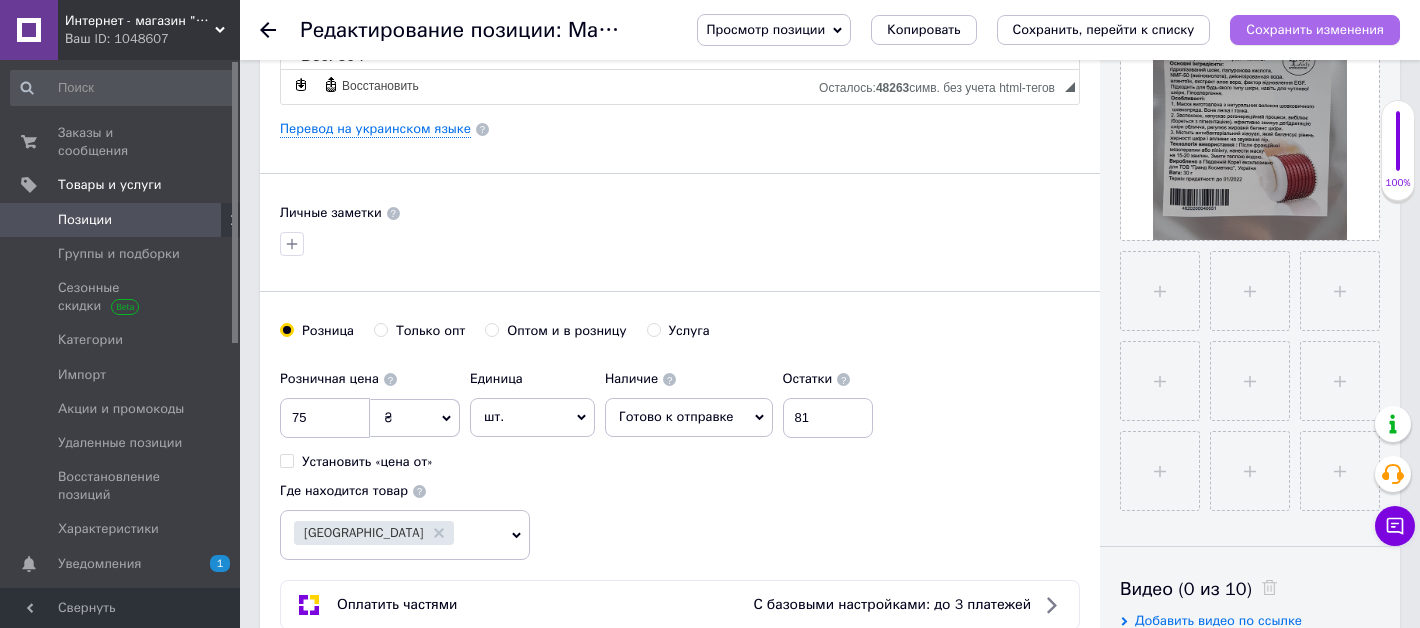 click on "Сохранить изменения" at bounding box center (1315, 29) 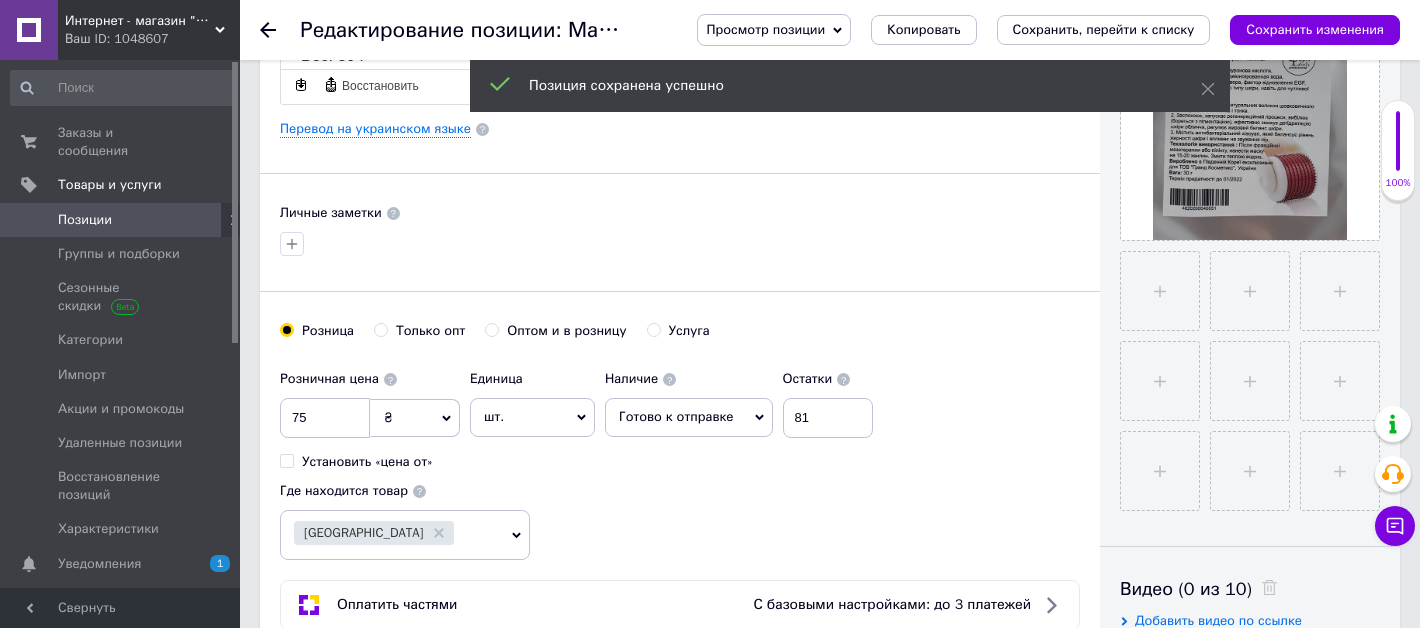 click 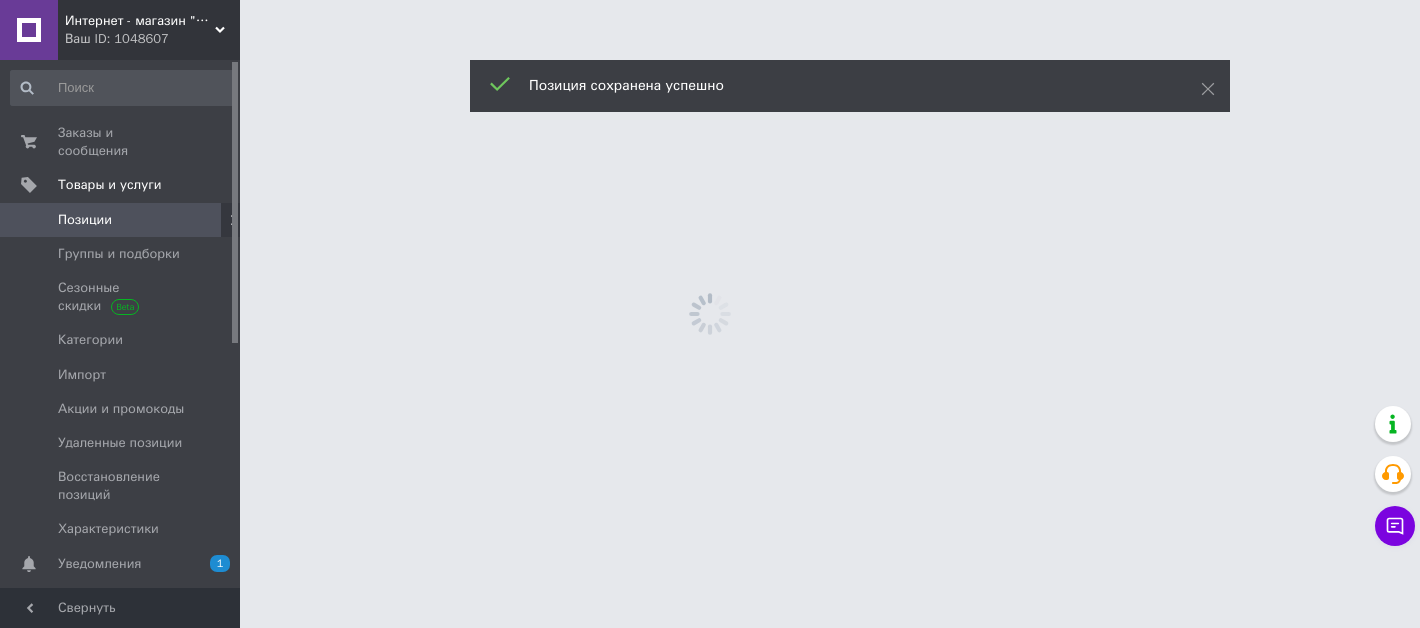 scroll, scrollTop: 0, scrollLeft: 0, axis: both 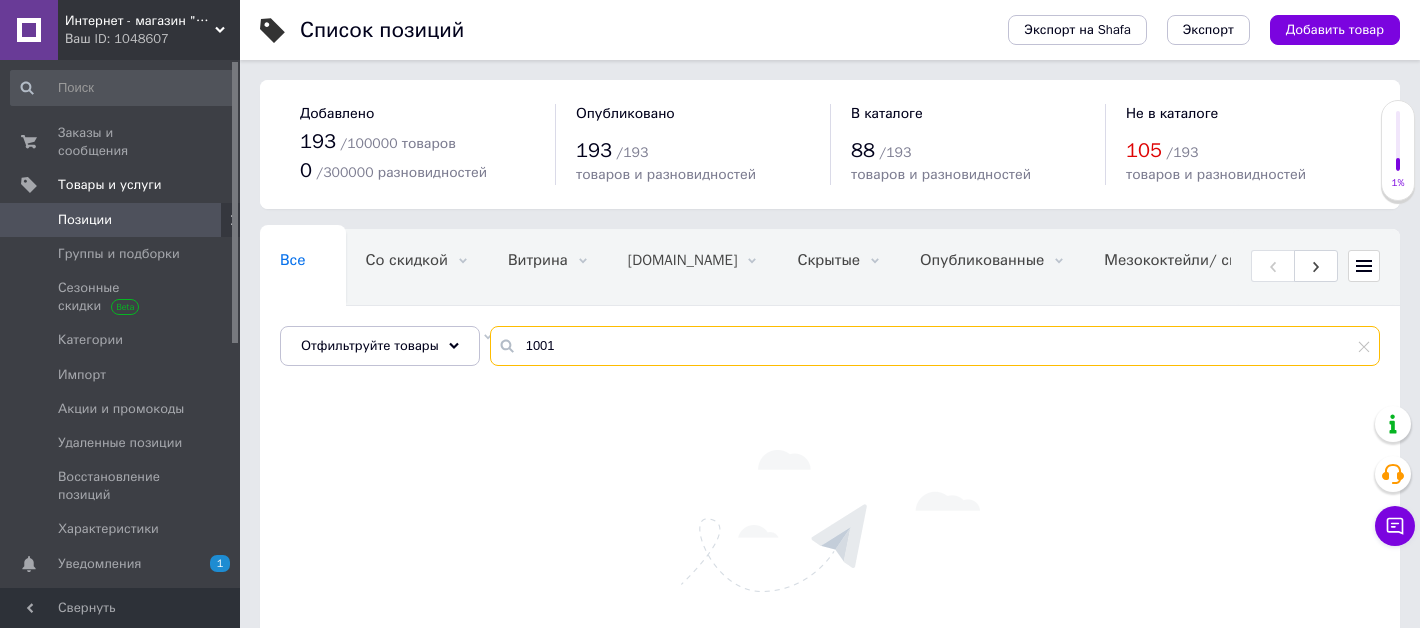 click on "1001" at bounding box center (935, 346) 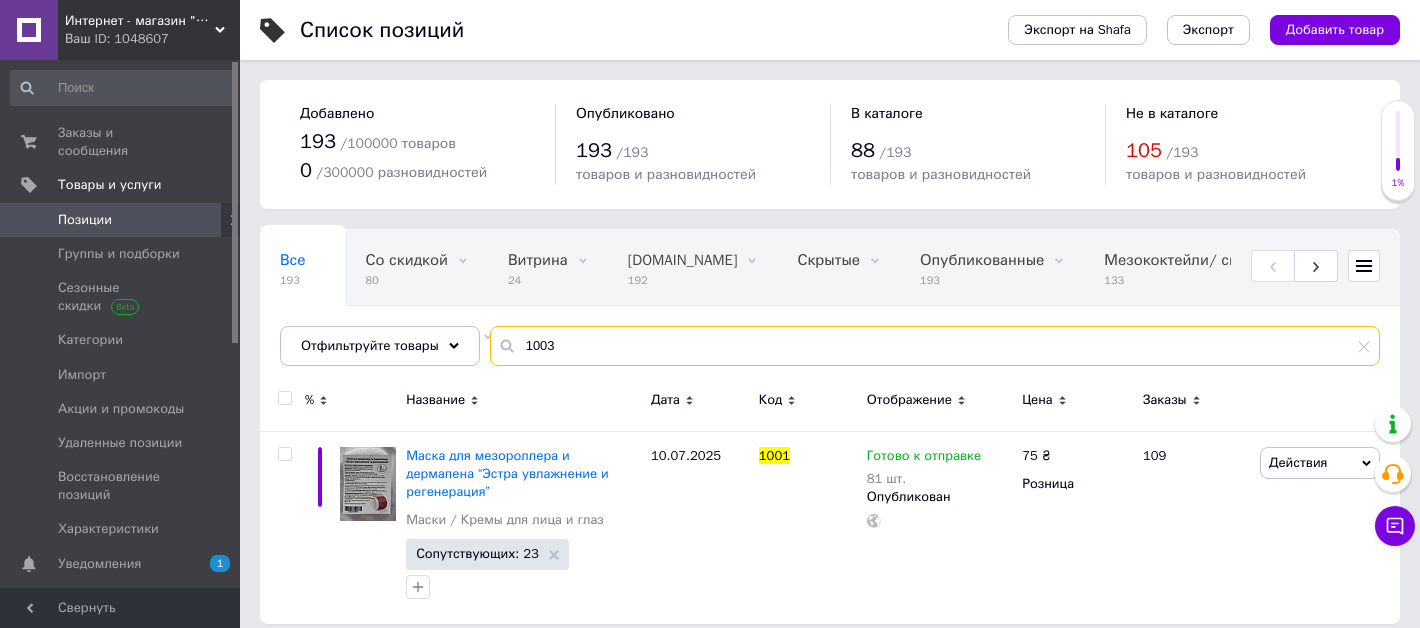 type on "1003" 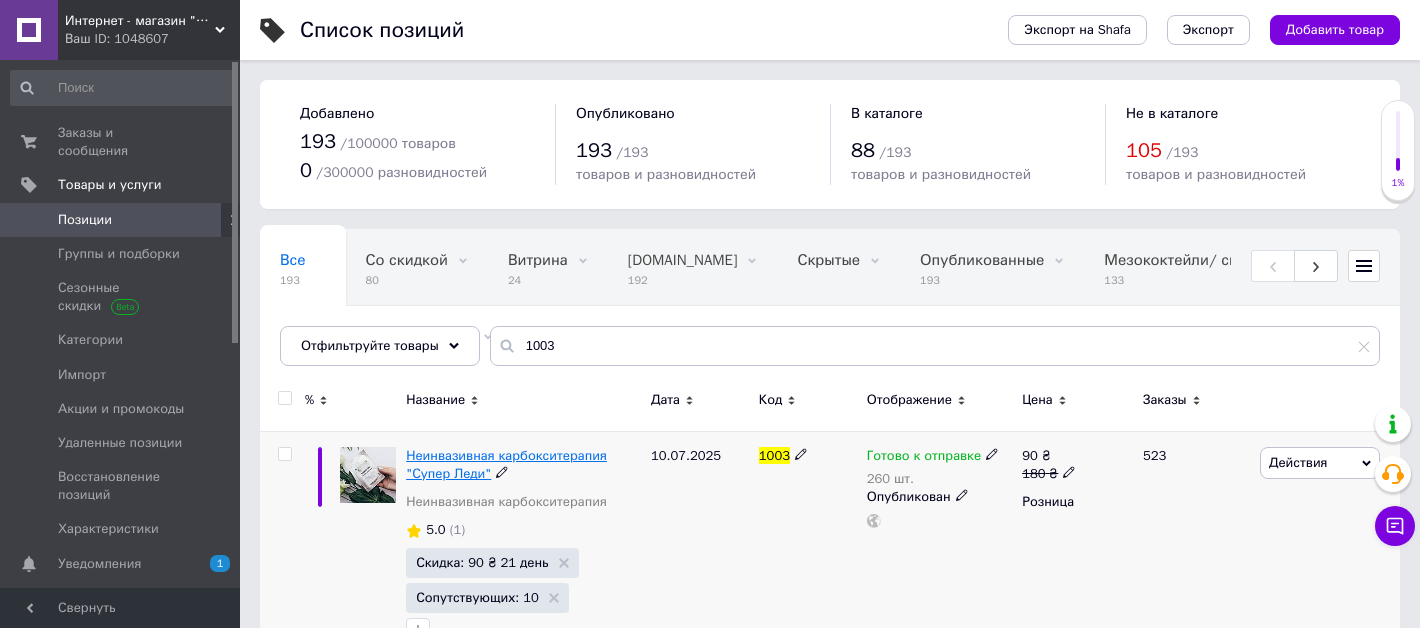 click on "Неинвазивная карбокситерапия "Супер Леди"" at bounding box center (506, 464) 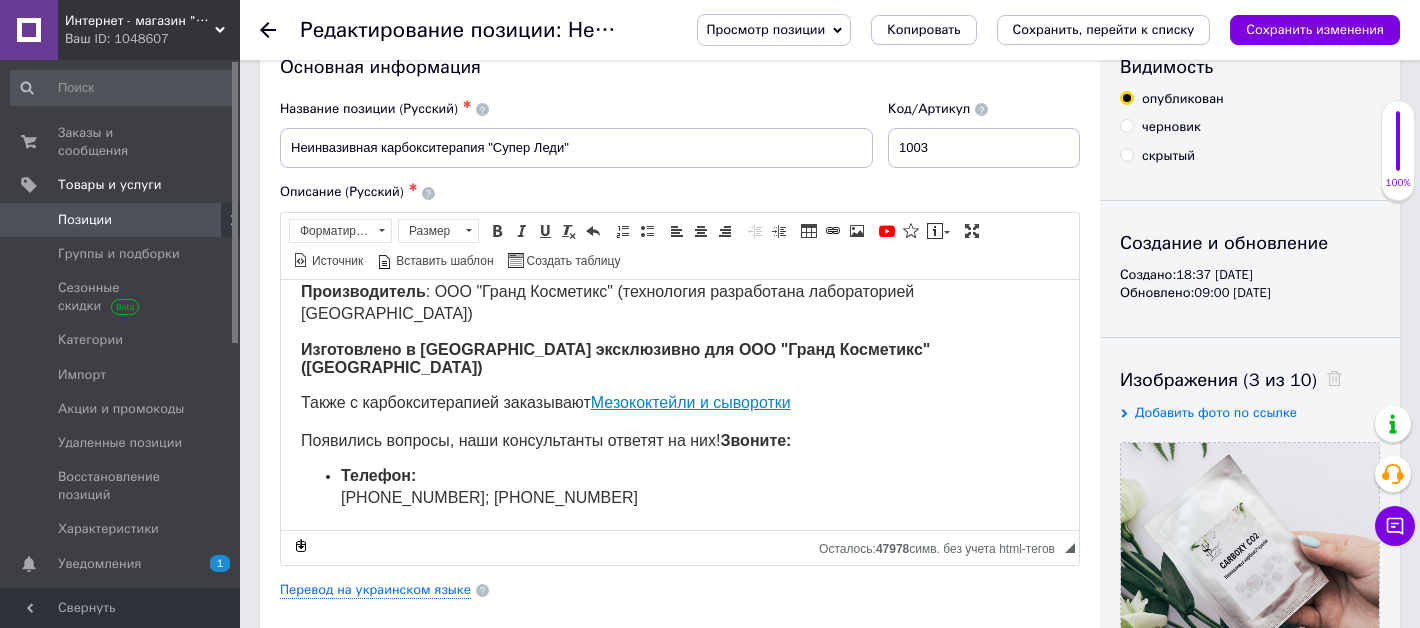 scroll, scrollTop: 63, scrollLeft: 0, axis: vertical 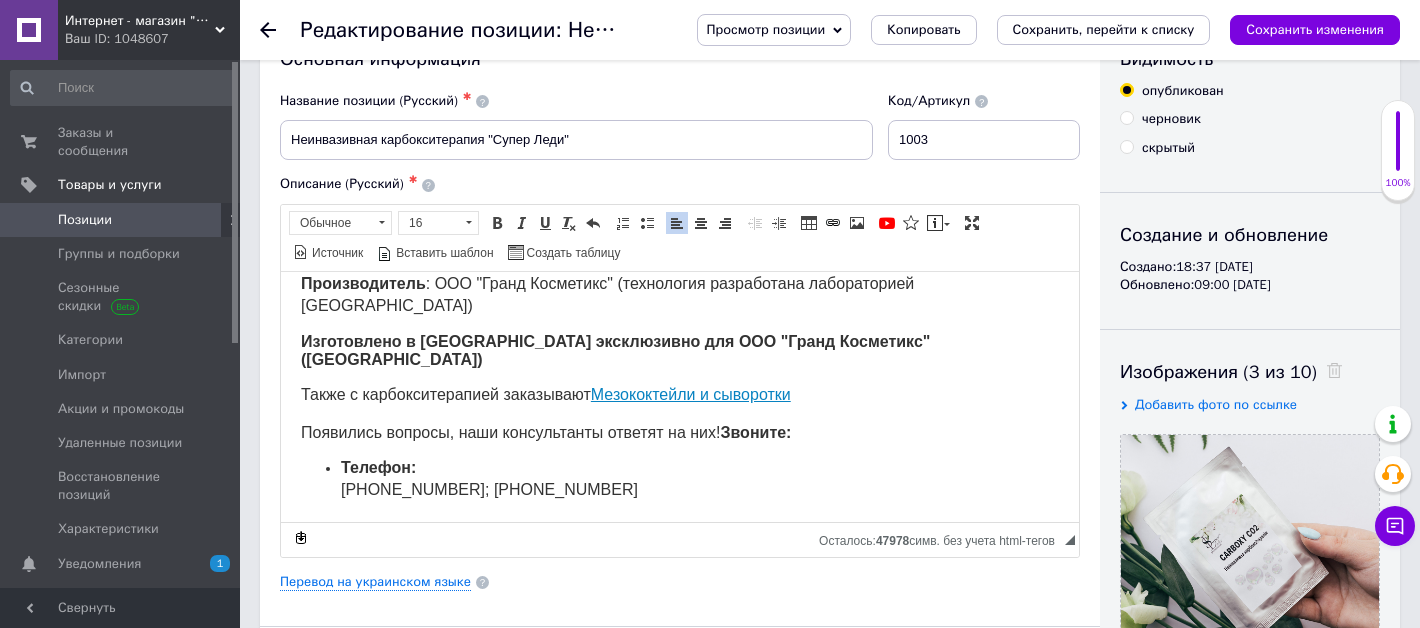 drag, startPoint x: 296, startPoint y: 429, endPoint x: 686, endPoint y: 507, distance: 397.7235 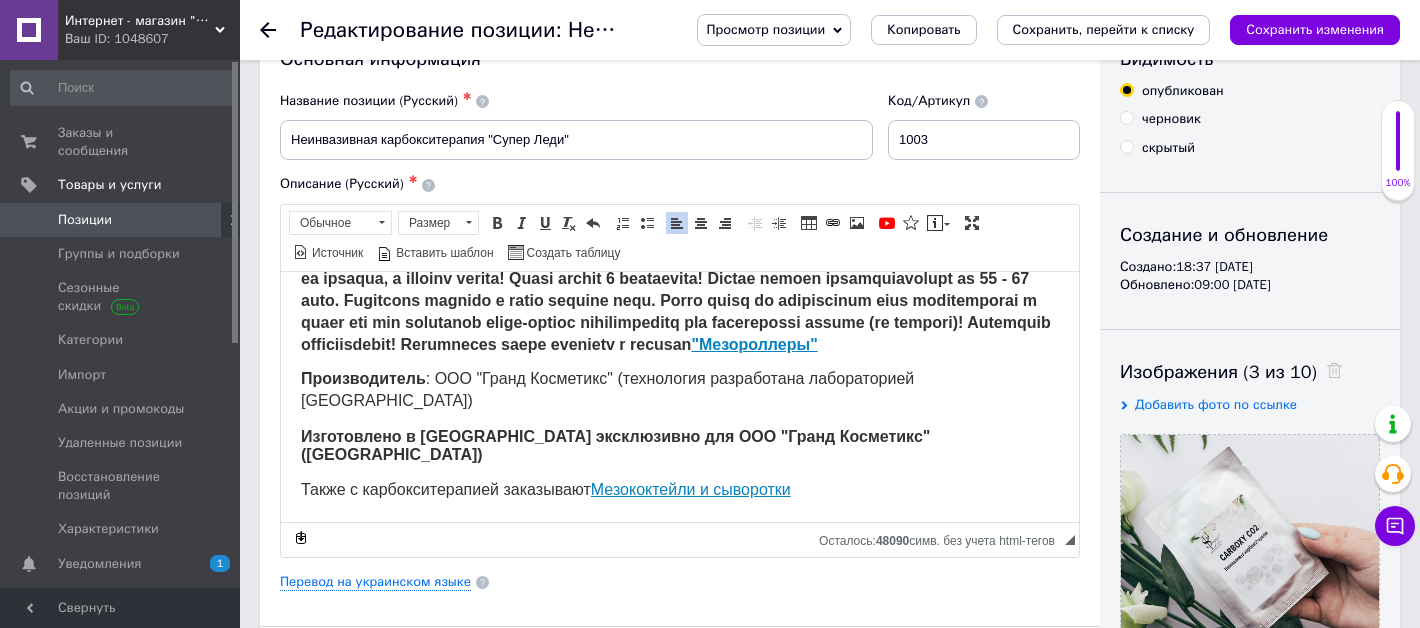 scroll, scrollTop: 1127, scrollLeft: 0, axis: vertical 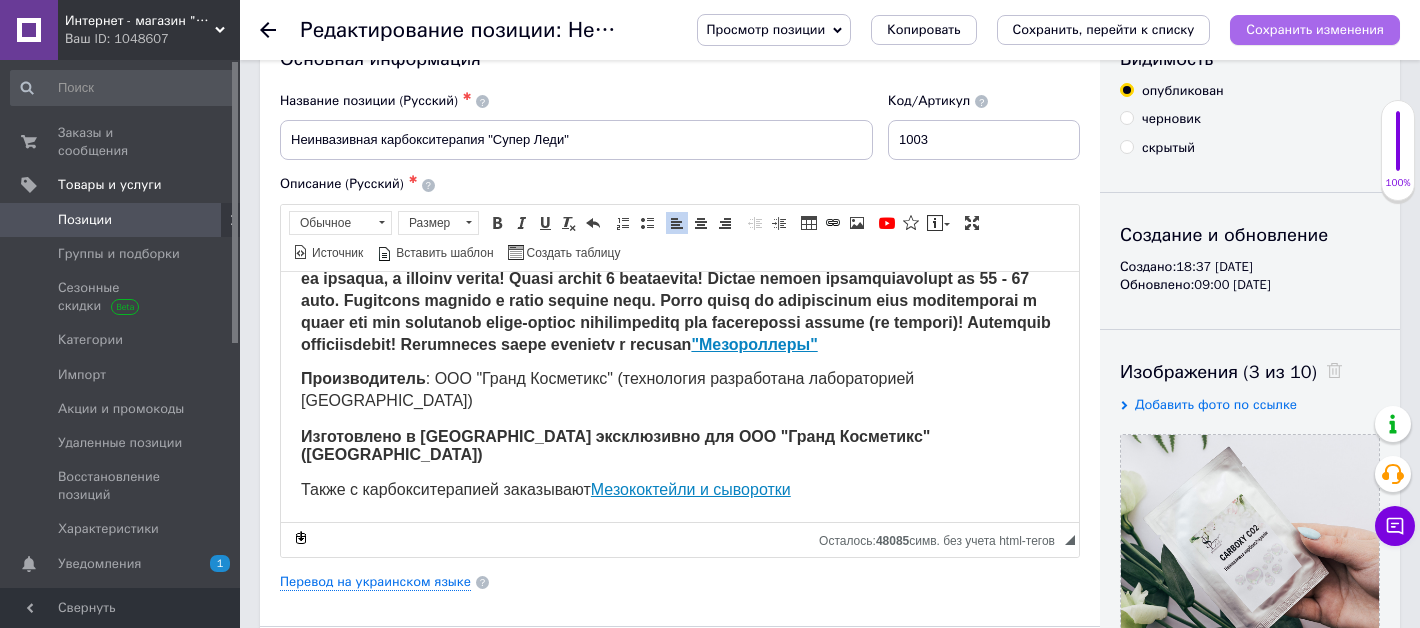 click on "Сохранить изменения" at bounding box center (1315, 30) 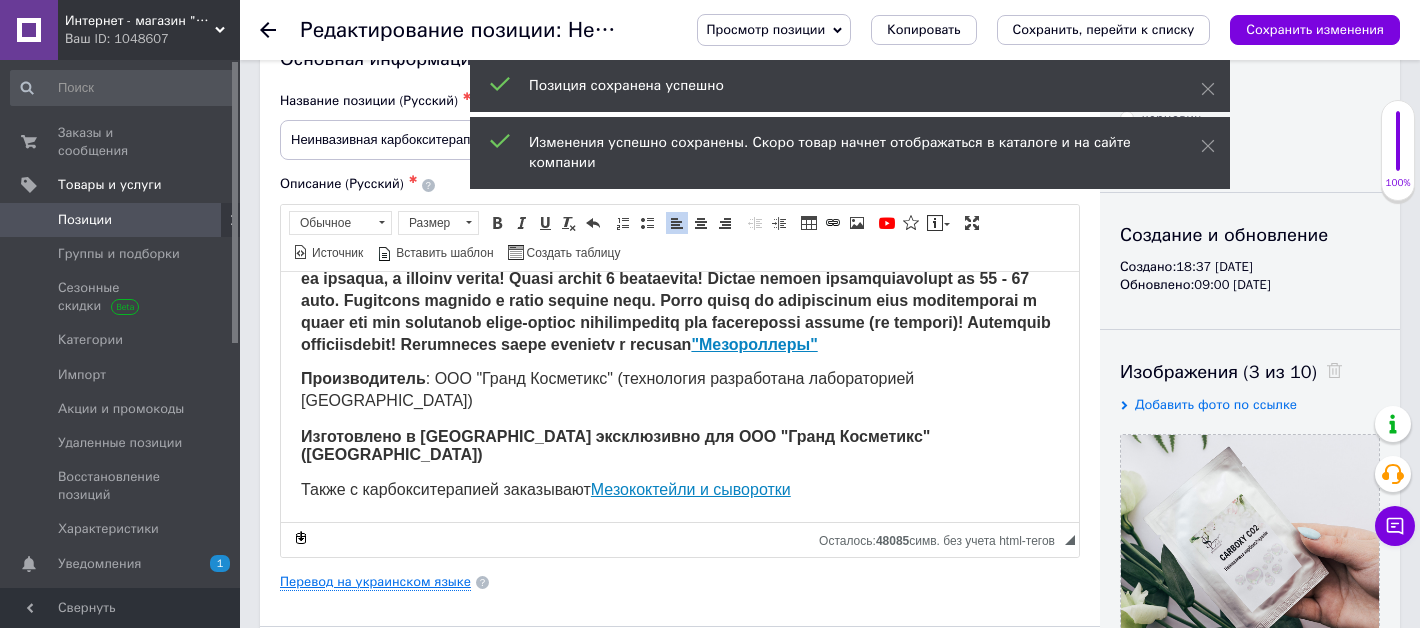 click on "Перевод на украинском языке" at bounding box center (375, 582) 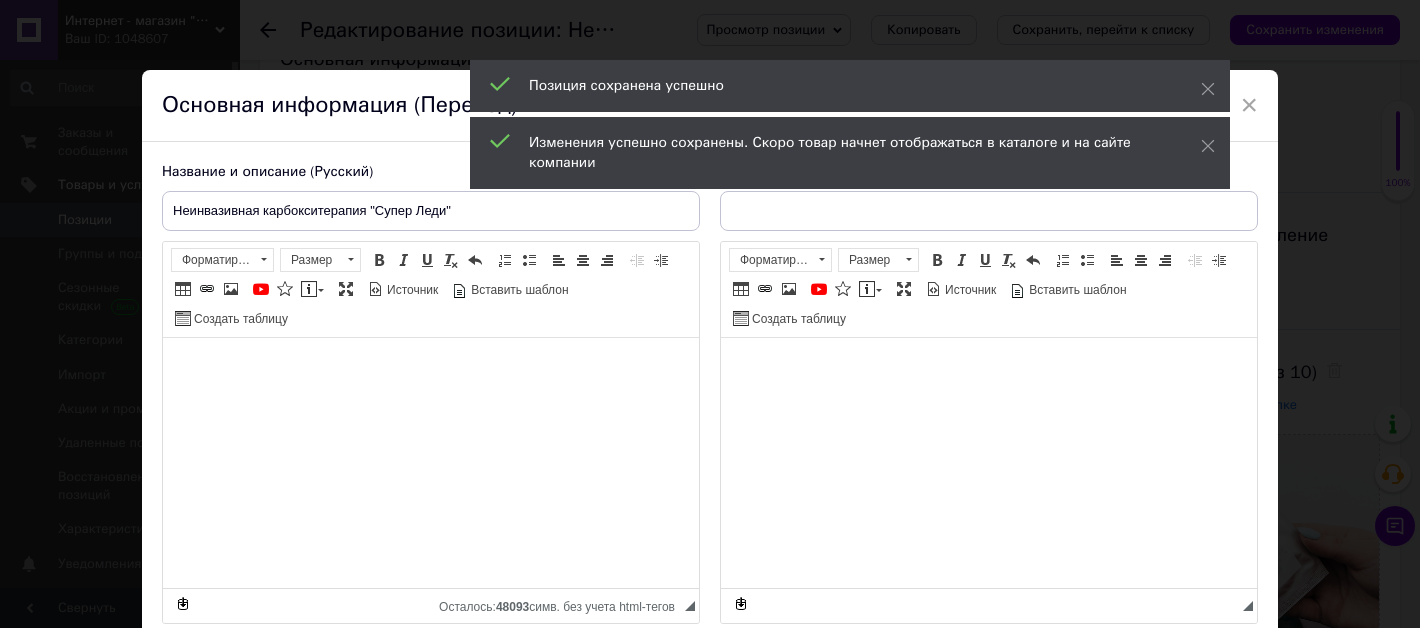 type on "Неінвазивна карбоксітерапія "Супер Леді"" 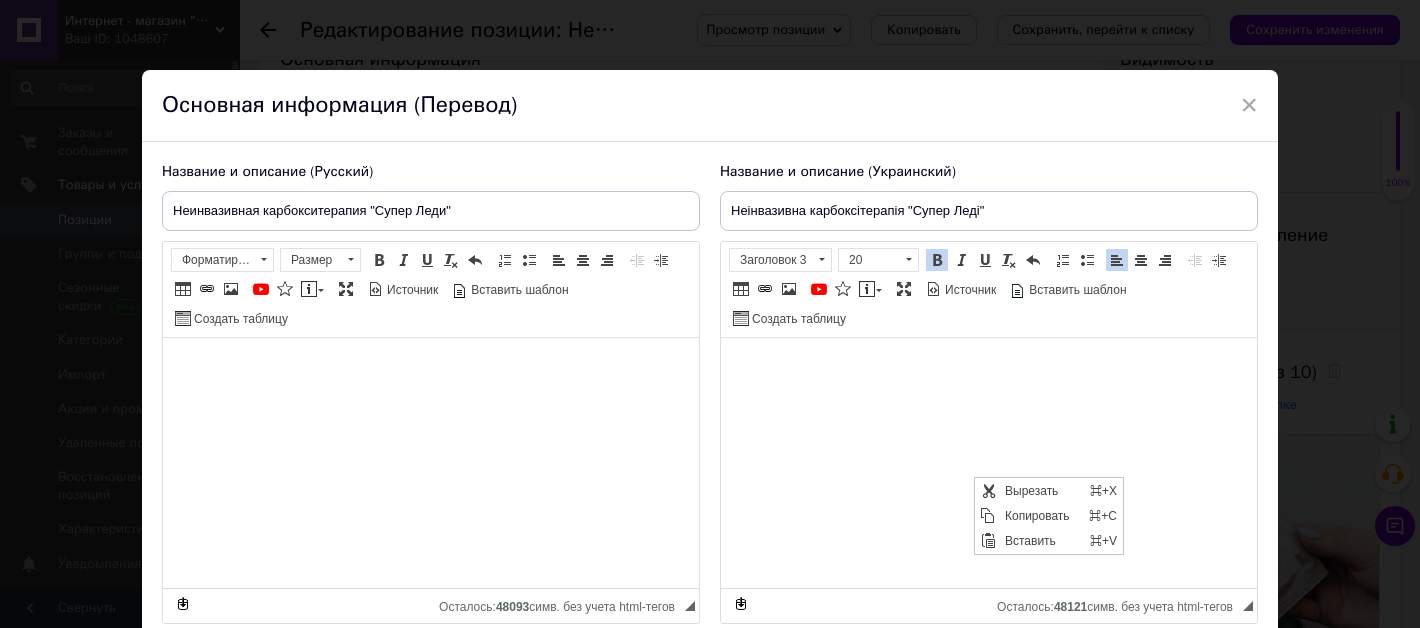 scroll, scrollTop: 0, scrollLeft: 0, axis: both 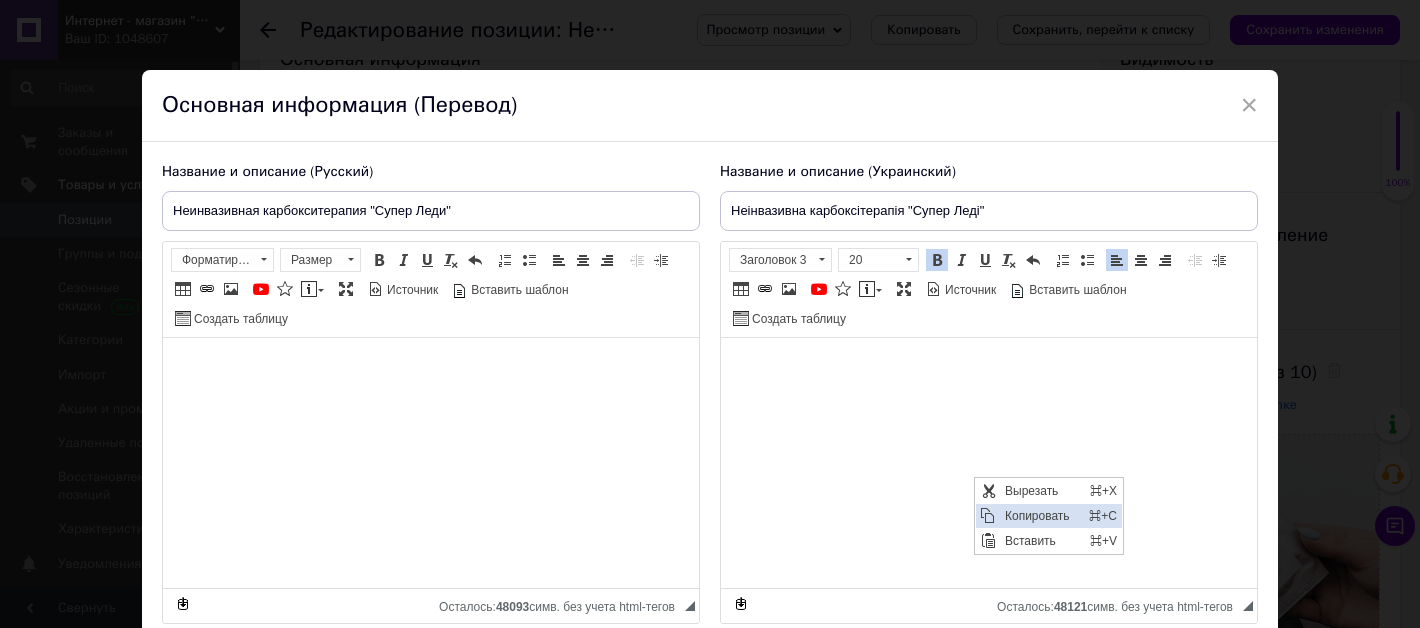 click on "Копировать" at bounding box center (1041, 515) 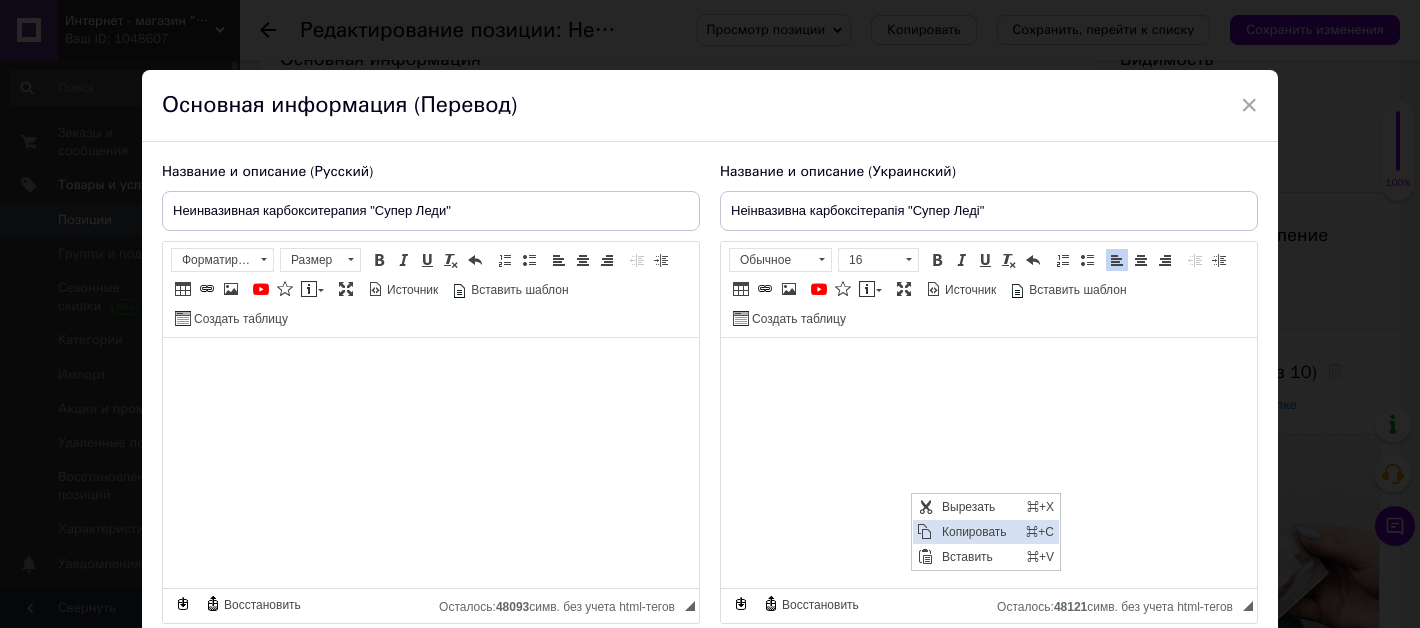 click on "Копировать" at bounding box center [978, 531] 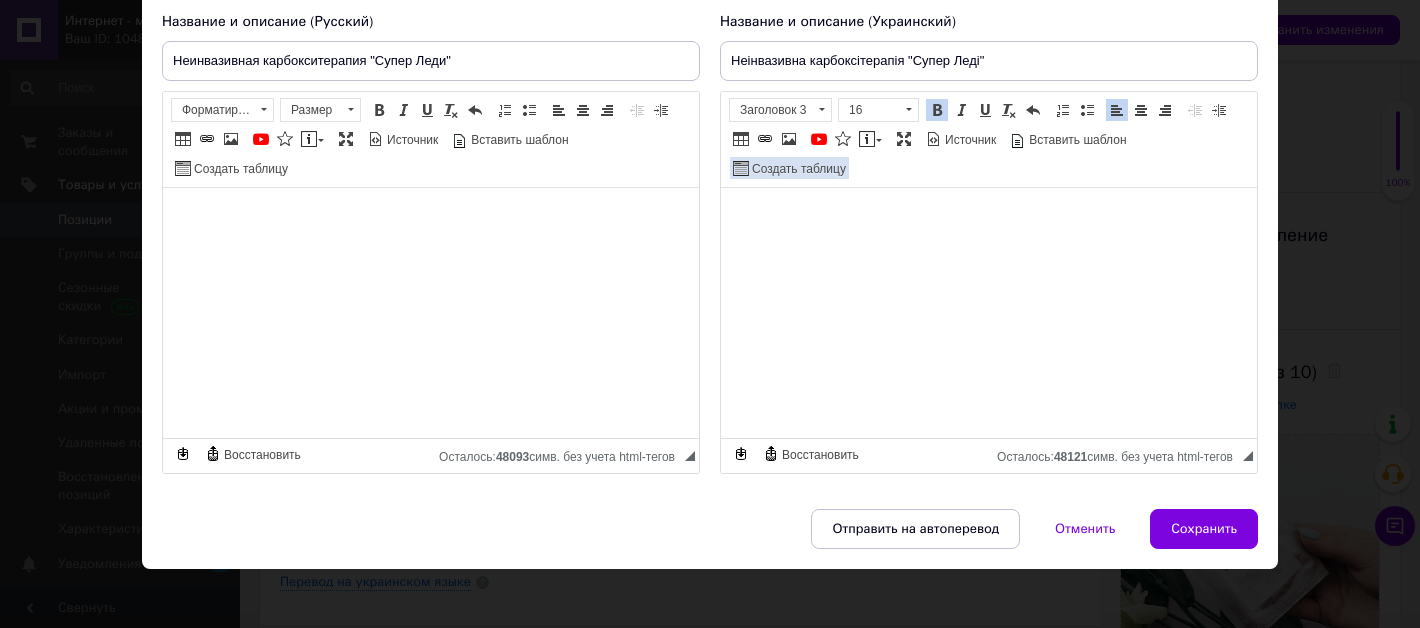 scroll, scrollTop: 155, scrollLeft: 0, axis: vertical 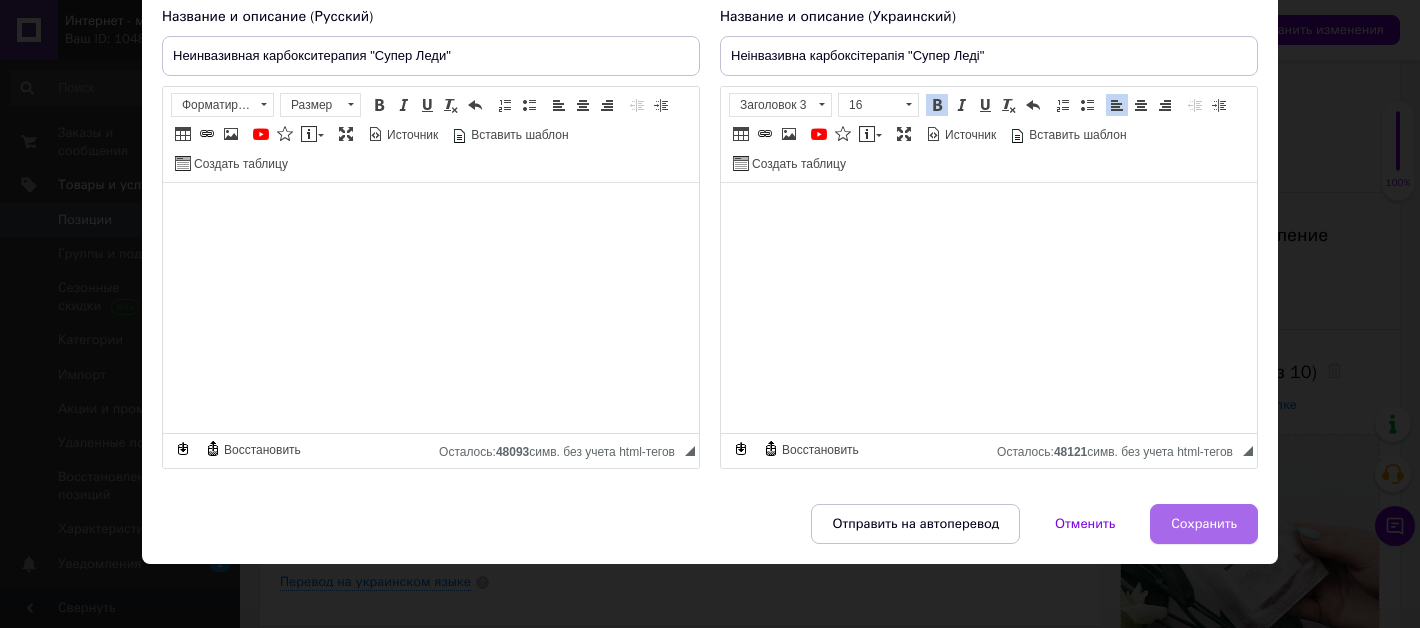 click on "Сохранить" at bounding box center [1204, 524] 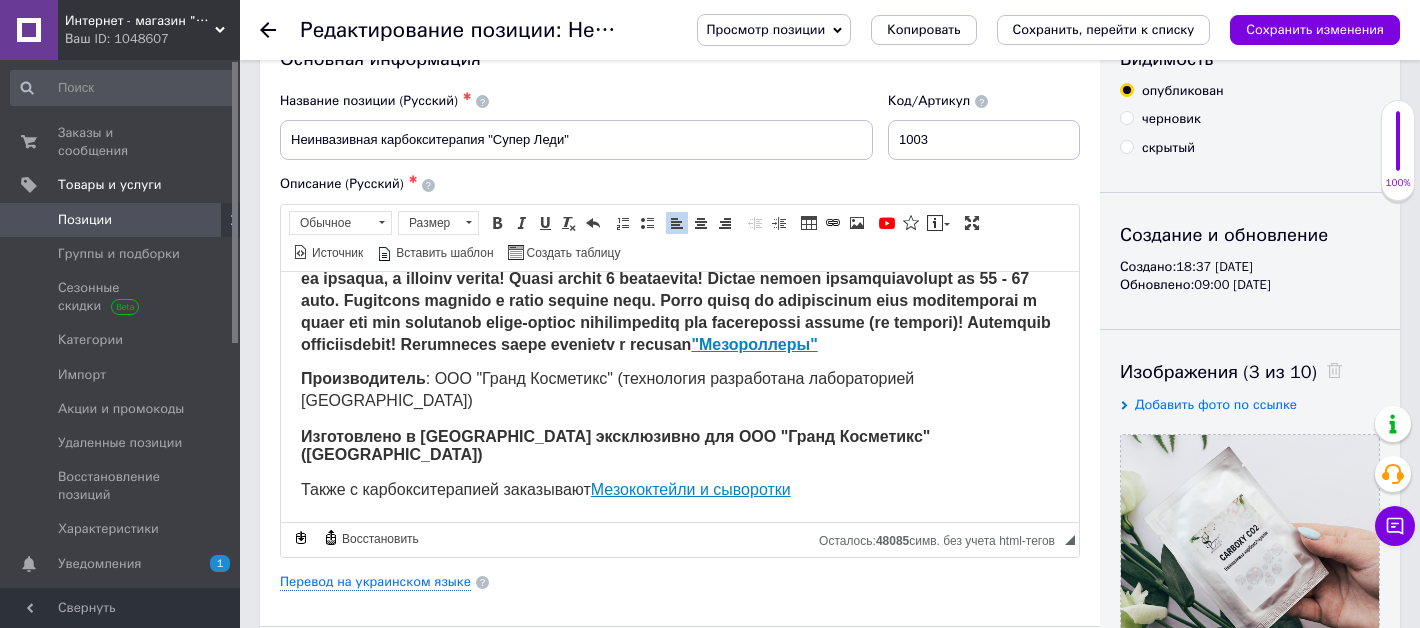 click on "Мезококтейли и сыворотки" at bounding box center [691, 488] 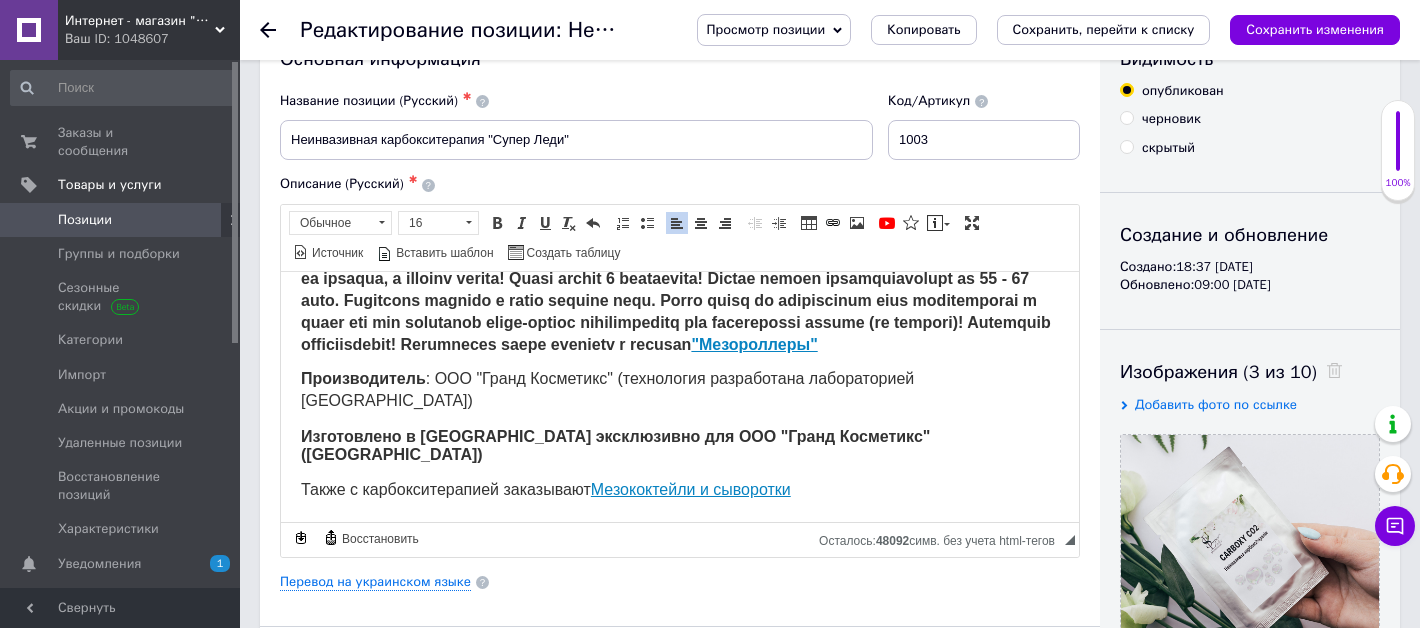 click on "Мезококтейли и сыворотки" at bounding box center (691, 488) 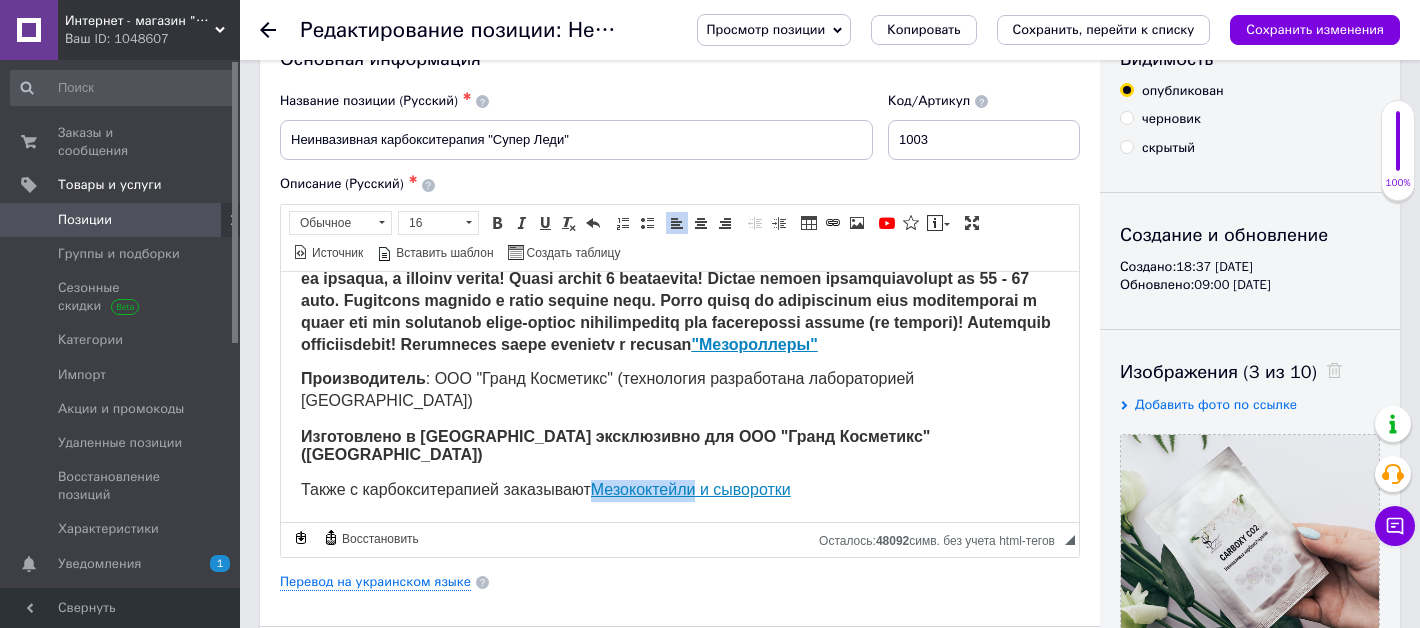 click on "Мезококтейли и сыворотки" at bounding box center (691, 488) 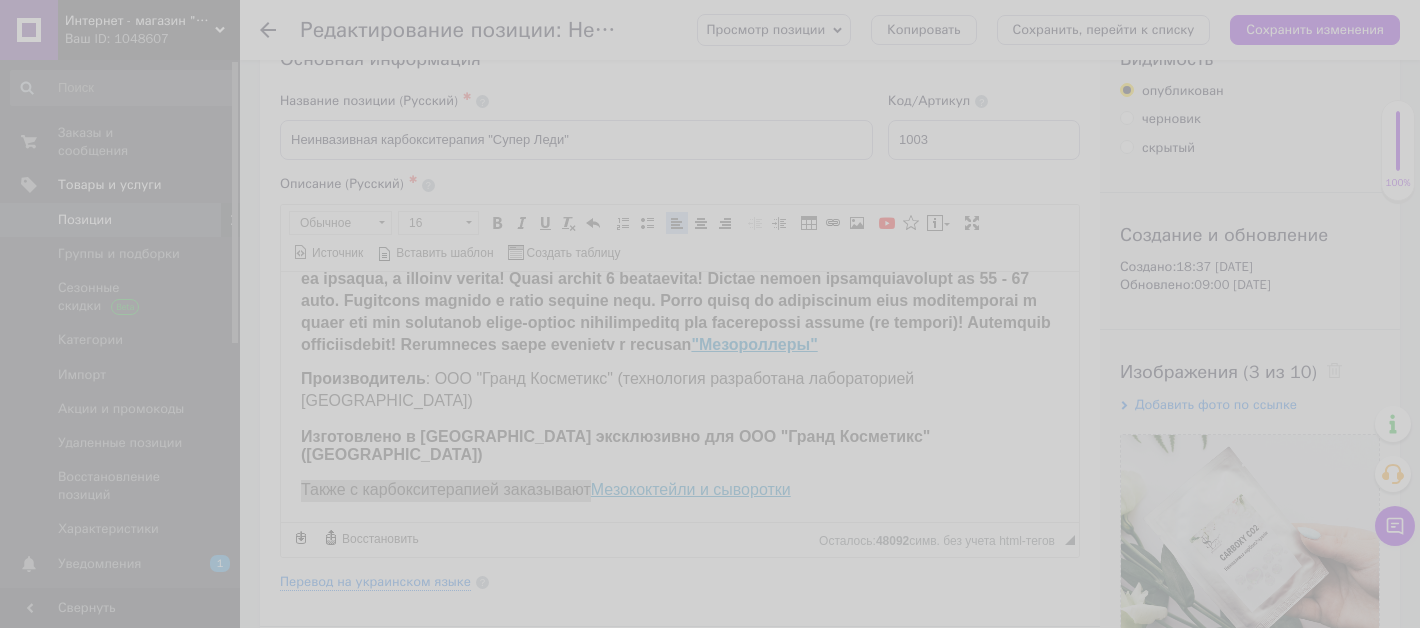 select on "https://" 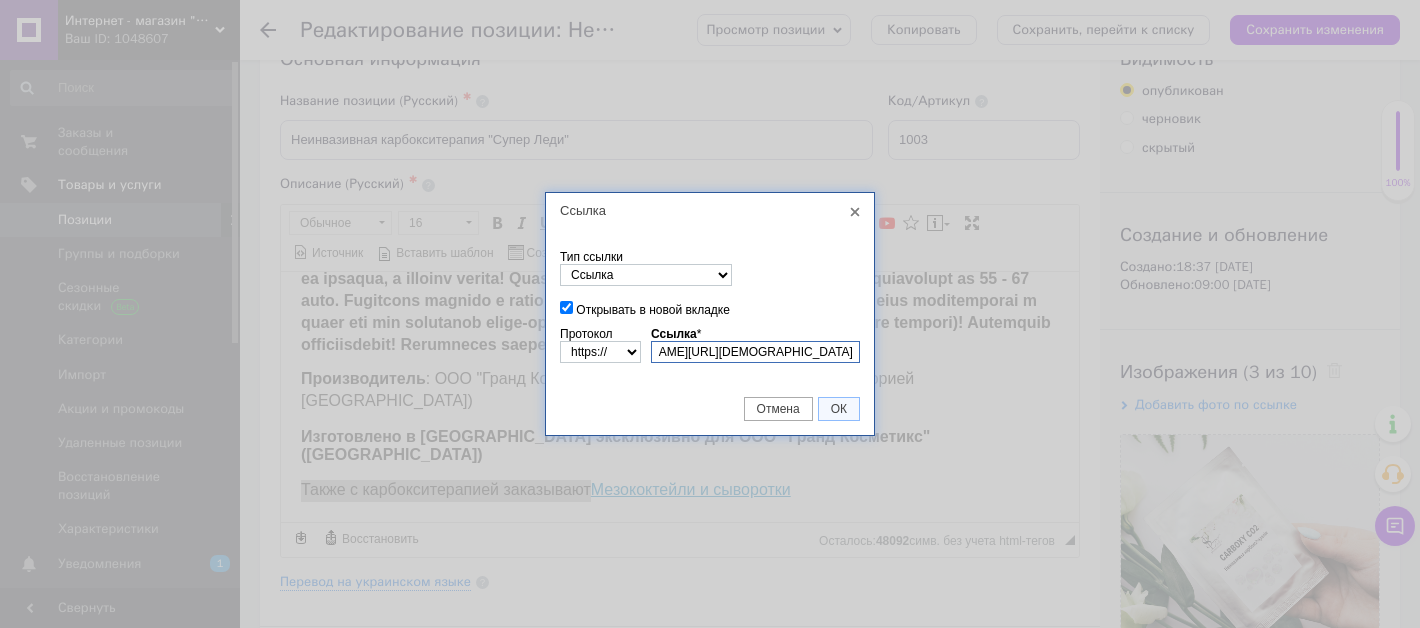 click on "[DOMAIN_NAME][URL][DEMOGRAPHIC_DATA]" at bounding box center [755, 352] 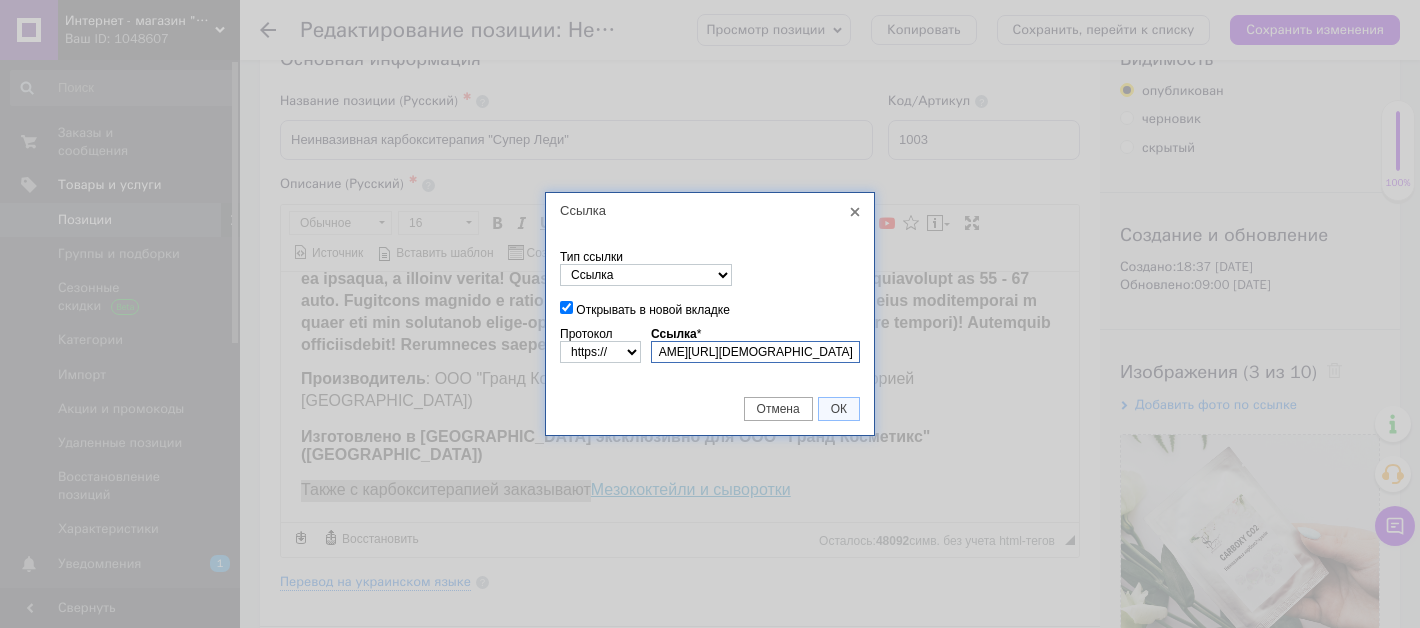 scroll, scrollTop: 0, scrollLeft: 2, axis: horizontal 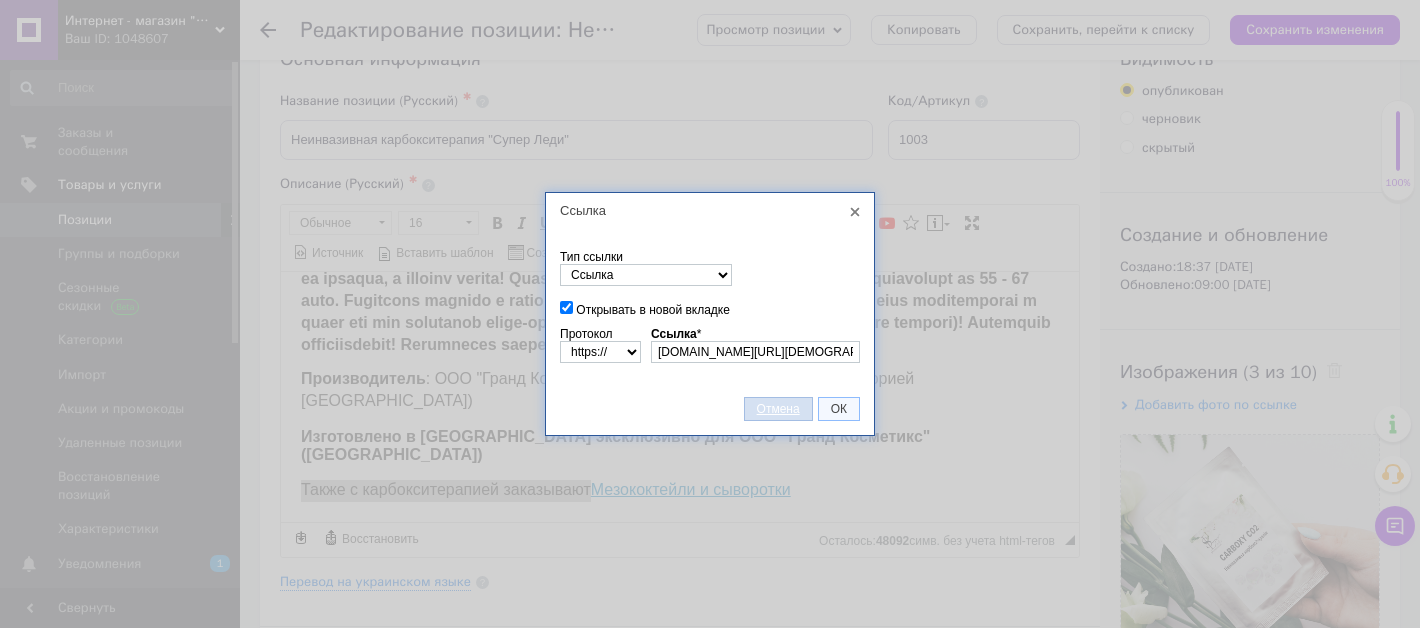 click on "Отмена" at bounding box center [778, 409] 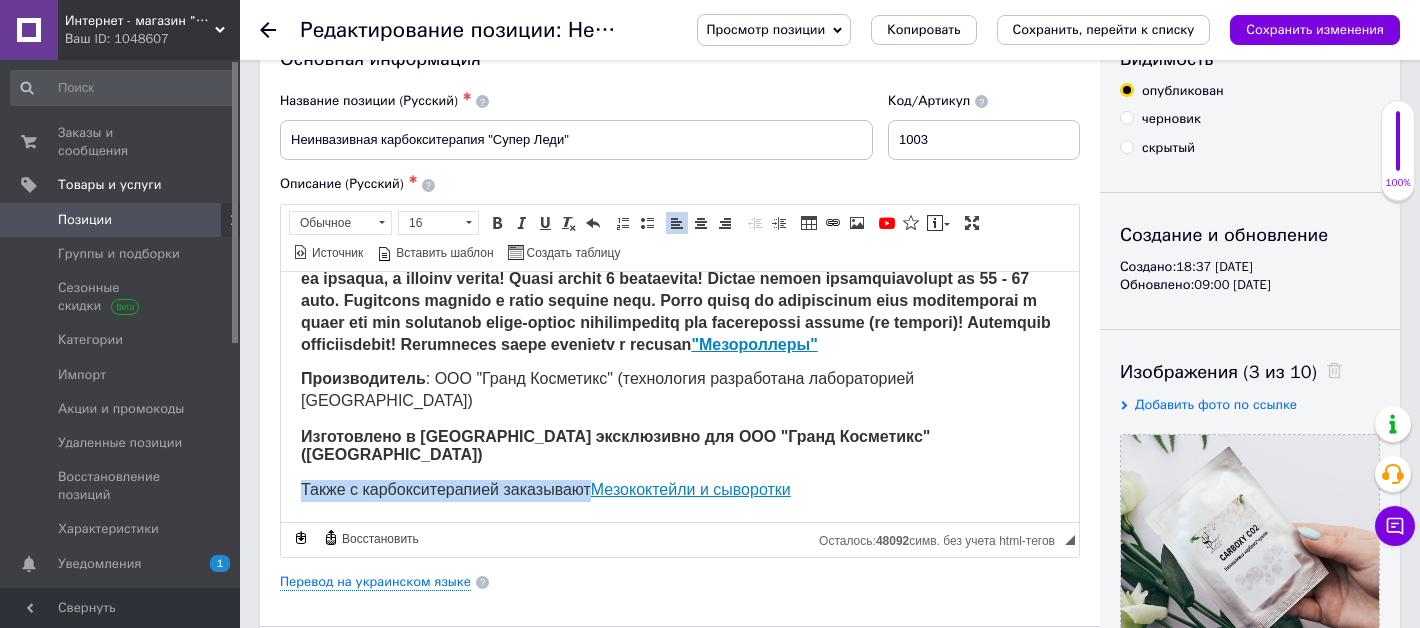 click on "Также с карбокситерапией заказывают  Мезококтейли и сыворотки" at bounding box center [680, 490] 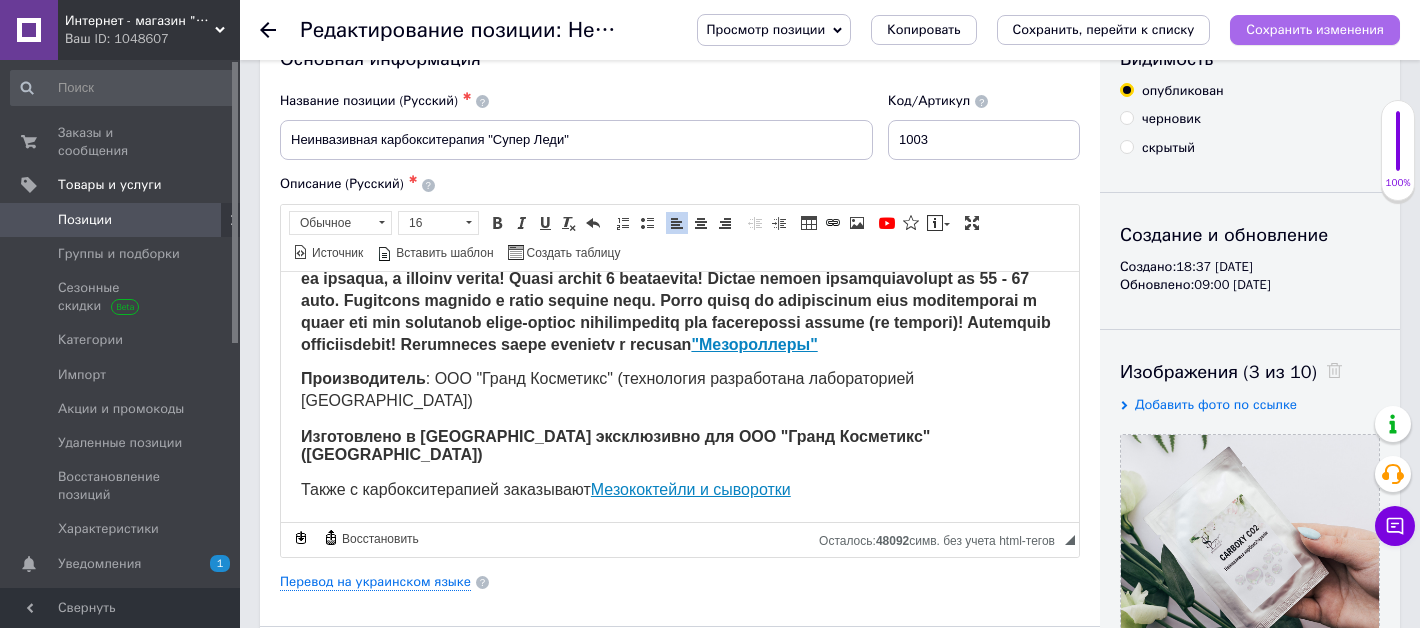 click on "Сохранить изменения" at bounding box center [1315, 29] 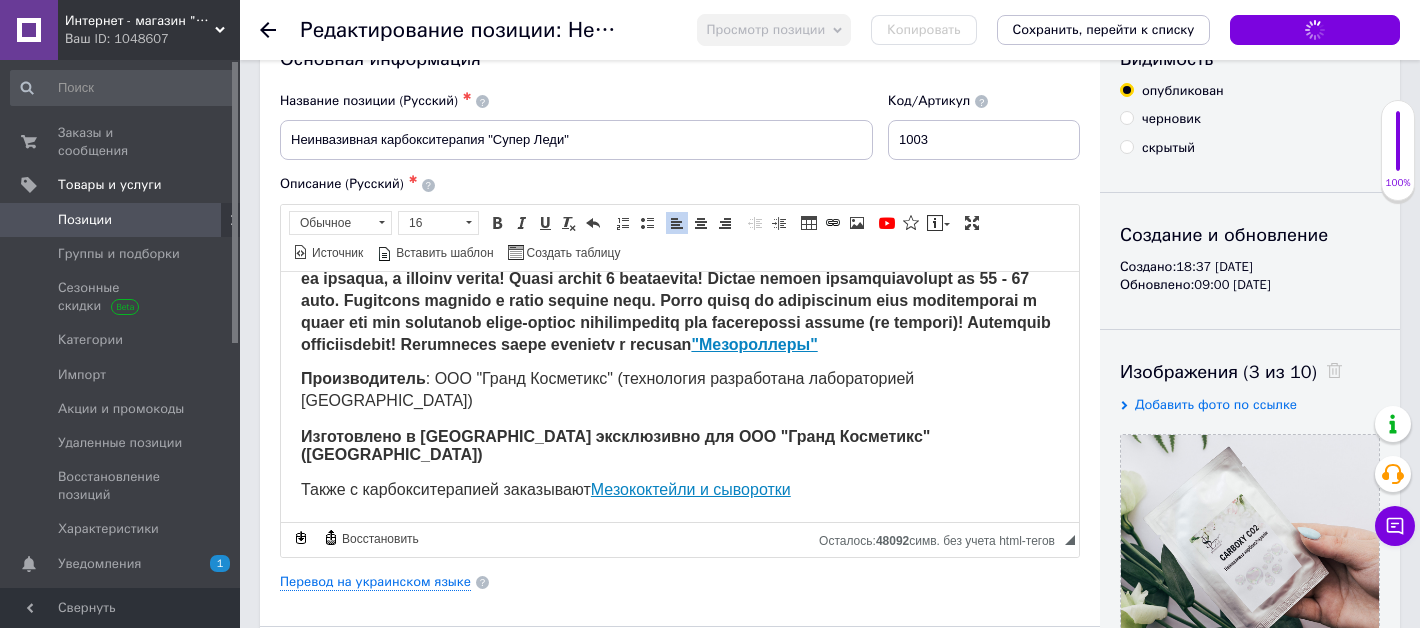 scroll, scrollTop: 70, scrollLeft: 0, axis: vertical 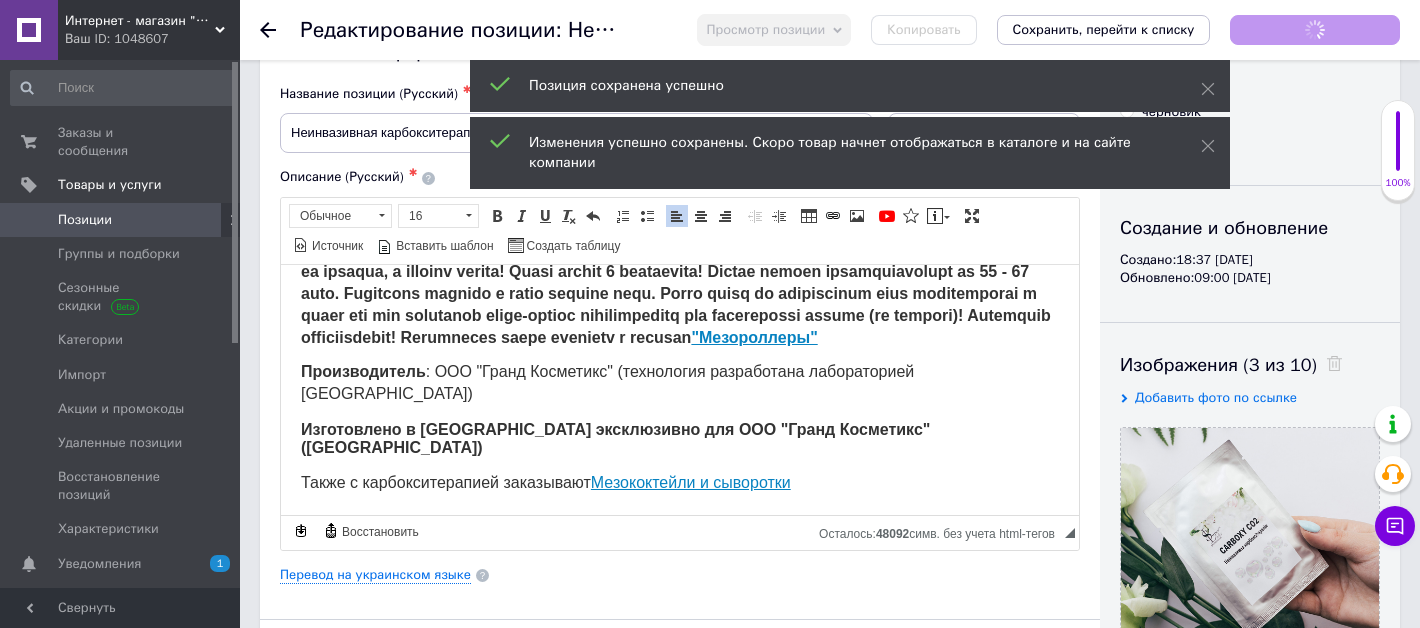 click on ""Мезороллеры"" at bounding box center [754, 336] 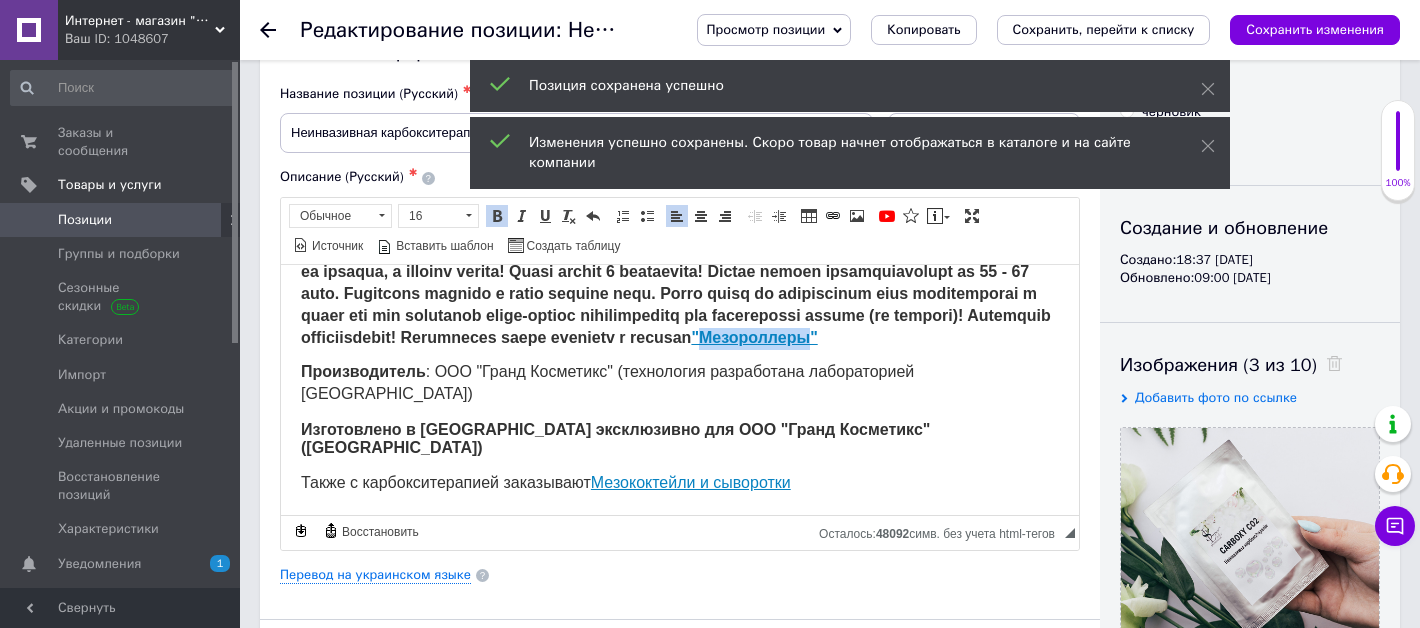 click on ""Мезороллеры"" at bounding box center [754, 336] 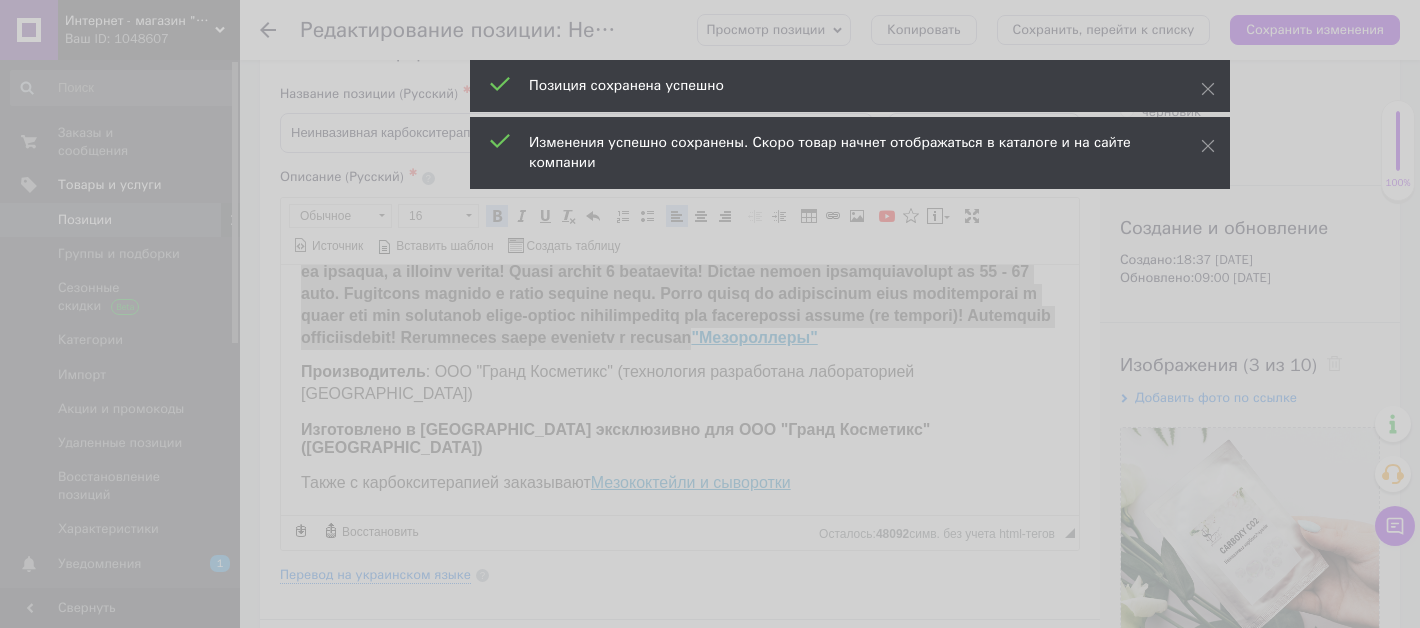 select on "https://" 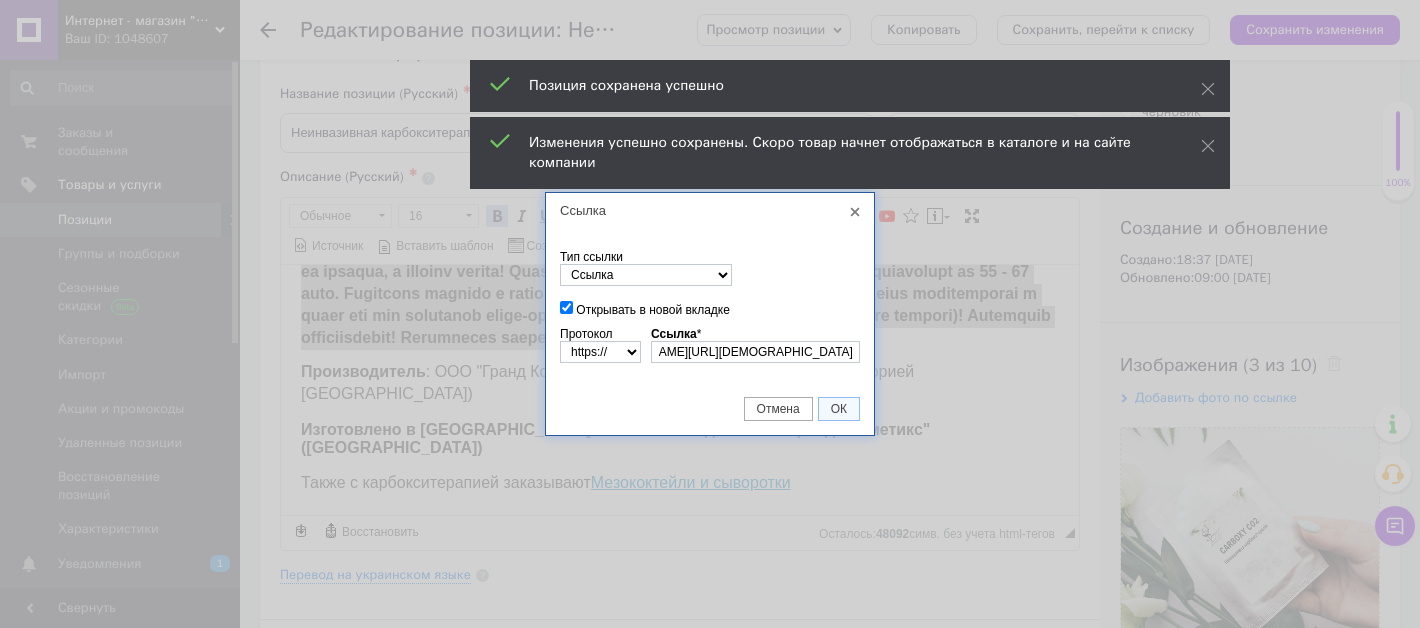 scroll, scrollTop: 0, scrollLeft: 0, axis: both 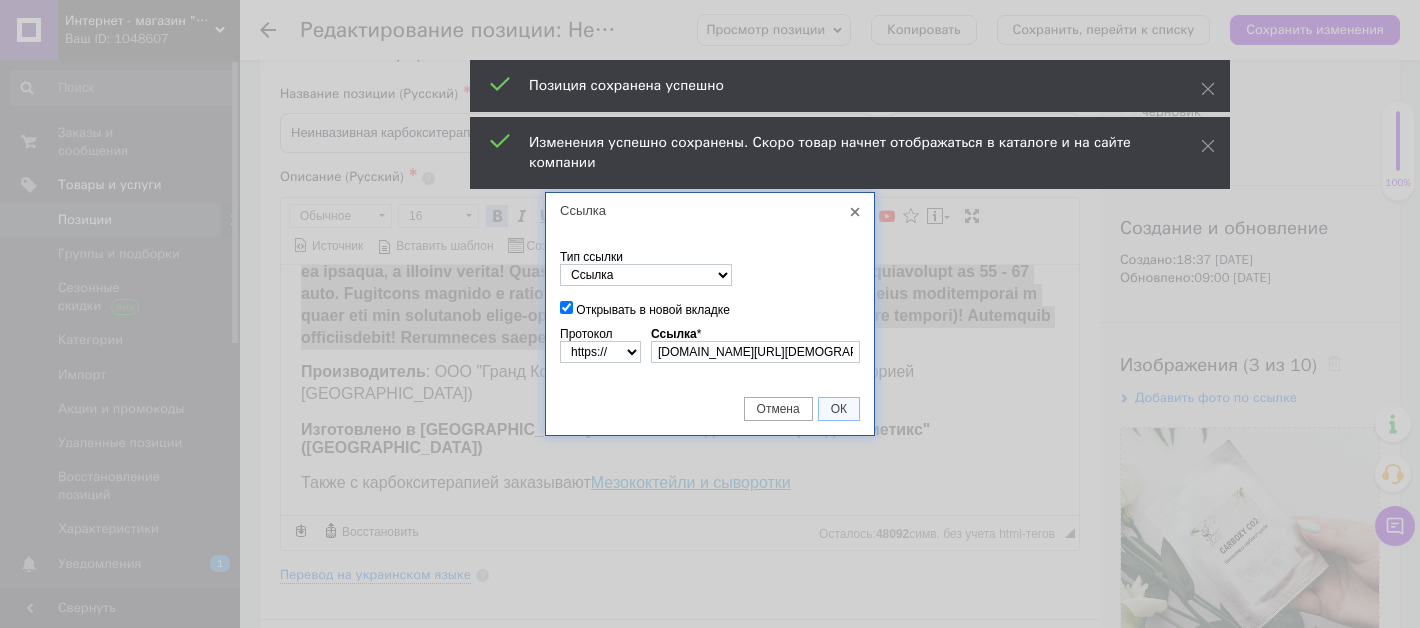 click on "Ссылка *" at bounding box center (676, 334) 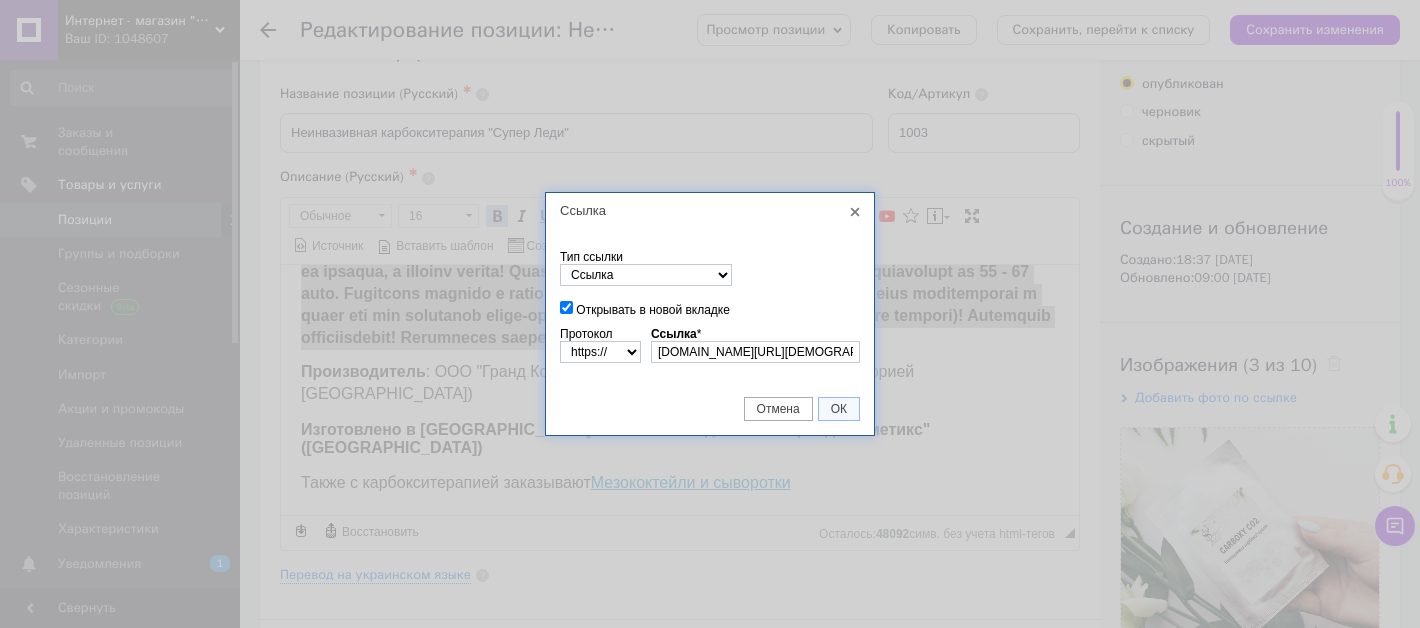click on "Отмена ОК" at bounding box center [710, 409] 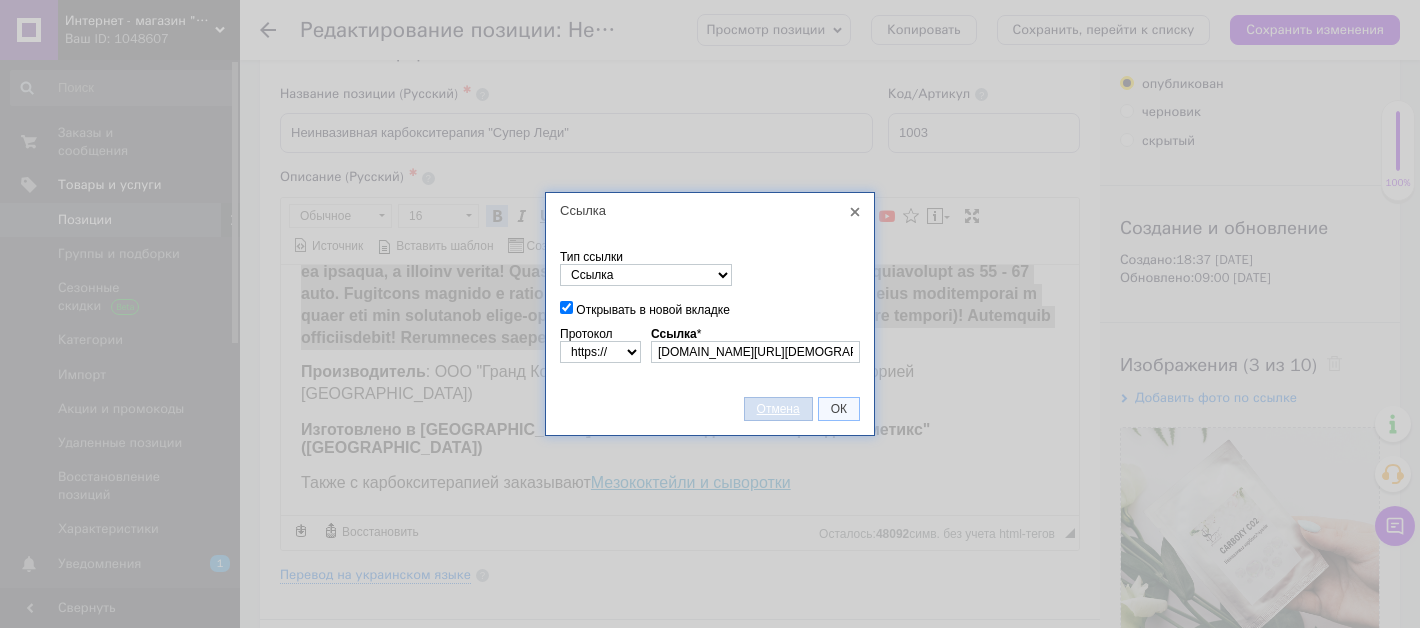 click on "Отмена" at bounding box center [778, 409] 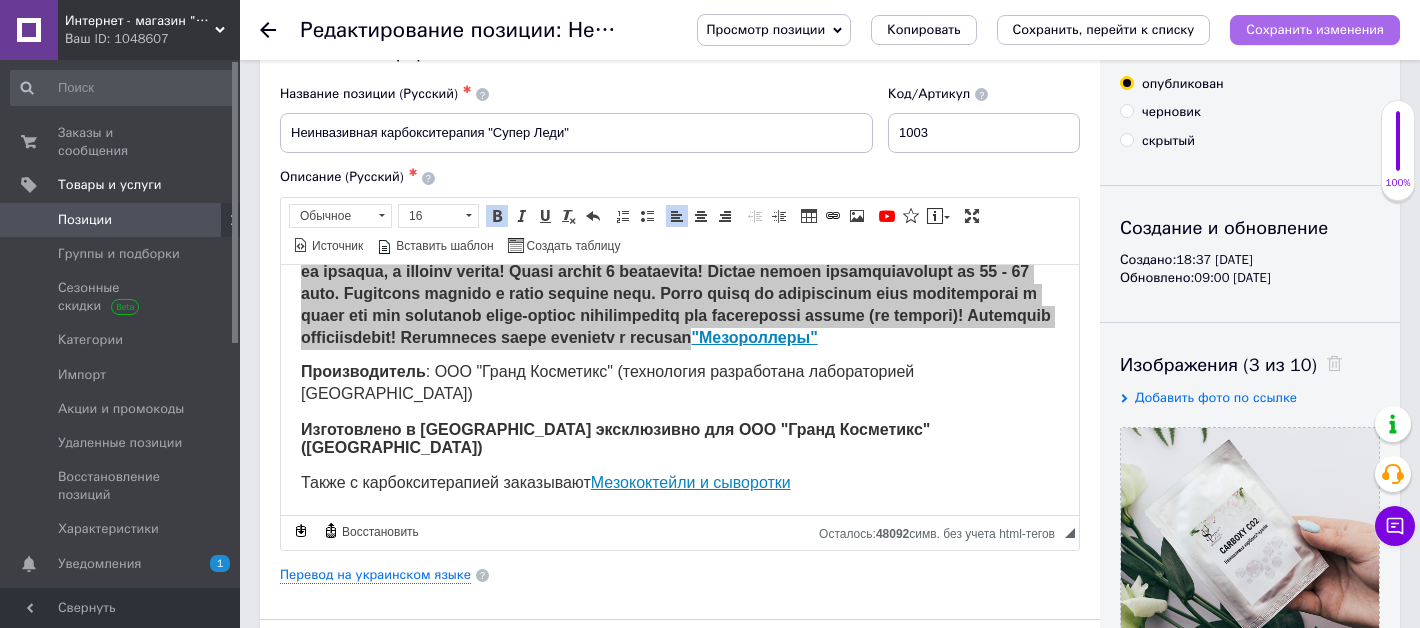 click on "Сохранить изменения" at bounding box center [1315, 29] 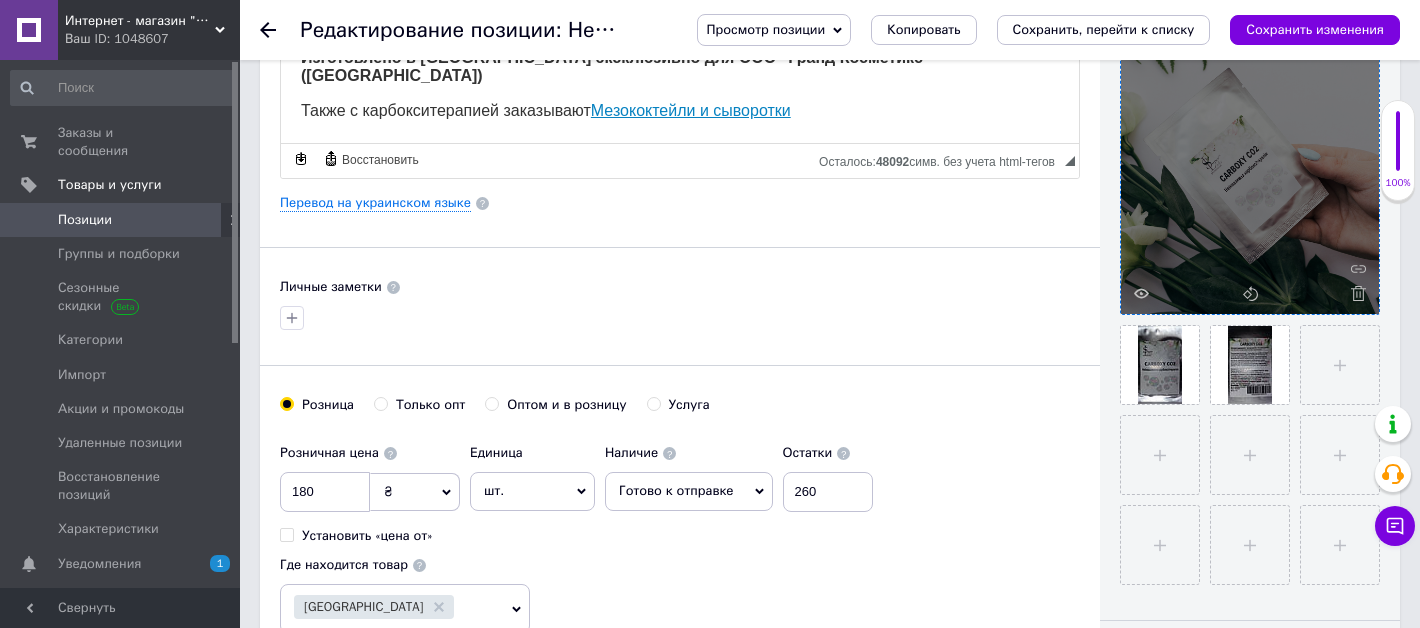 scroll, scrollTop: 445, scrollLeft: 0, axis: vertical 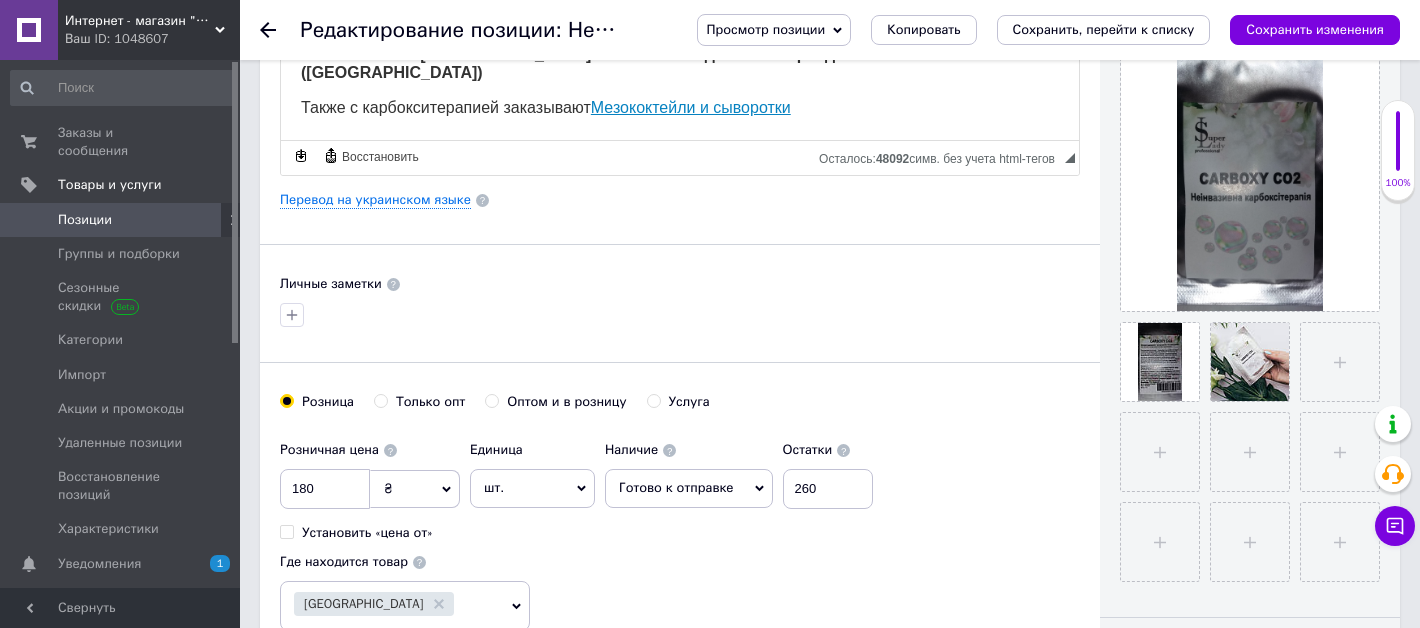 drag, startPoint x: 1239, startPoint y: 355, endPoint x: 823, endPoint y: 13, distance: 538.53503 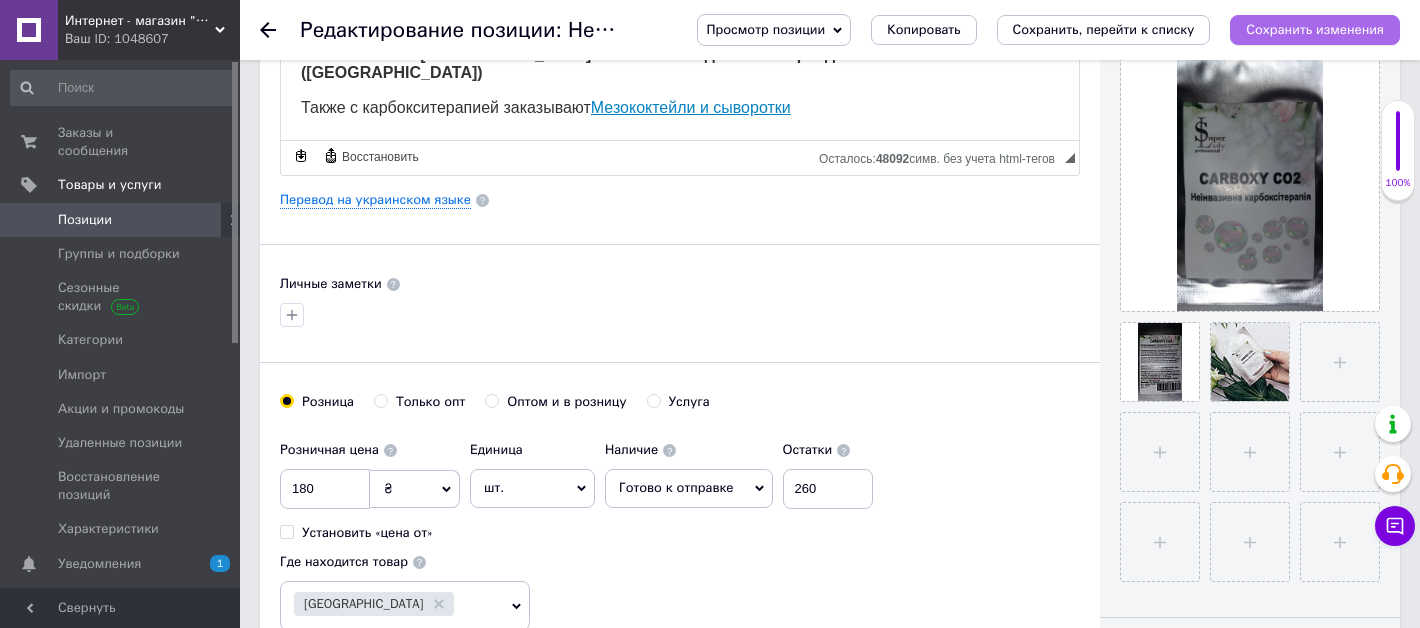 click on "Сохранить изменения" at bounding box center (1315, 29) 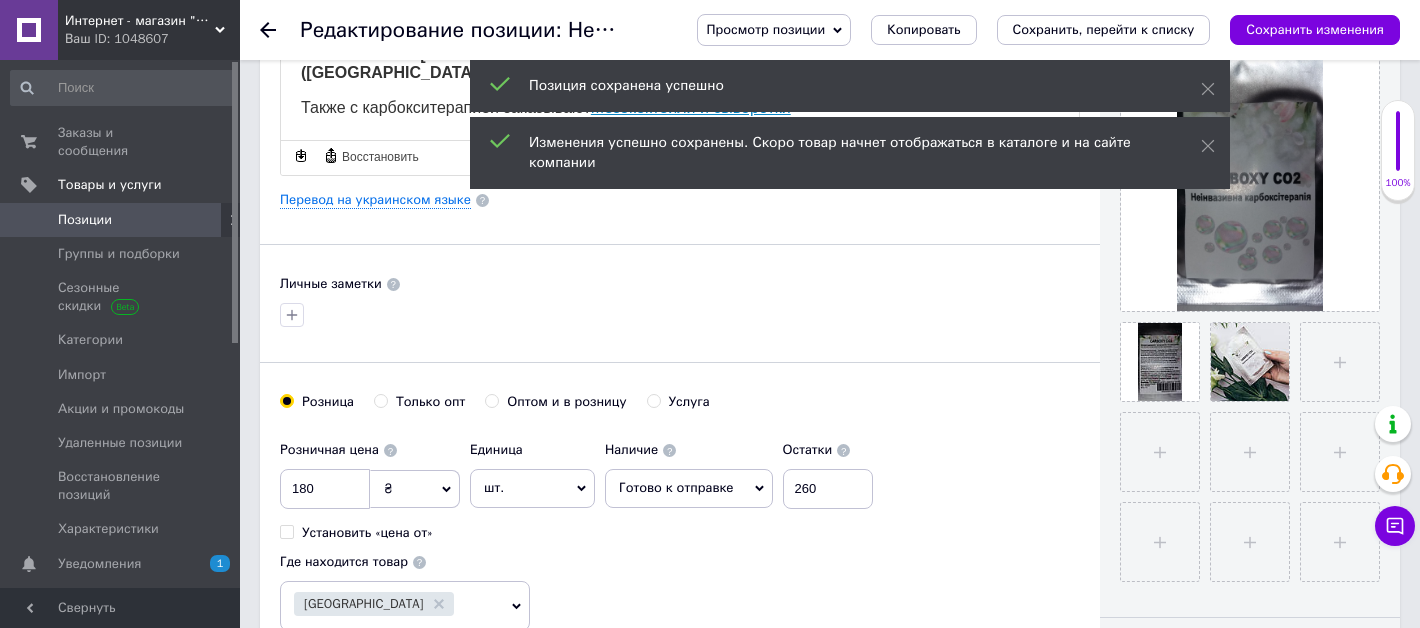 click 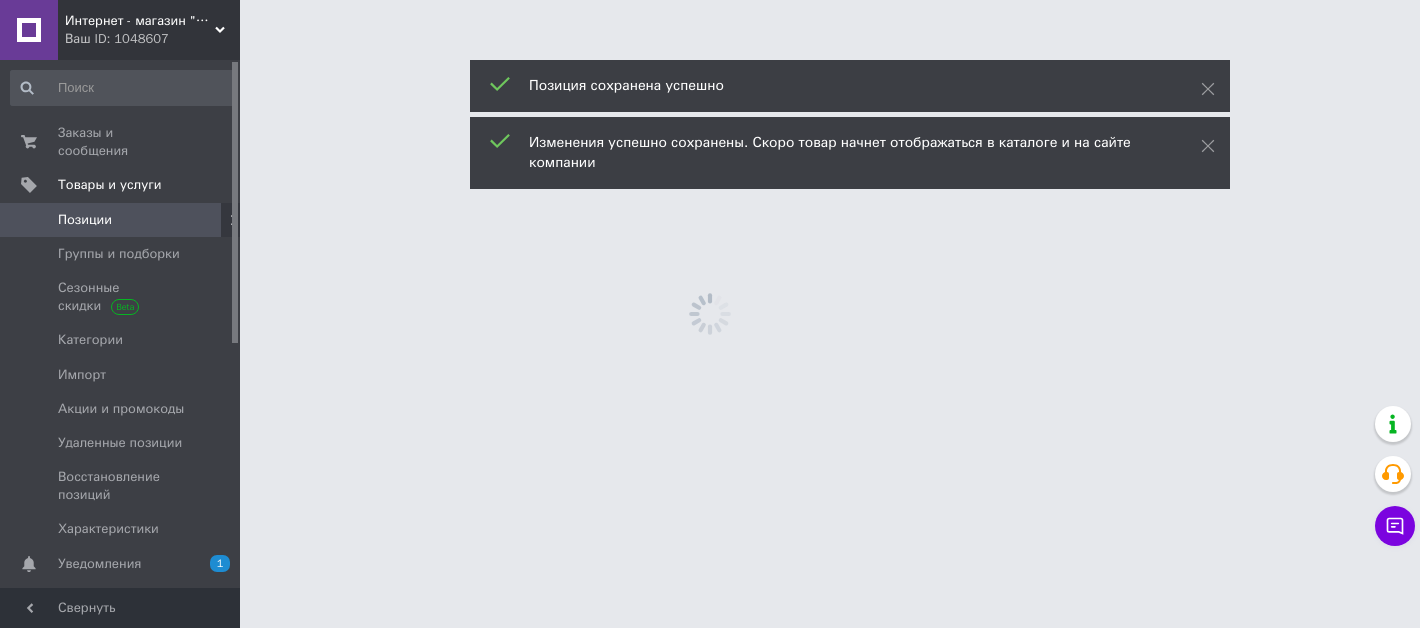 scroll, scrollTop: 0, scrollLeft: 0, axis: both 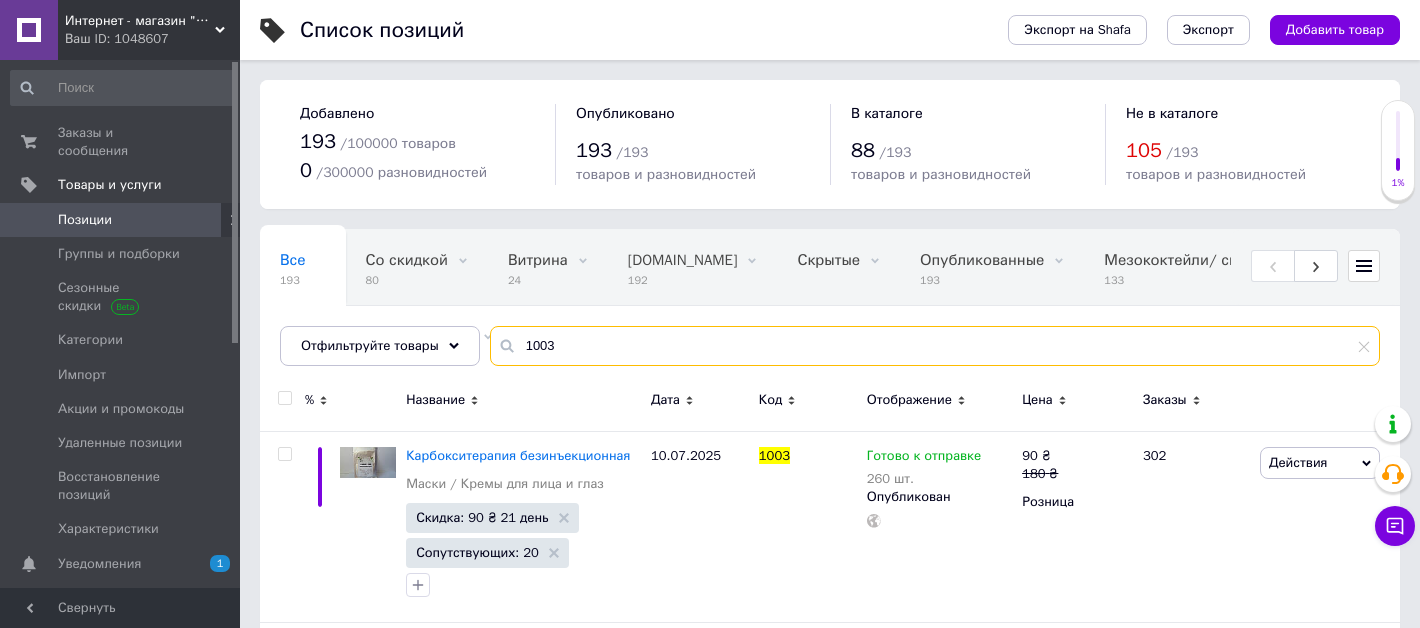 click on "1003" at bounding box center (935, 346) 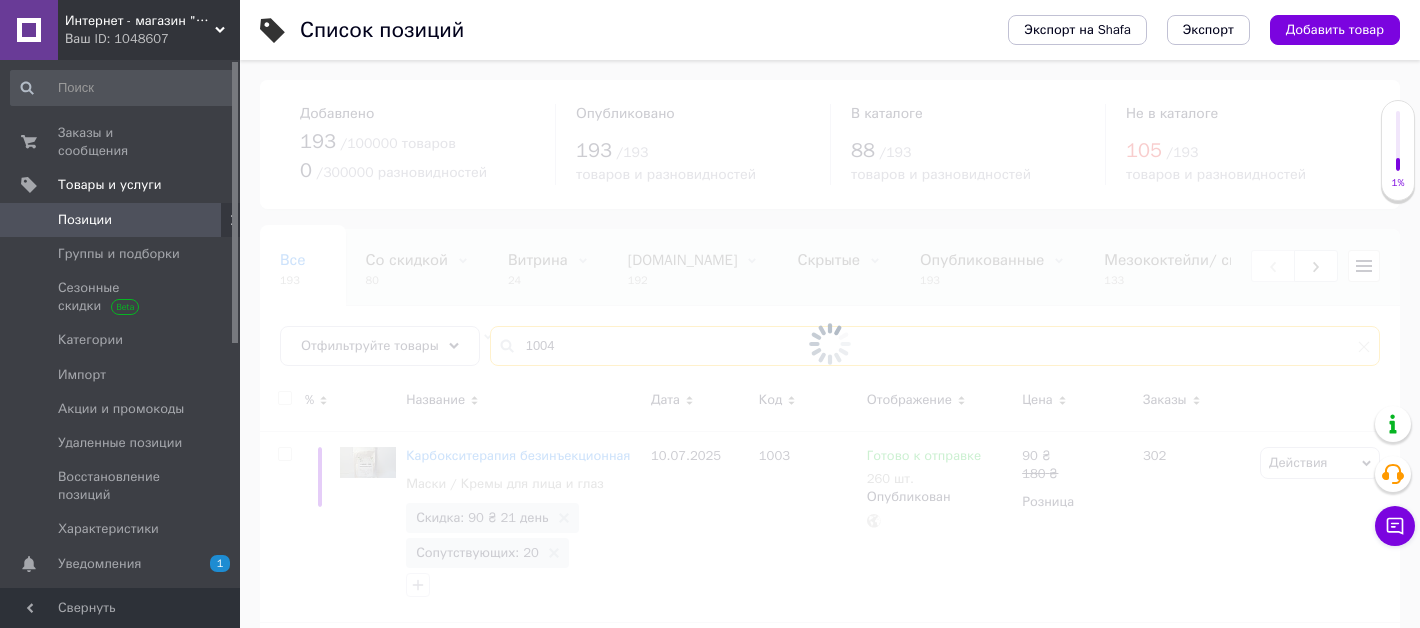 type on "1004" 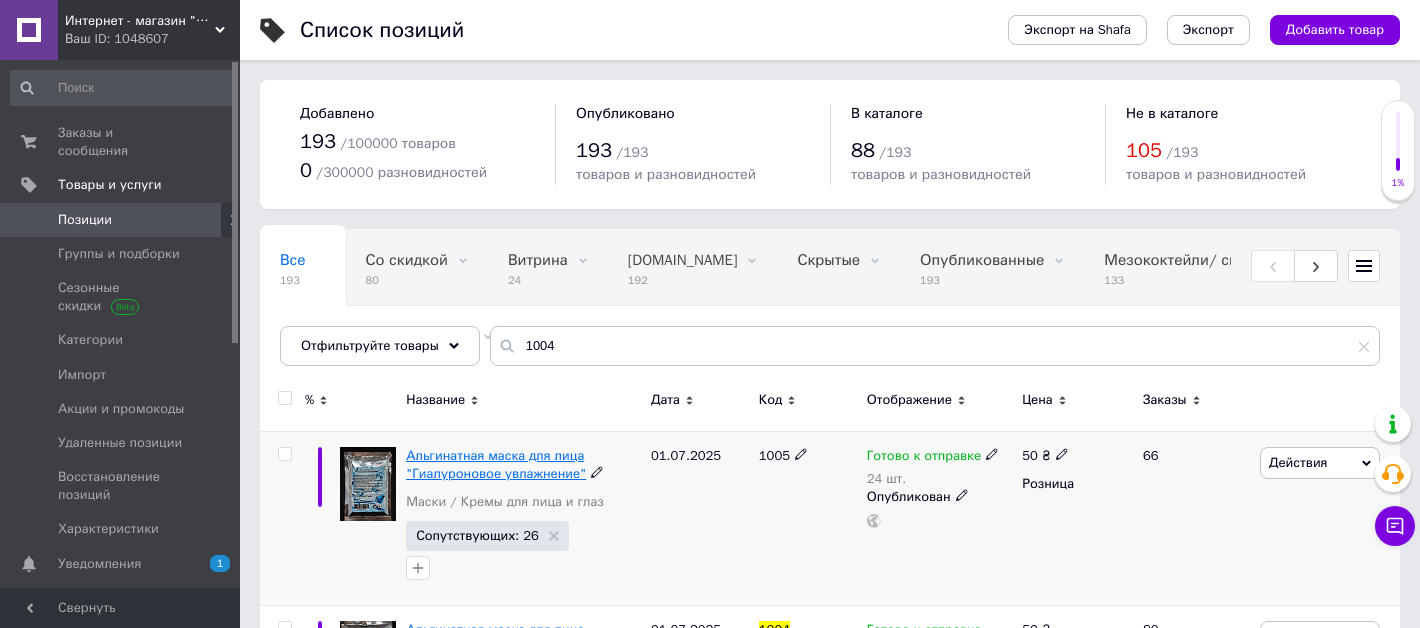 scroll, scrollTop: 3, scrollLeft: 0, axis: vertical 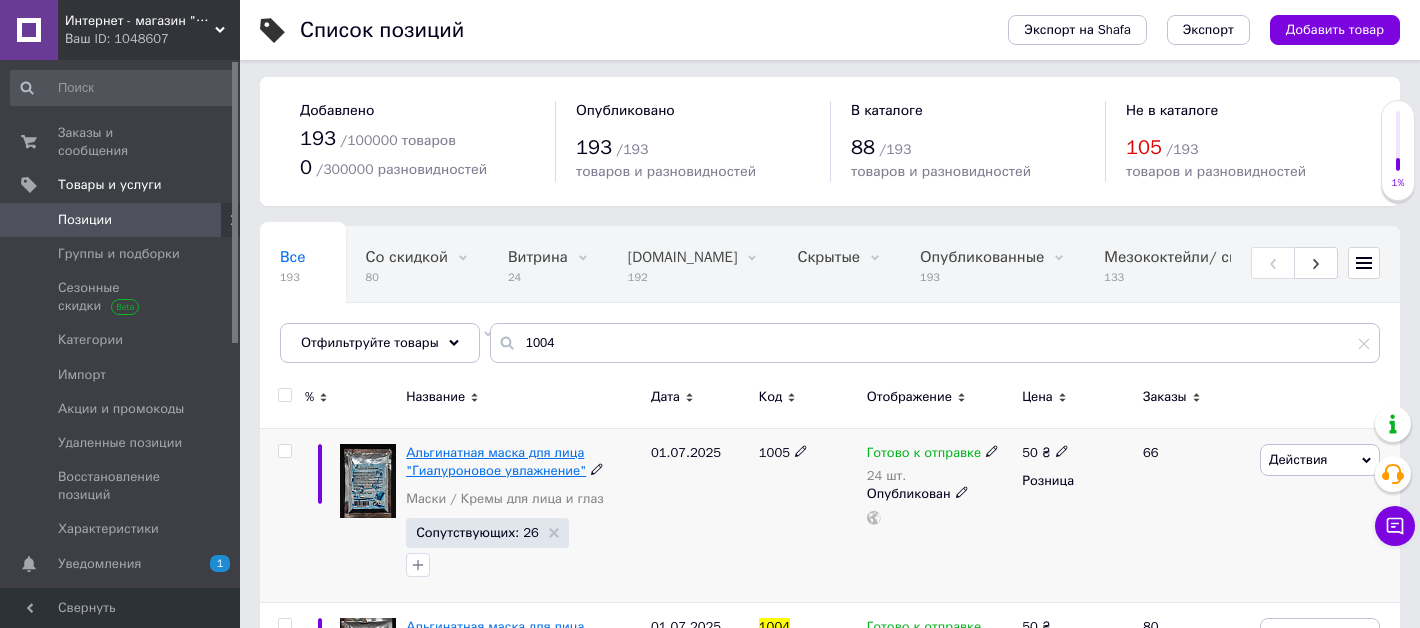click on "Альгинатная маска для лица "Гиалуроновое увлажнение"" at bounding box center [496, 461] 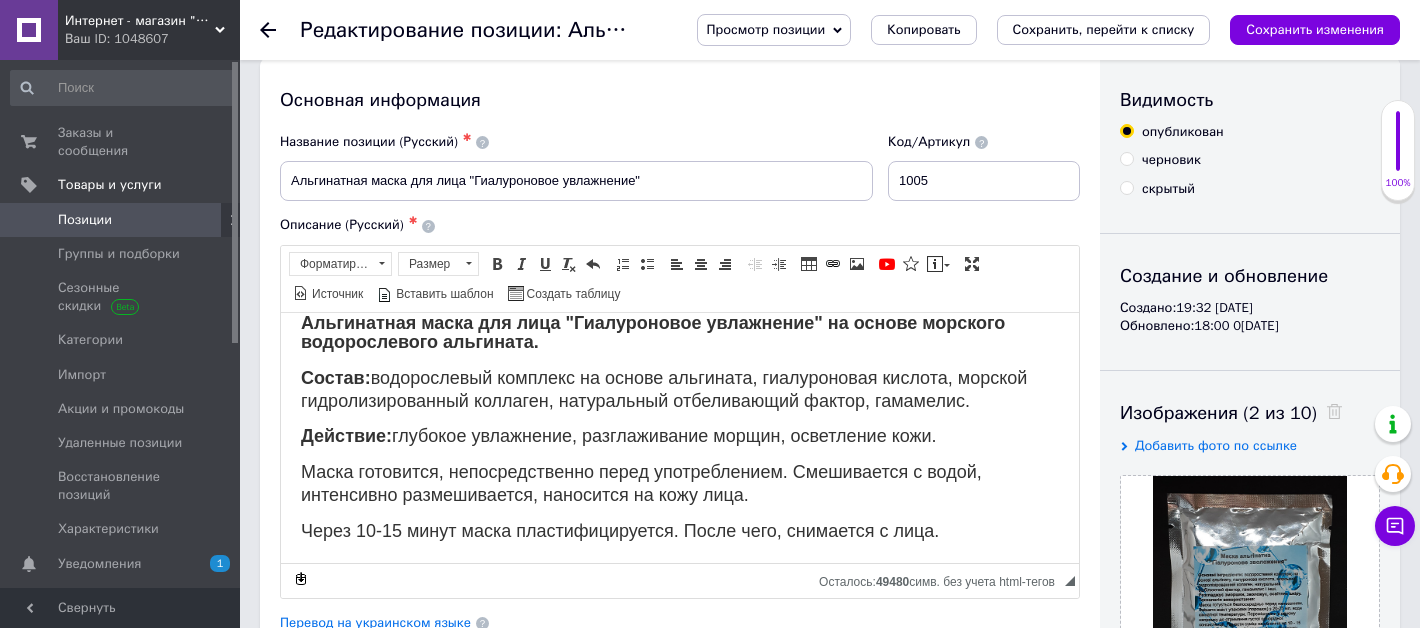 scroll, scrollTop: 0, scrollLeft: 0, axis: both 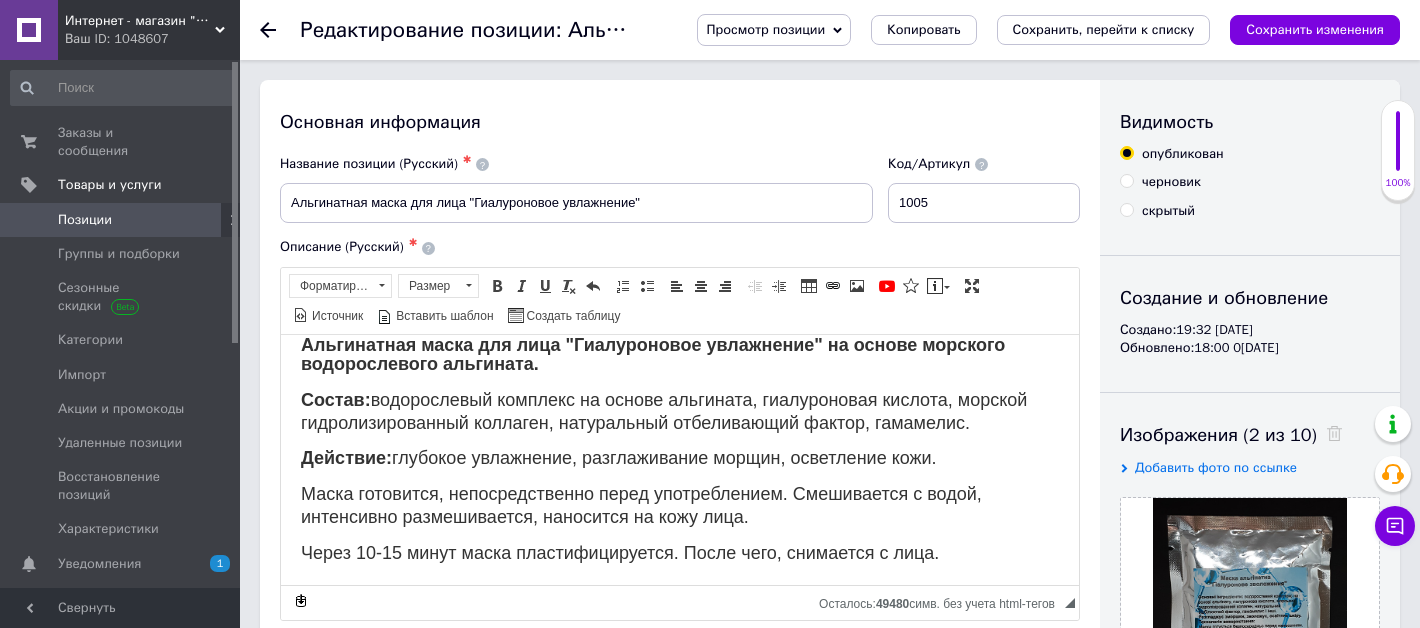 click on "Альгинатная маска для лица "Гиалуроновое увлажнение" на основе морского водорослевого альгината. Состав:  водорослевый комплекс на основе альгината, гиалуроновая кислота, морской гидролизированный коллаген, натуральный отбеливающий фактор, гамамелис. Действие:  глубокое увлажнение, разглаживание морщин, осветление кожи. Маска готовится, непосредственно перед употреблением. Смешивается с водой, интенсивно размешивается, наносится на кожу лица. Через 10-15 минут маска пластифицируется. После чего, снимается с лица." at bounding box center (680, 449) 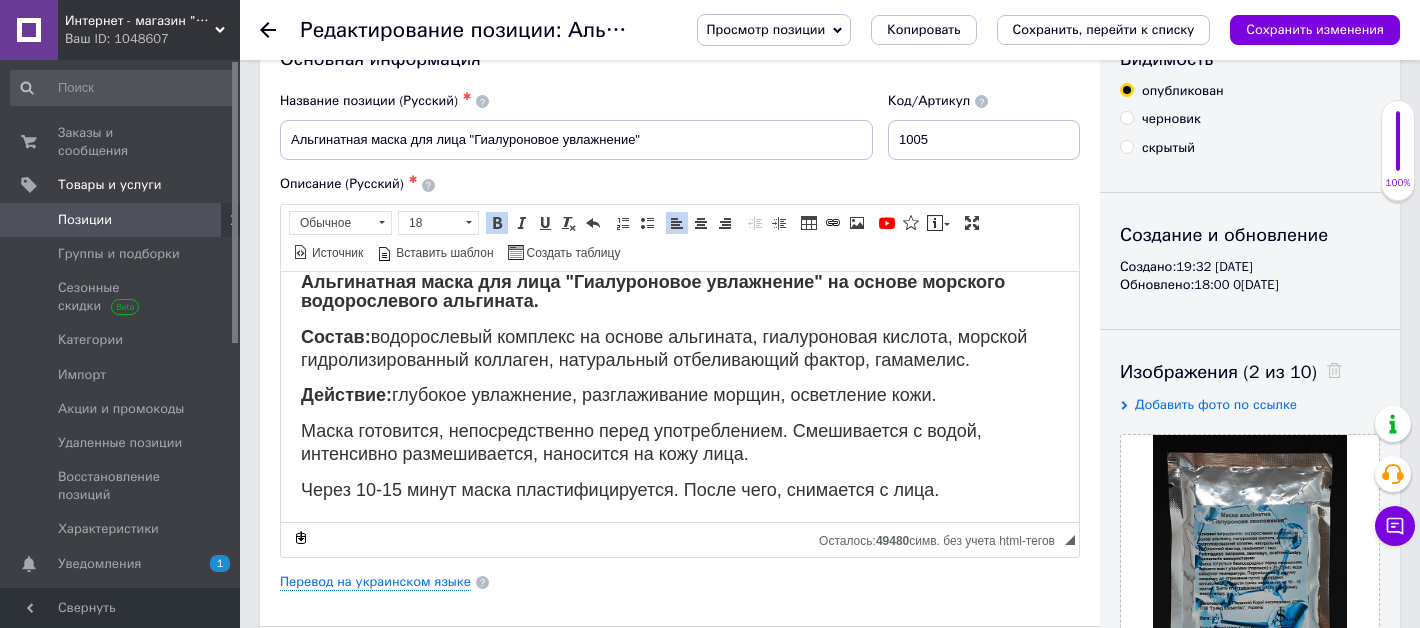 scroll, scrollTop: 62, scrollLeft: 0, axis: vertical 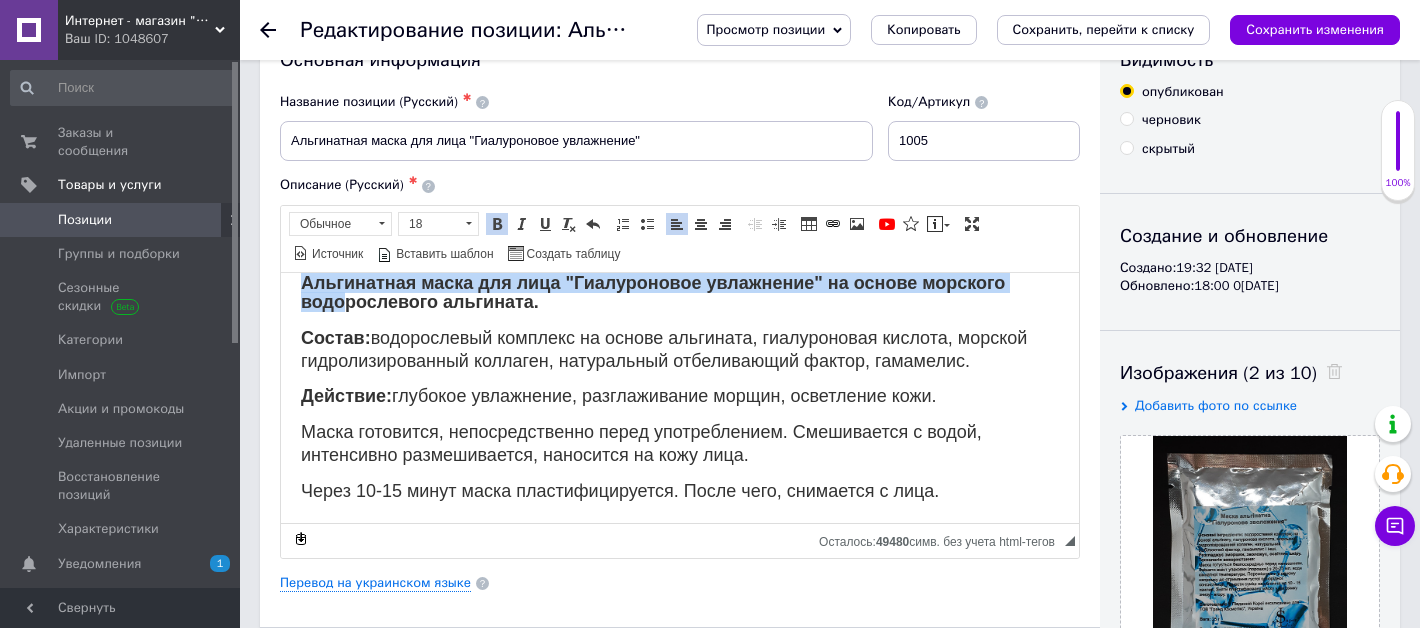 drag, startPoint x: 301, startPoint y: 278, endPoint x: 349, endPoint y: 305, distance: 55.072678 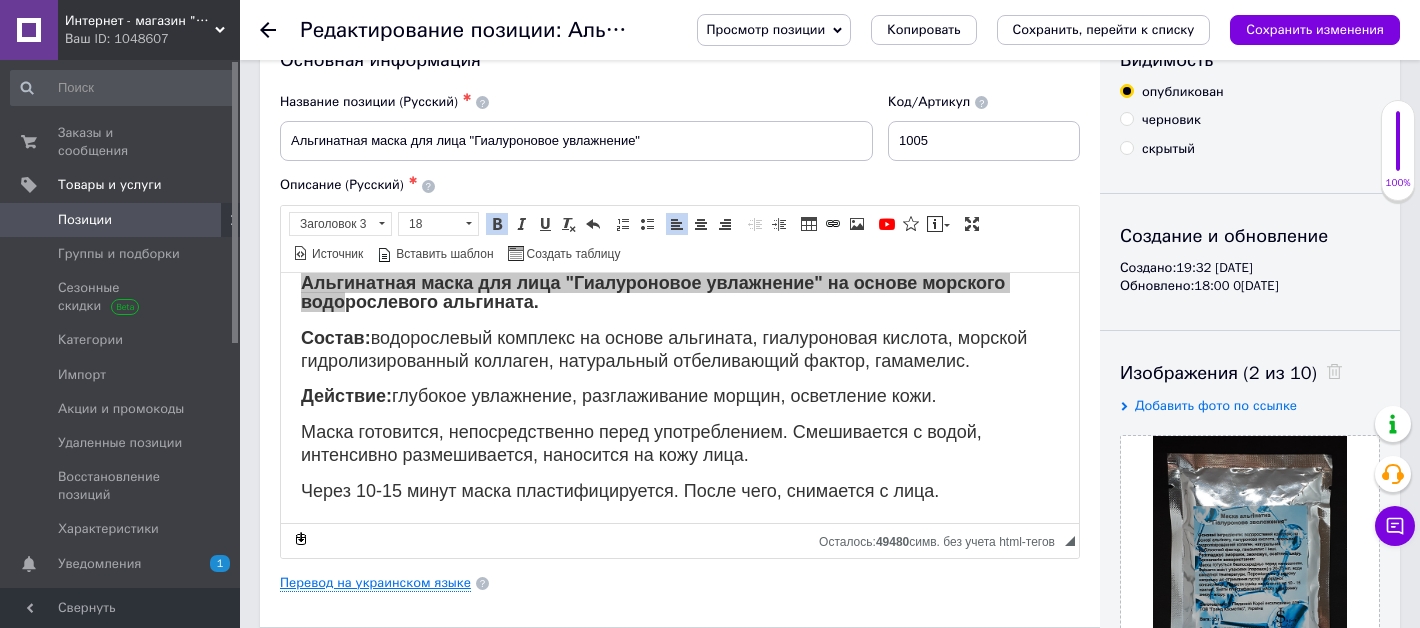 click on "Перевод на украинском языке" at bounding box center [375, 583] 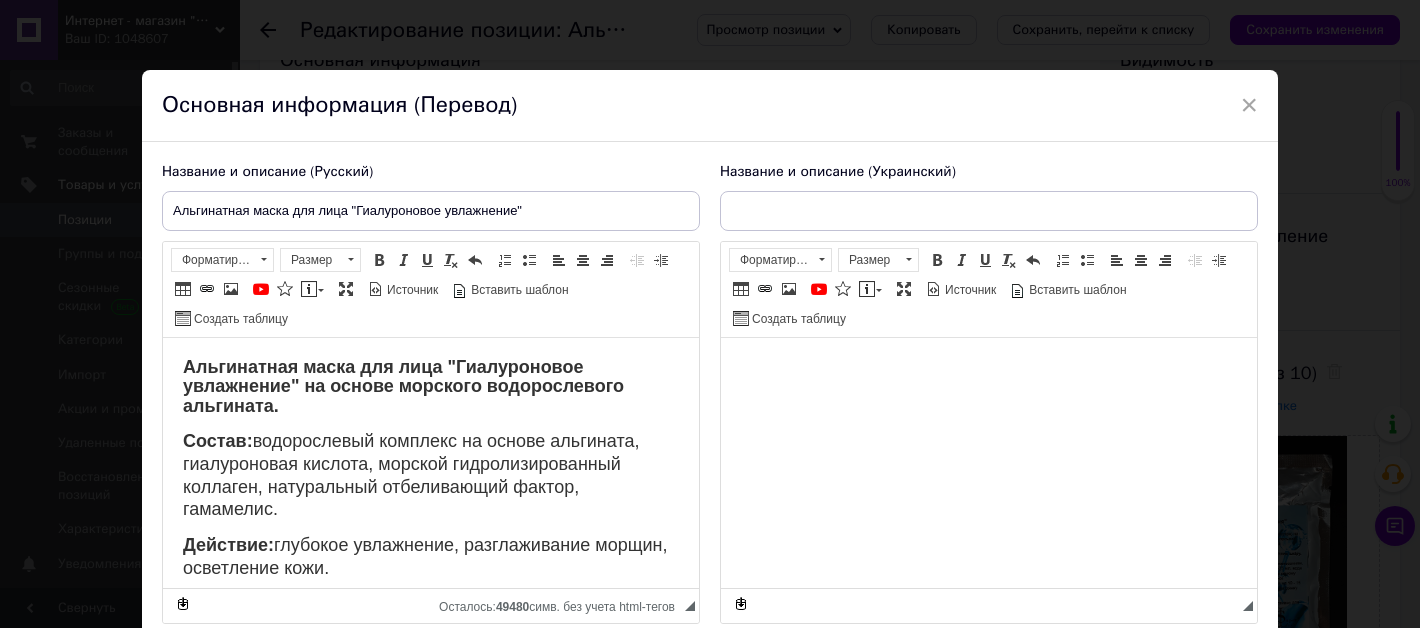 scroll, scrollTop: 0, scrollLeft: 0, axis: both 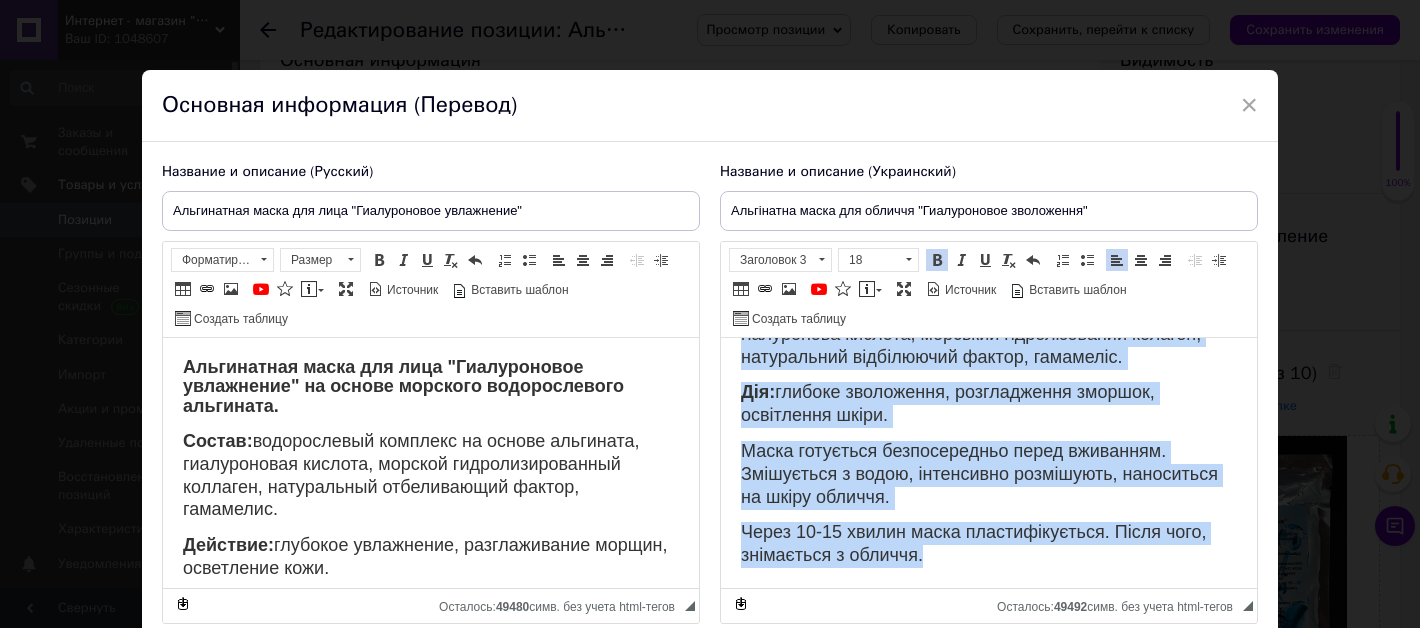 drag, startPoint x: 738, startPoint y: 361, endPoint x: 877, endPoint y: 537, distance: 224.26993 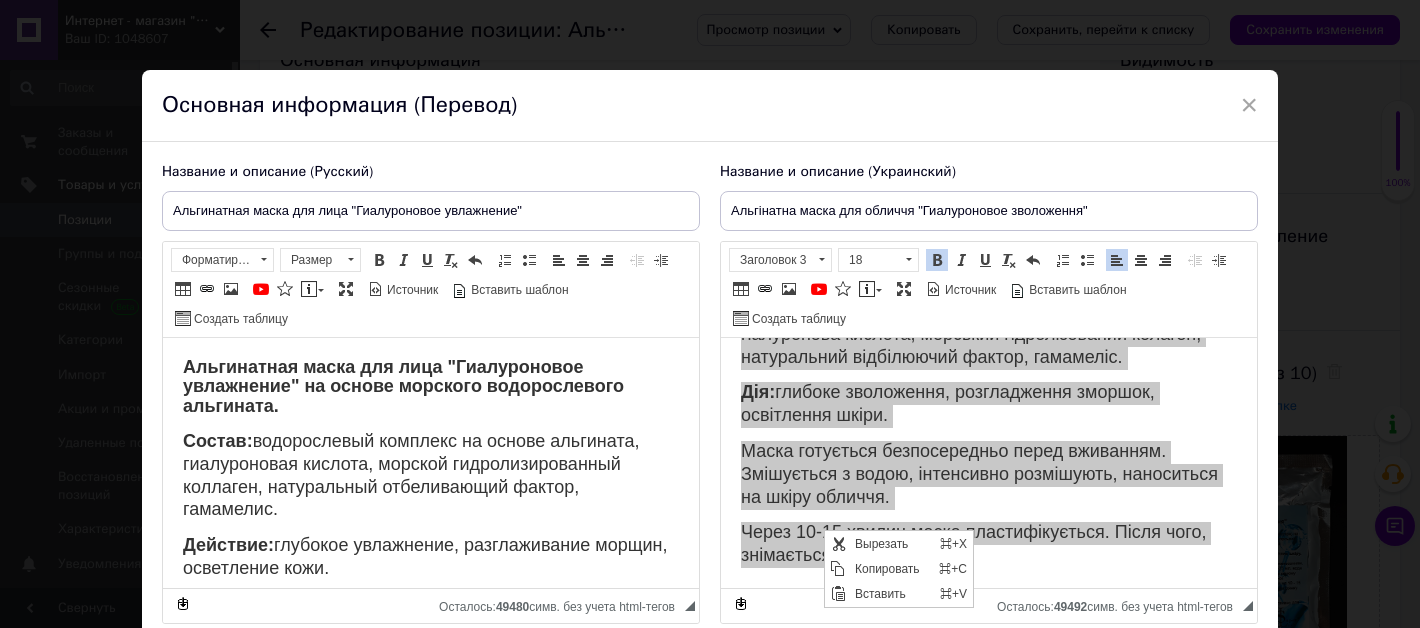 scroll, scrollTop: 0, scrollLeft: 0, axis: both 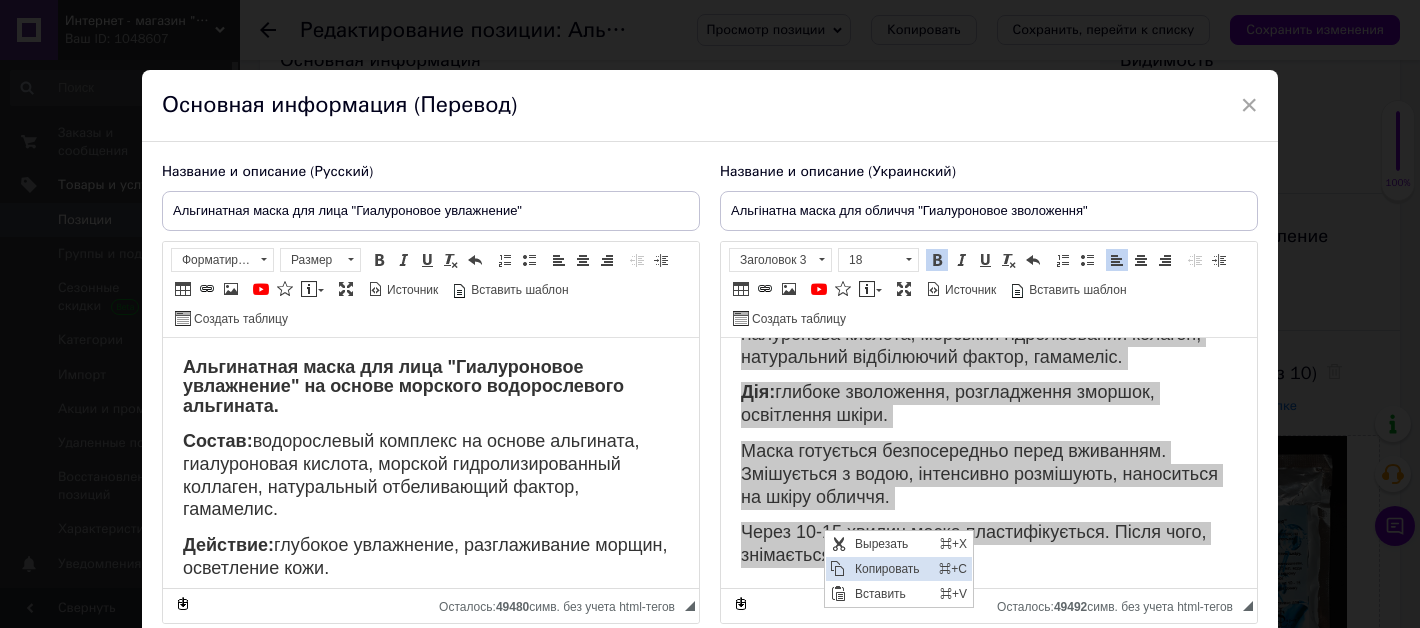 click on "Копировать" at bounding box center (891, 568) 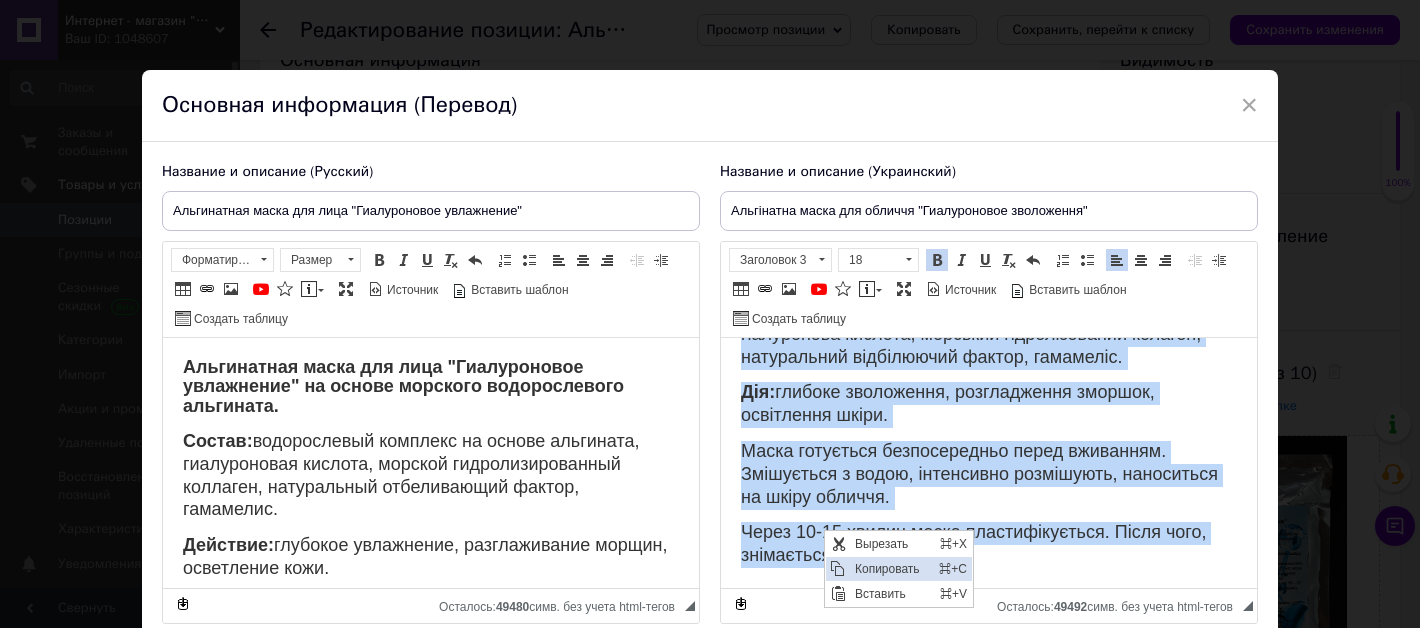 copy on "Альгінатна маска для обличчя "Гиалуроновое зволоження" на основі морського водоростеві альгінату. Склад:  водоростевий комплекс на основі альгінату, гіалуронова кислота, морський гідролізований колаген, натуральний відбілюючий фактор, гамамеліс. Дія:  глибоке зволоження, розгладження зморшок, освітлення шкіри. Маска готується безпосередньо перед вживанням. Змішується з водою, інтенсивно розмішують, наноситься на шкіру обличчя. Через 10-15 хвилин маска пластифікується. Після чого, знімається з обличчя." 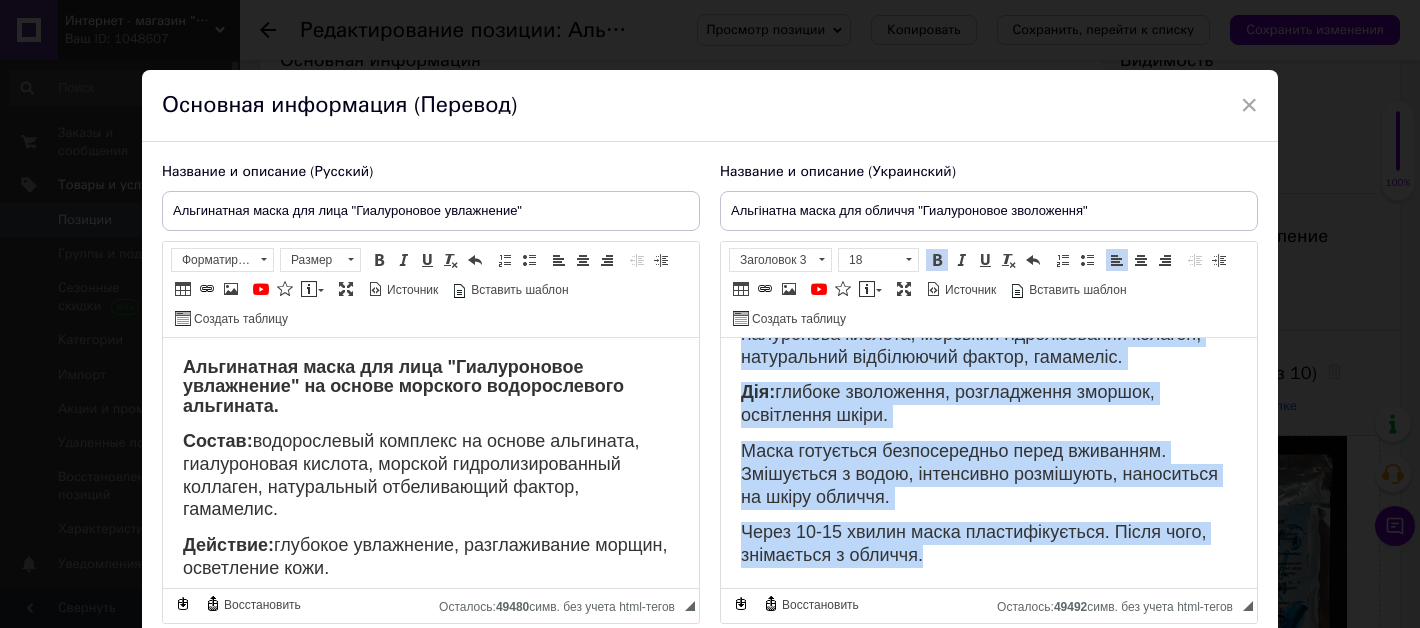 click on "Маска готується безпосередньо перед вживанням. Змішується з водою, інтенсивно розмішують, наноситься на шкіру обличчя." at bounding box center (979, 474) 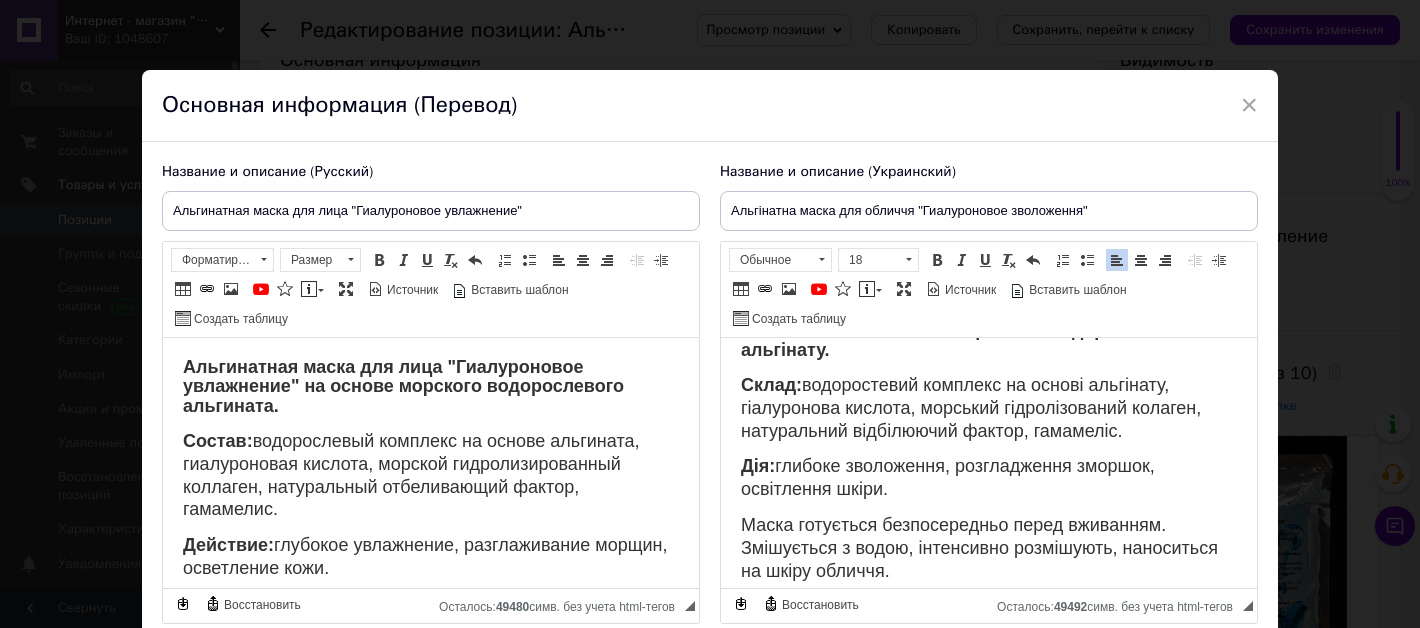 scroll, scrollTop: 0, scrollLeft: 0, axis: both 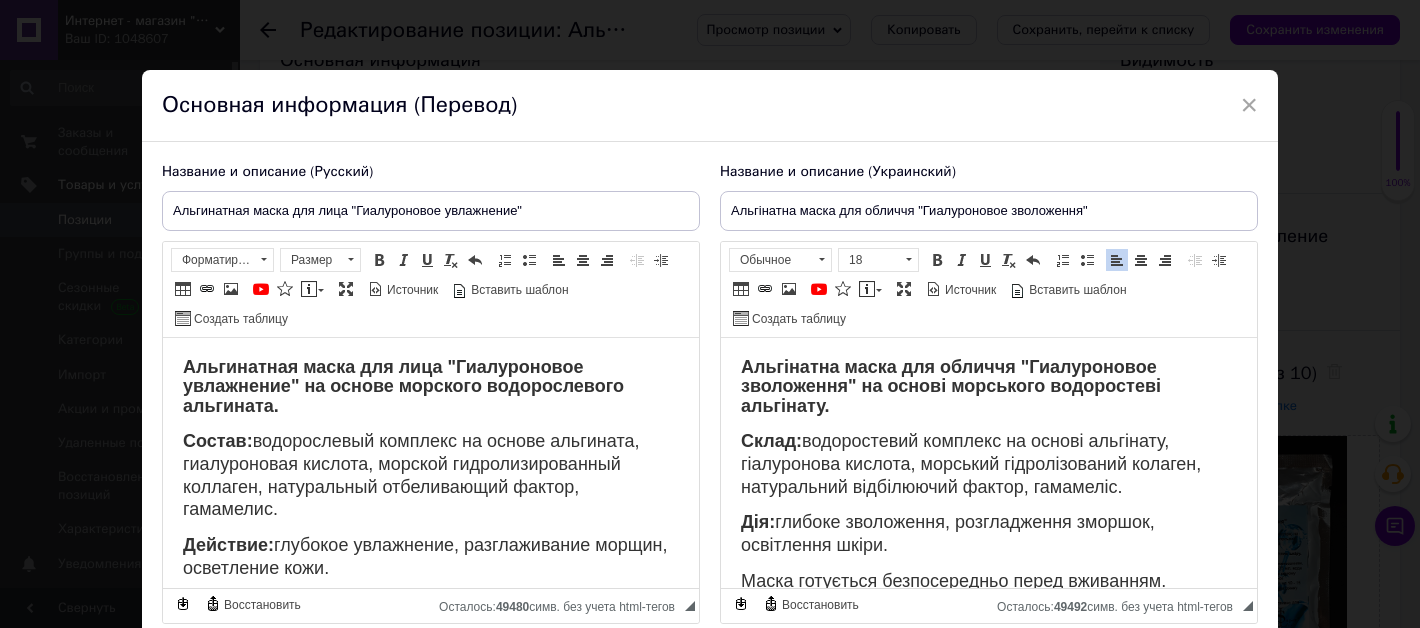 drag, startPoint x: 810, startPoint y: 443, endPoint x: 1139, endPoint y: 495, distance: 333.08408 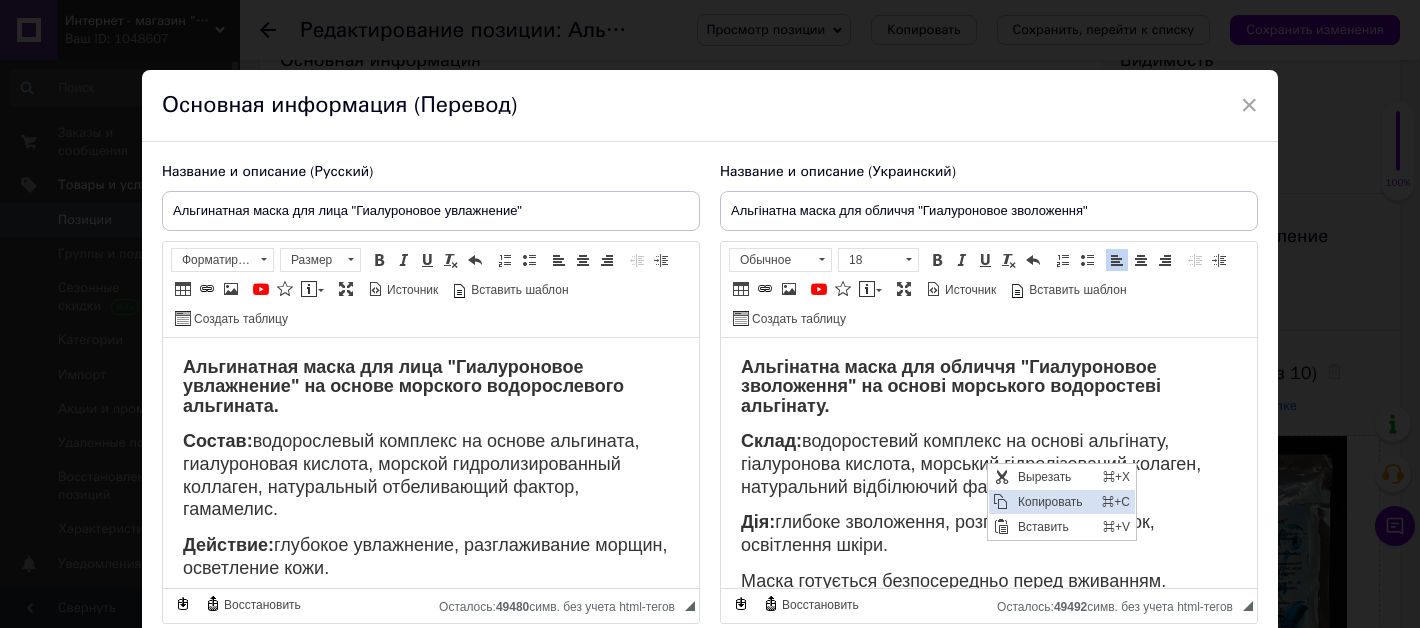 click on "Копировать" at bounding box center [1054, 501] 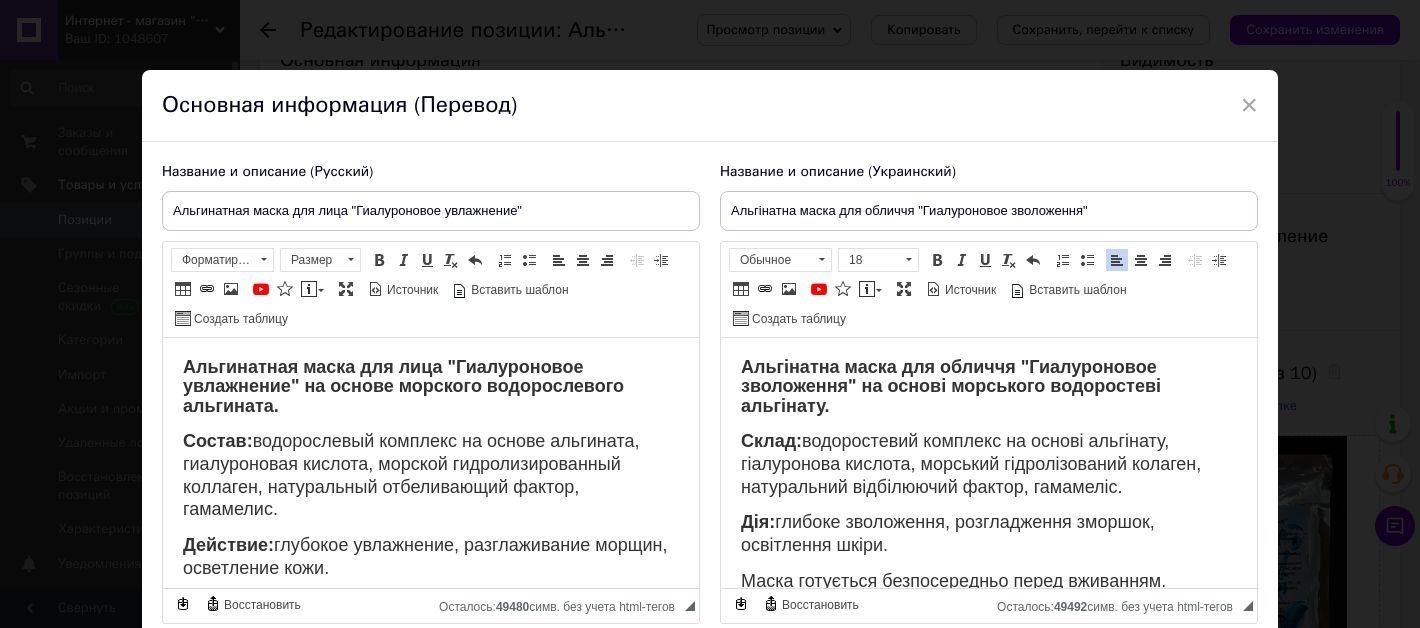 click on "Склад:  водоростевий комплекс на основі альгінату, гіалуронова кислота, морський гідролізований колаген, натуральний відбілюючий фактор, гамамеліс." at bounding box center [971, 464] 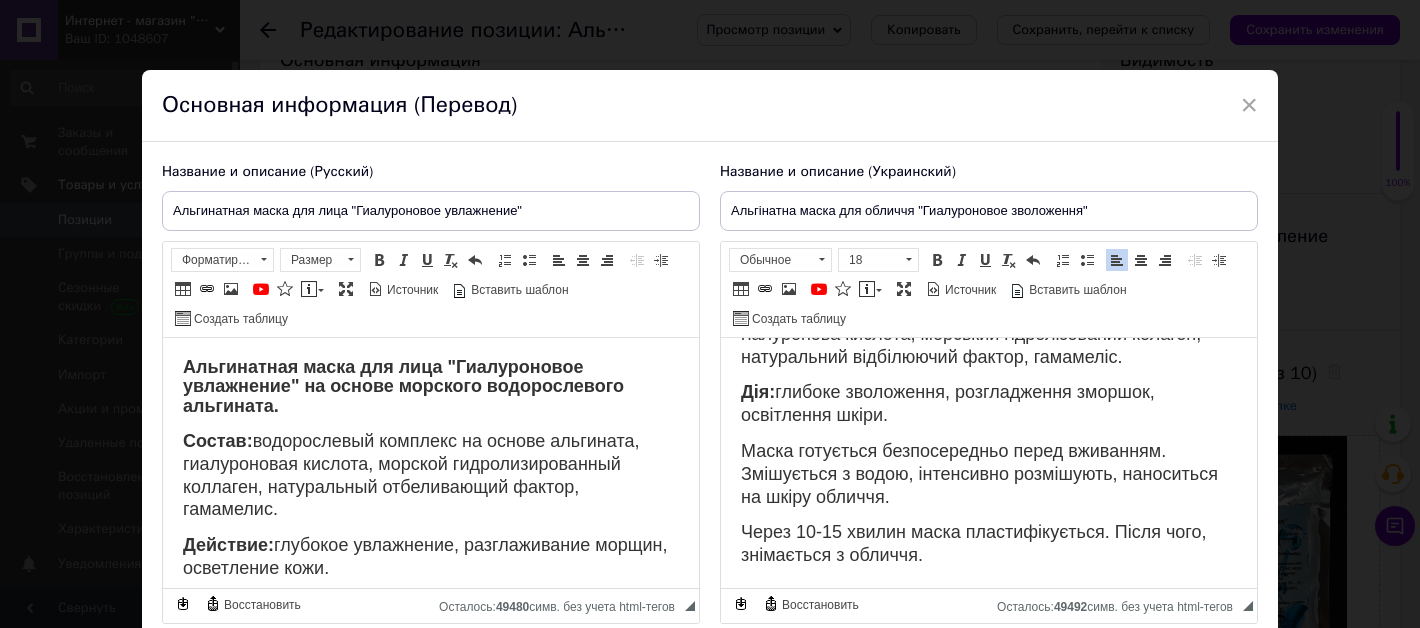 scroll, scrollTop: 132, scrollLeft: 0, axis: vertical 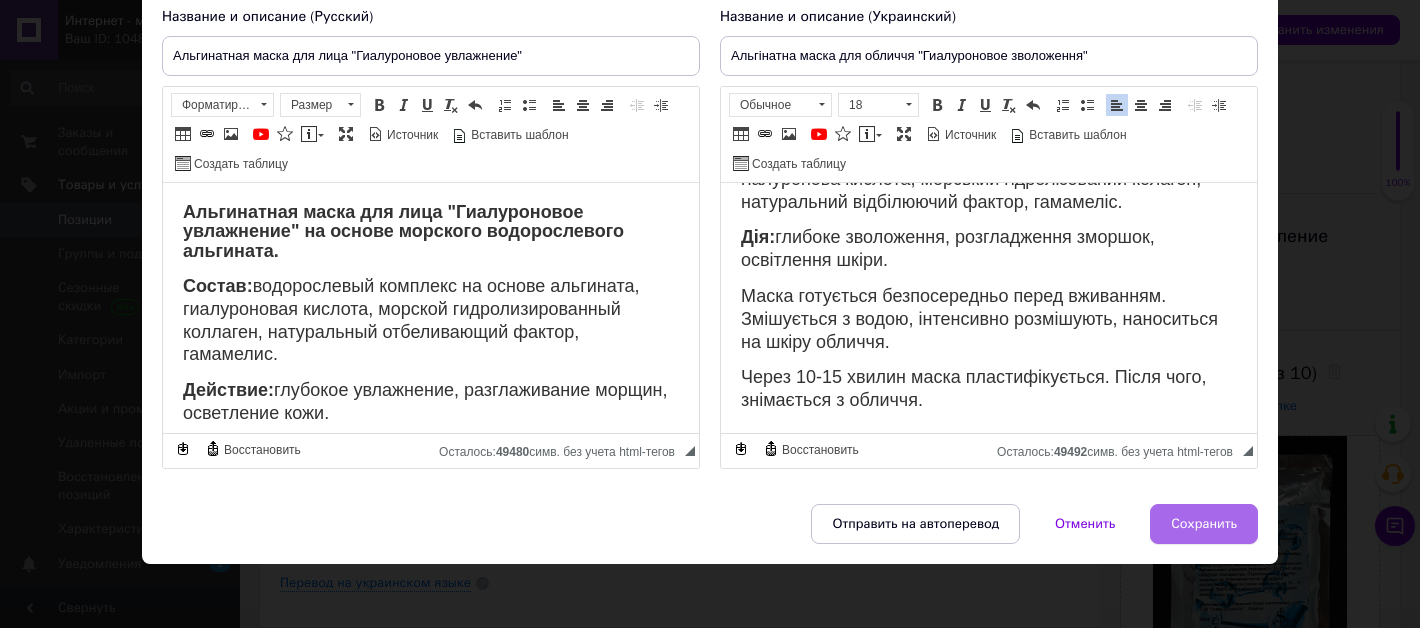 click on "Сохранить" at bounding box center (1204, 524) 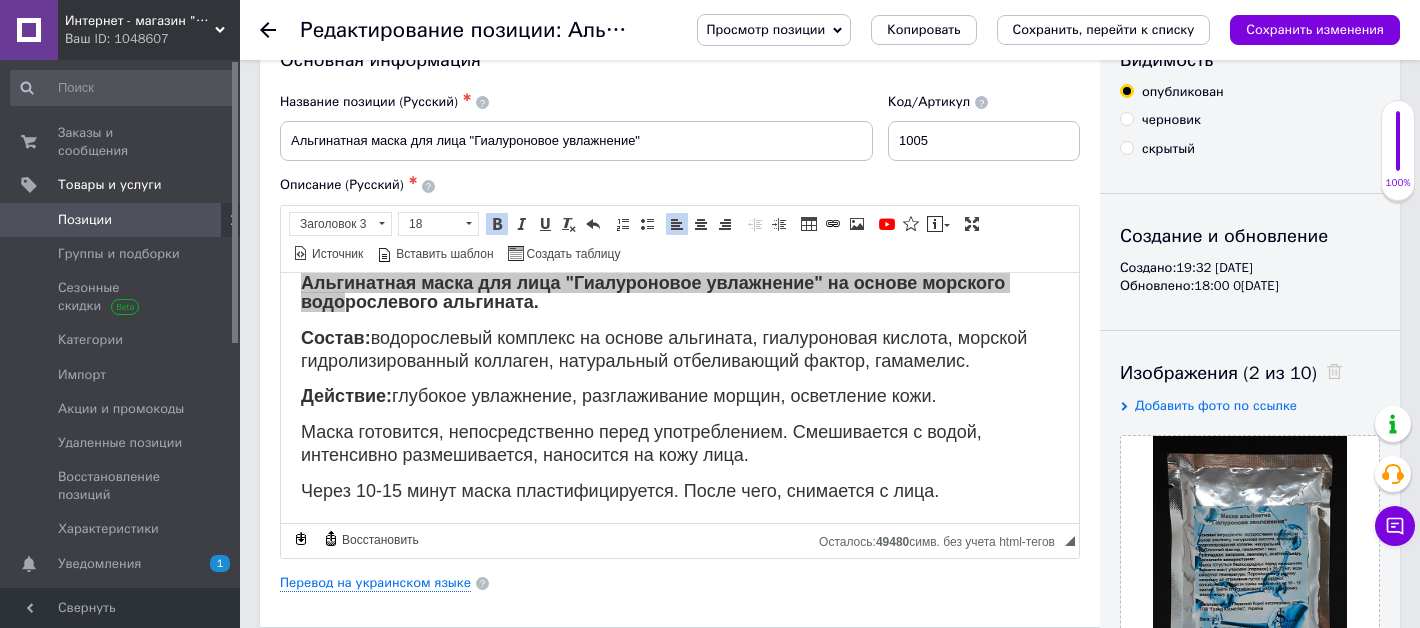 drag, startPoint x: 1312, startPoint y: 26, endPoint x: 1302, endPoint y: 23, distance: 10.440307 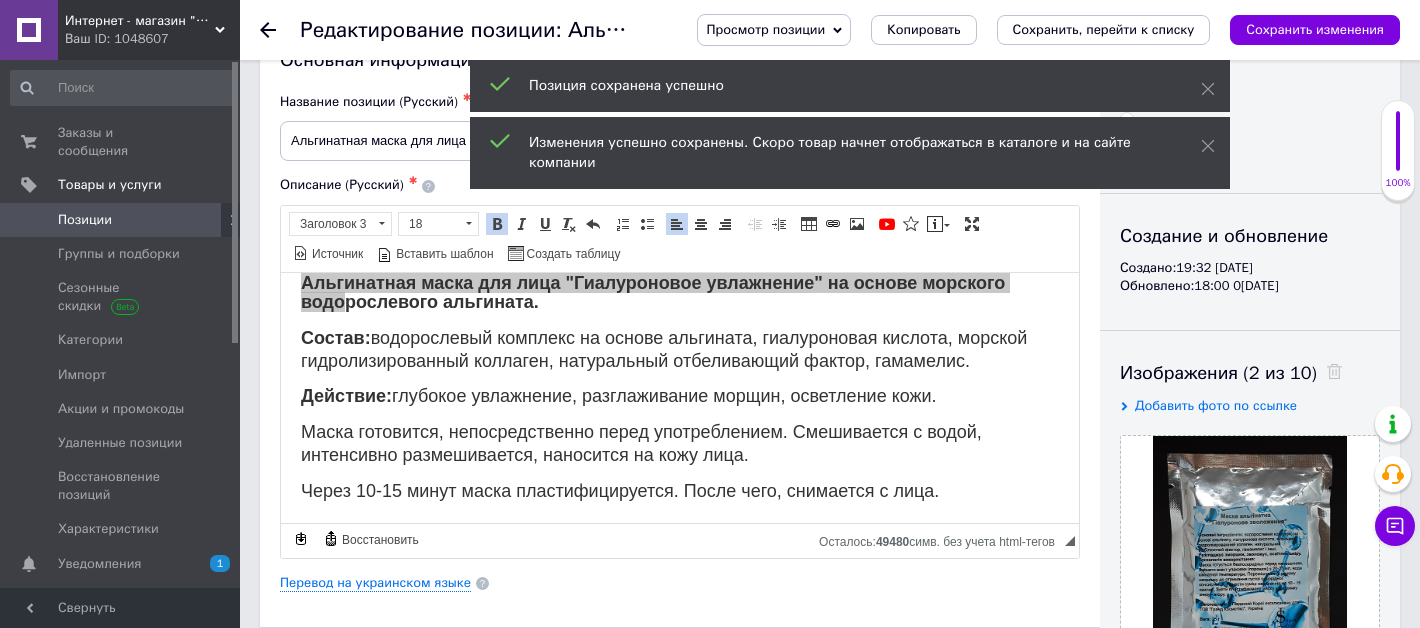click 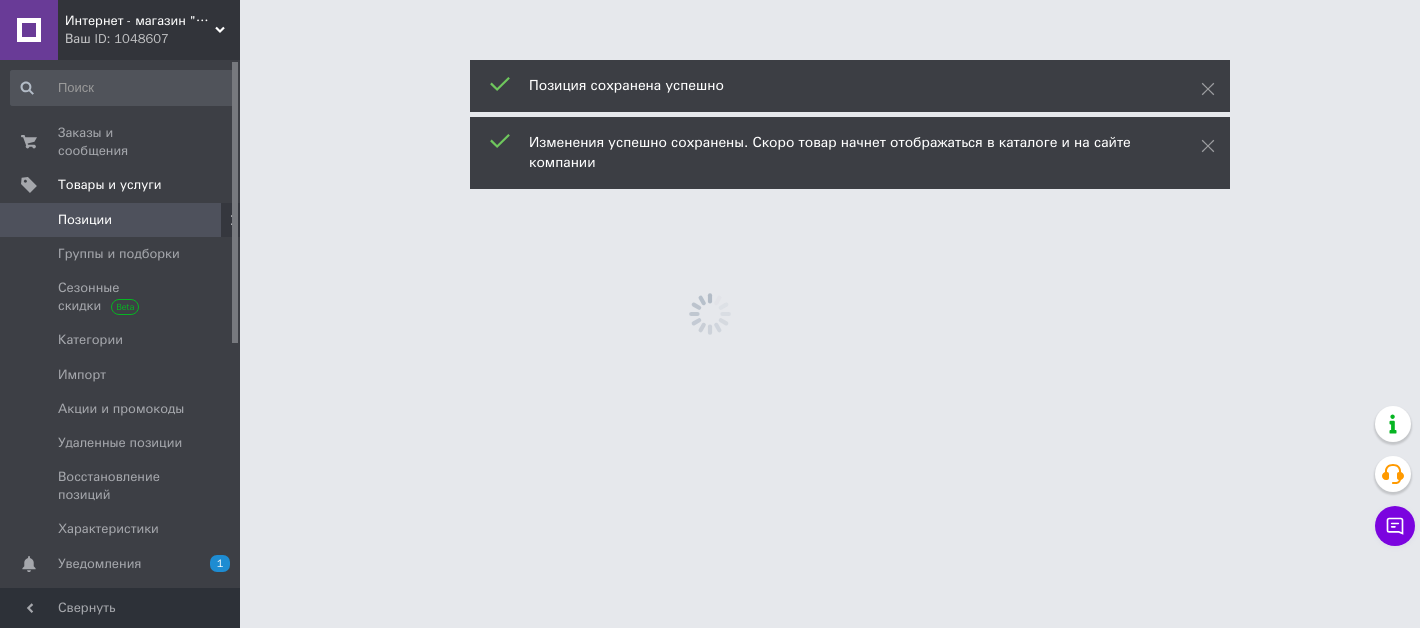 scroll, scrollTop: 0, scrollLeft: 0, axis: both 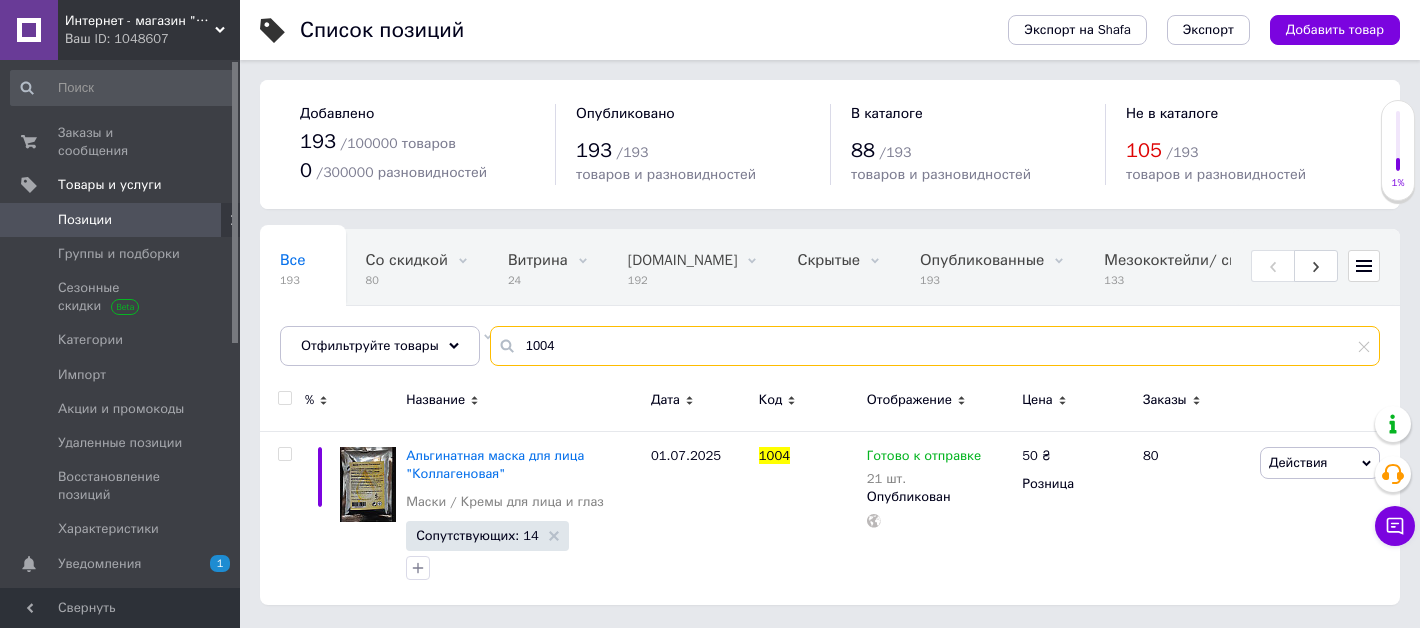 click on "1004" at bounding box center (935, 346) 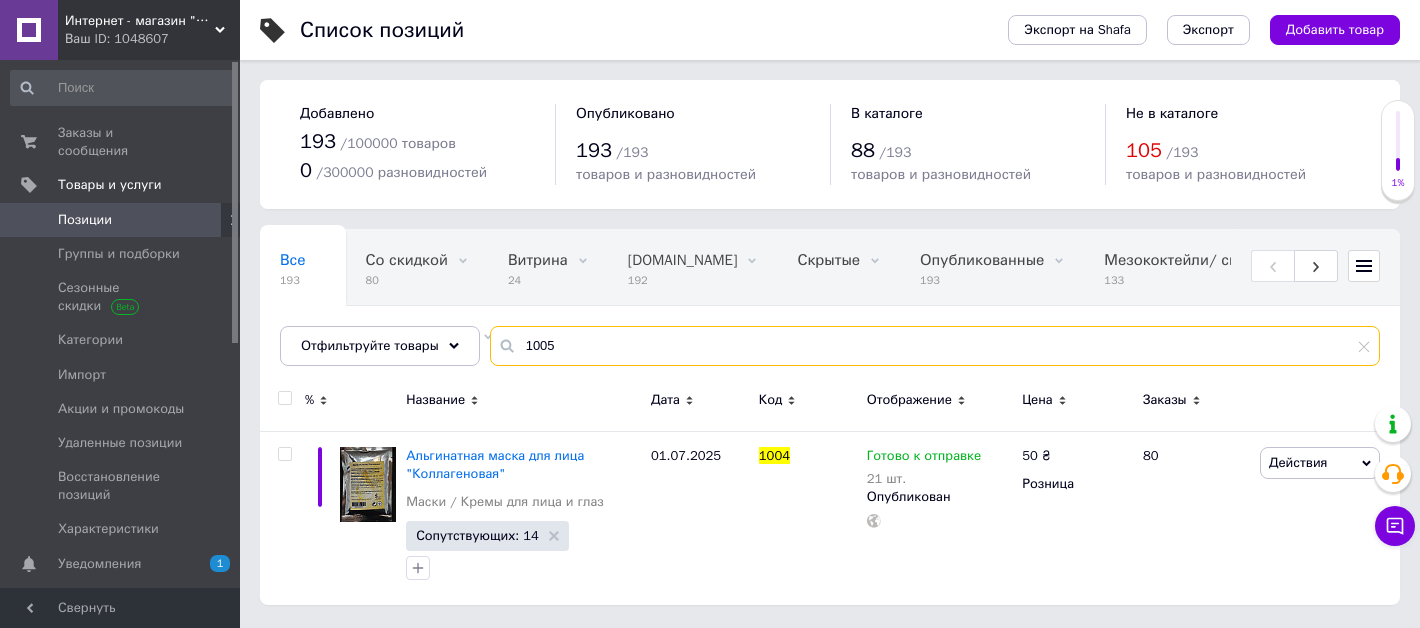 type on "1005" 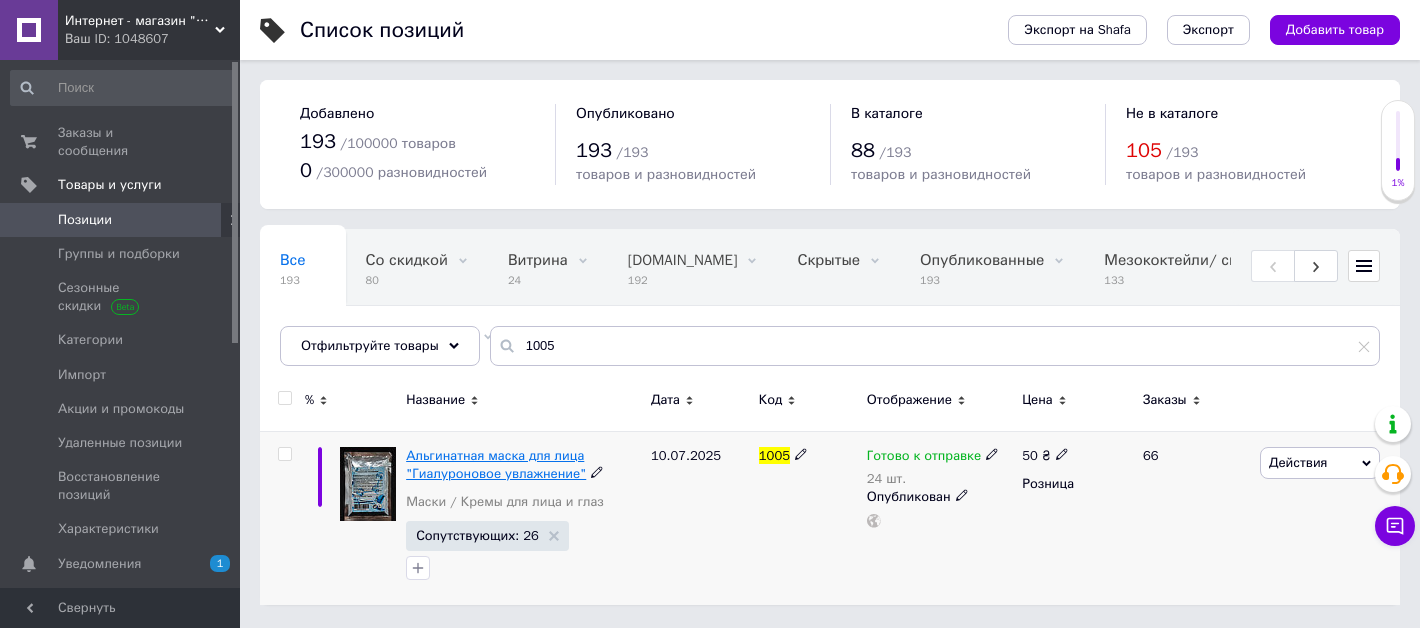 click on "Альгинатная маска для лица "Гиалуроновое увлажнение"" at bounding box center (496, 464) 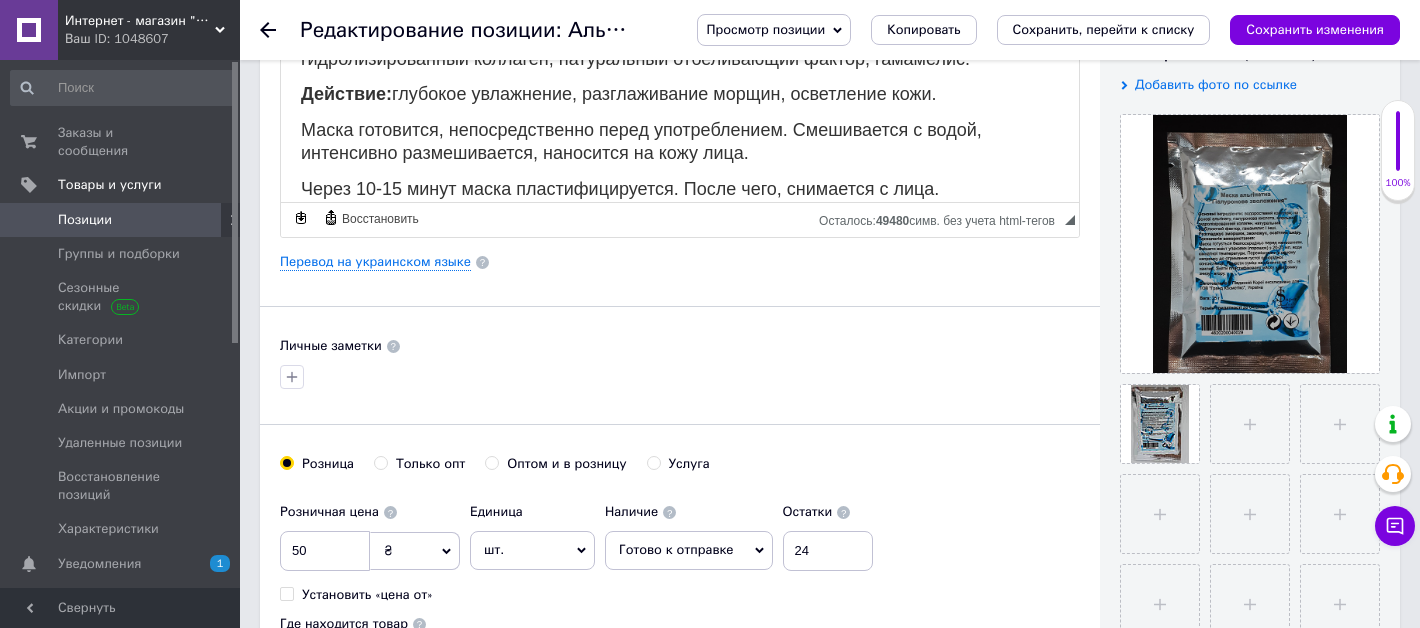 scroll, scrollTop: 21, scrollLeft: 0, axis: vertical 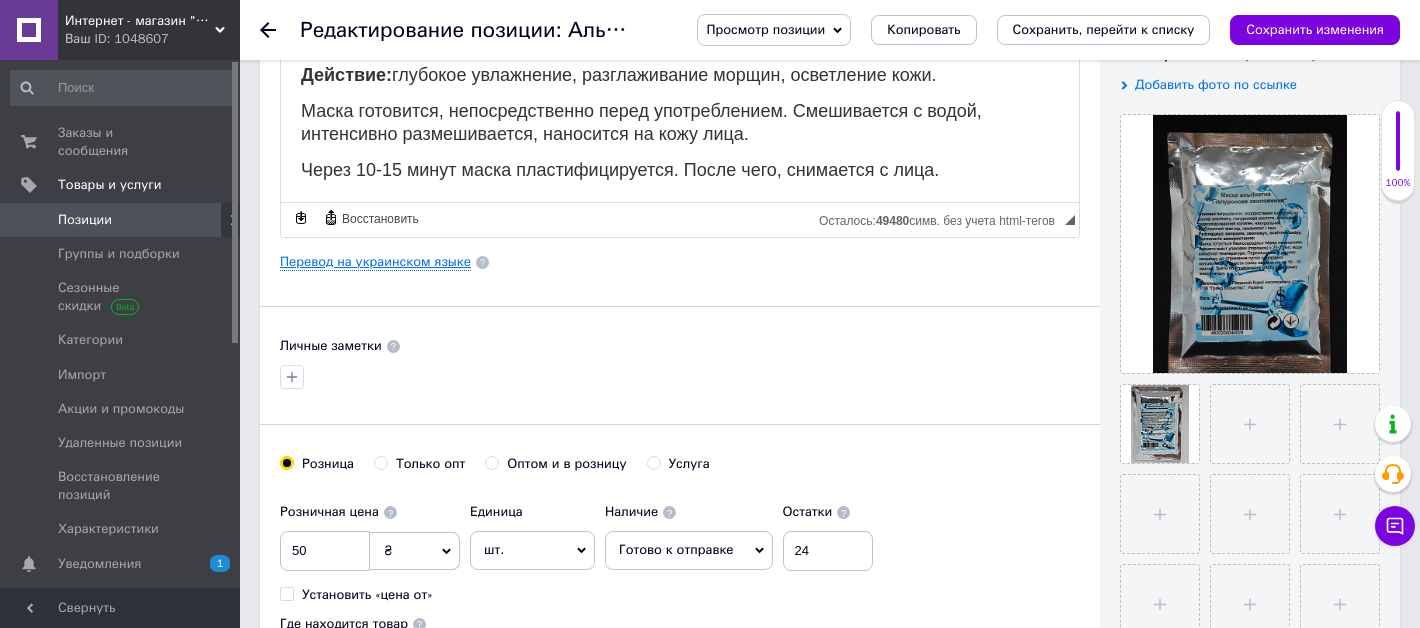 click on "Перевод на украинском языке" at bounding box center (375, 262) 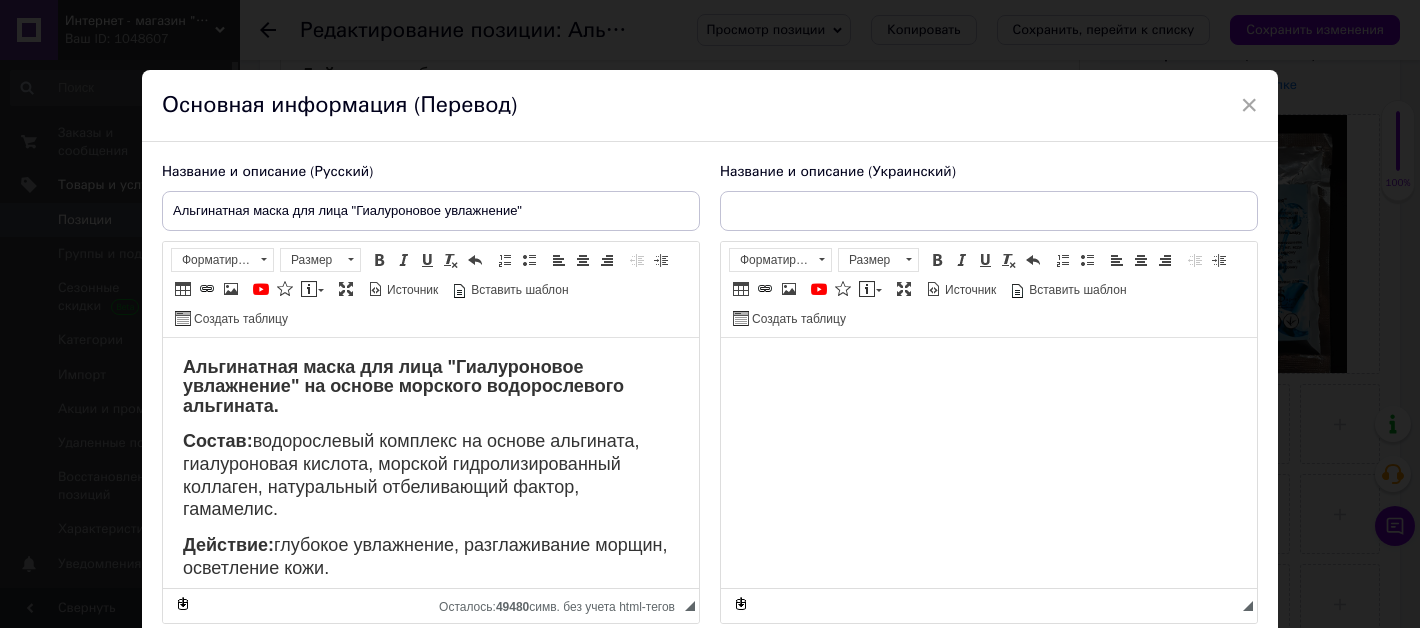 scroll, scrollTop: 0, scrollLeft: 0, axis: both 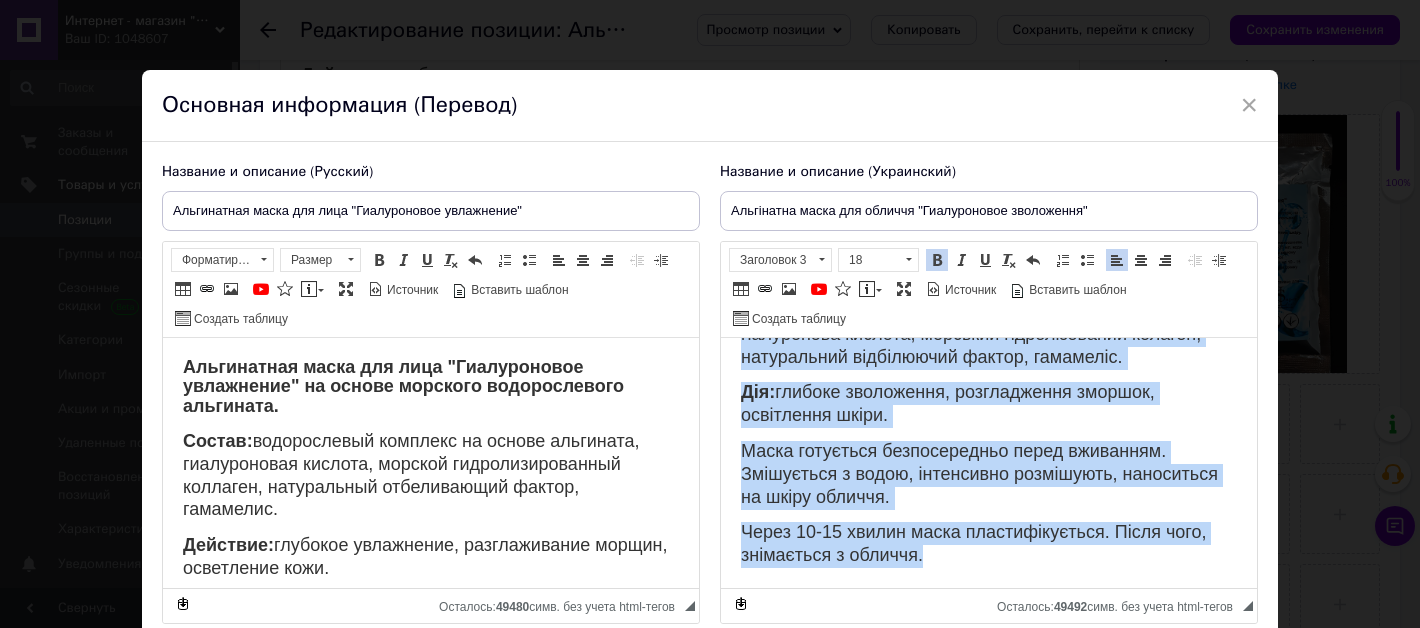 drag, startPoint x: 740, startPoint y: 363, endPoint x: 951, endPoint y: 601, distance: 318.06445 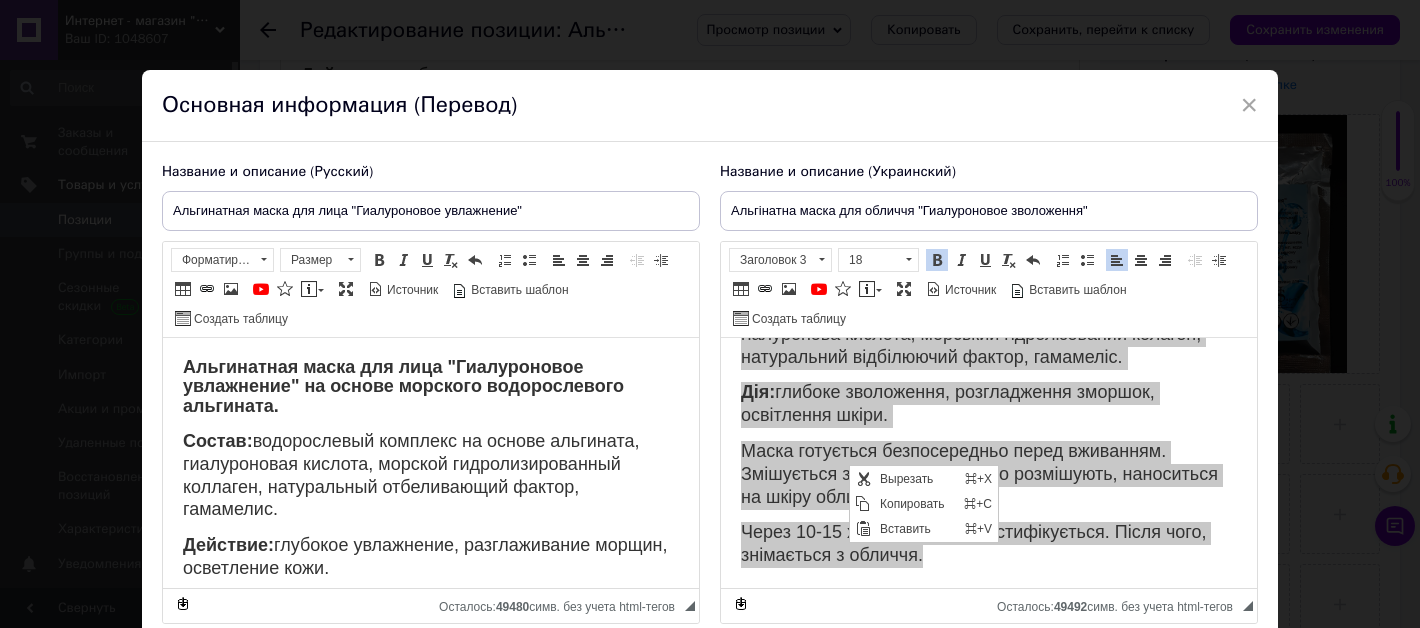 scroll, scrollTop: 0, scrollLeft: 0, axis: both 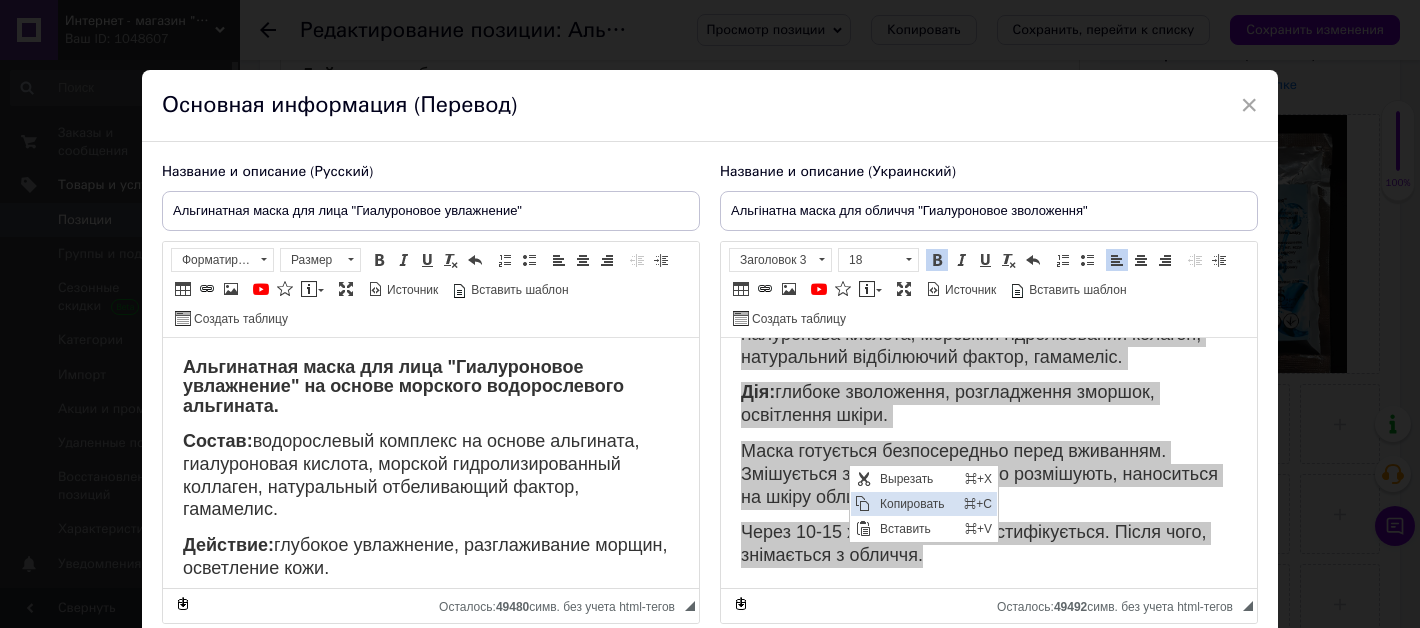 click on "Копировать" at bounding box center [916, 503] 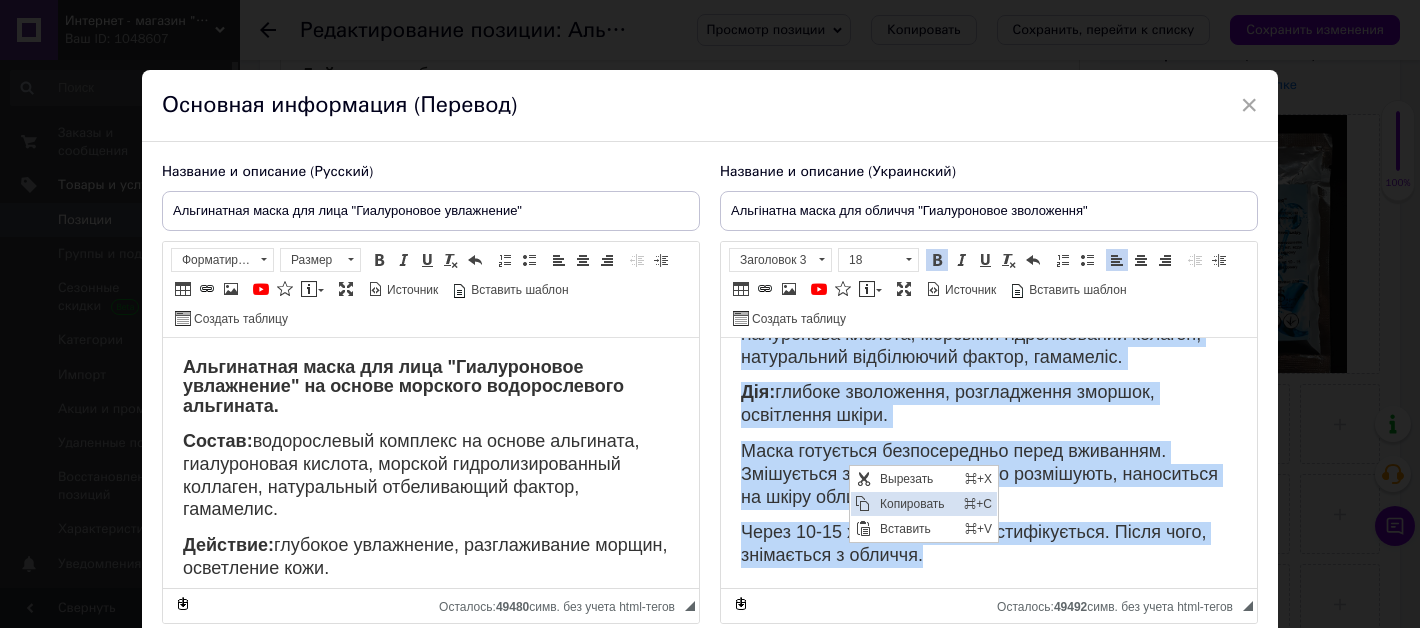 copy on "Альгінатна маска для обличчя "Гиалуроновое зволоження" на основі морського водоростеві альгінату. Склад:  водоростевий комплекс на основі альгінату, гіалуронова кислота, морський гідролізований колаген, натуральний відбілюючий фактор, гамамеліс. Дія:  глибоке зволоження, розгладження зморшок, освітлення шкіри. Маска готується безпосередньо перед вживанням. Змішується з водою, інтенсивно розмішують, наноситься на шкіру обличчя. Через 10-15 хвилин маска пластифікується. Після чого, знімається з обличчя." 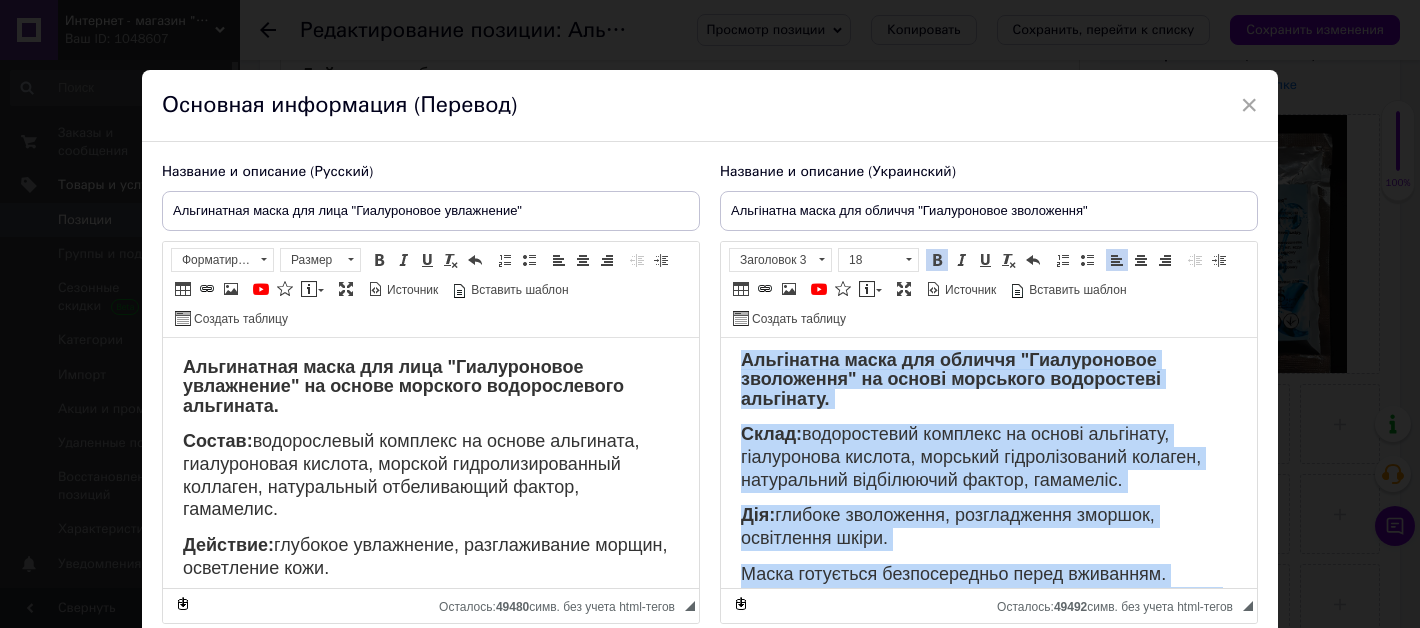 scroll, scrollTop: 0, scrollLeft: 0, axis: both 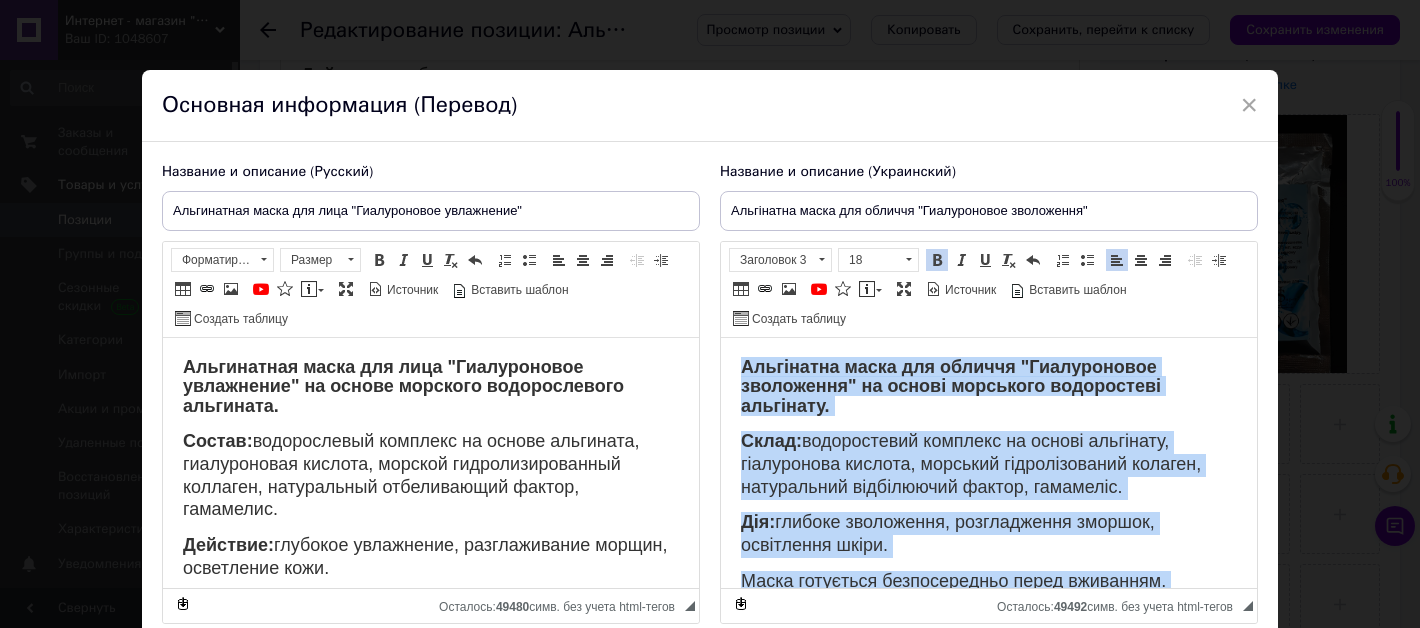 click on "Склад:  водоростевий комплекс на основі альгінату, гіалуронова кислота, морський гідролізований колаген, натуральний відбілюючий фактор, гамамеліс." at bounding box center (971, 464) 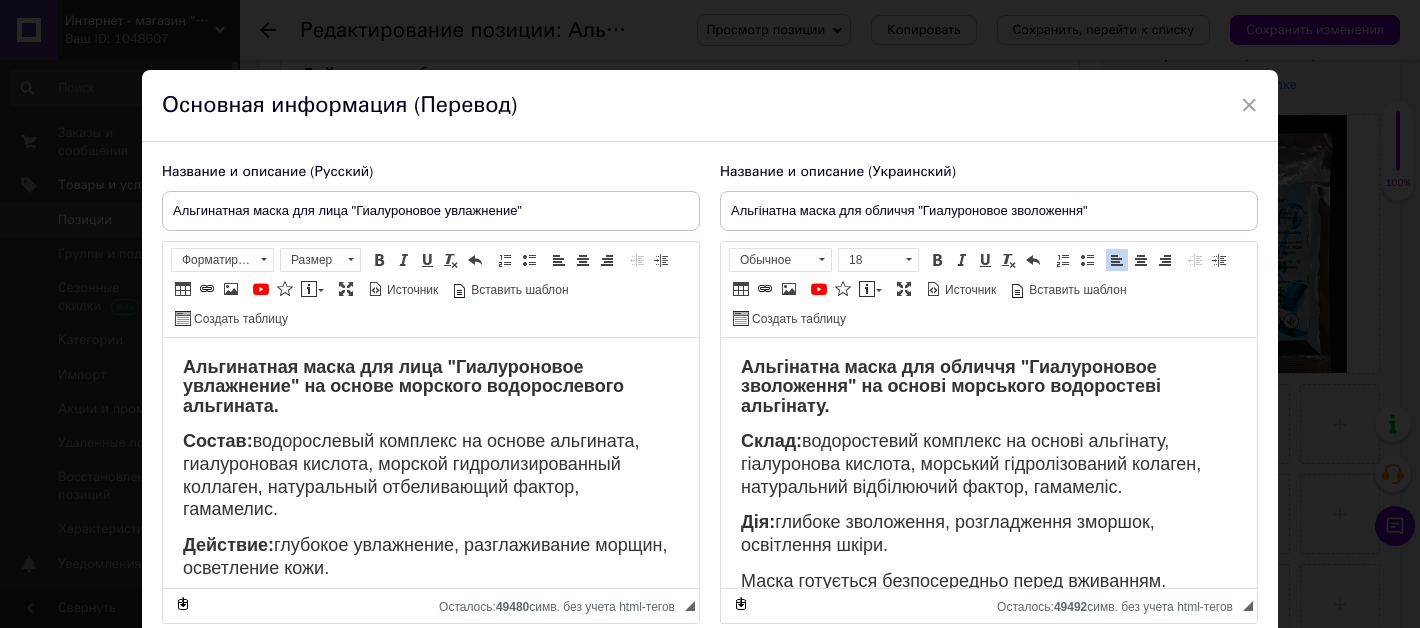 drag, startPoint x: 811, startPoint y: 444, endPoint x: 1140, endPoint y: 493, distance: 332.62894 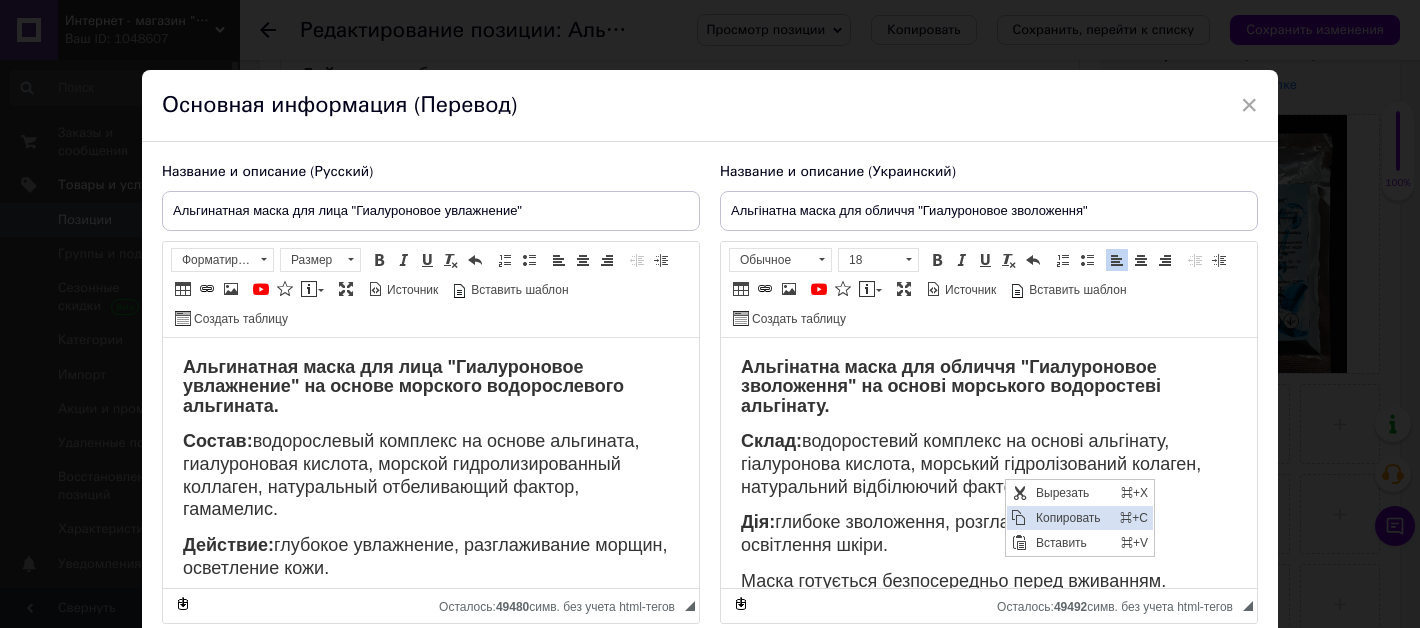 click on "Копировать" at bounding box center (1072, 517) 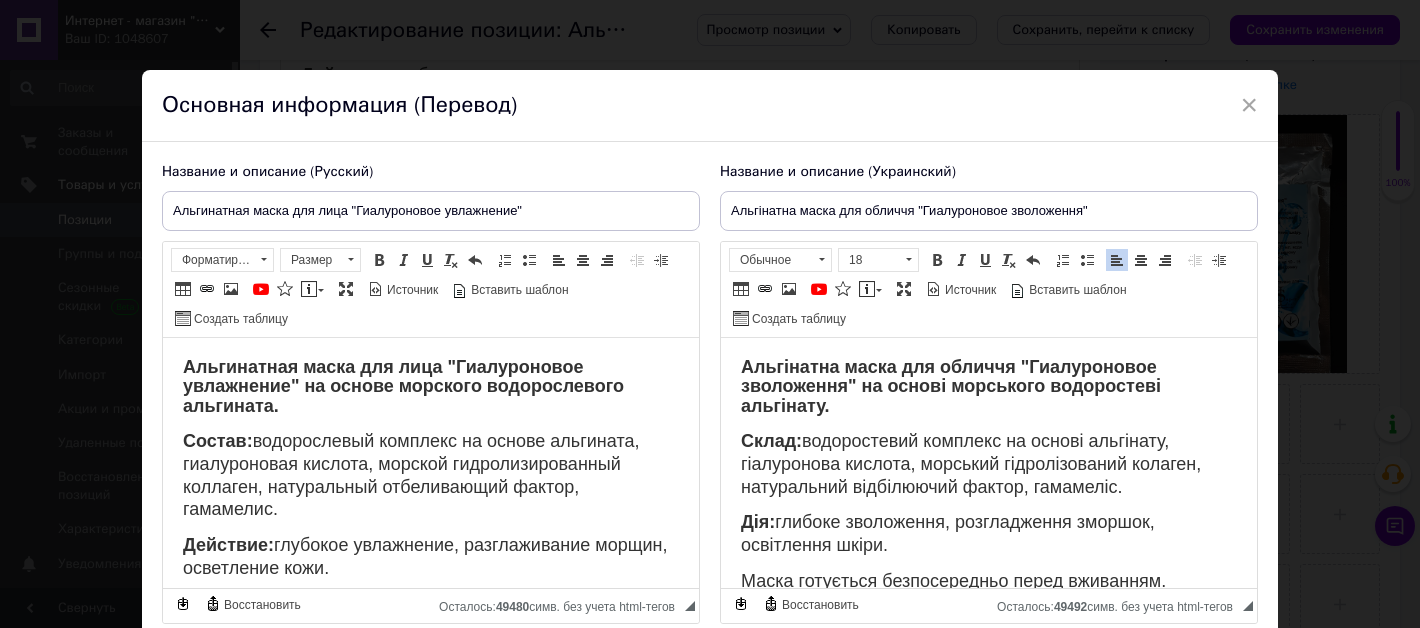scroll, scrollTop: 132, scrollLeft: 0, axis: vertical 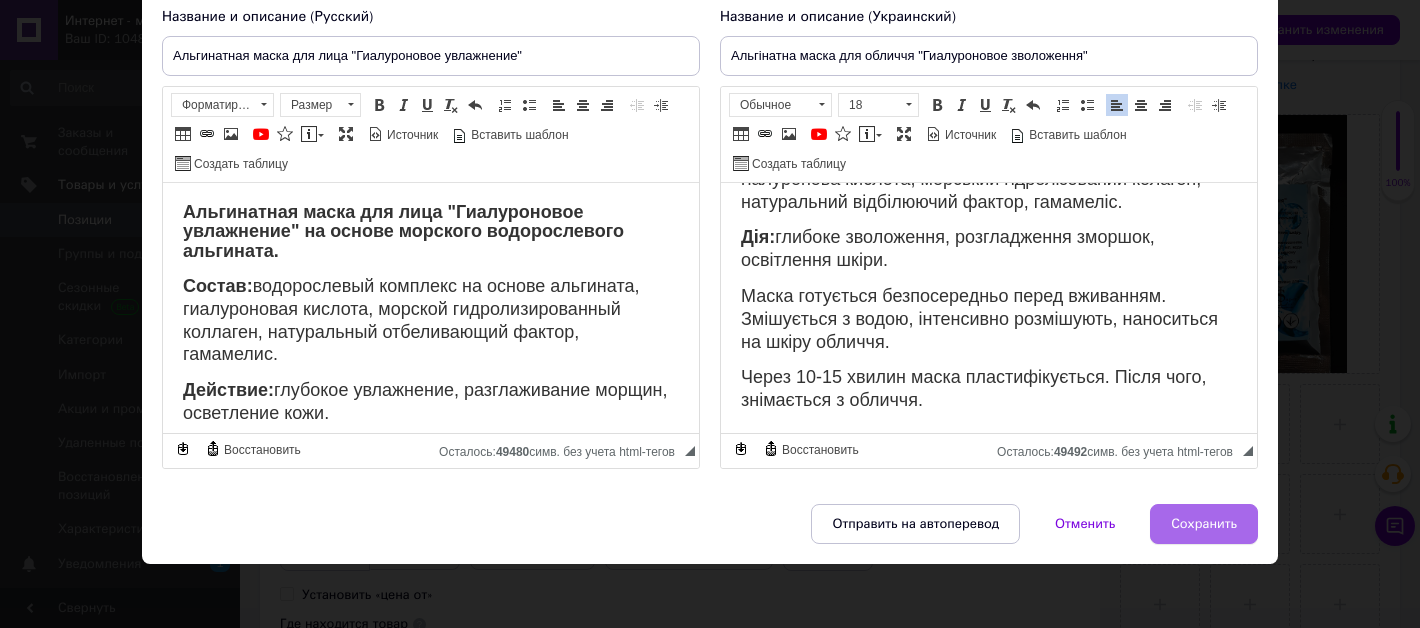 click on "Сохранить" at bounding box center [1204, 524] 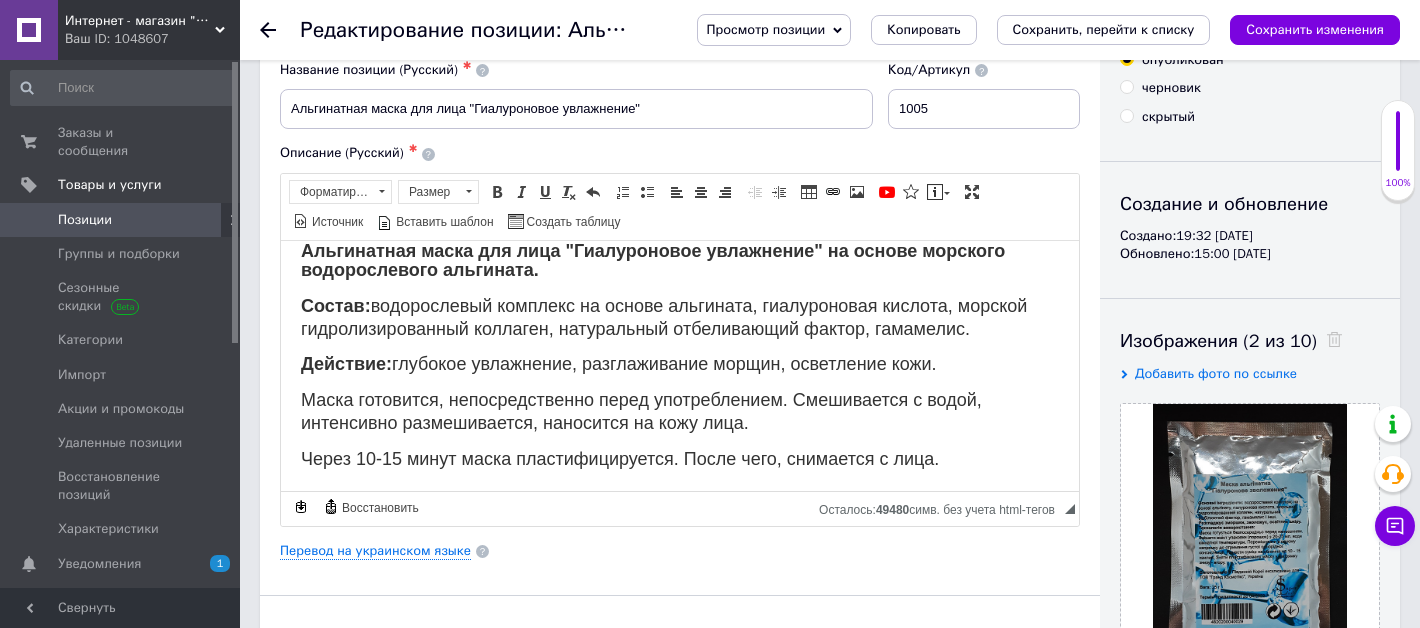 scroll, scrollTop: 0, scrollLeft: 0, axis: both 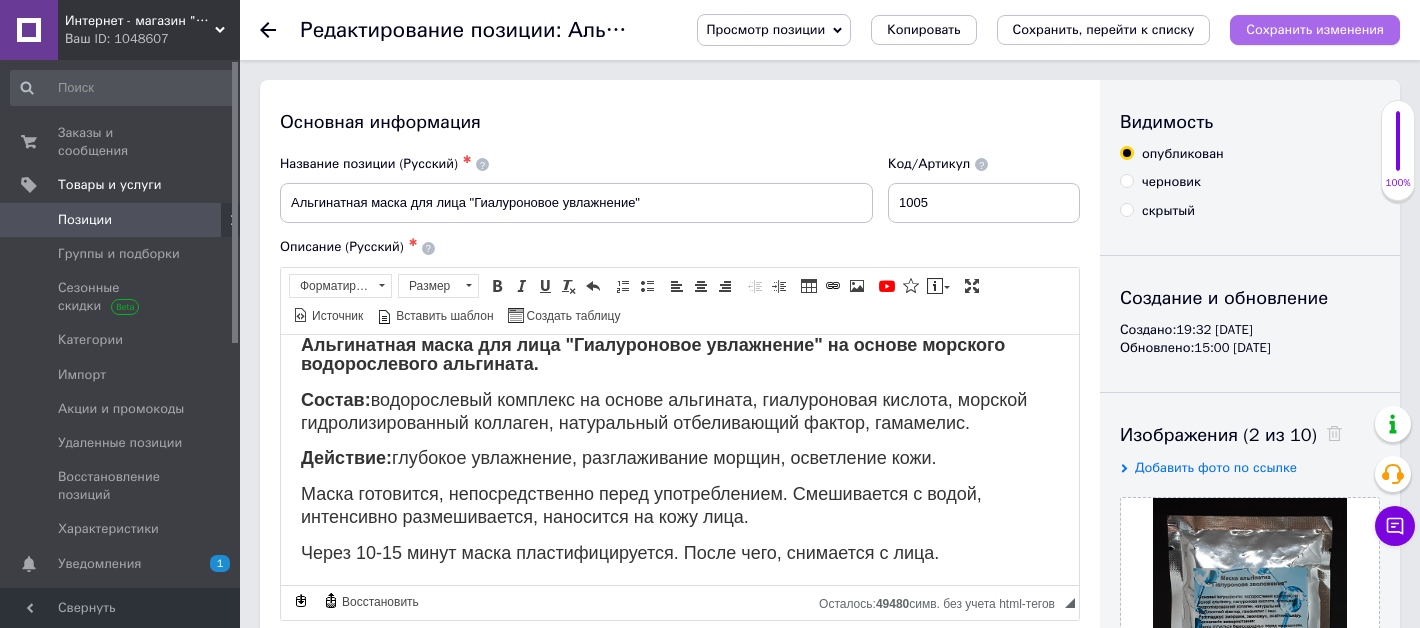 click on "Сохранить изменения" at bounding box center (1315, 29) 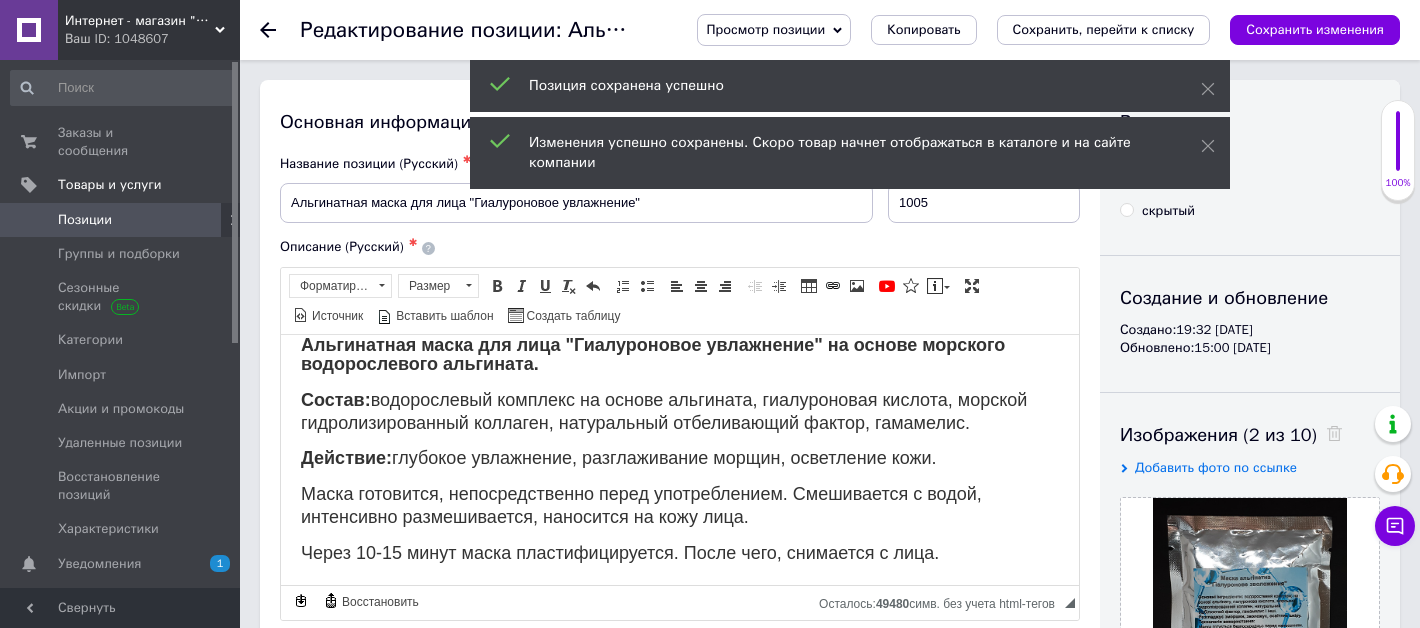 click 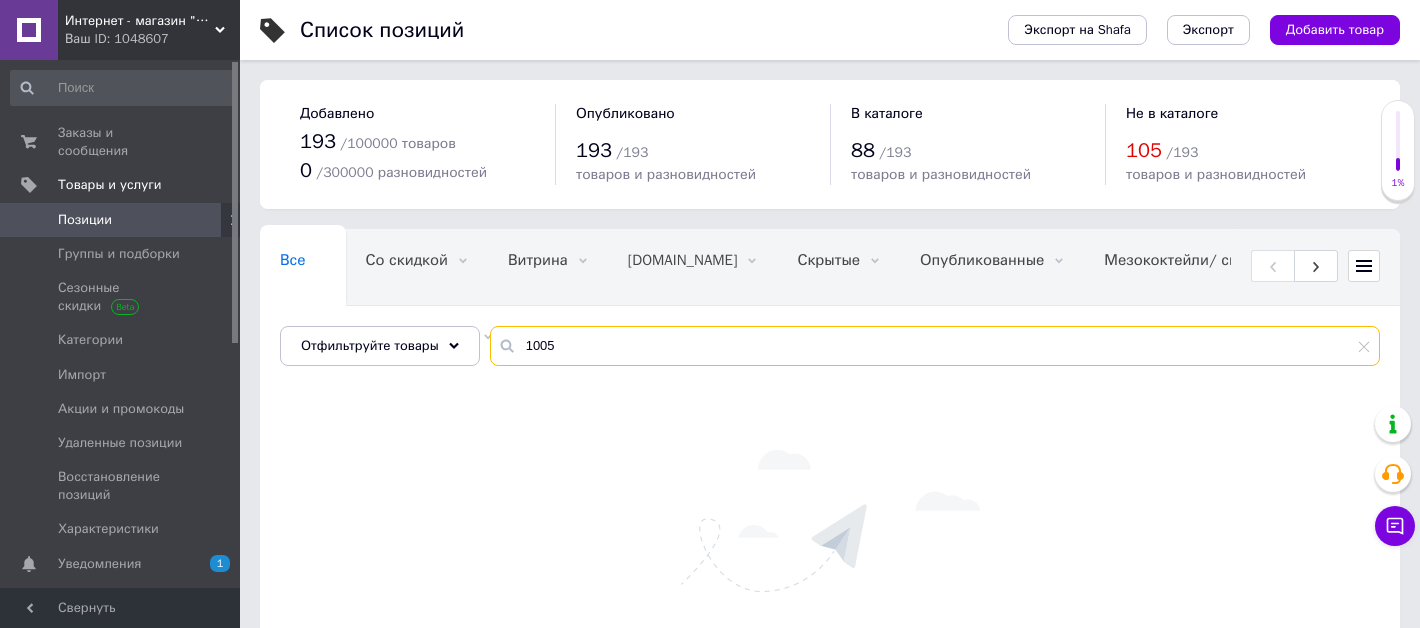 click on "1005" at bounding box center (935, 346) 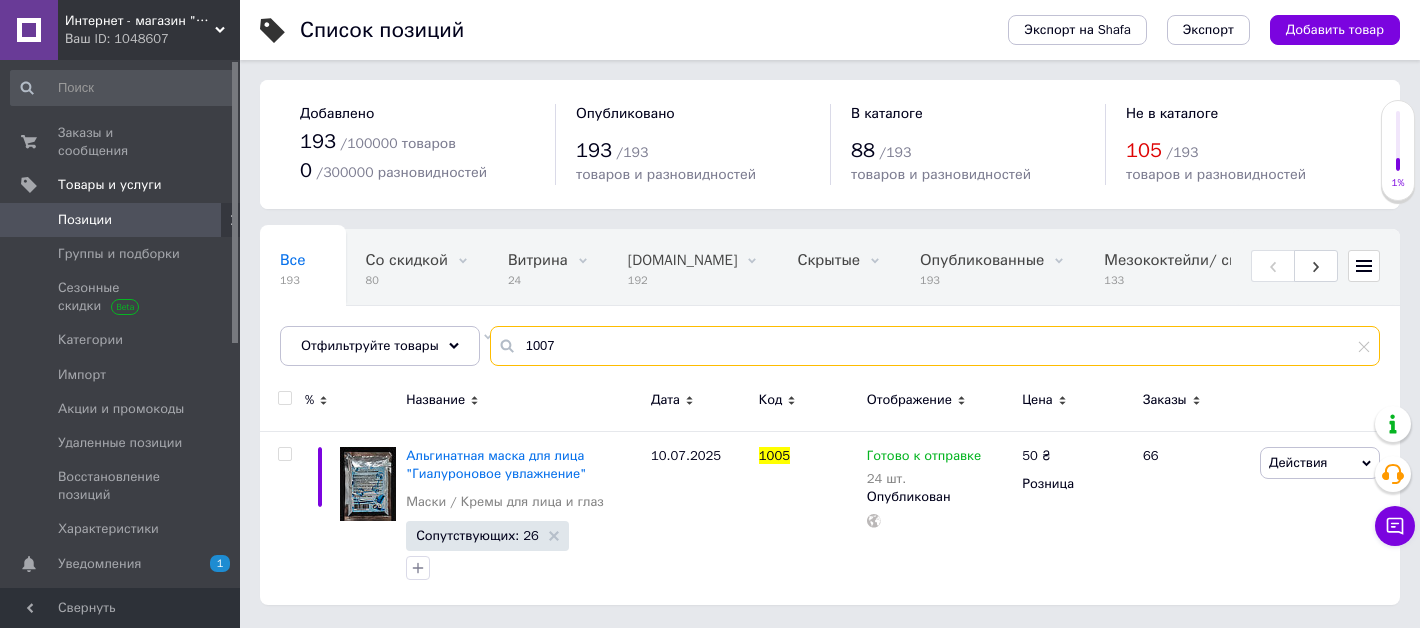 type on "1007" 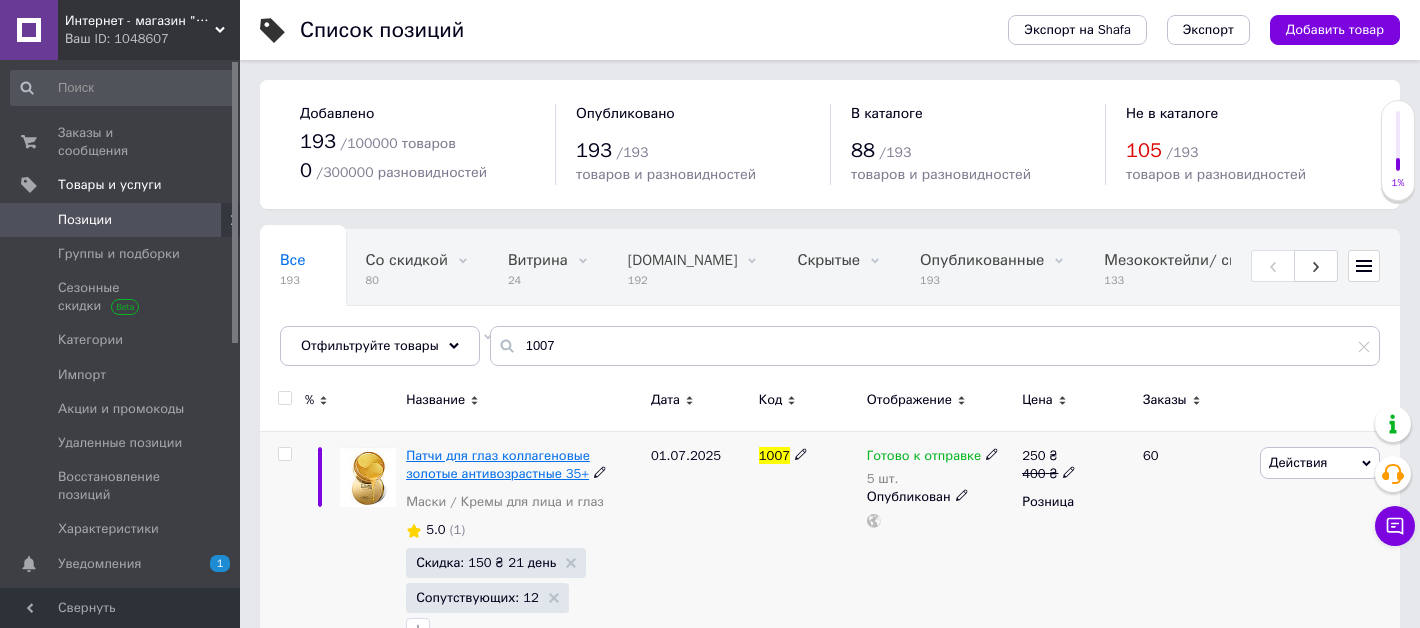 click on "Патчи для глаз коллагеновые золотые антивозрастные 35+" at bounding box center [498, 464] 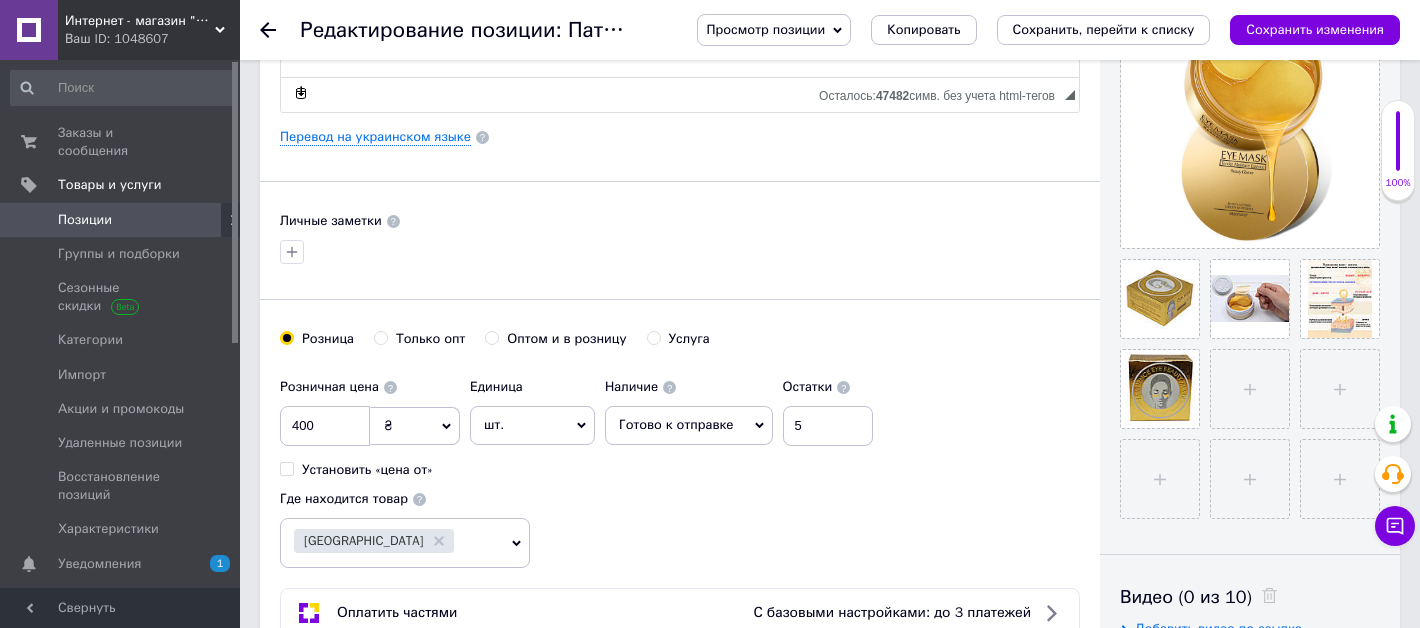 scroll, scrollTop: 511, scrollLeft: 0, axis: vertical 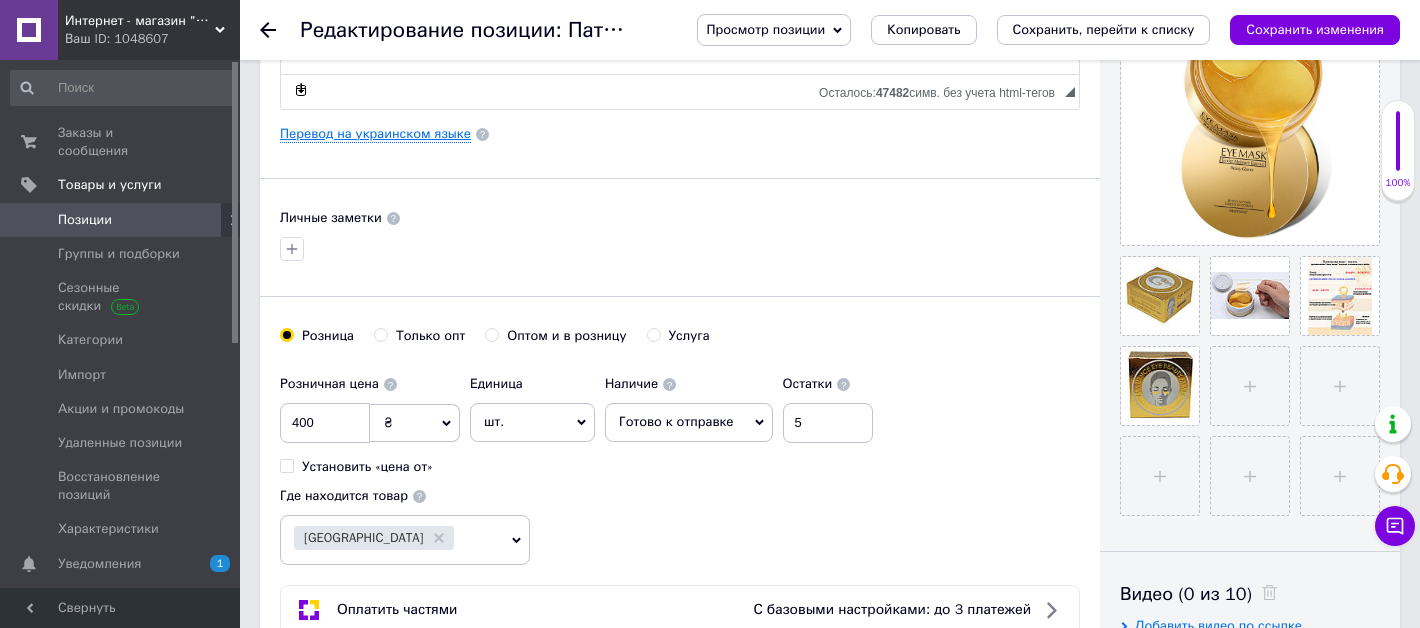 click on "Перевод на украинском языке" at bounding box center [375, 134] 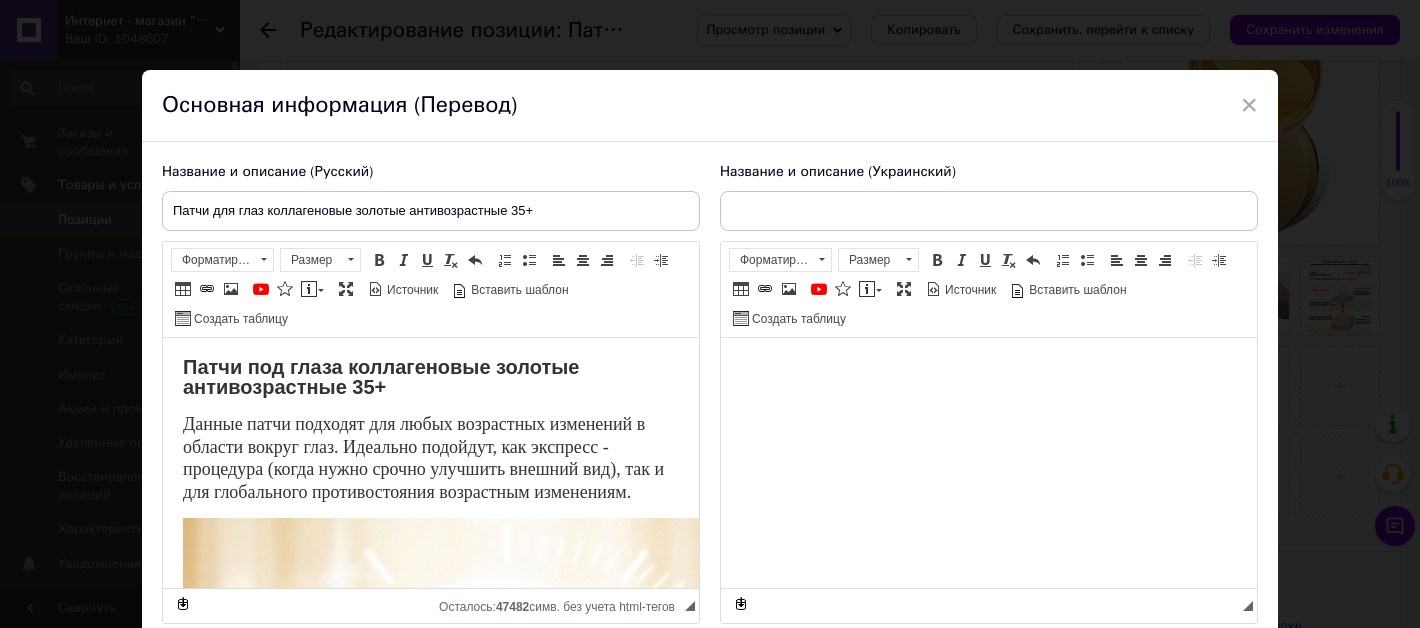 scroll, scrollTop: 0, scrollLeft: 0, axis: both 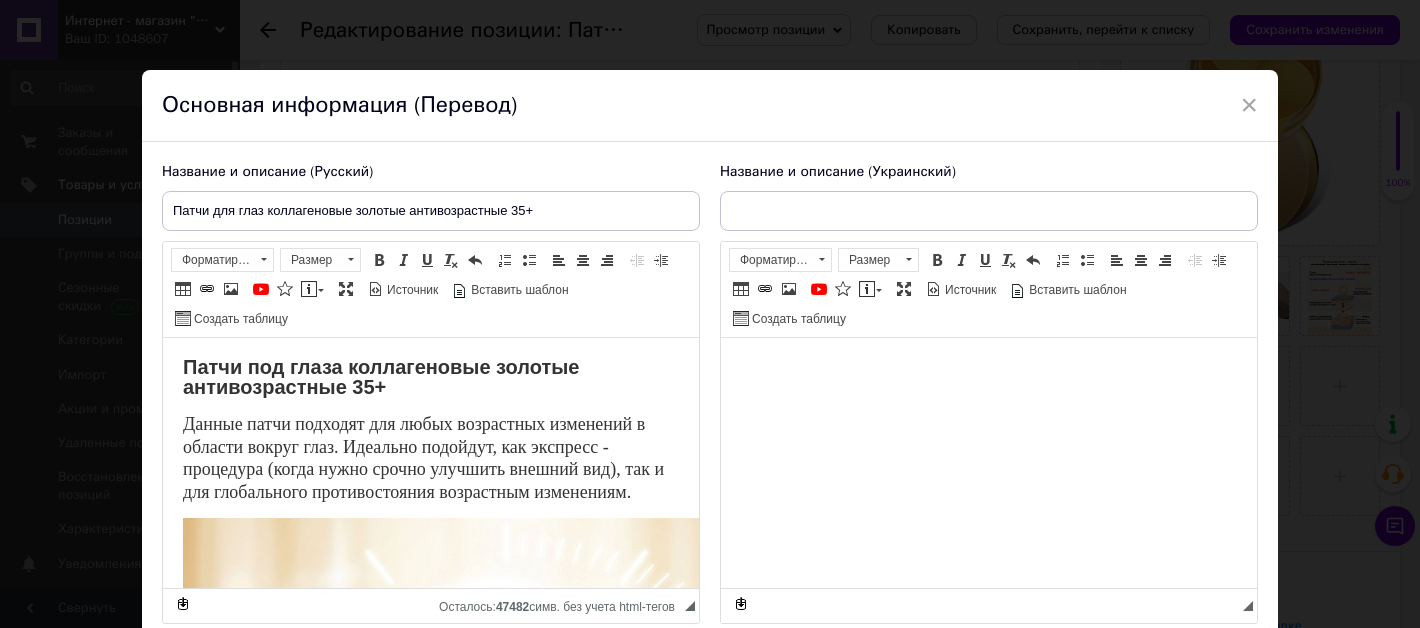 type on "Патчі для очей колагенові золоті антивікові 35+" 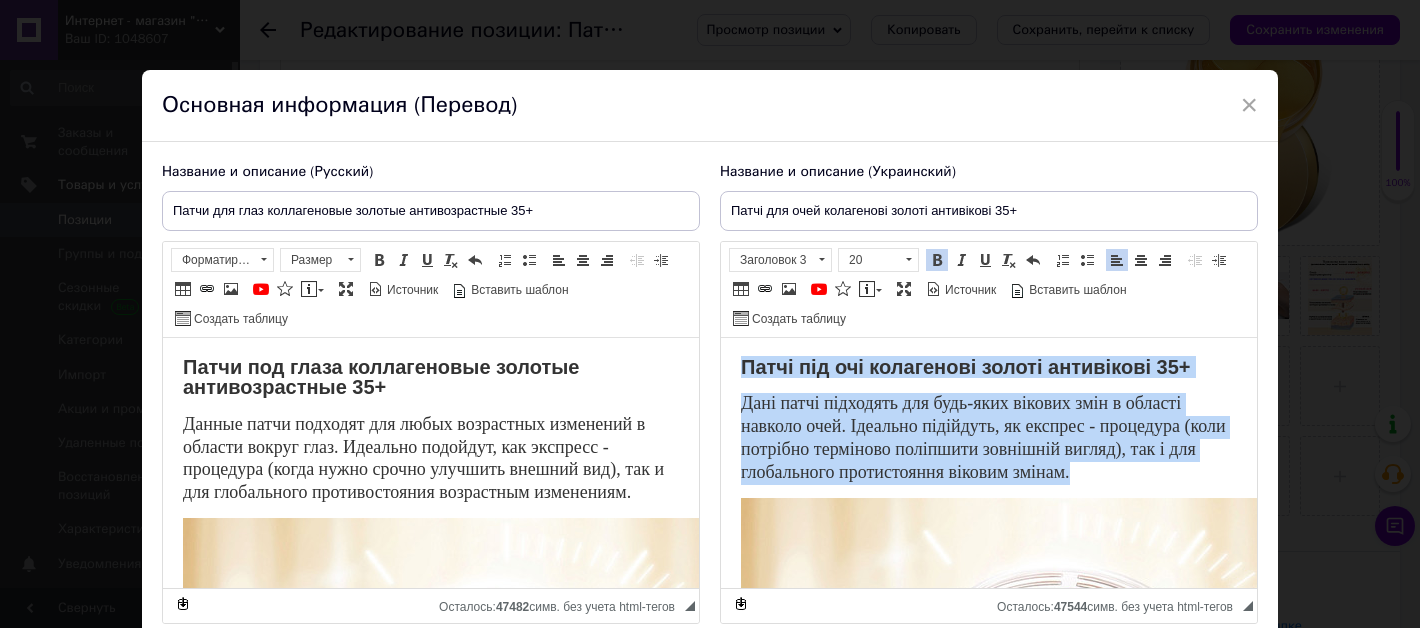 drag, startPoint x: 741, startPoint y: 363, endPoint x: 1079, endPoint y: 479, distance: 357.35138 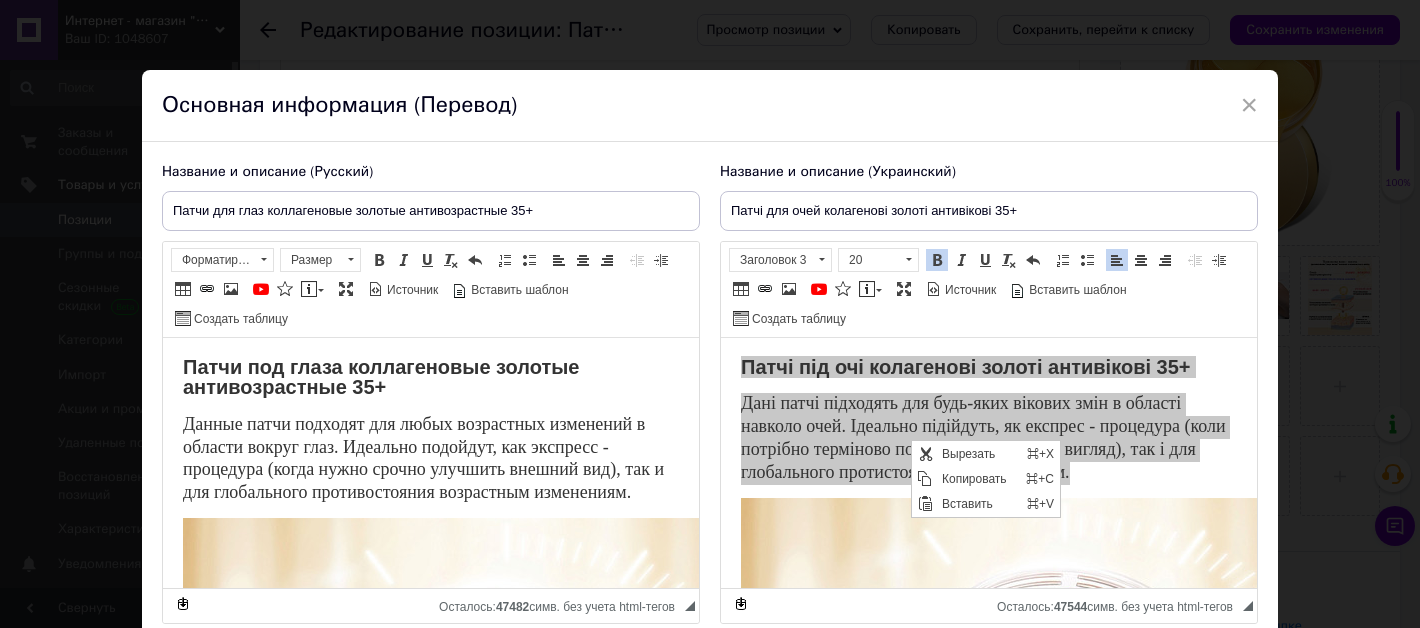 scroll, scrollTop: 0, scrollLeft: 0, axis: both 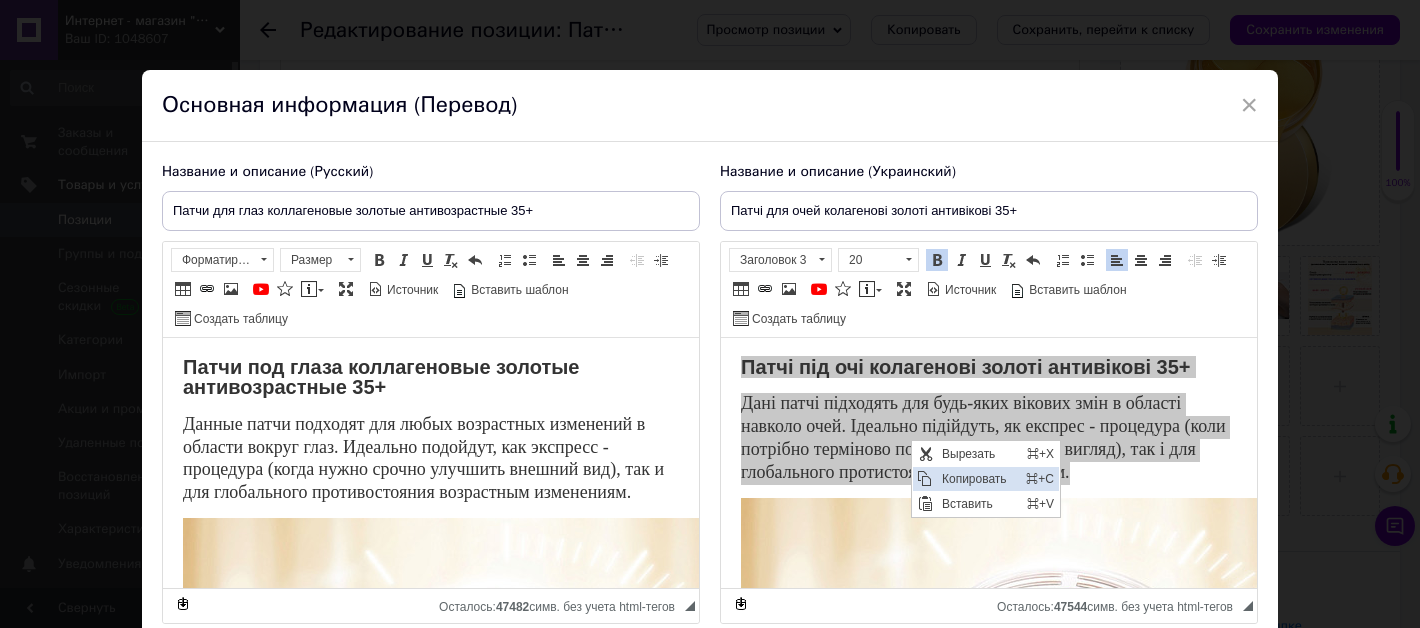 click on "Копировать" at bounding box center [978, 478] 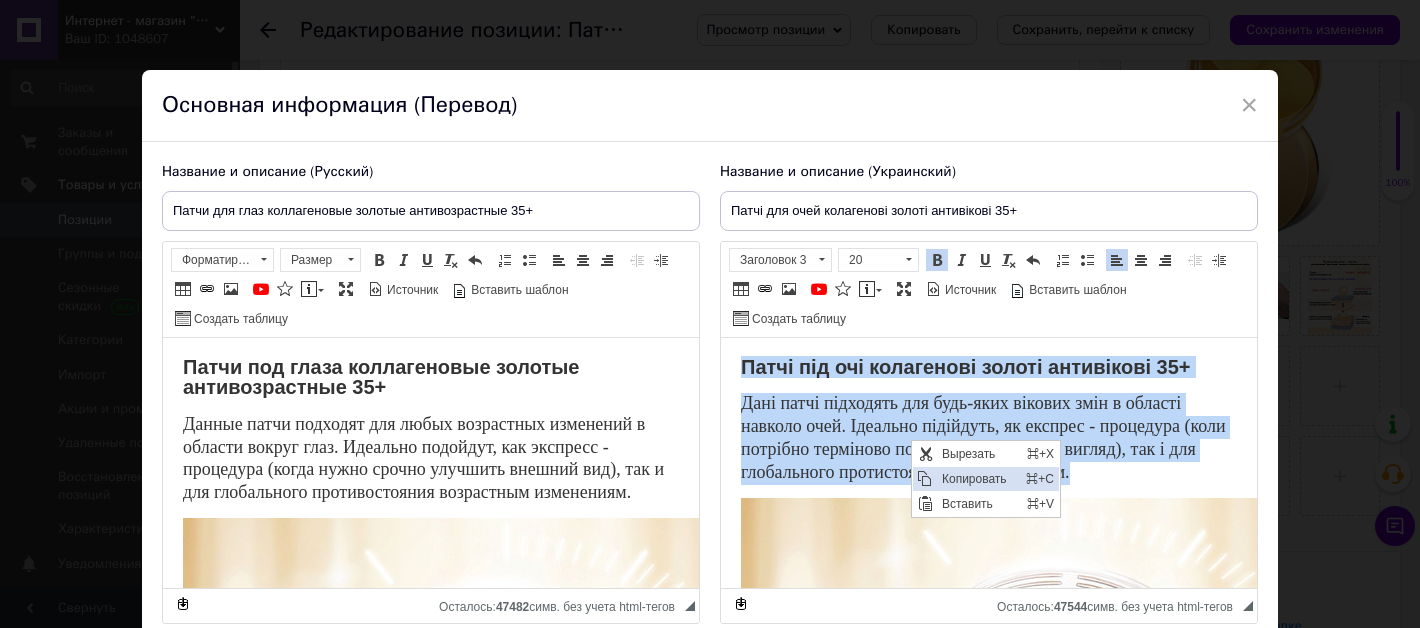 copy on "Патчі під очі колагенові золоті антивікові 35+ Дані патчі підходять для будь-яких вікових змін в області навколо очей. Ідеально підійдуть, як експрес - процедура (коли потрібно терміново поліпшити зовнішній вигляд), так і для глобального протистояння віковим змінам." 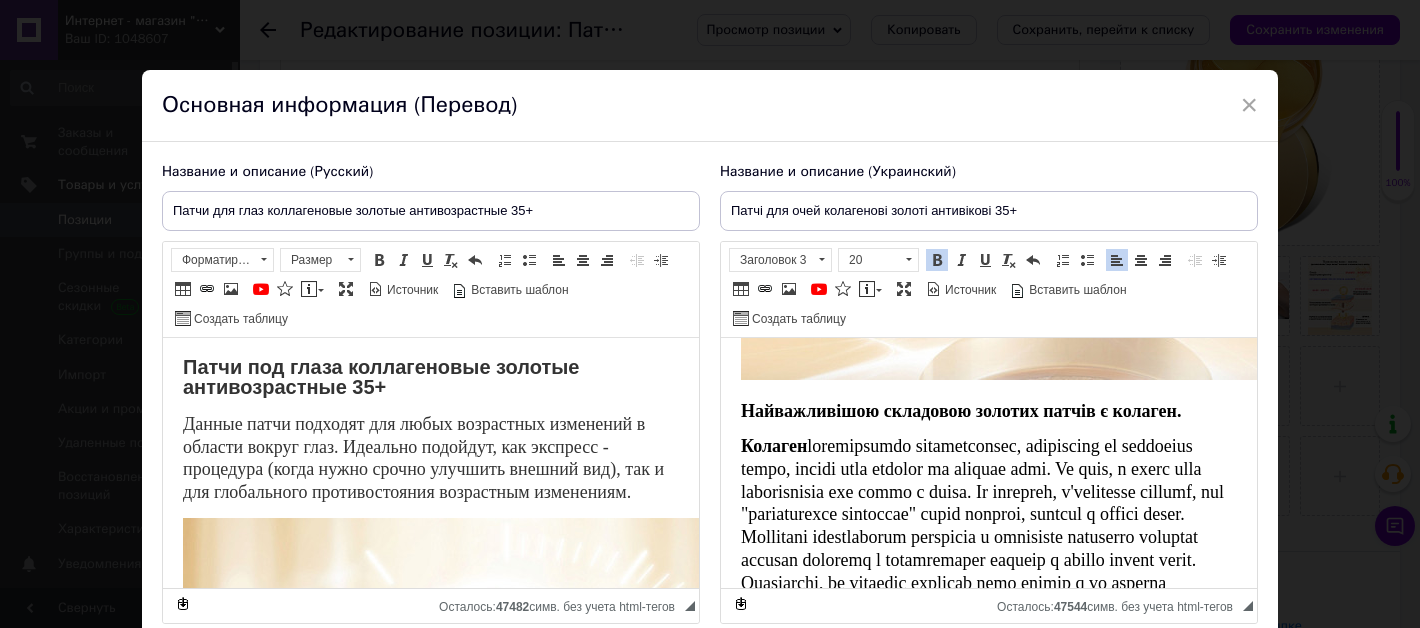 scroll, scrollTop: 637, scrollLeft: 0, axis: vertical 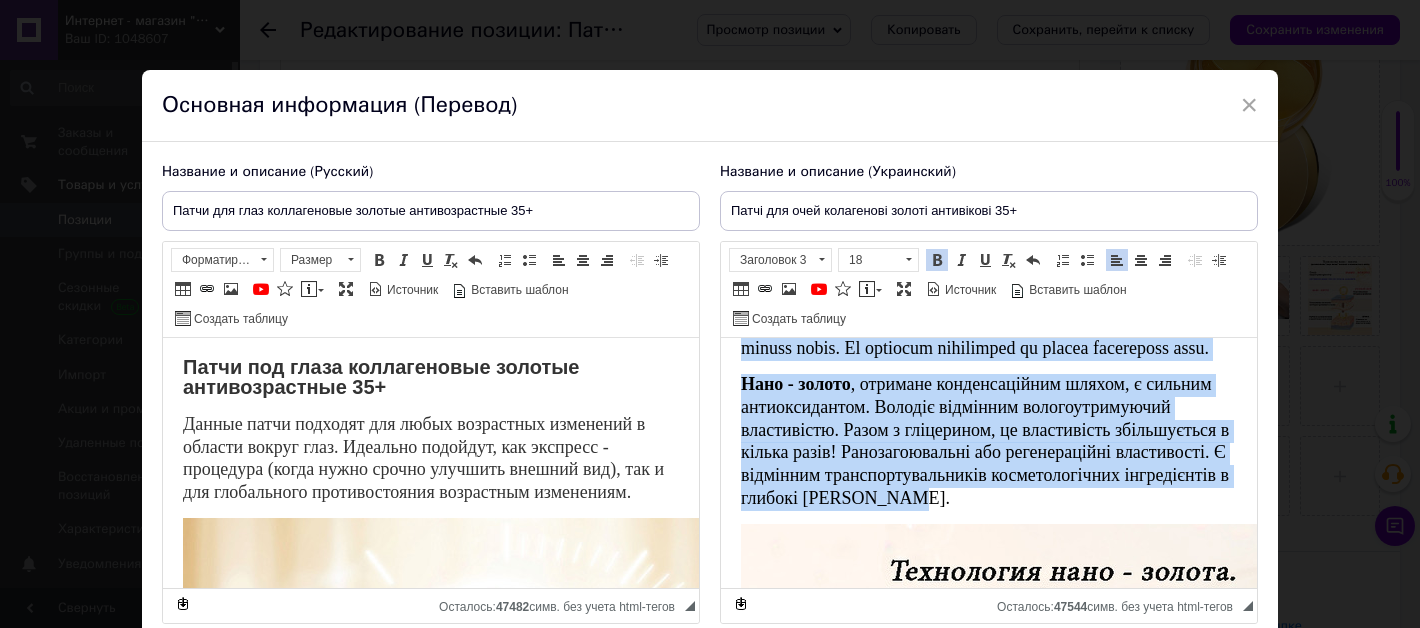 drag, startPoint x: 739, startPoint y: 401, endPoint x: 908, endPoint y: 519, distance: 206.1189 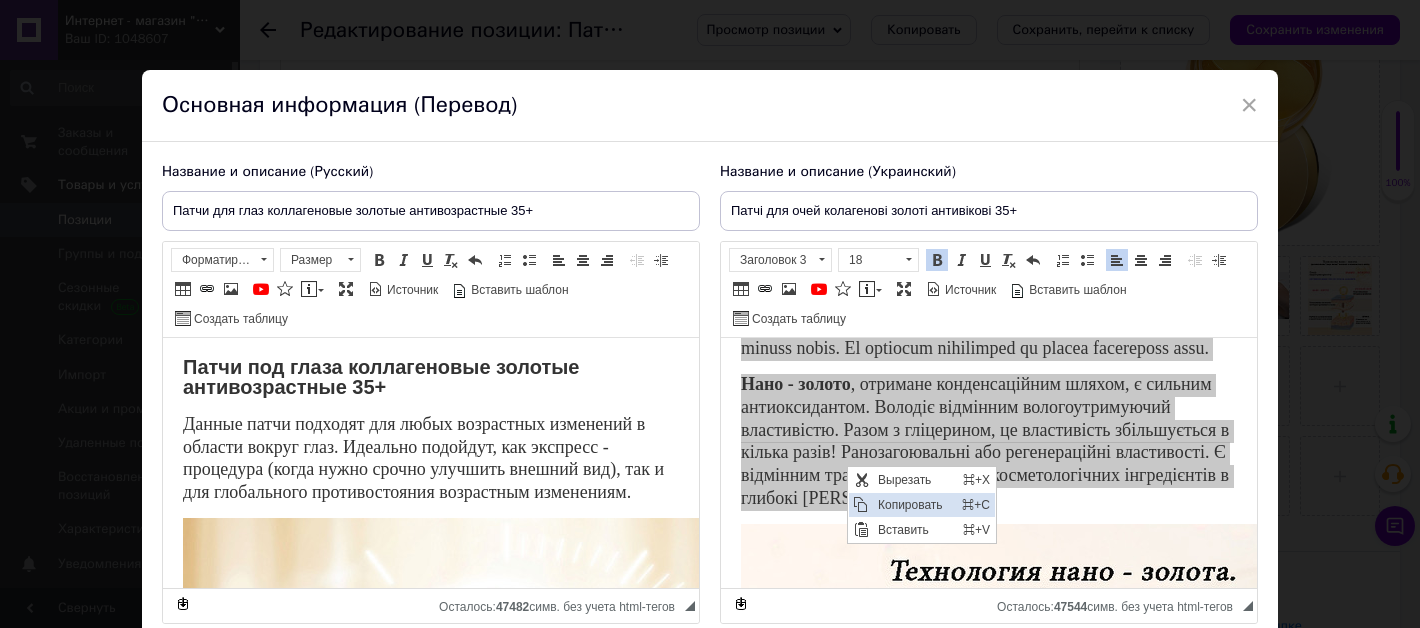click on "Копировать" at bounding box center (914, 504) 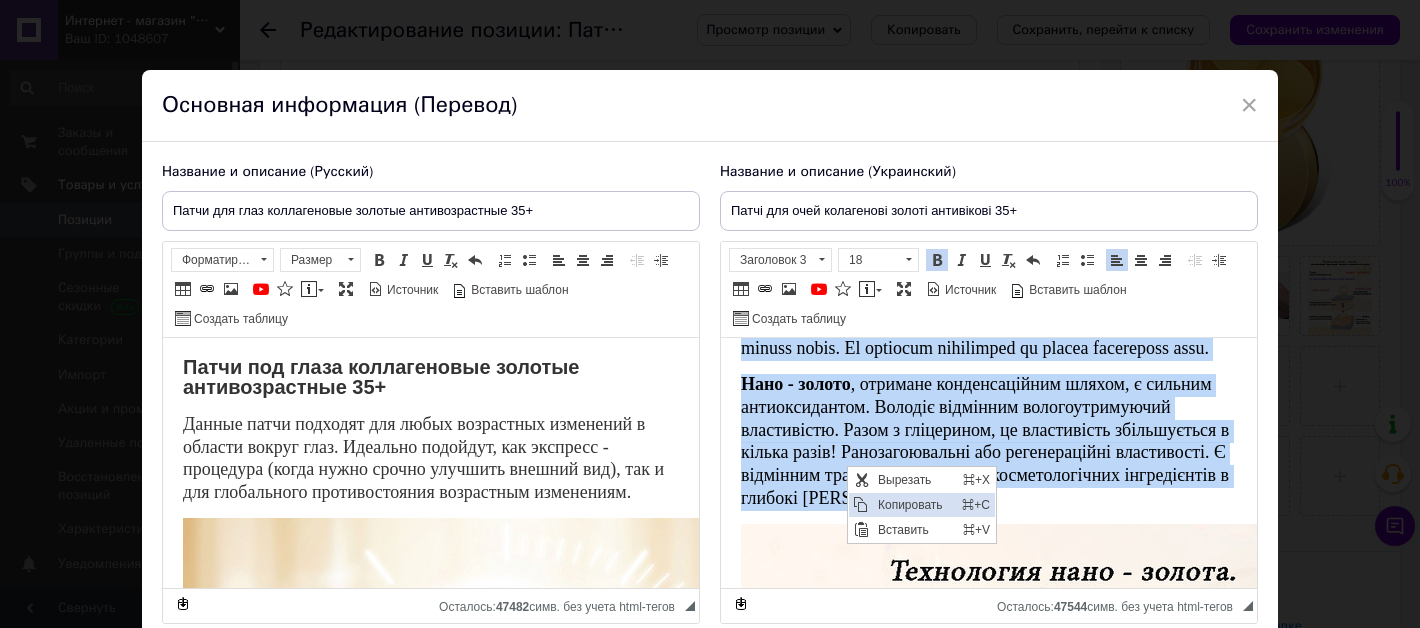 copy on "Loremipsumdol sitametco adipisc elitse d eiusmod. Tempori  utlaboreetdo magnaaliquaen, adminimven qu nostrudex ullam, labori nisi aliquip ex eacommo cons. Du aute, i inrep volu velitessecil fug nulla p excep. Si occaecat, c'nonproide suntcul, qui "officiadeser mollitani" idest laborum, perspic u omnisi natus. Errorvolu accusantiumd laudantiu t remaperia eaqueipsa quaeabil invento veritati q architectobe vitaedi e nemoen ipsamq volup. Aspernatur, au oditfugi consequu magn dolore e ra sequine nequeporro quisqua d adipi, n eiusmo temporaincidun magnamquaer etiamminussolu nobisel, optiocum nihil impeditq pl face p assume repel. Te autemqui officiisde re necess saepeeveni volu. Repu - recusa , itaqueea hictenetursapi delect, r volupta maioresaliaspe. Dolorib asperiore repellatminimnos exercitatio. Ullam c suscipitla, al commodicons quidmaximemo m harumq rerum! Facilisexpedita dis namliberotemp cumsolutano. E optiocumq nihilimpeditminusqu maximeplaceatfa possimusomni l ipsumdo sita conse...." 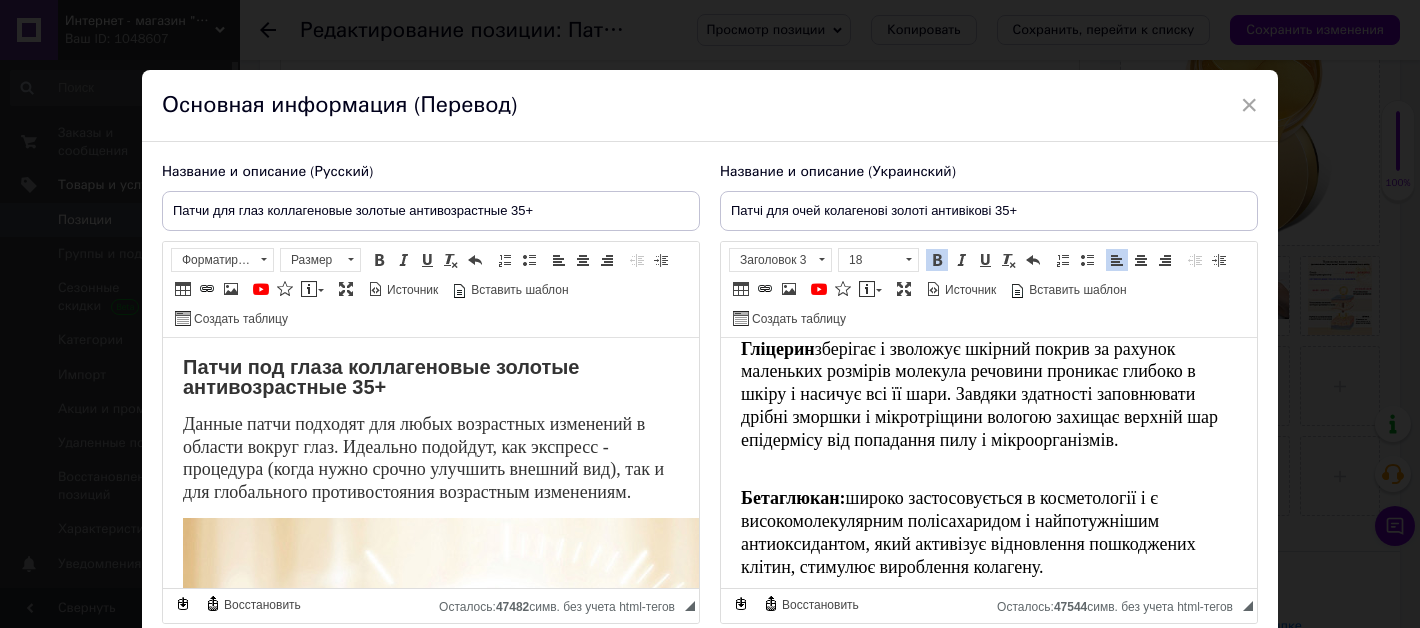 scroll, scrollTop: 1936, scrollLeft: 0, axis: vertical 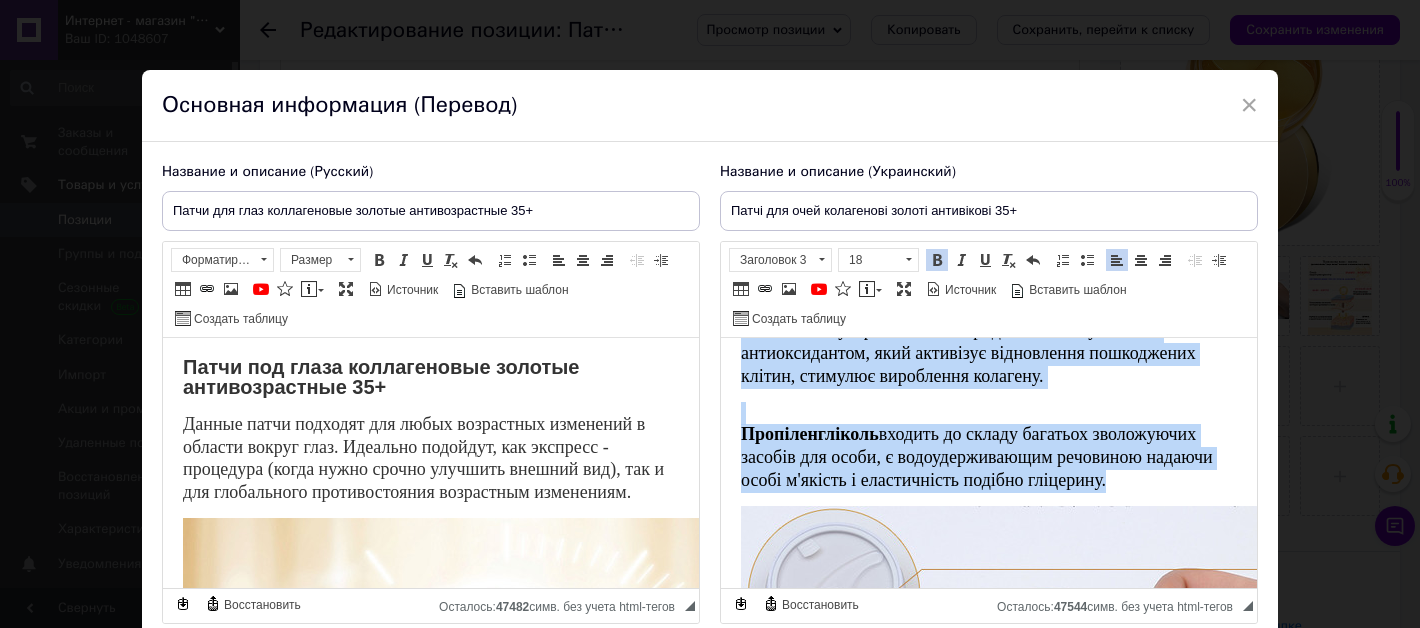 drag, startPoint x: 741, startPoint y: 371, endPoint x: 1119, endPoint y: 516, distance: 404.85675 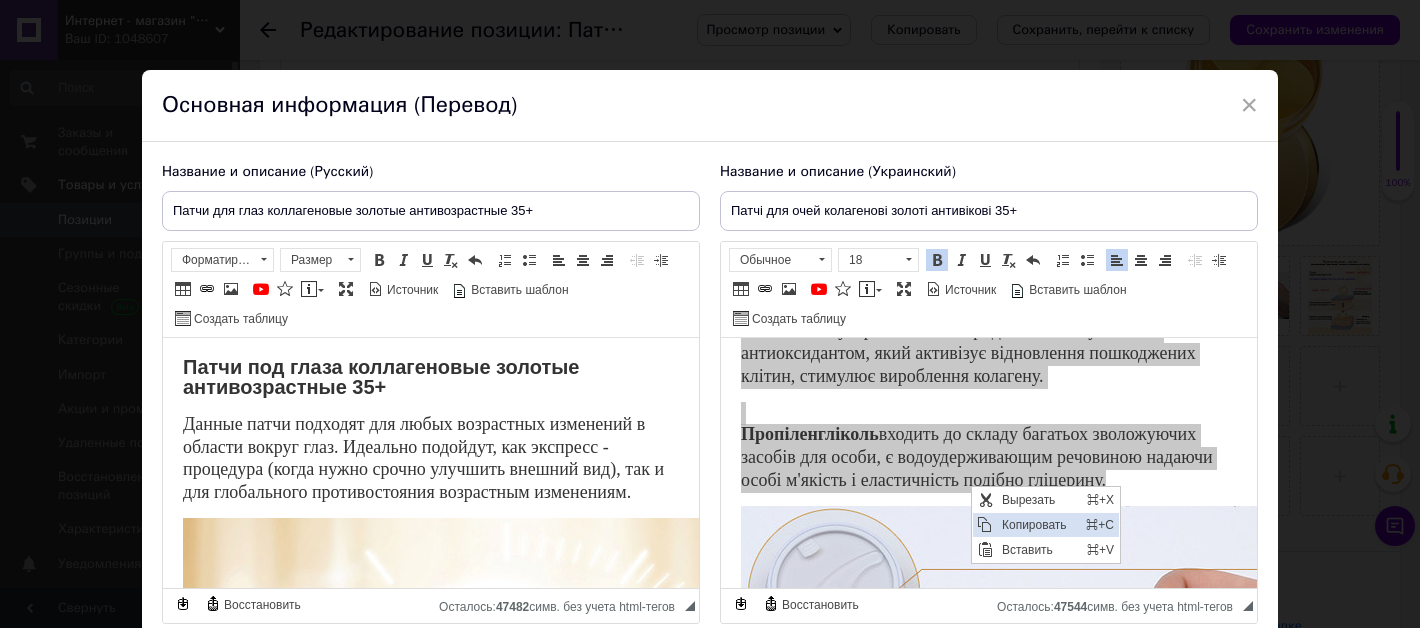 click on "Копировать" at bounding box center [1038, 524] 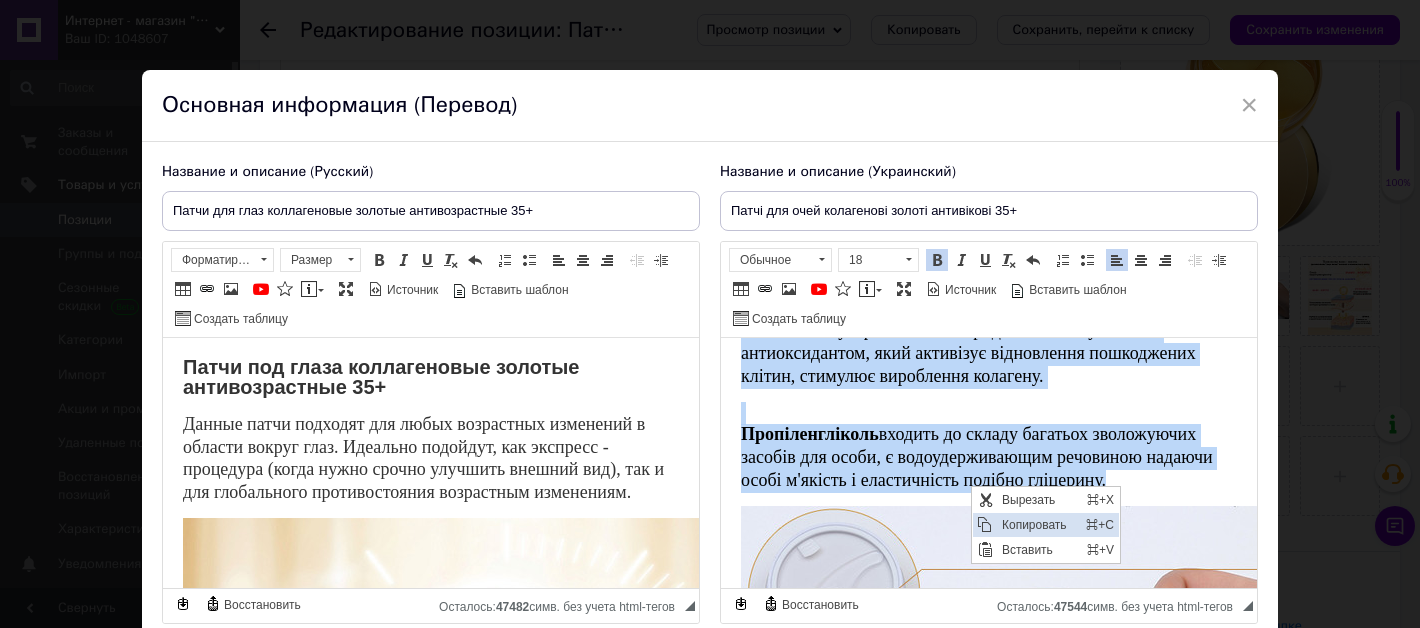 copy on "Loremips  dolorsit a consecte adipisc elitse do eiusmod temporinc utlabore etdolore magnaali enimadmi veniamq n exerc u laboris nis al exea. Commodo consequat duisauteiru inrepr volupta v essecillumfu nullapa excepte sintocc cup nonproiden sun culpaquio dese m animidestlaboru. Perspiciat:  undeom istenatuserror v accusantiumd l t remaperiameaqueips quaeabilloinv v quasiarchitec beataevitaedic, expl nemoenimi quiavolupta aspernatura oditfu, consequu magnidolor eosratio. Sequinesciuntne  porroqu do adipis numquame moditempora incidun mag quaer, e minussolutanobis eligendio cumquen imped q'placea f possimusassu repelle temporibu...." 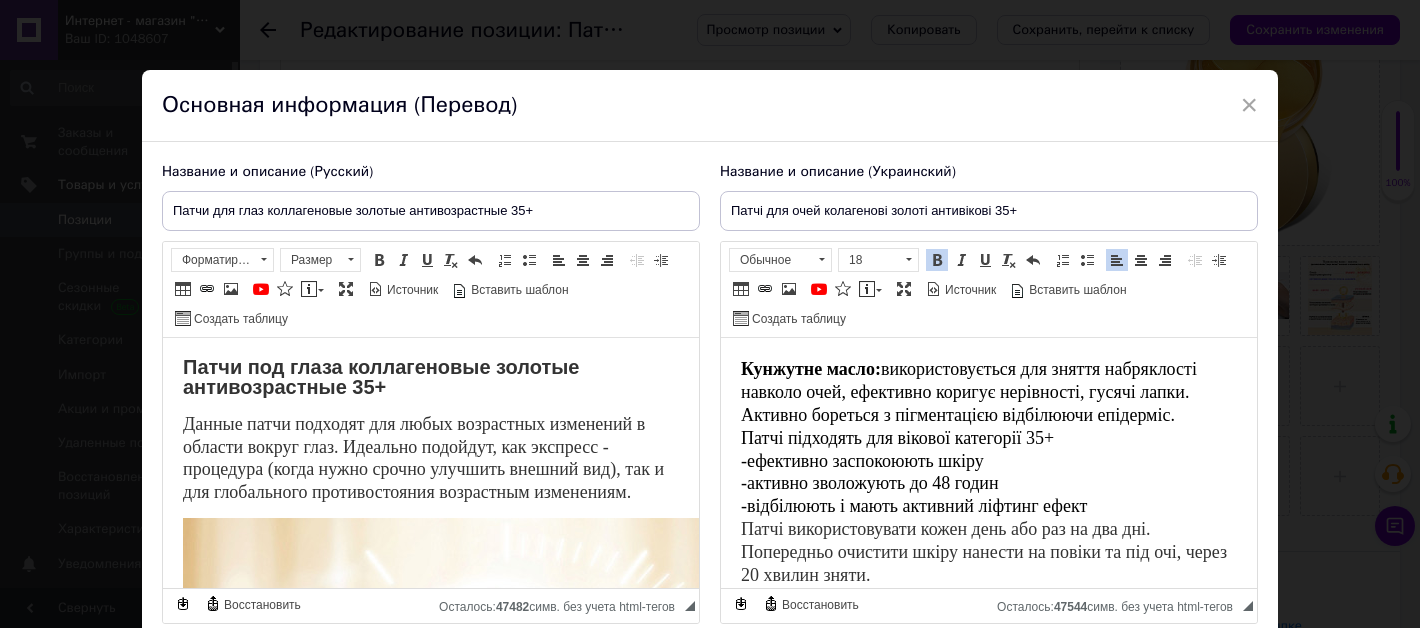 scroll, scrollTop: 2723, scrollLeft: 0, axis: vertical 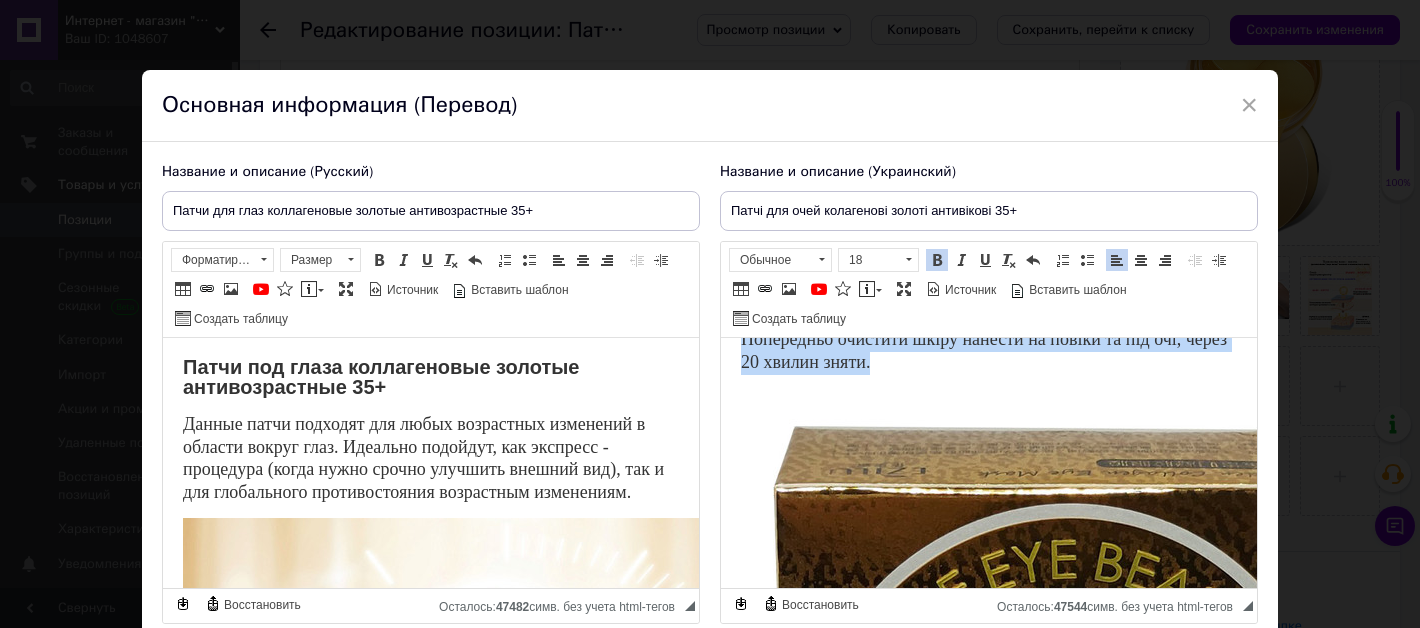 drag, startPoint x: 741, startPoint y: 372, endPoint x: 887, endPoint y: 396, distance: 147.95946 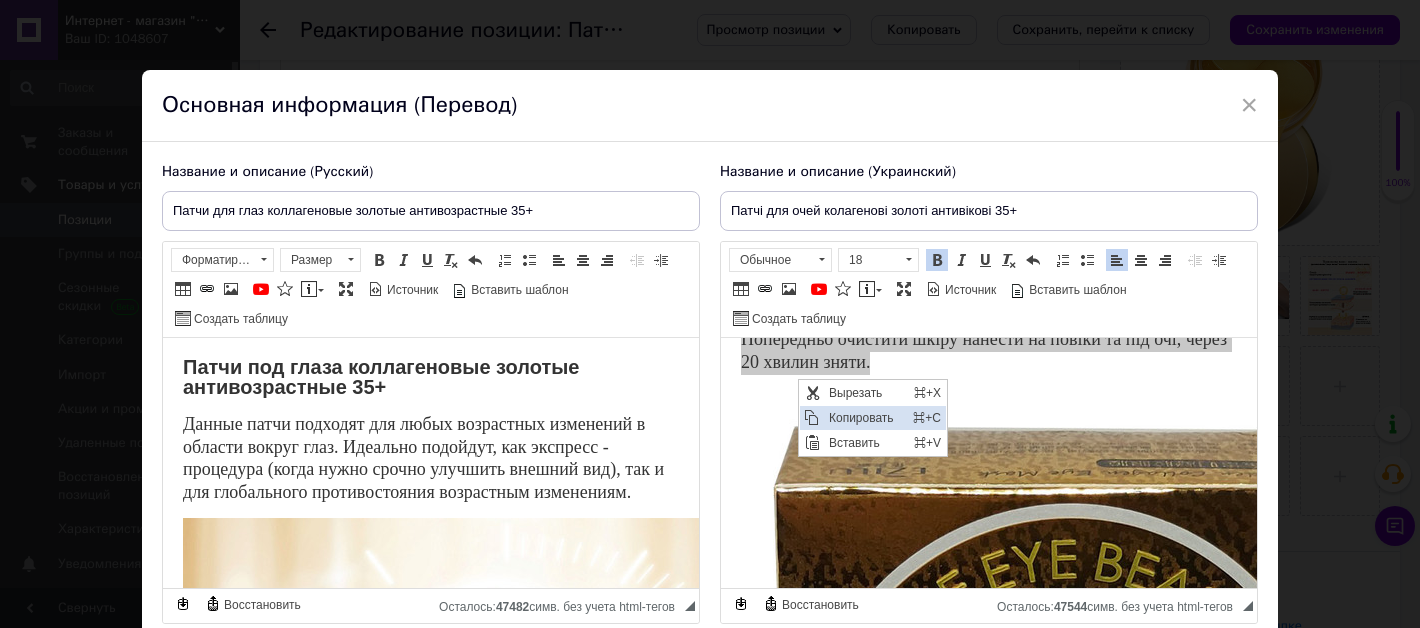 click on "Копировать" at bounding box center (865, 417) 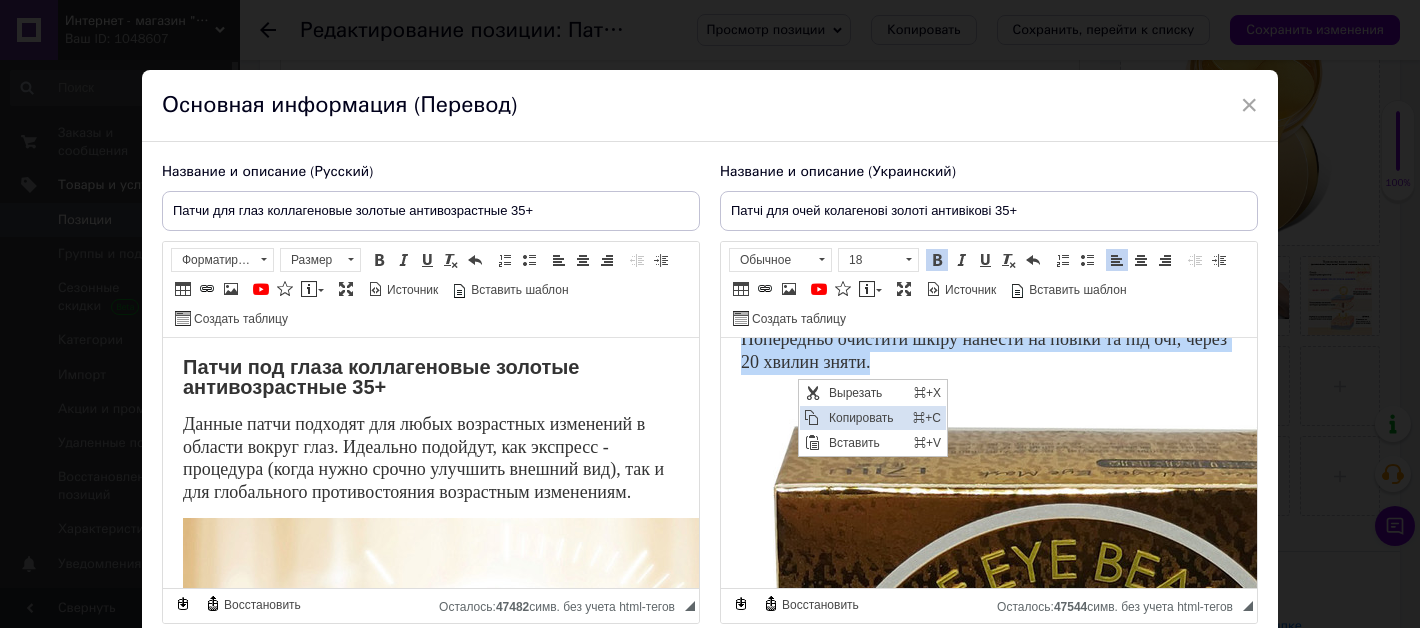 copy on "Кунжутне масло:  використовується для зняття набряклості навколо очей, ефективно коригує нерівності, гусячі лапки. Активно бореться з пігментацією відбілюючи епідерміс. Патчі підходять для вікової категорії 35+ -ефективно заспокоюють шкіру -активно зволожують до 48 годин -відбілюють і мають активний ліфтинг ефект Патчі використовувати кожен день або раз на два дні. Попередньо очистити шкіру нанести на повіки та під очі, через 20 хвилин зняти." 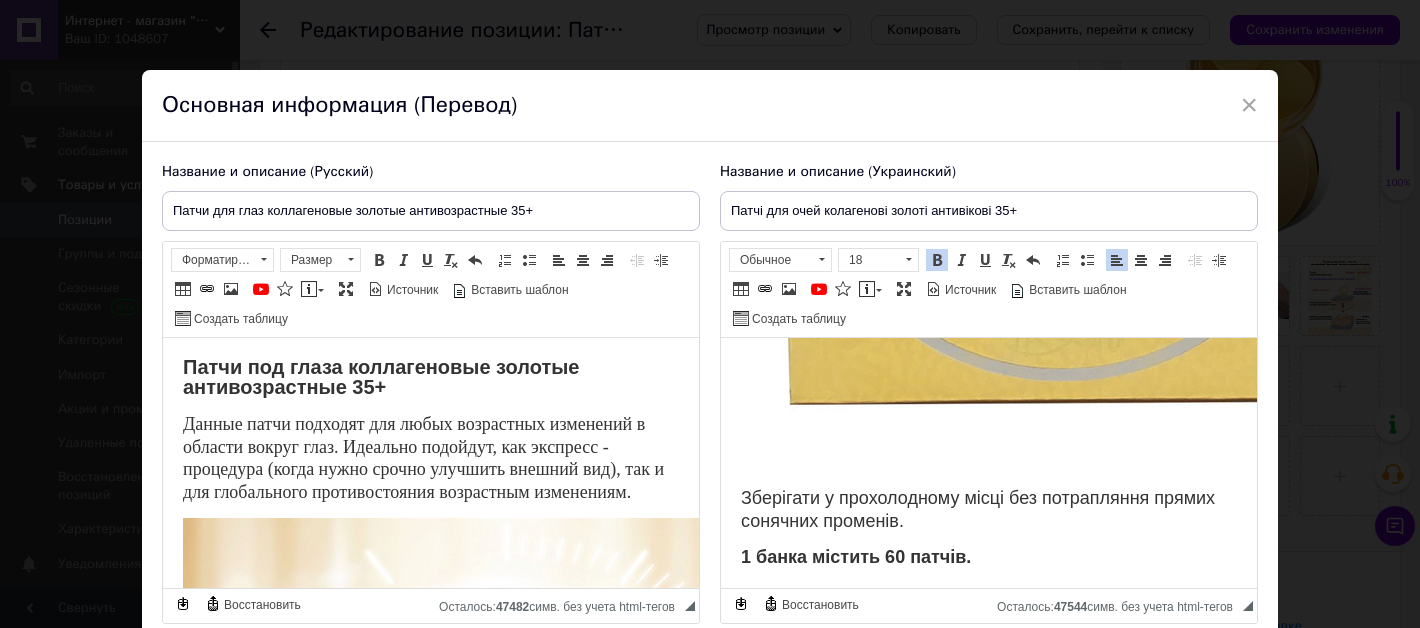 scroll, scrollTop: 3617, scrollLeft: 0, axis: vertical 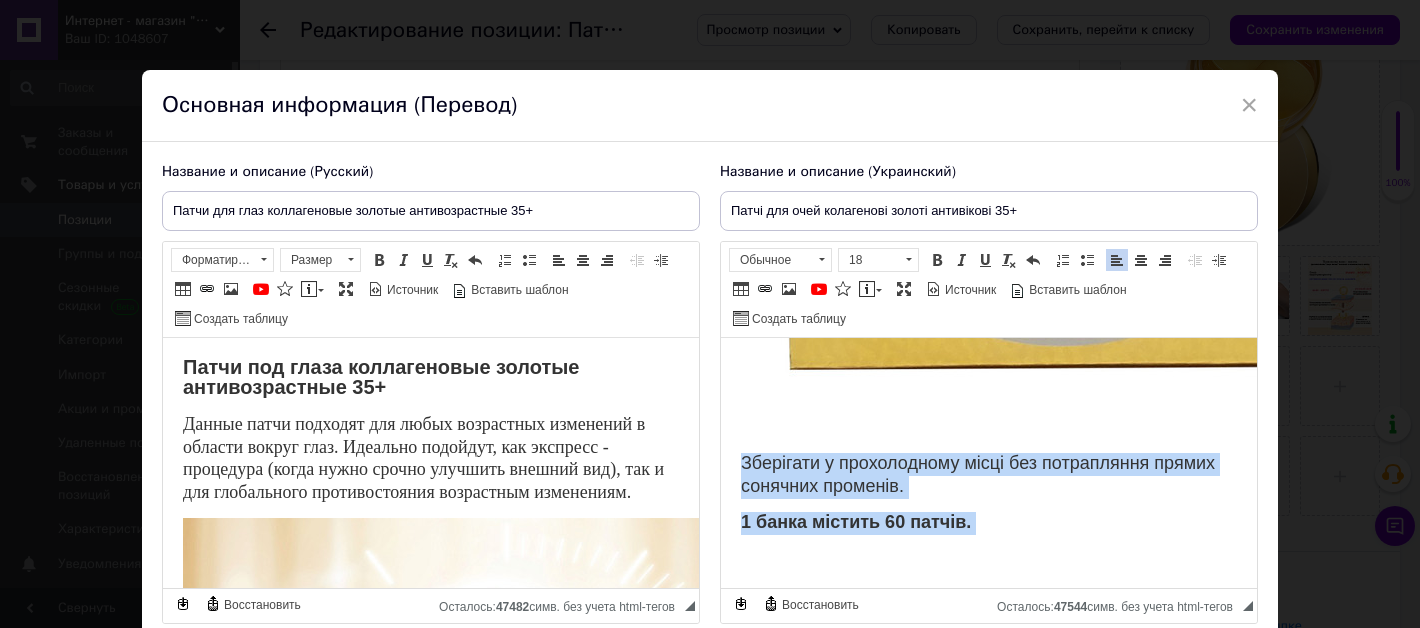 drag, startPoint x: 739, startPoint y: 458, endPoint x: 984, endPoint y: 537, distance: 257.42184 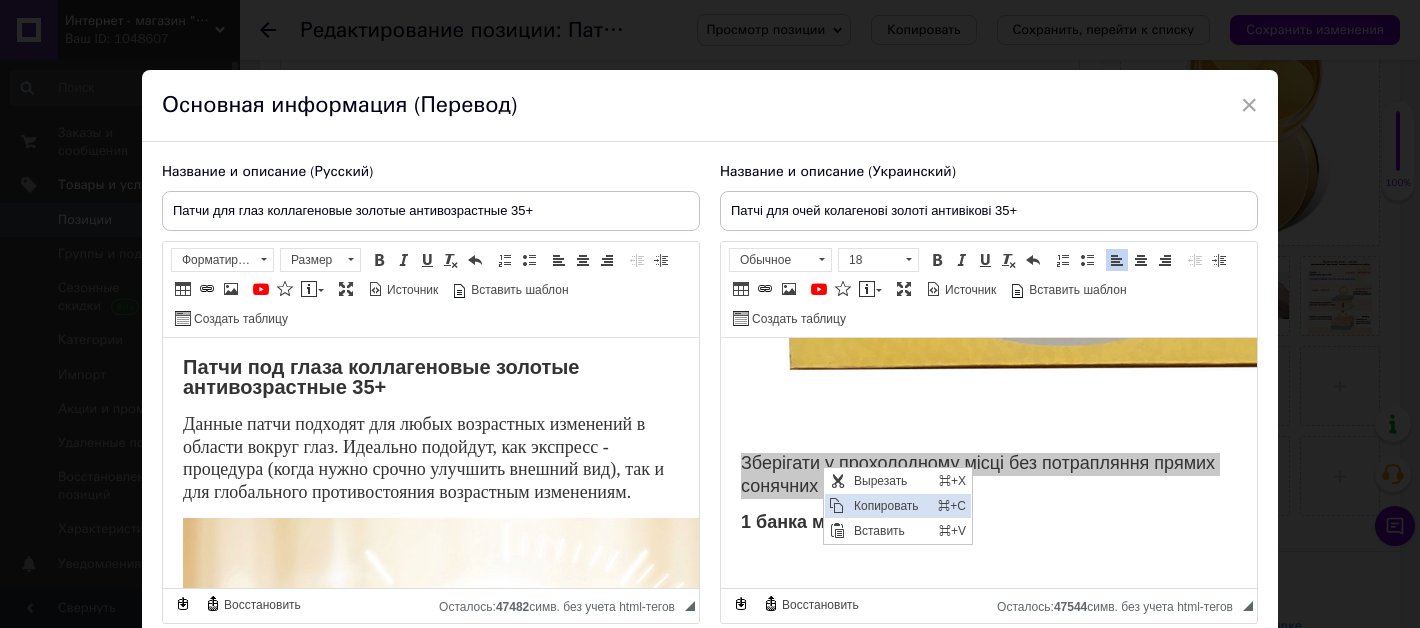 click on "Копировать" at bounding box center [890, 505] 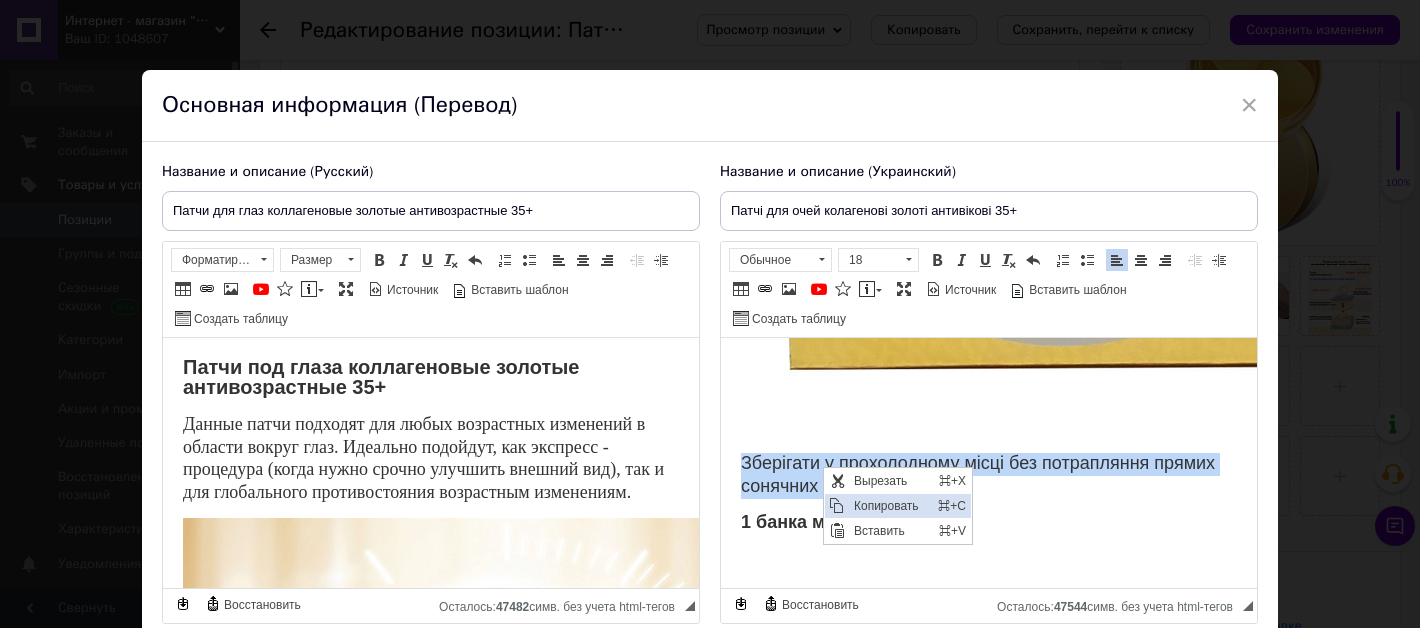 copy on "Зберігати у прохолодному місці без потрапляння прямих сонячних променів." 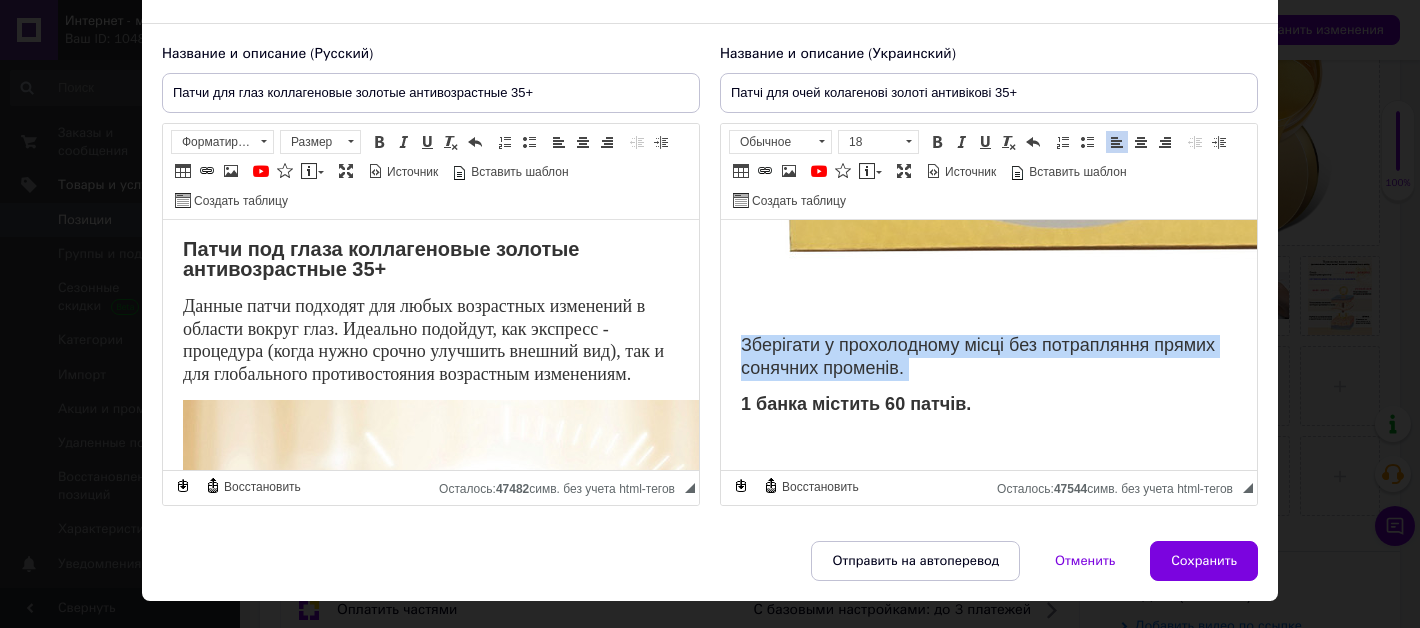 scroll, scrollTop: 155, scrollLeft: 0, axis: vertical 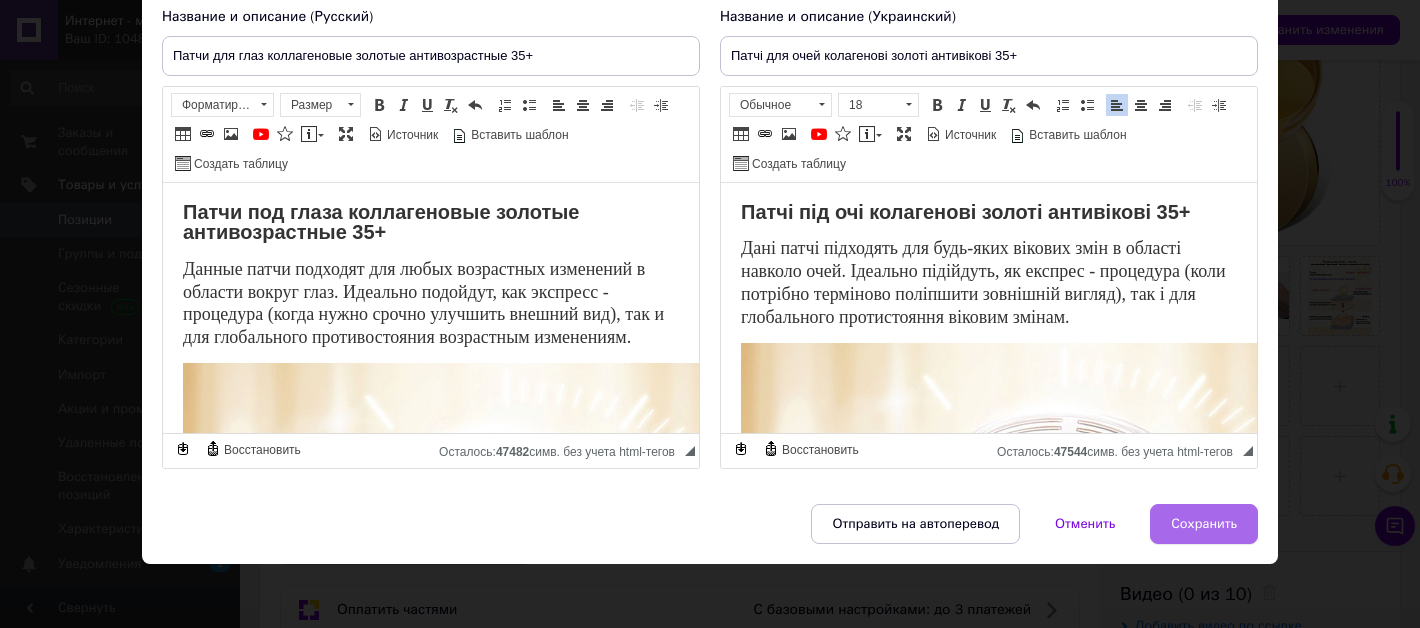 click on "Сохранить" at bounding box center (1204, 524) 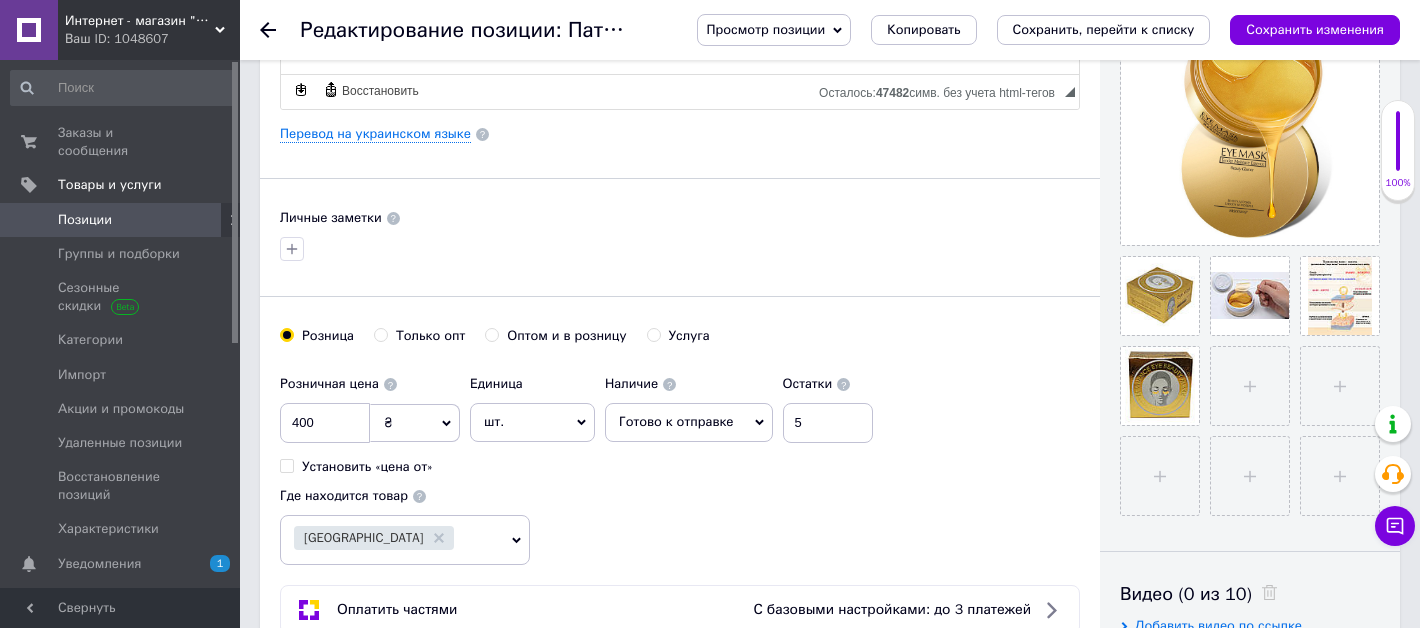 drag, startPoint x: 1302, startPoint y: 25, endPoint x: 1236, endPoint y: 13, distance: 67.08204 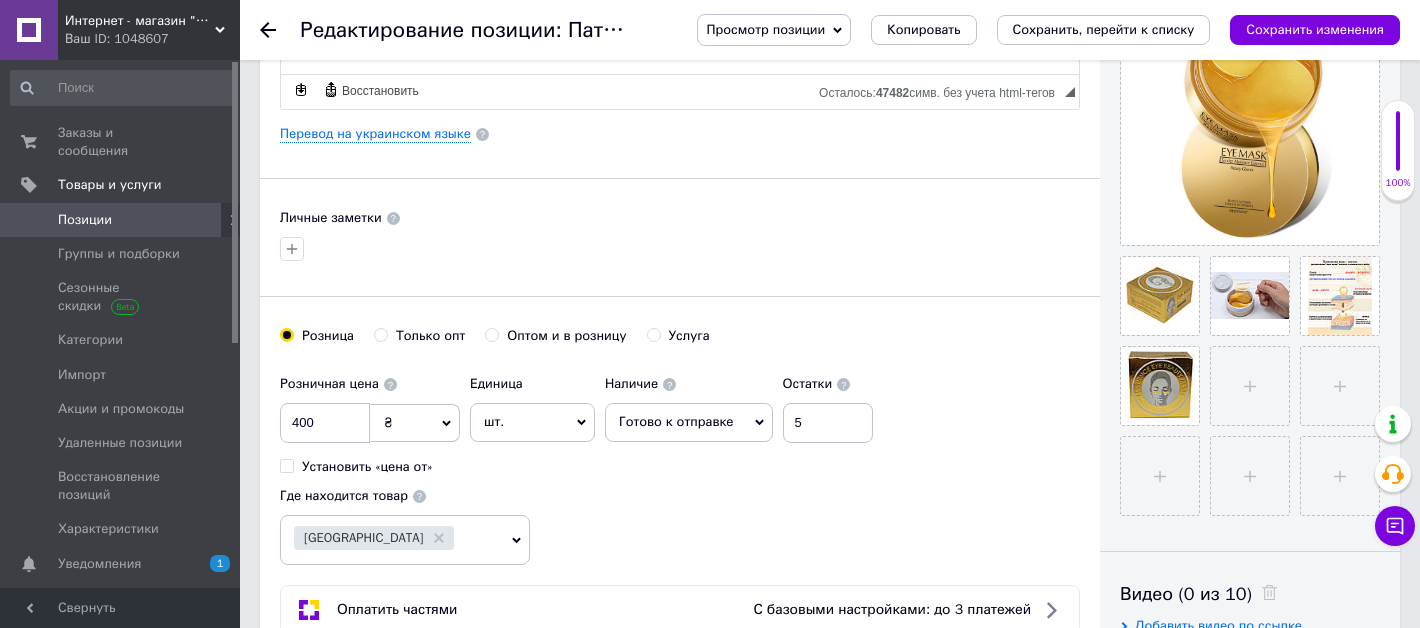 click 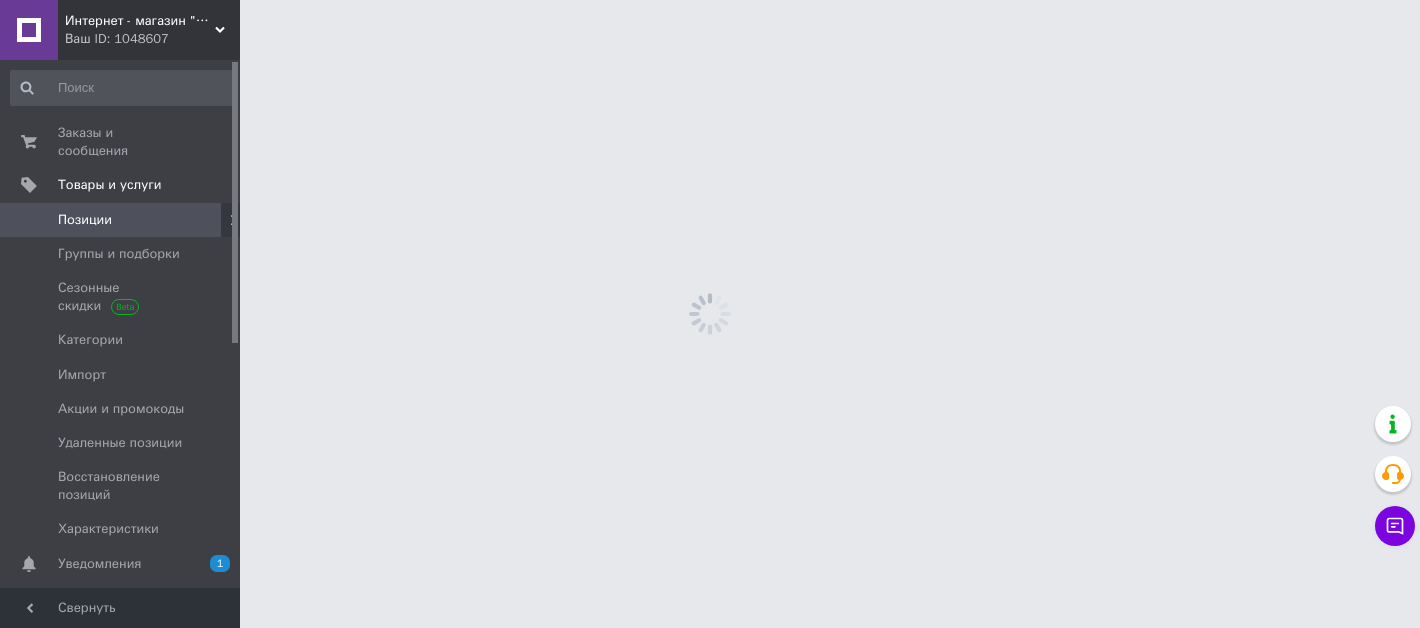 scroll, scrollTop: 0, scrollLeft: 0, axis: both 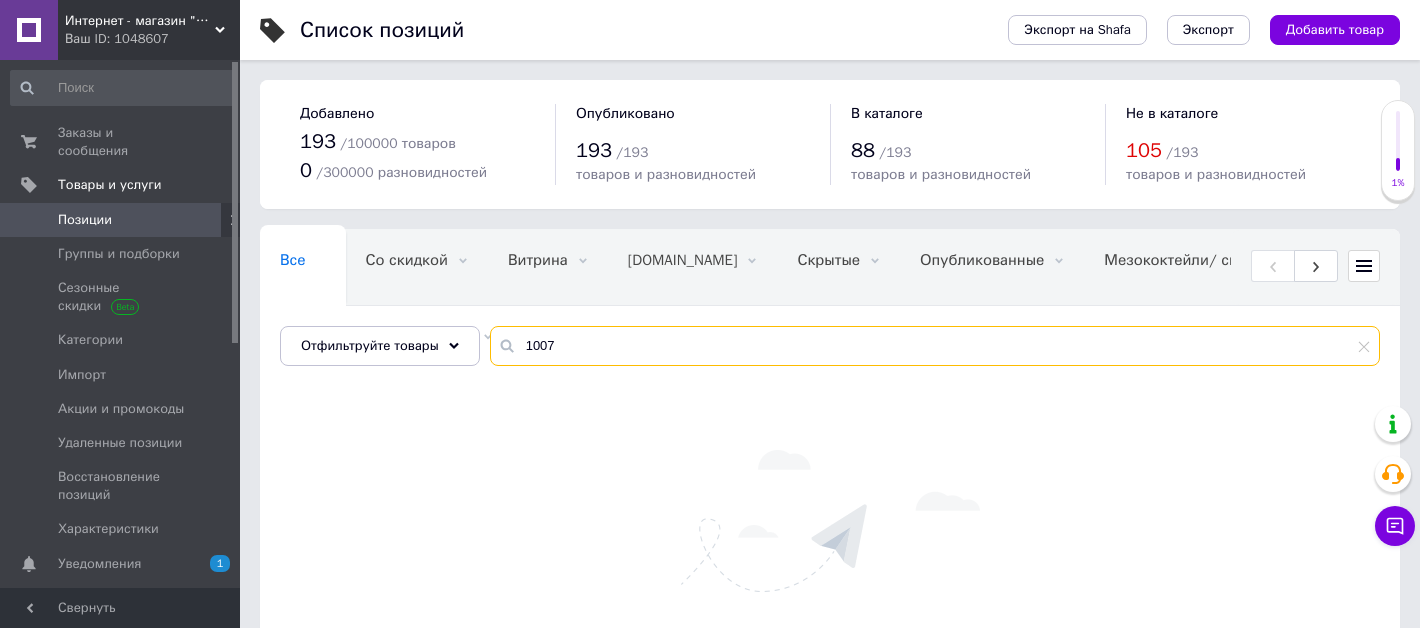 click on "1007" at bounding box center (935, 346) 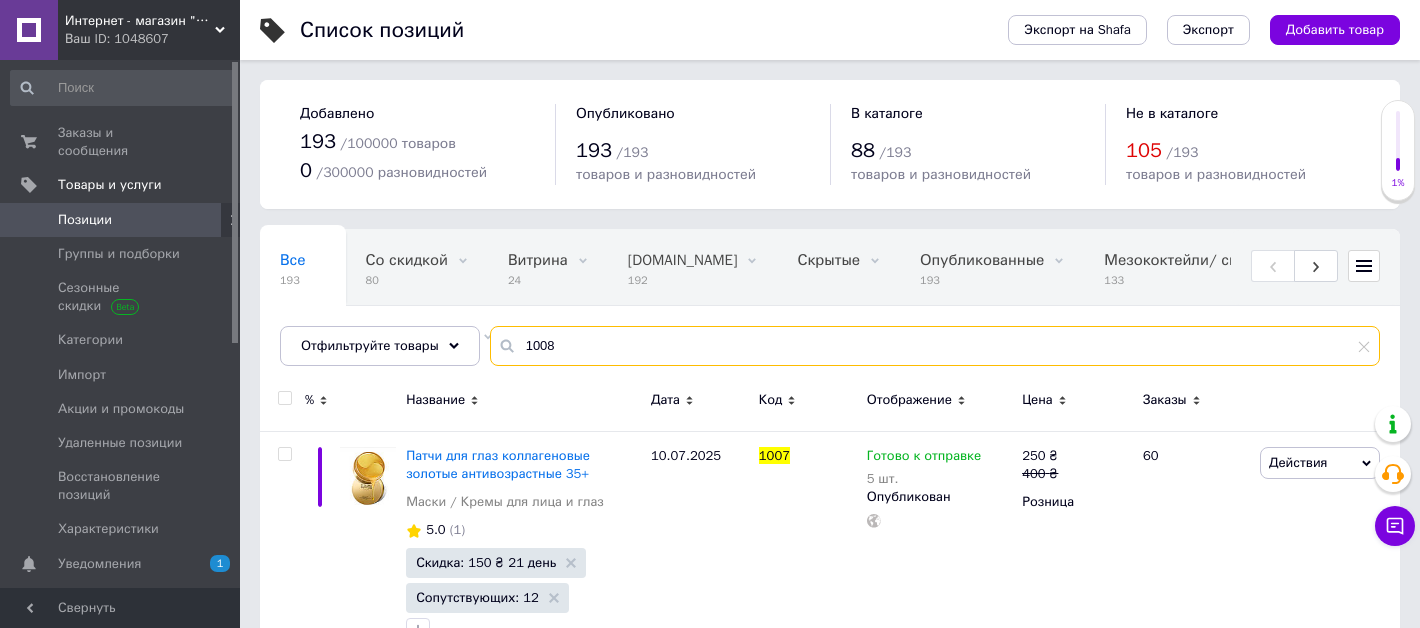 type on "1008" 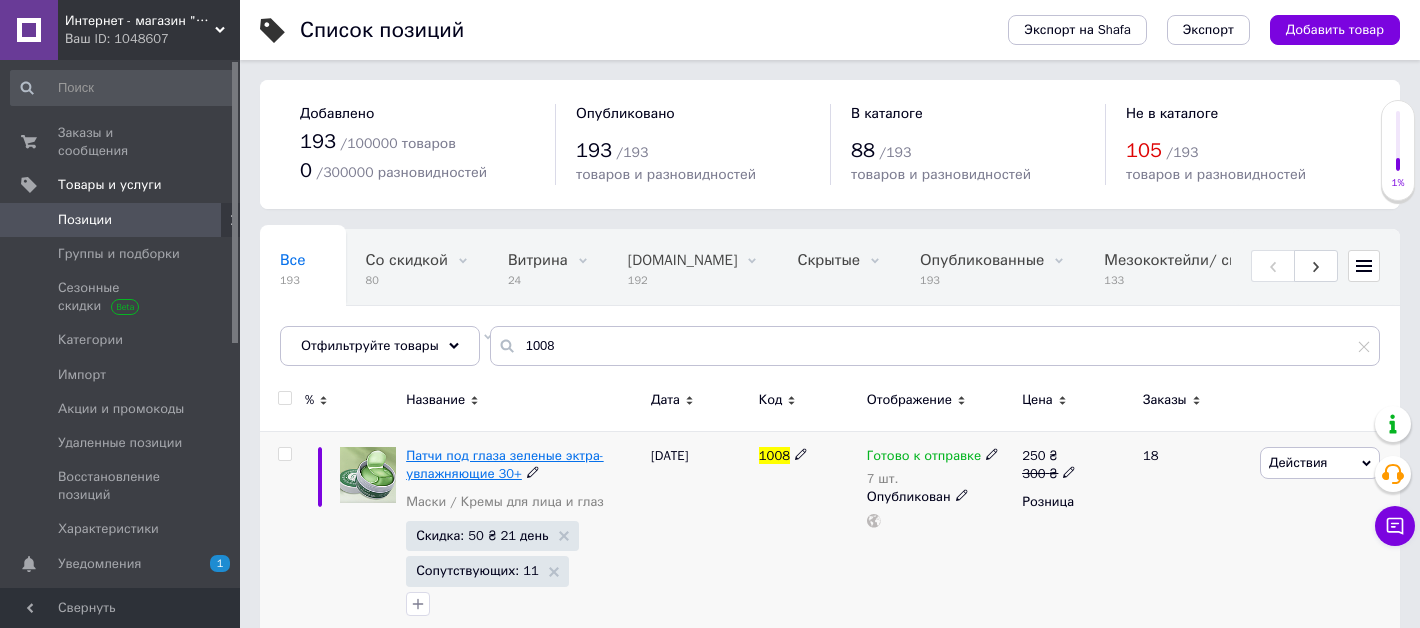 click on "Патчи под глаза зеленые эктра- увлажняющие 30+" at bounding box center [505, 464] 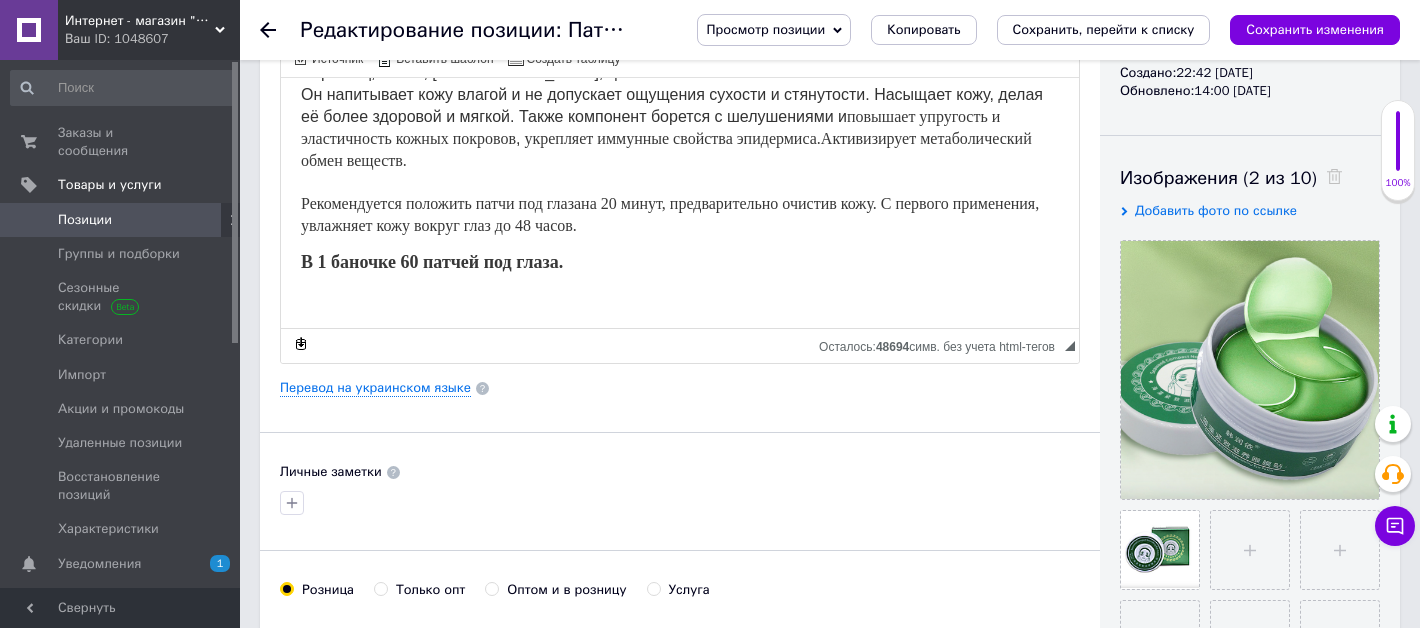 scroll, scrollTop: 276, scrollLeft: 0, axis: vertical 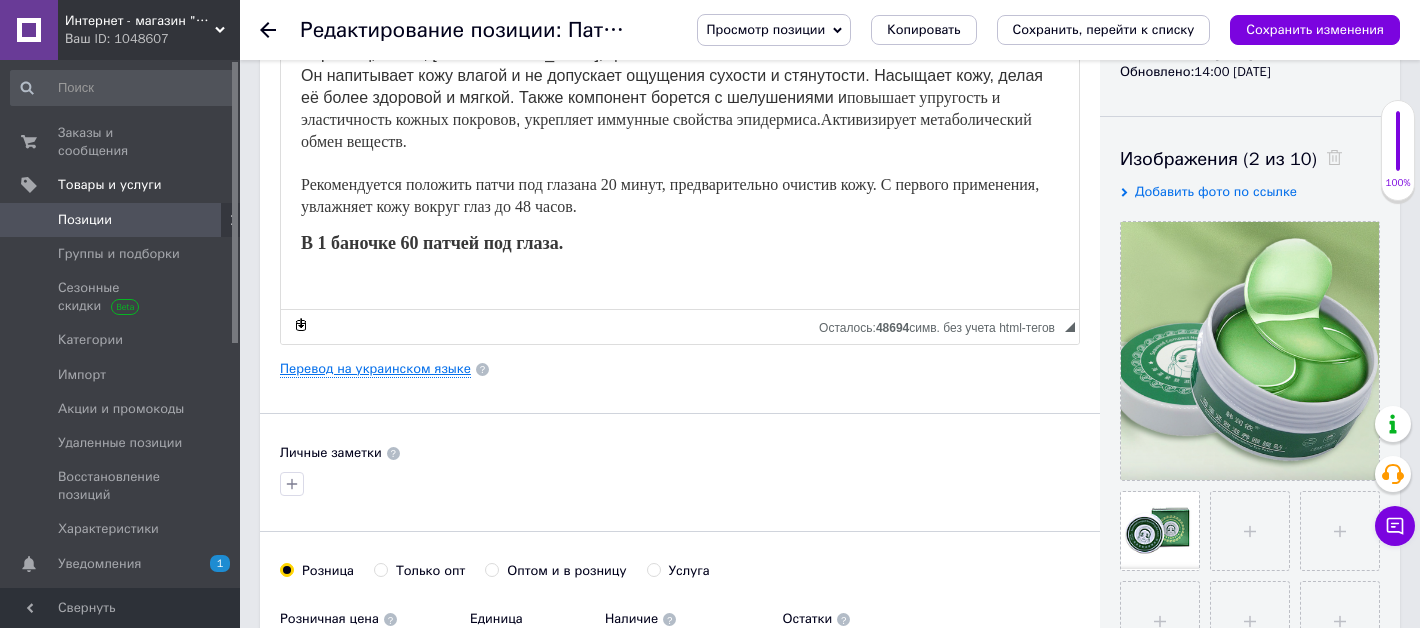 click on "Перевод на украинском языке" at bounding box center [375, 369] 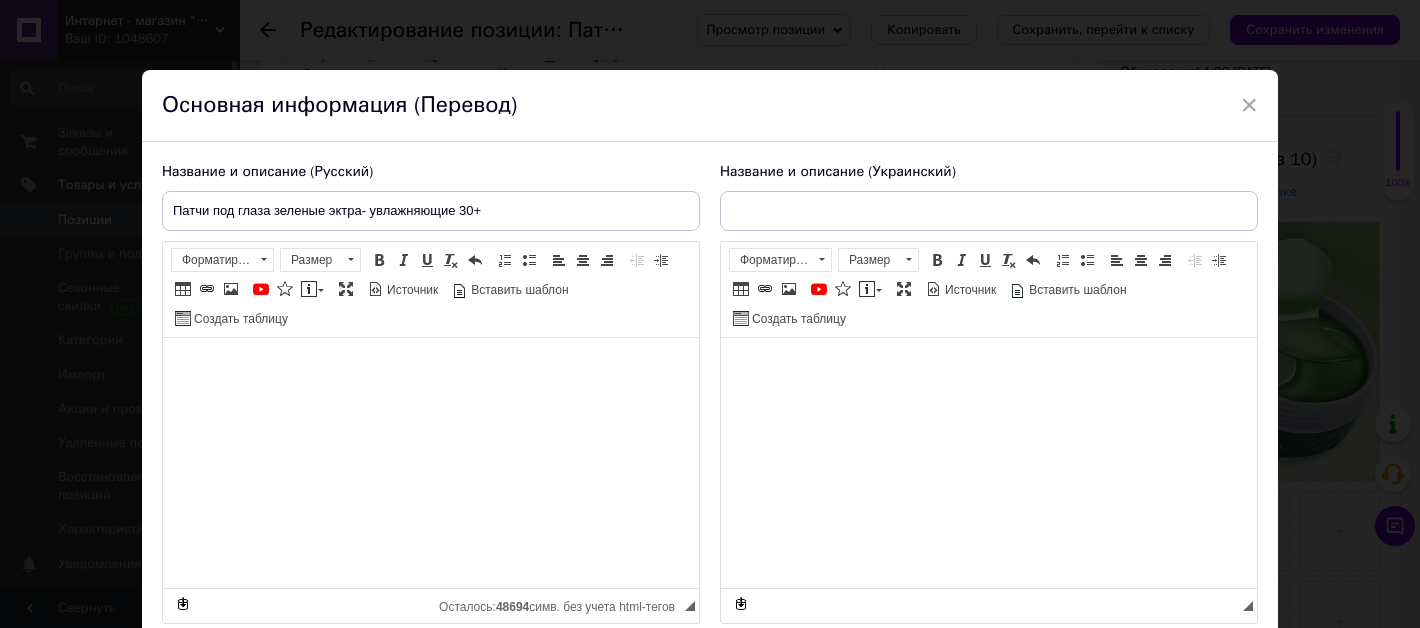 type on "Патчі під очі зелені эктра - зволожуючі 30+" 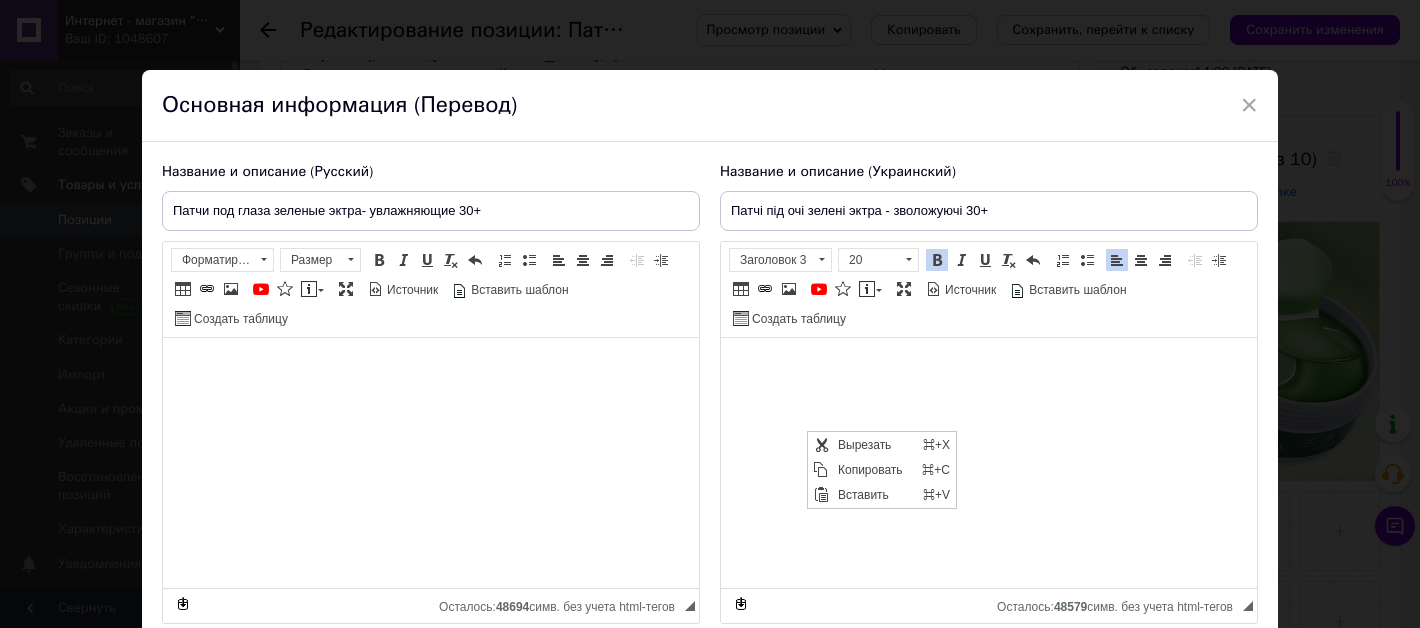 scroll, scrollTop: 0, scrollLeft: 0, axis: both 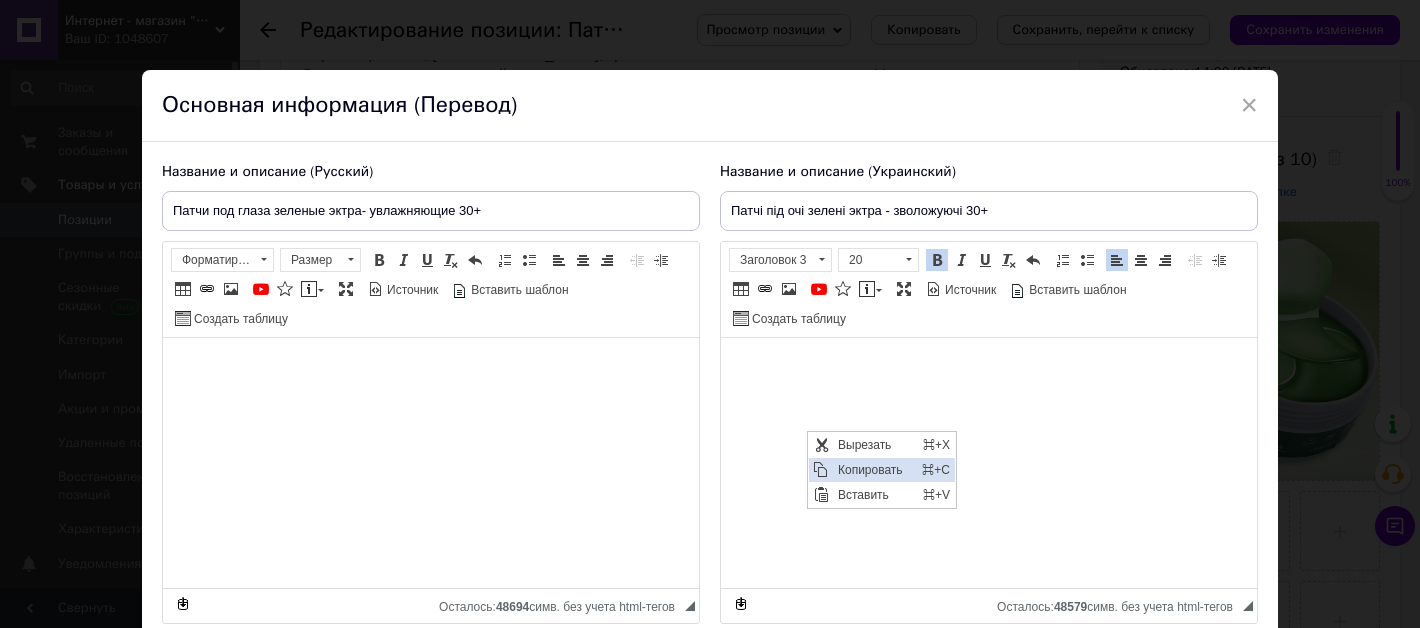 click on "Копировать" at bounding box center (874, 470) 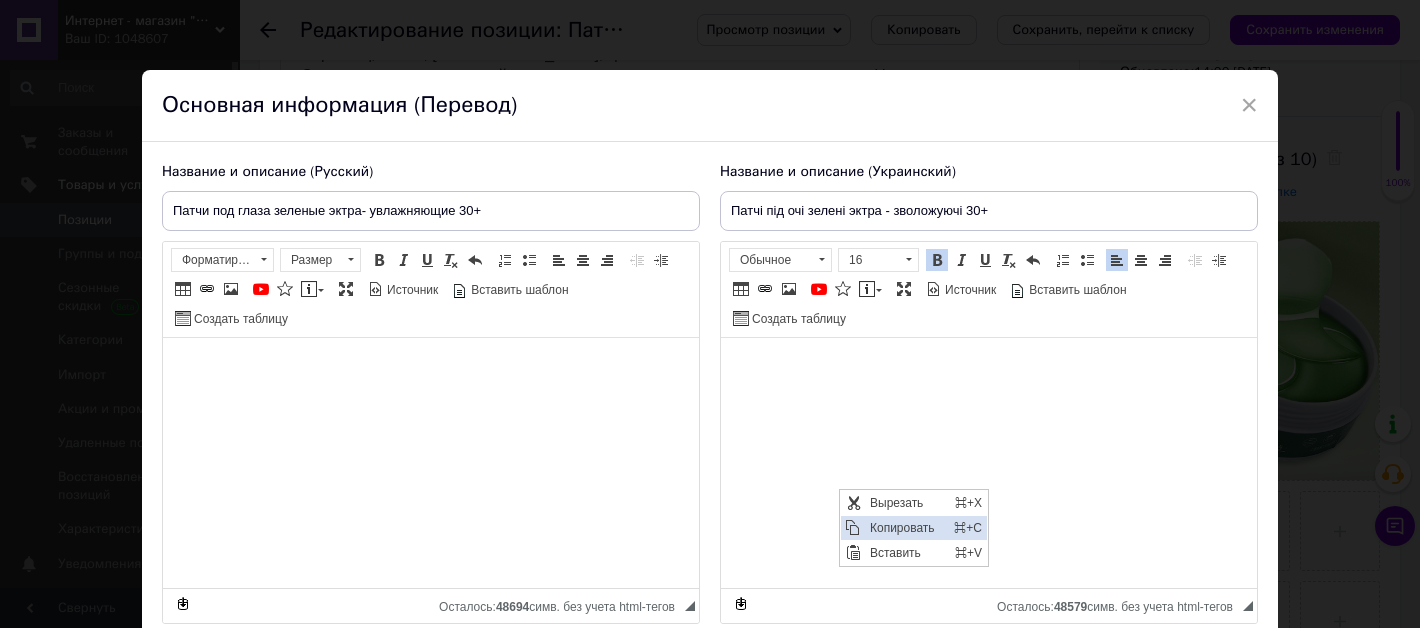 click on "Копировать" at bounding box center (906, 528) 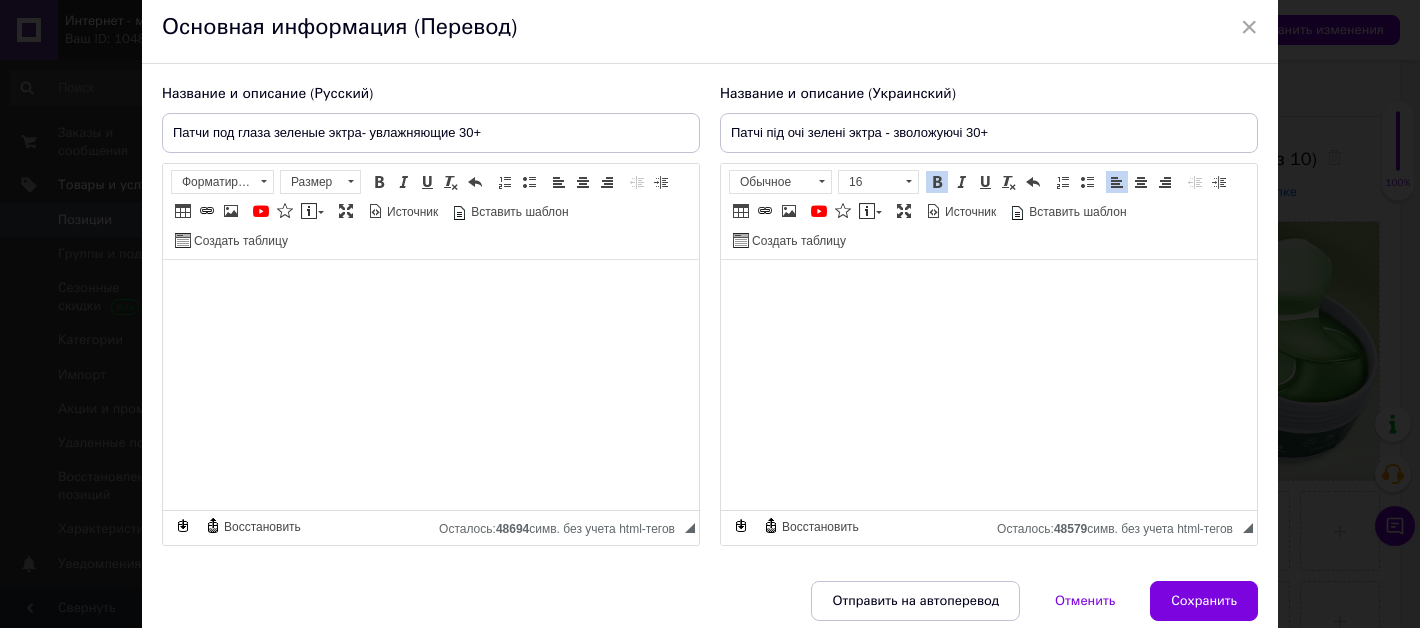 scroll, scrollTop: 155, scrollLeft: 0, axis: vertical 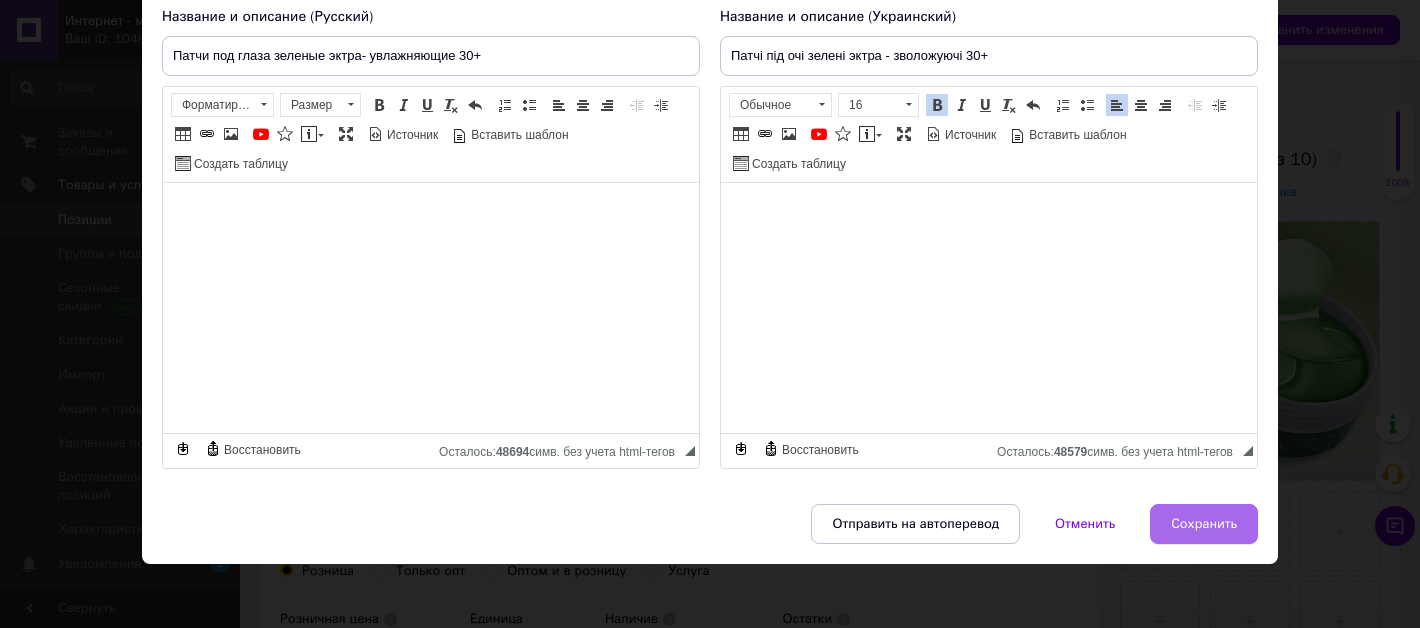 click on "Сохранить" at bounding box center (1204, 524) 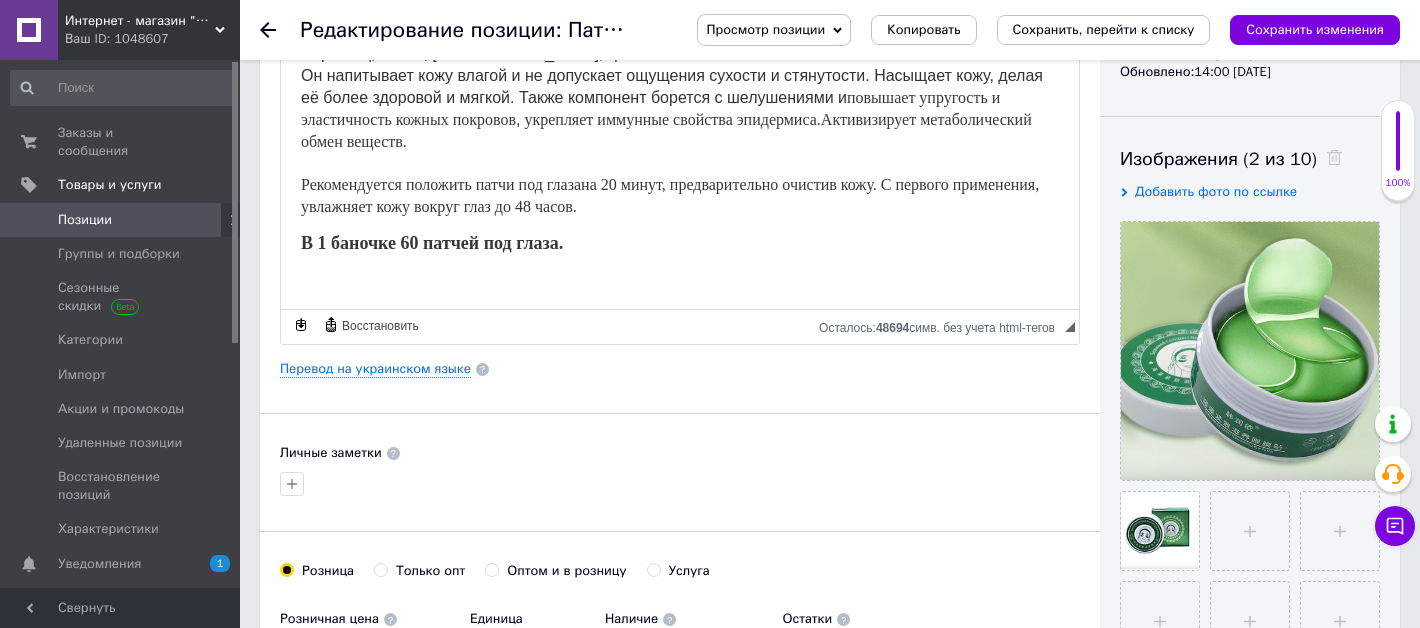 click 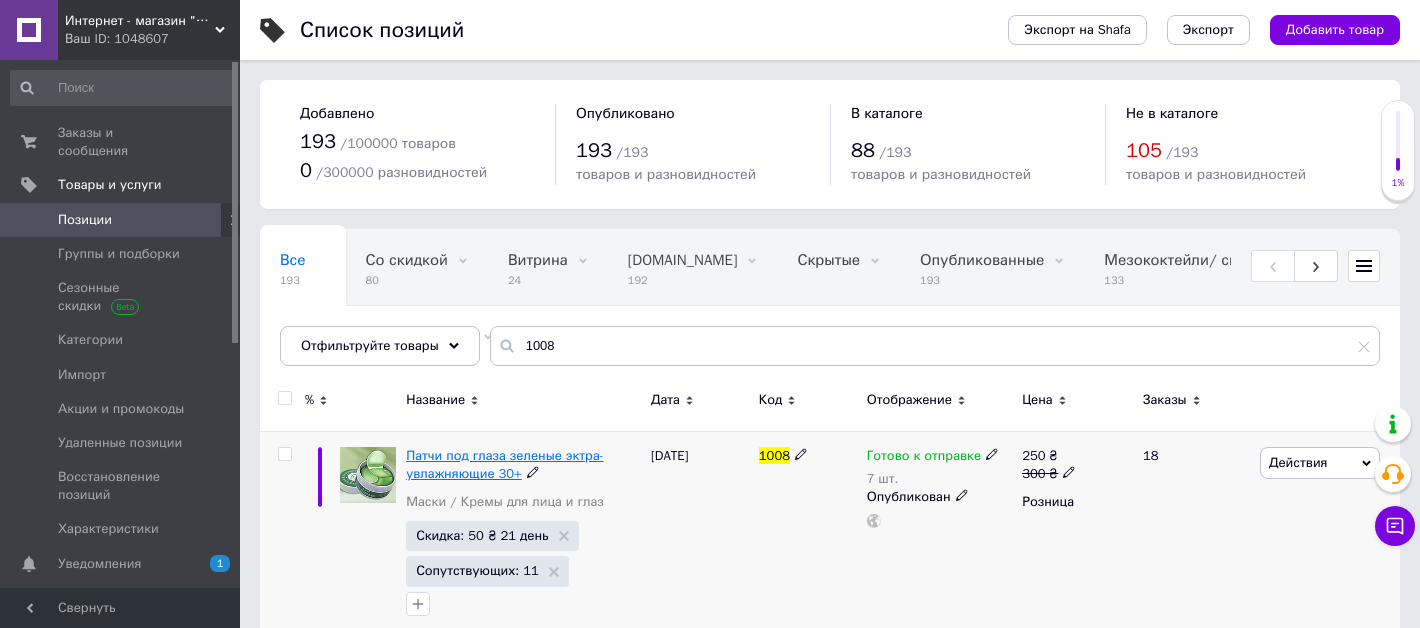 click on "Патчи под глаза зеленые эктра- увлажняющие 30+" at bounding box center [505, 464] 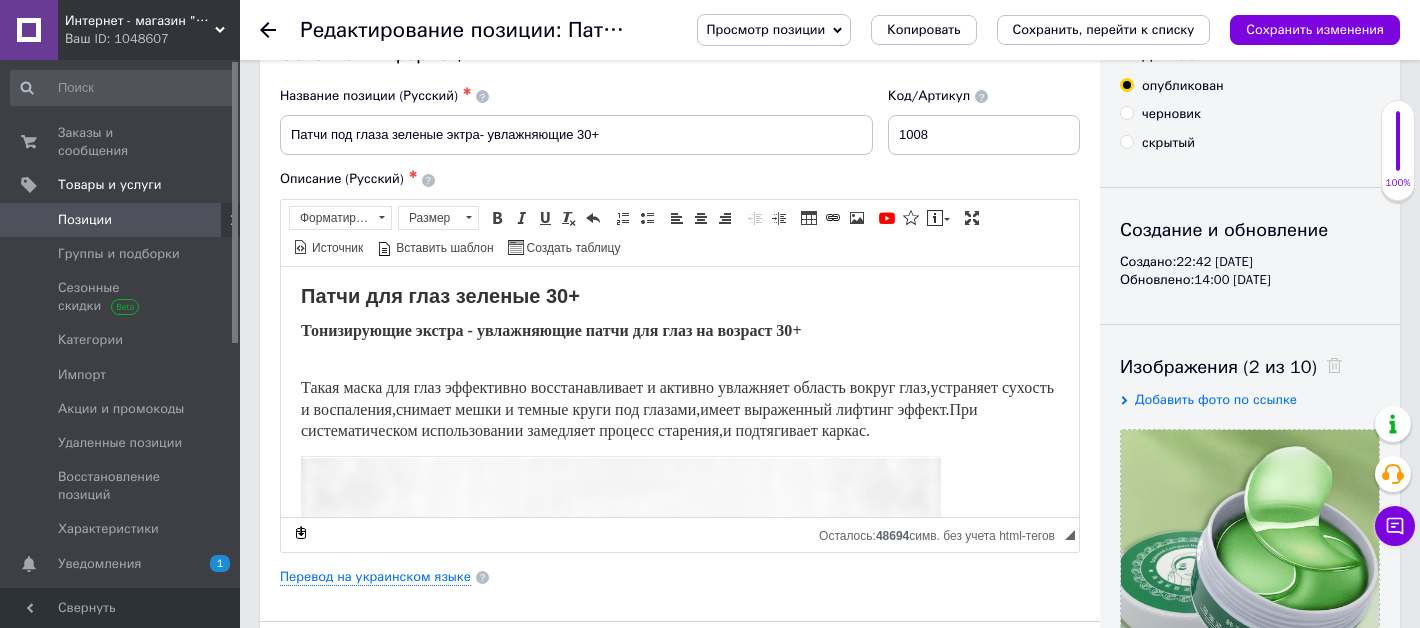 scroll, scrollTop: 0, scrollLeft: 0, axis: both 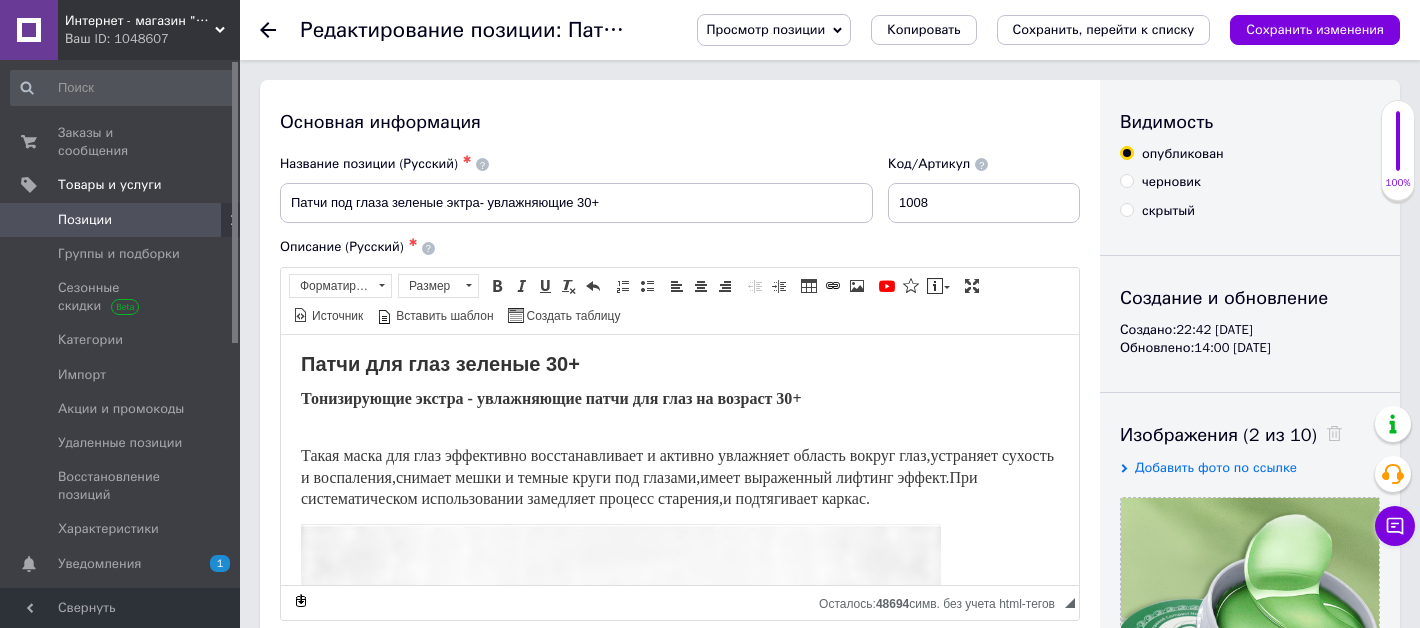 click 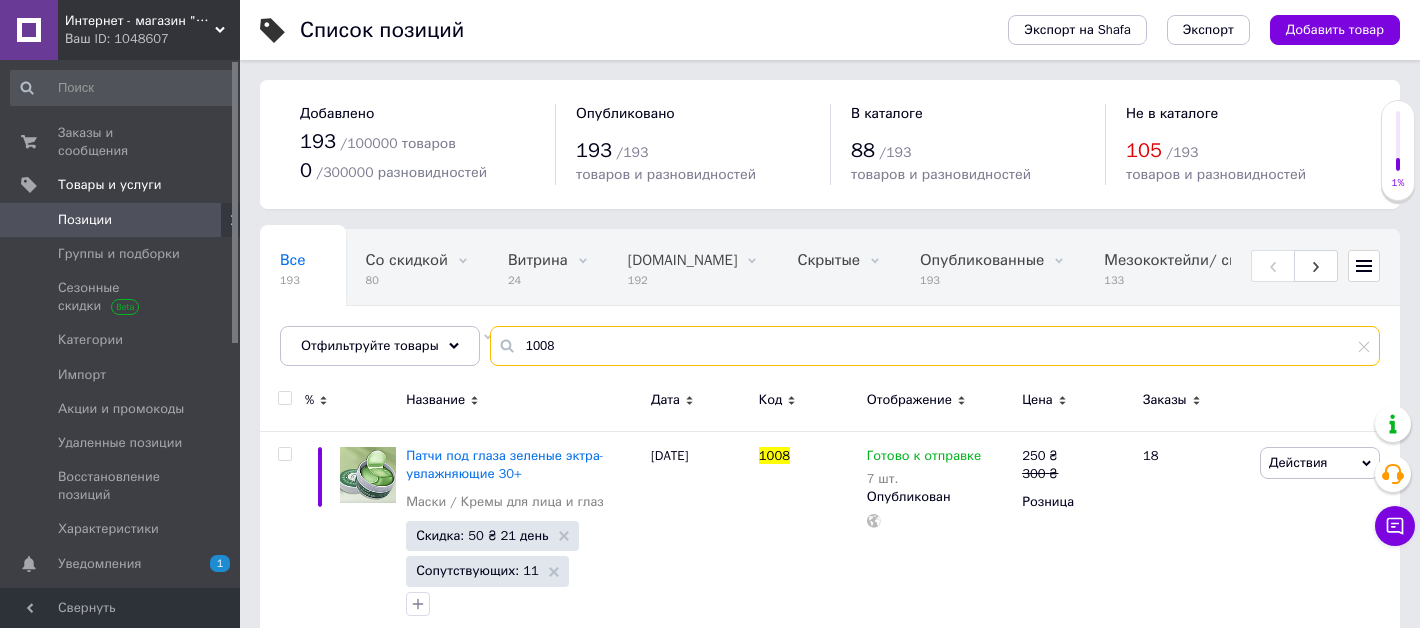 click on "1008" at bounding box center (935, 346) 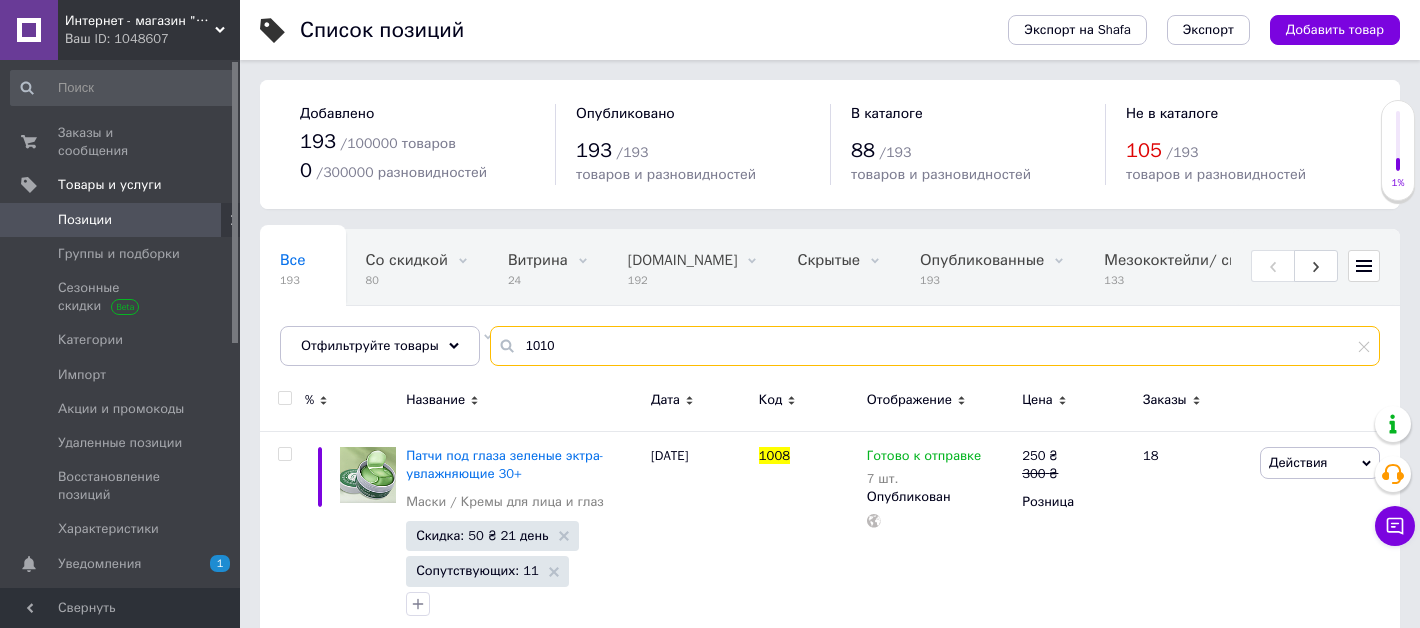 type on "1010" 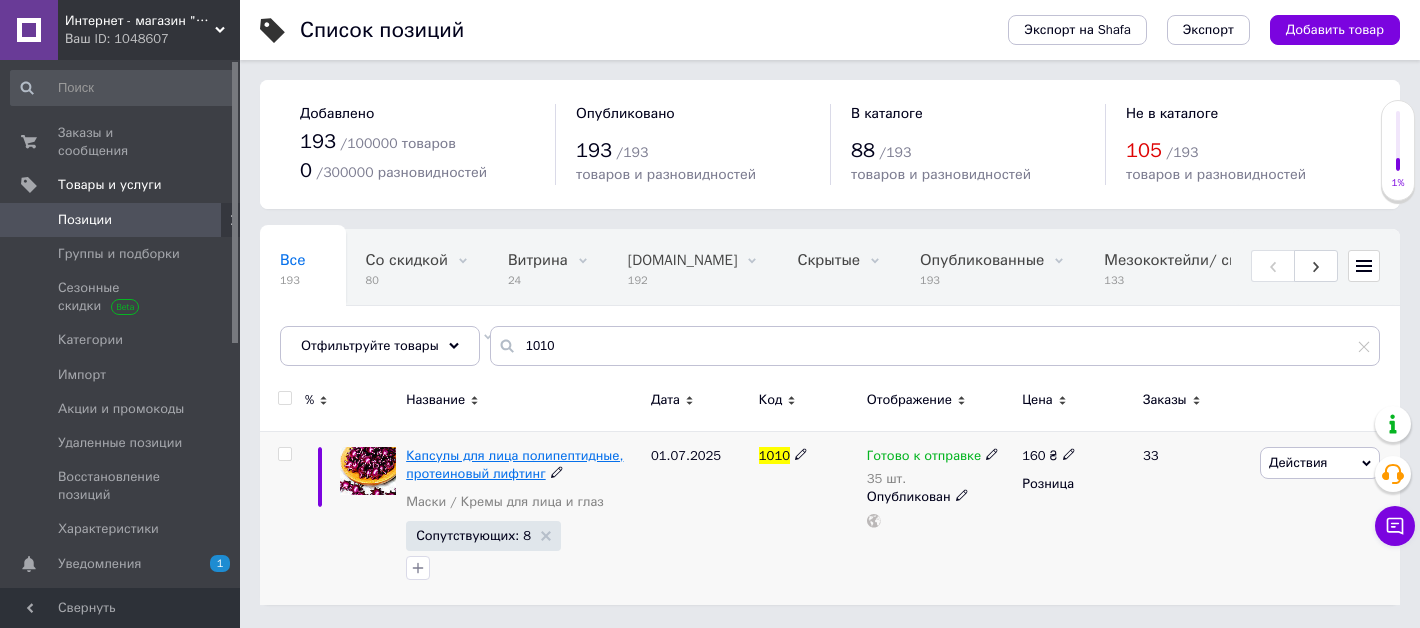 click on "Капсулы для лица полипептидные, протеиновый лифтинг" at bounding box center [514, 464] 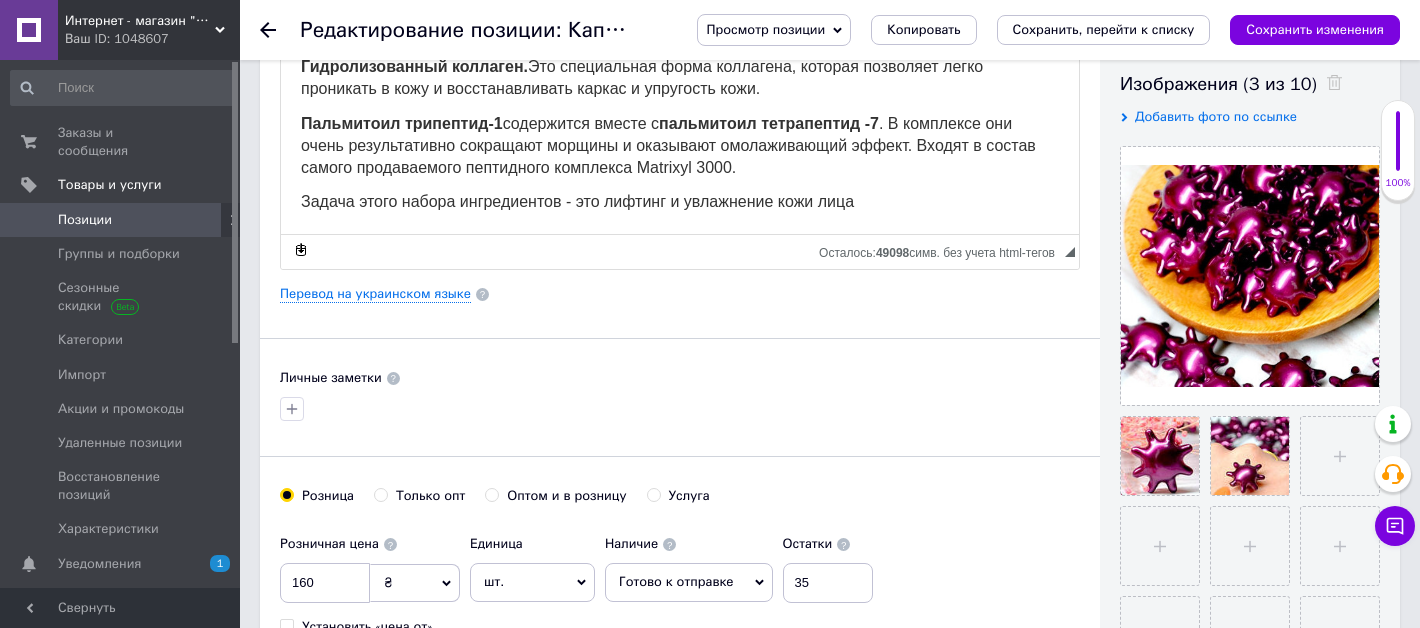 scroll, scrollTop: 362, scrollLeft: 0, axis: vertical 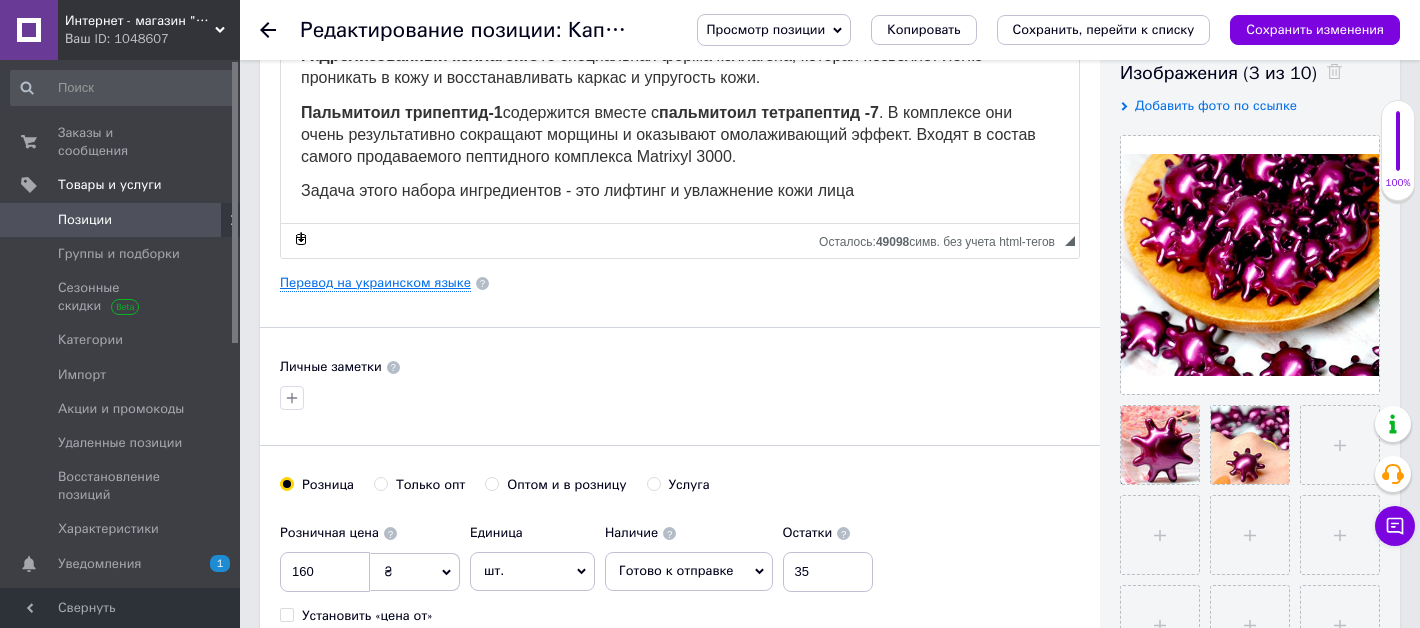 click on "Перевод на украинском языке" at bounding box center [375, 283] 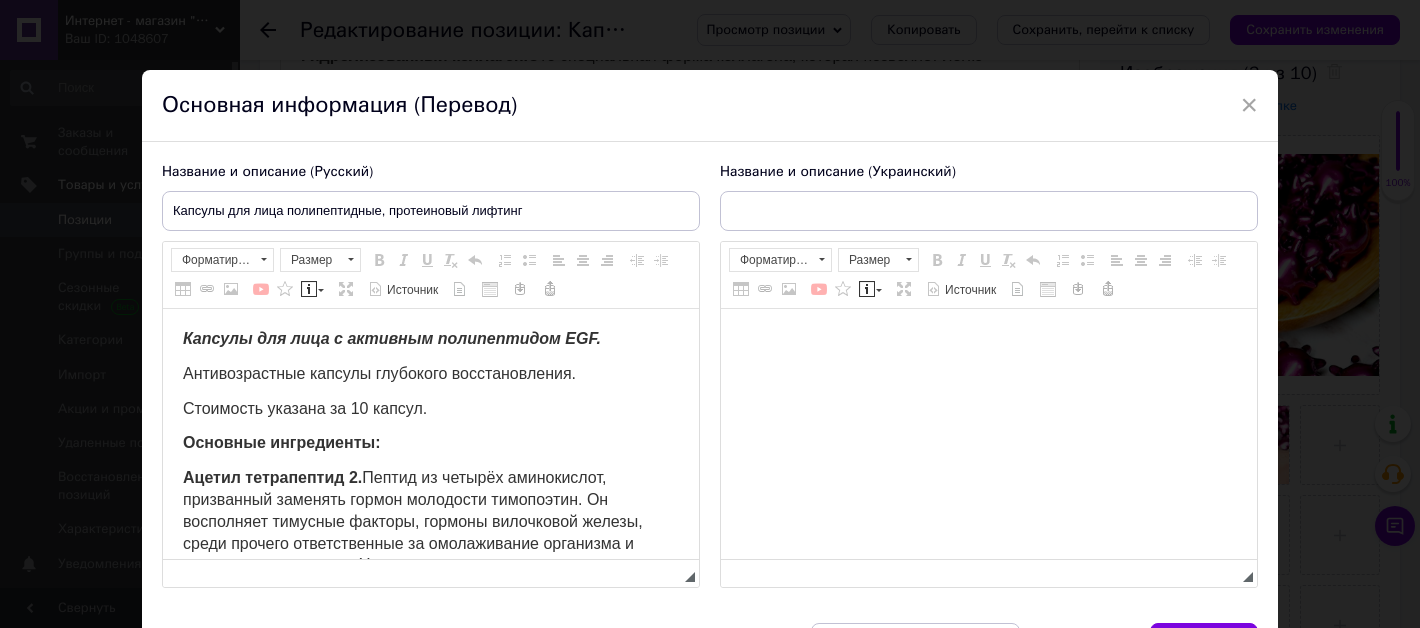 scroll, scrollTop: 0, scrollLeft: 0, axis: both 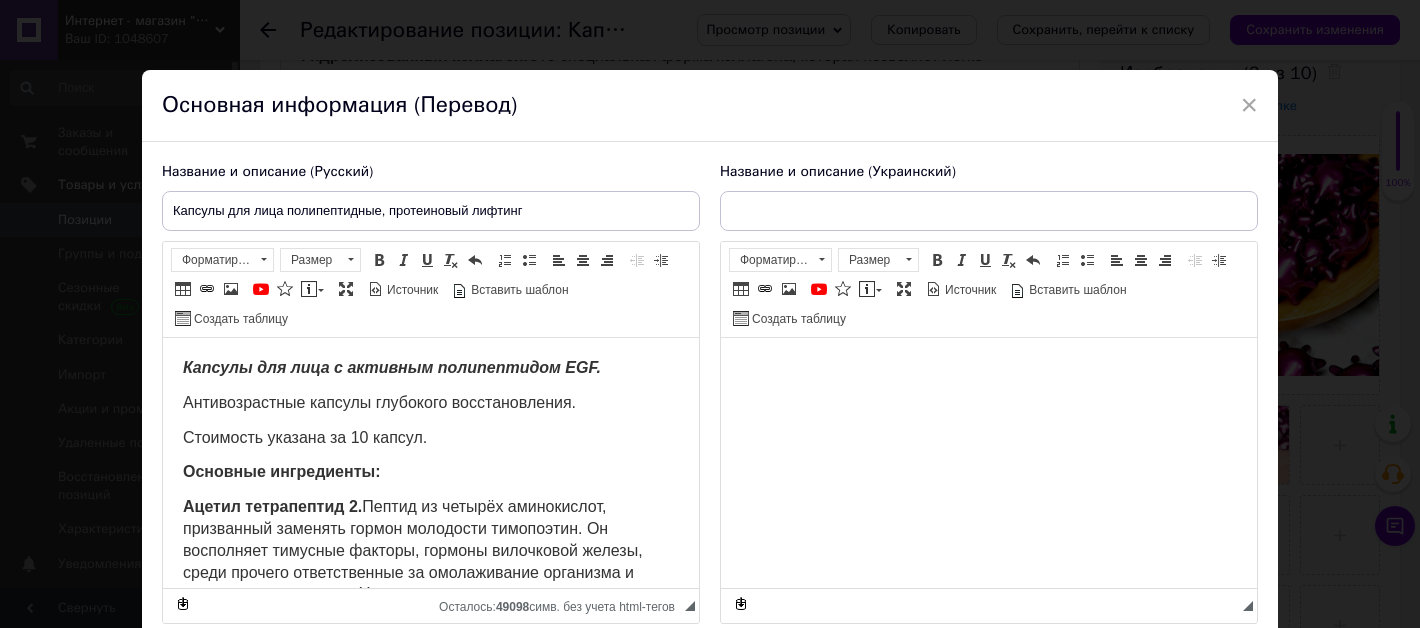 type on "Капсули для обличчя поліпептидні, протеїновий ліфтінг" 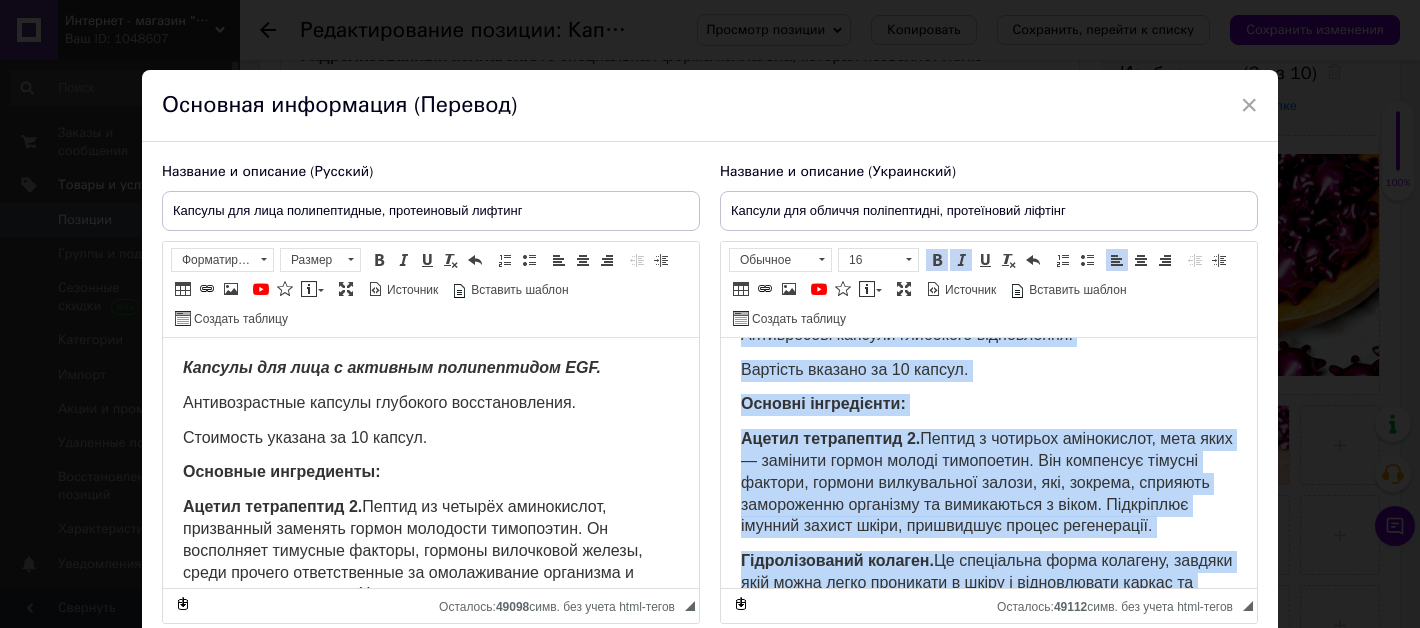 scroll, scrollTop: 318, scrollLeft: 0, axis: vertical 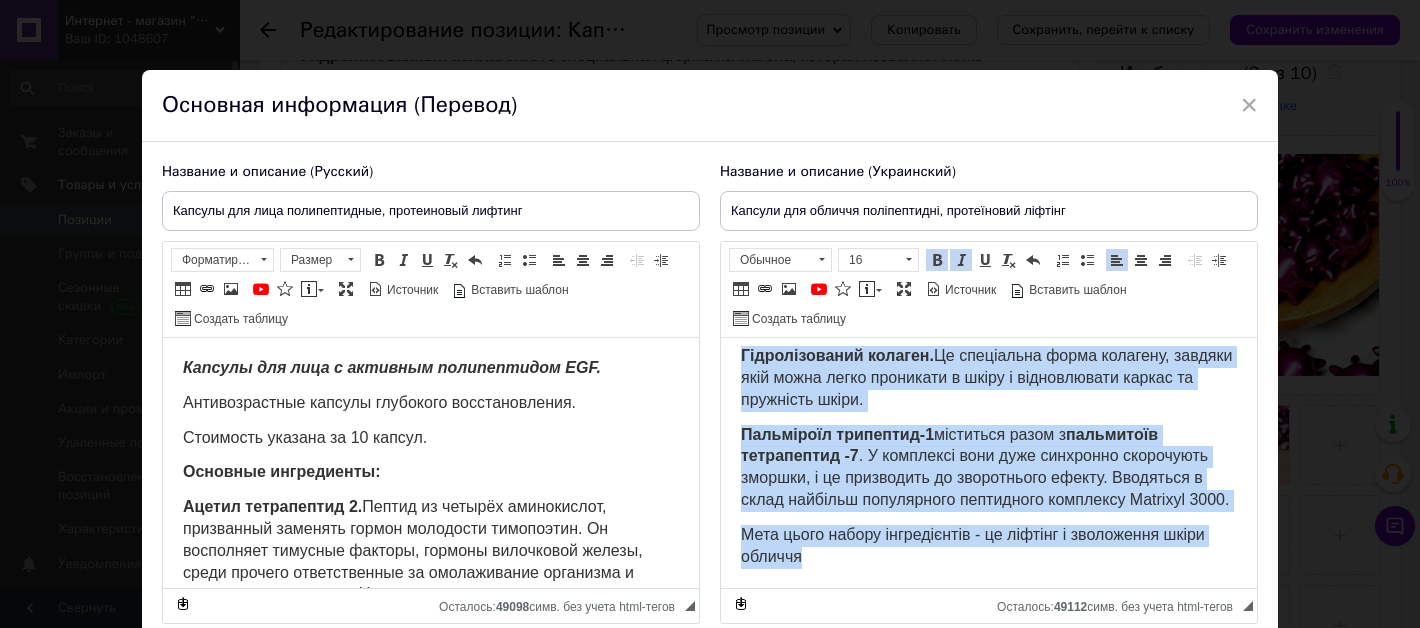 drag, startPoint x: 734, startPoint y: 365, endPoint x: 982, endPoint y: 588, distance: 333.5161 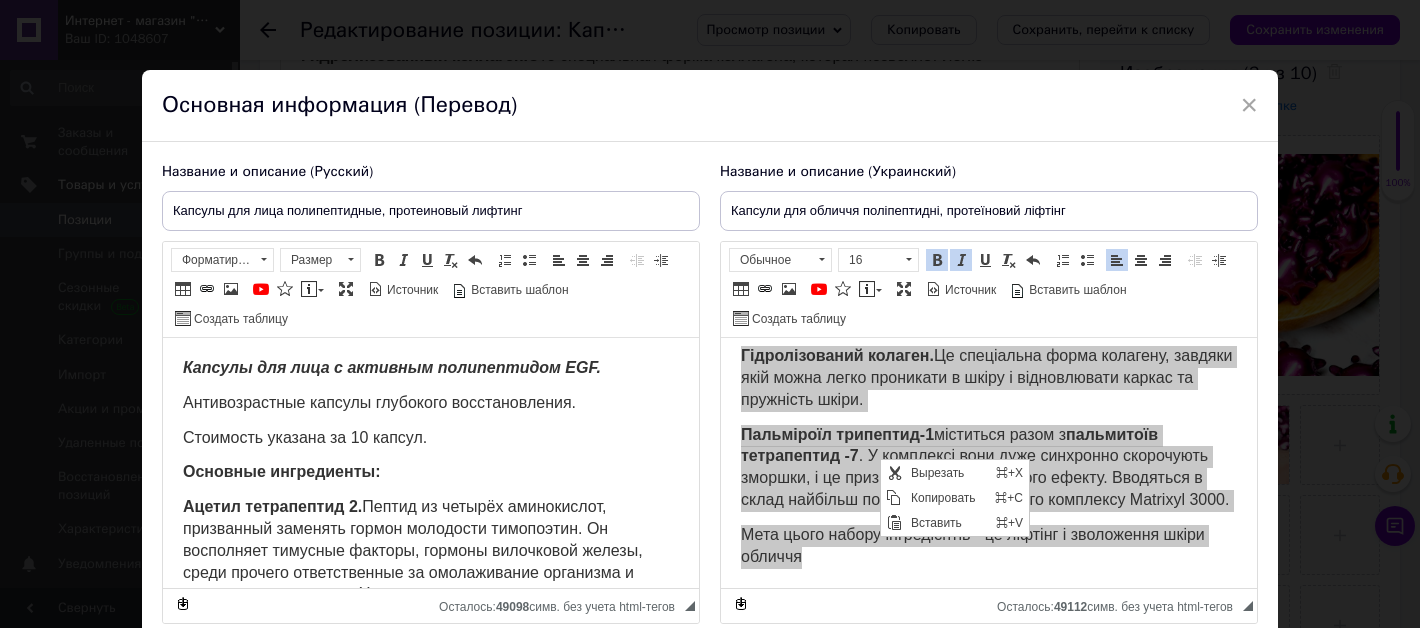scroll, scrollTop: 0, scrollLeft: 0, axis: both 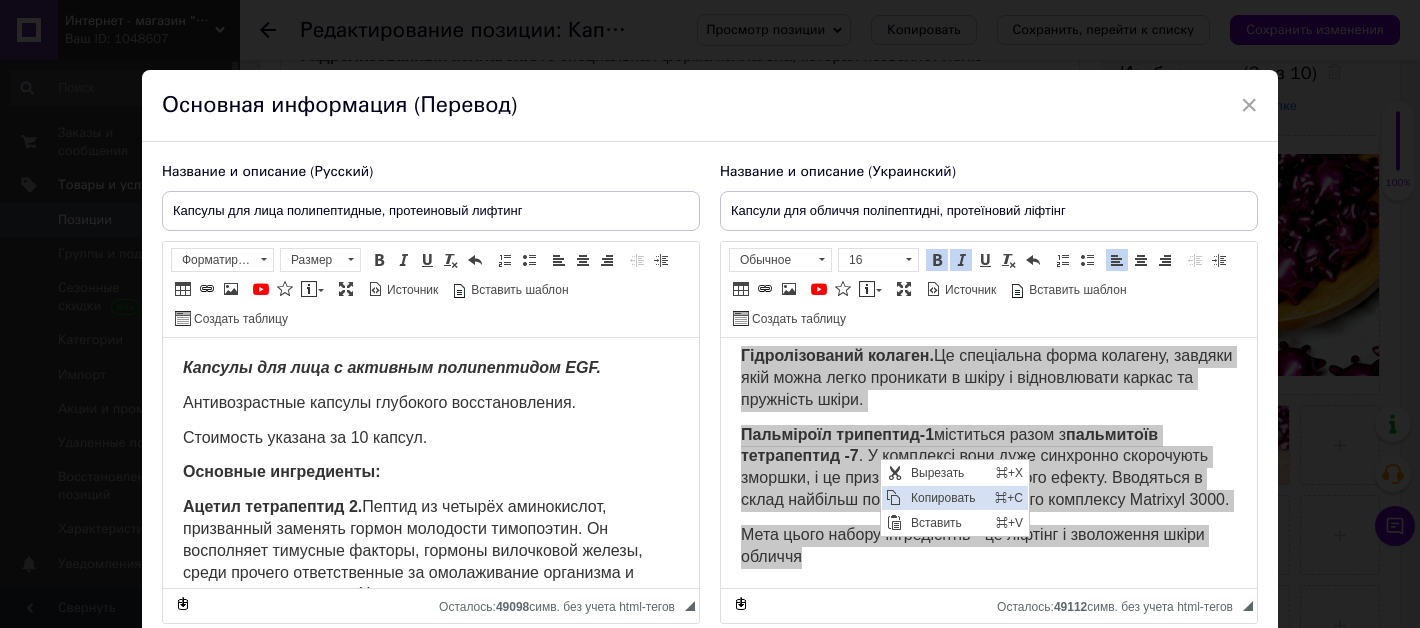 click on "Копировать" at bounding box center [947, 497] 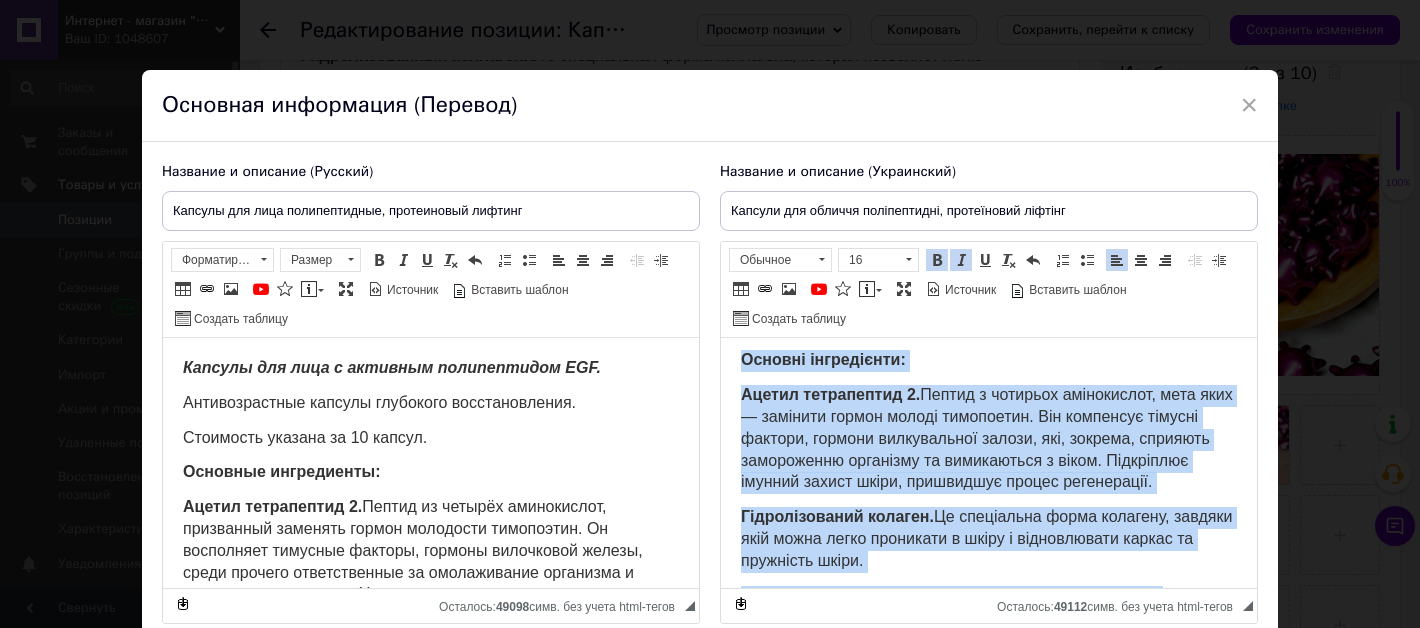 scroll, scrollTop: 113, scrollLeft: 0, axis: vertical 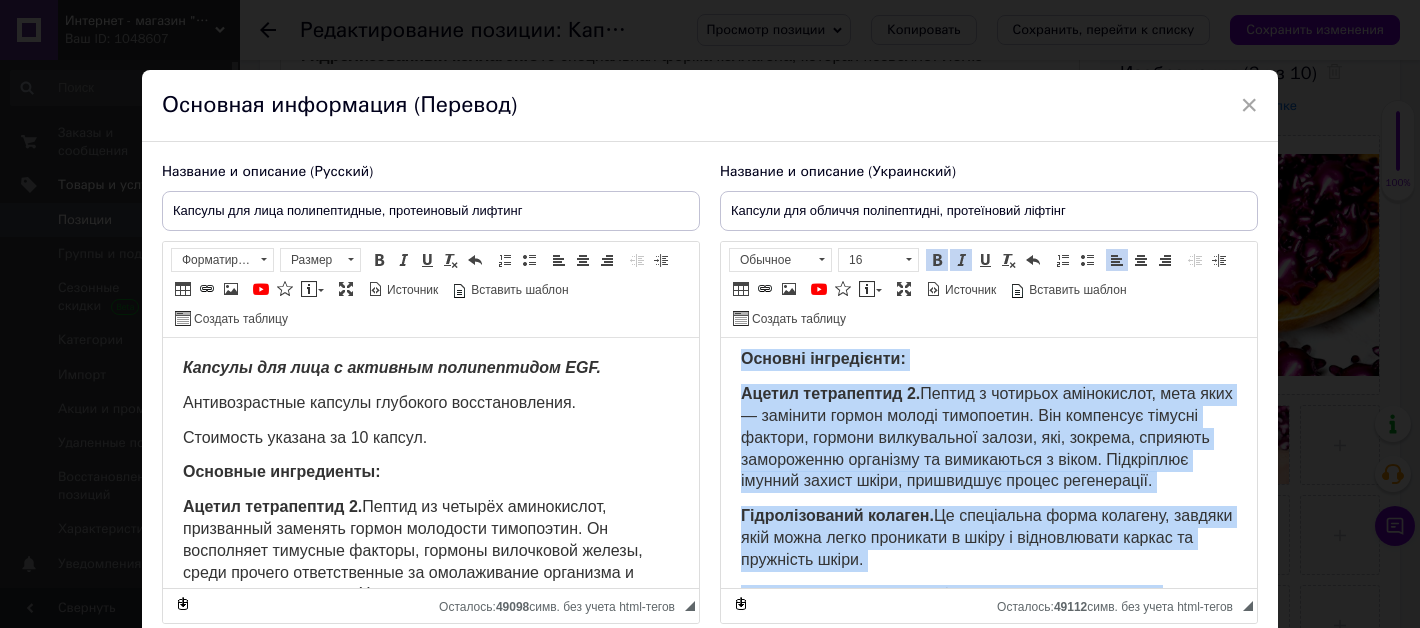 click on "Ацетил тетрапептид 2." at bounding box center (830, 393) 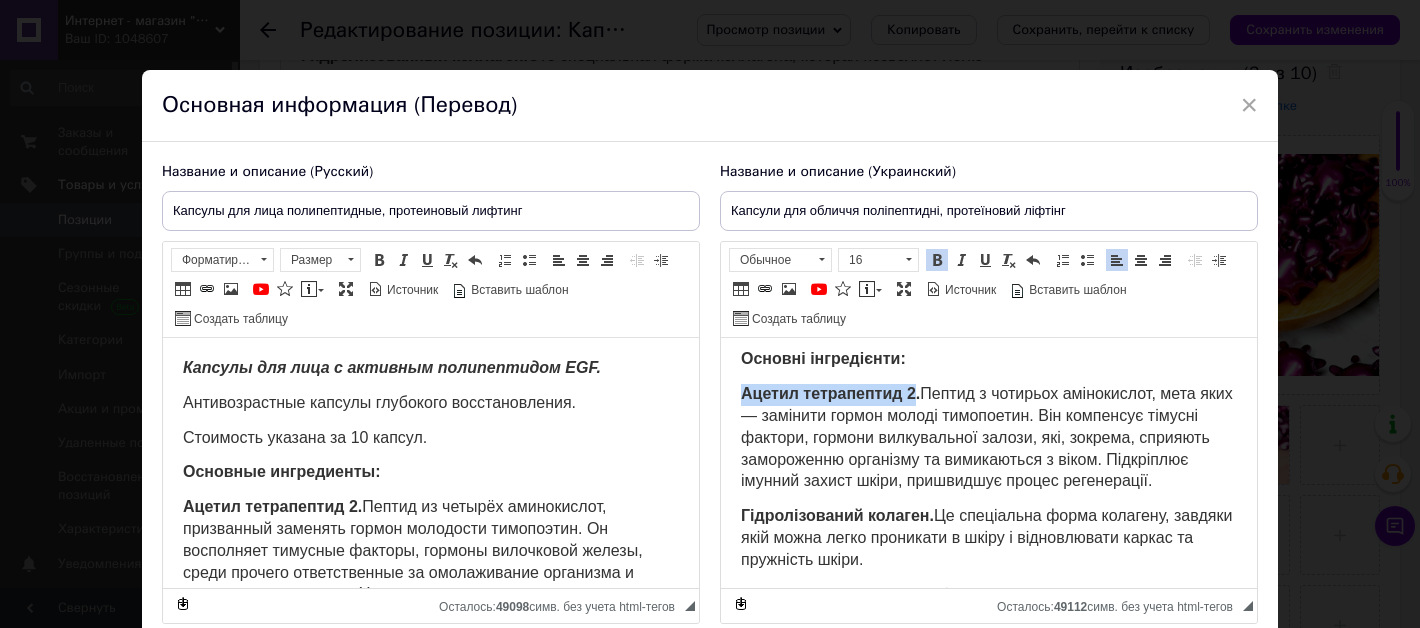 drag, startPoint x: 743, startPoint y: 391, endPoint x: 916, endPoint y: 393, distance: 173.01157 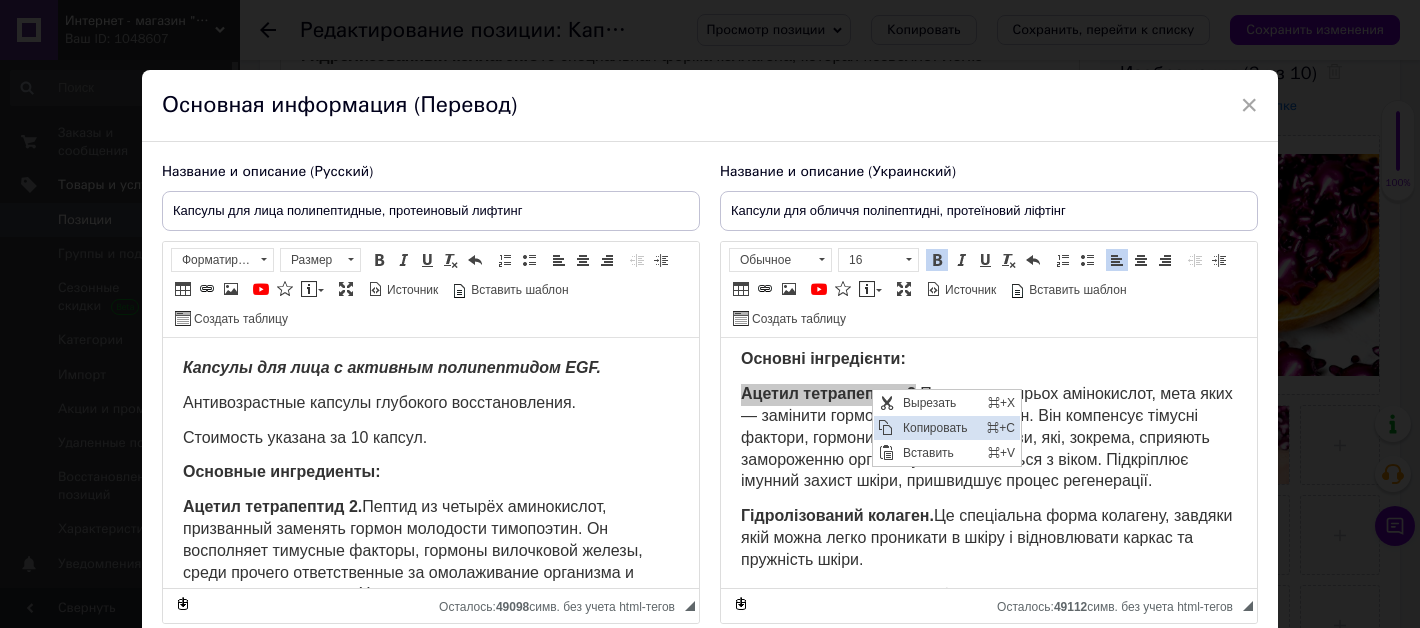click on "Копировать" at bounding box center [939, 427] 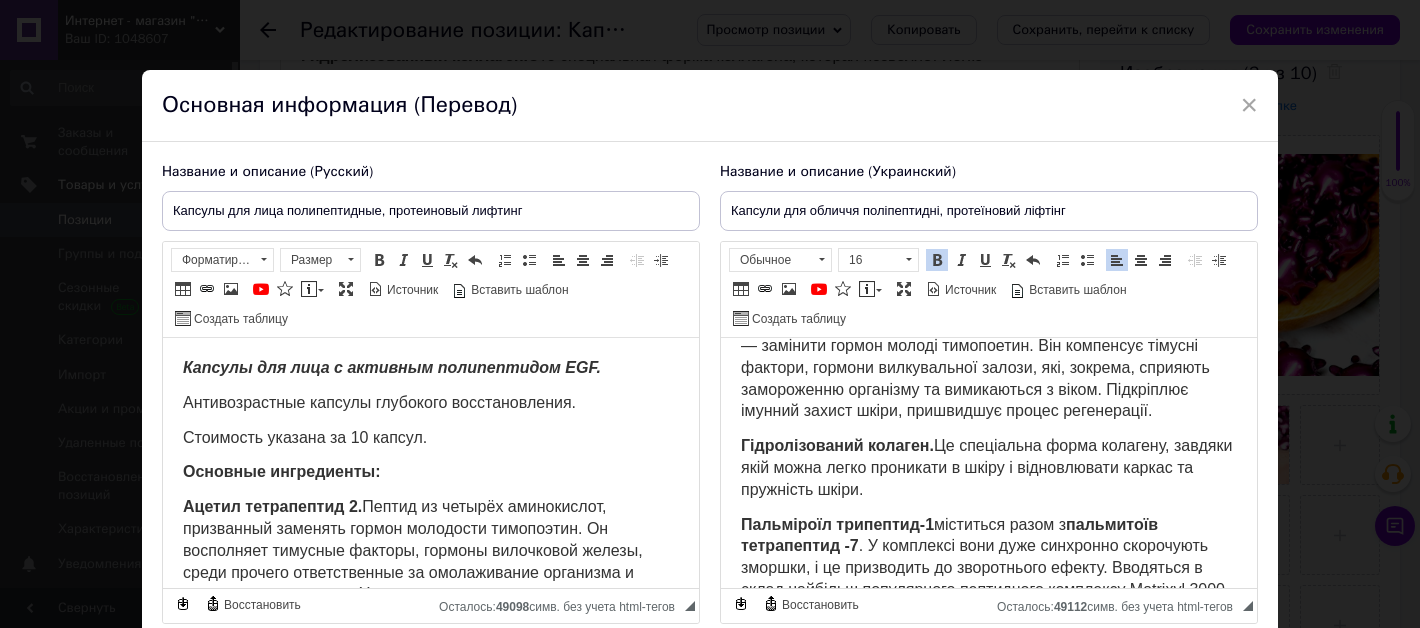 scroll, scrollTop: 200, scrollLeft: 0, axis: vertical 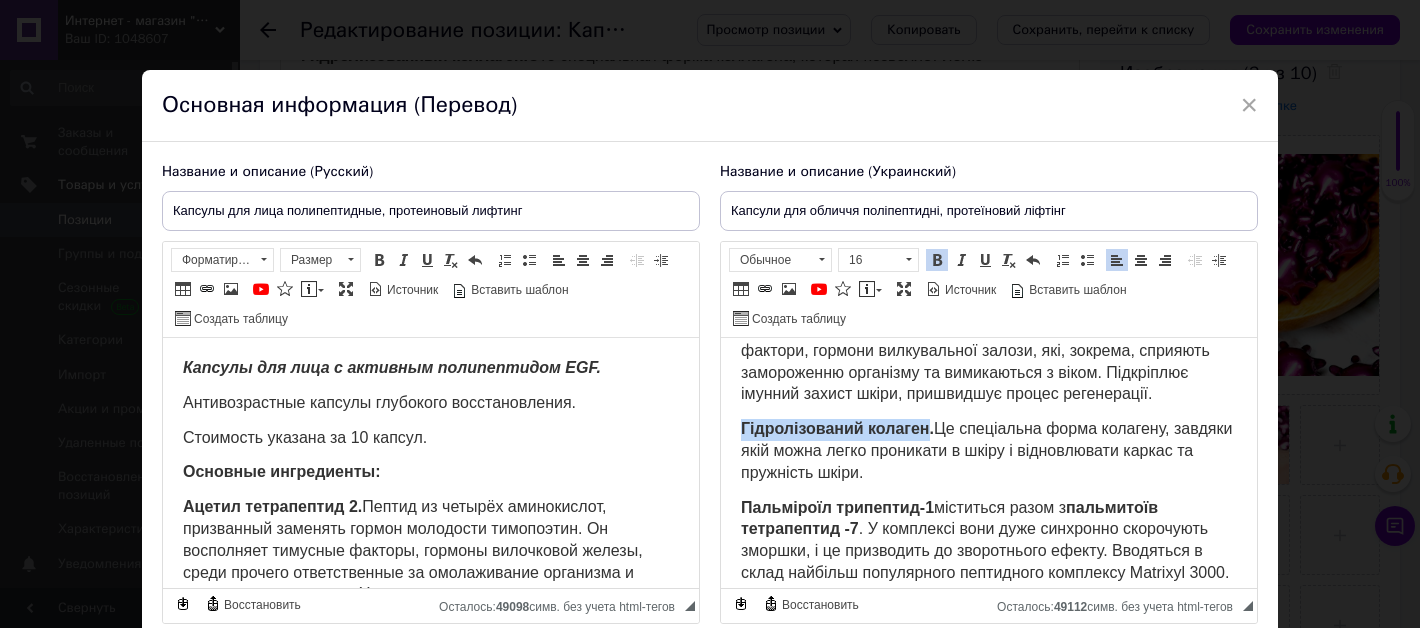 drag, startPoint x: 744, startPoint y: 451, endPoint x: 936, endPoint y: 457, distance: 192.09373 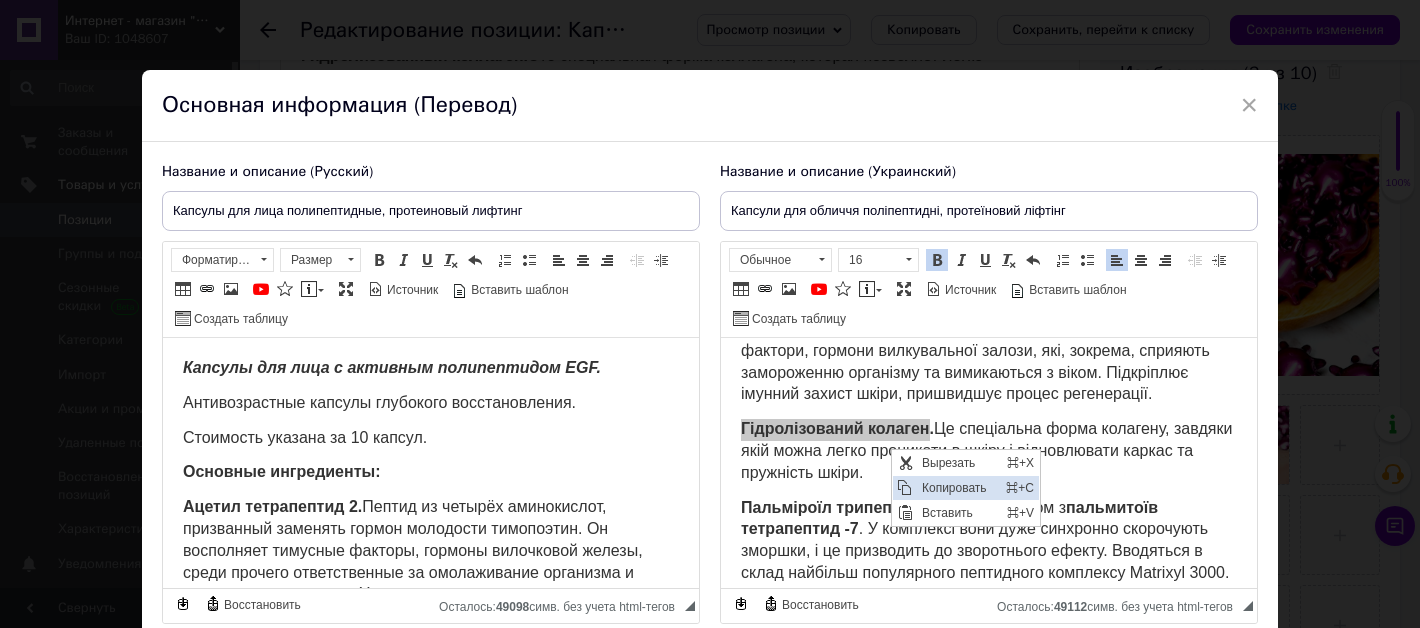 click on "Копировать" at bounding box center (958, 487) 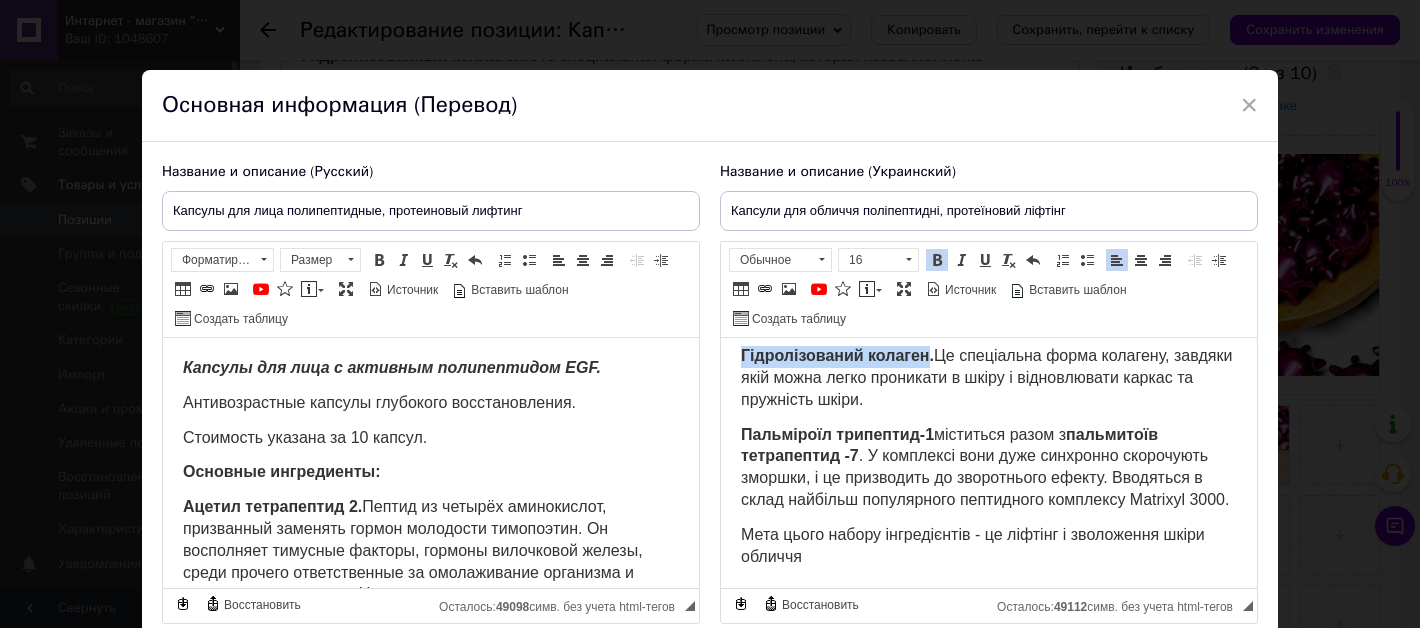 scroll, scrollTop: 318, scrollLeft: 0, axis: vertical 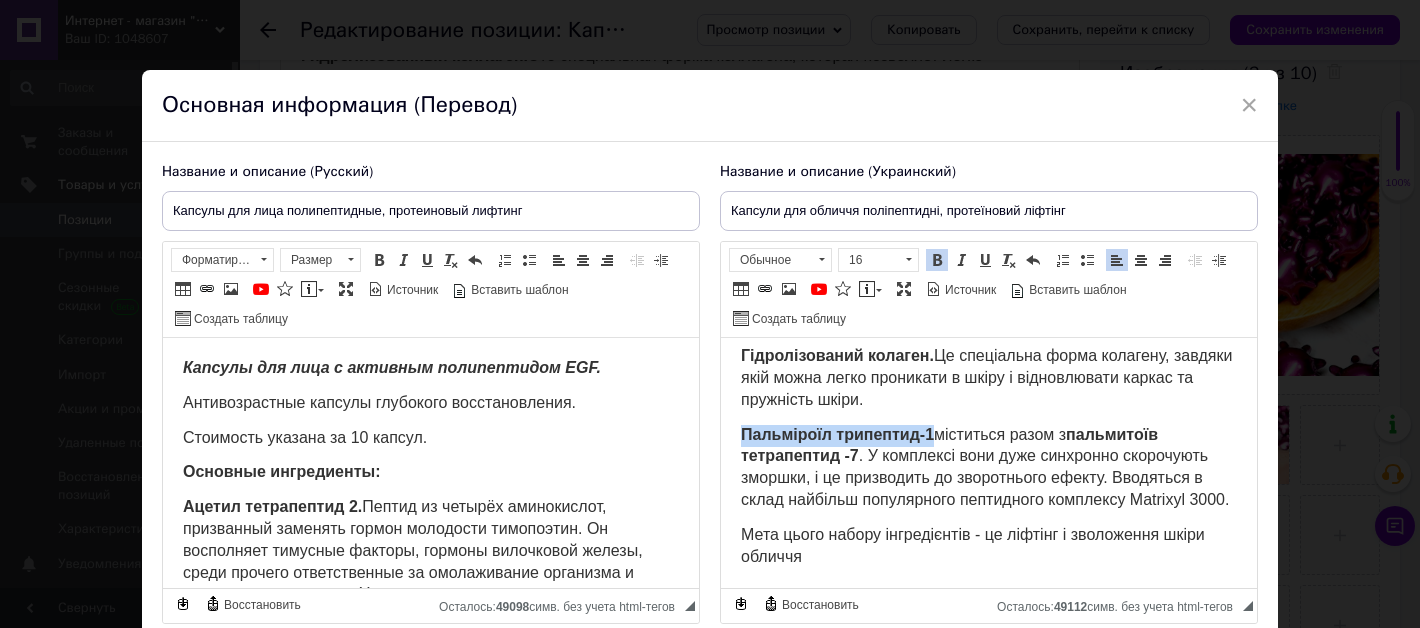 drag, startPoint x: 742, startPoint y: 408, endPoint x: 933, endPoint y: 410, distance: 191.01047 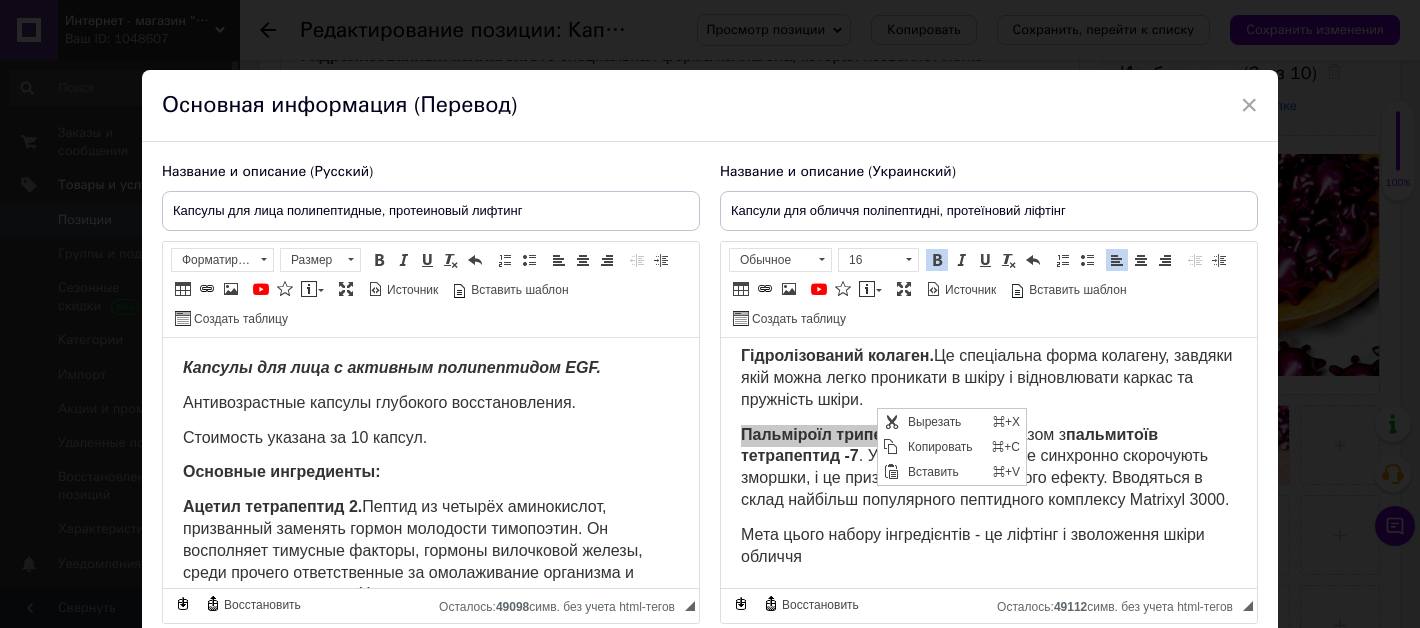 drag, startPoint x: 880, startPoint y: 412, endPoint x: 722, endPoint y: 339, distance: 174.04884 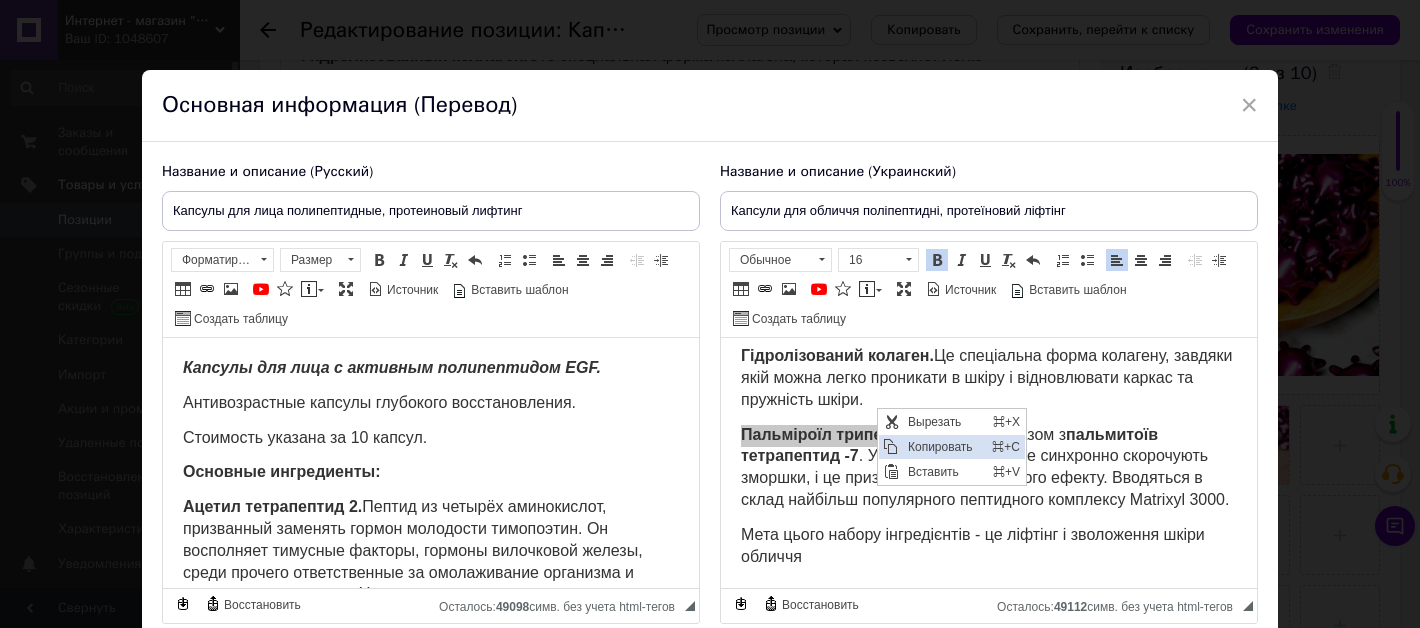 click on "Копировать" at bounding box center (944, 446) 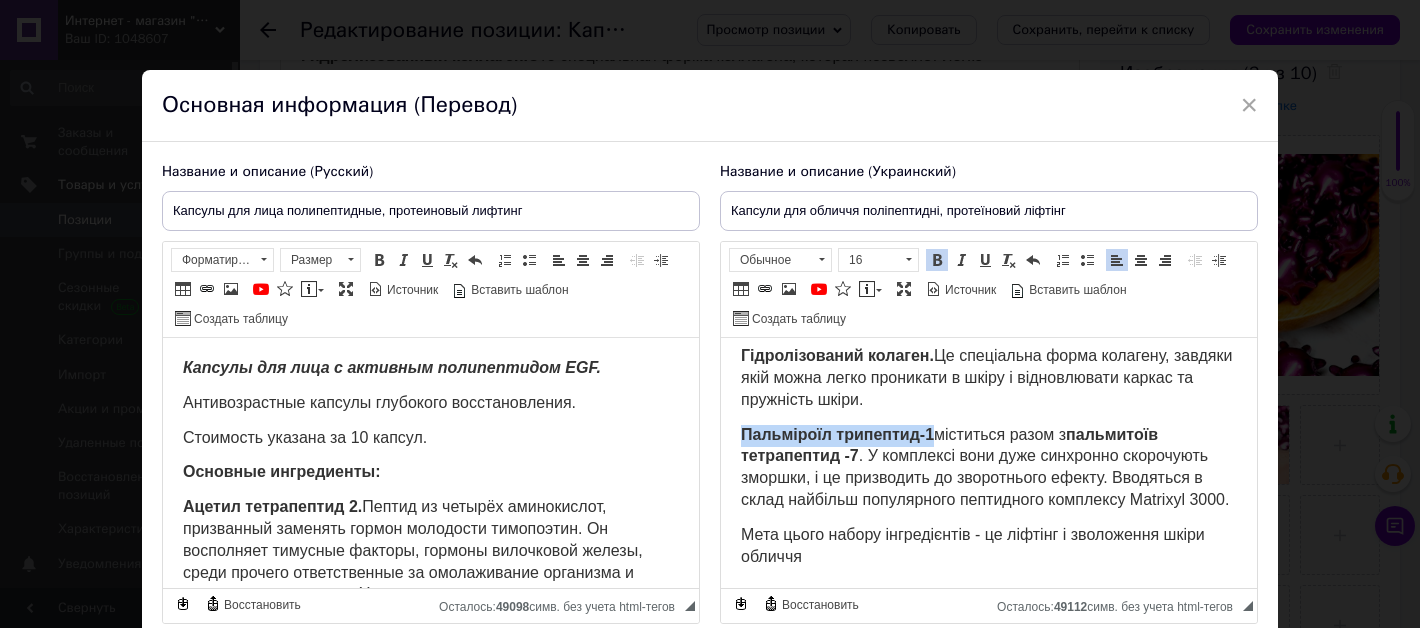 scroll, scrollTop: 155, scrollLeft: 0, axis: vertical 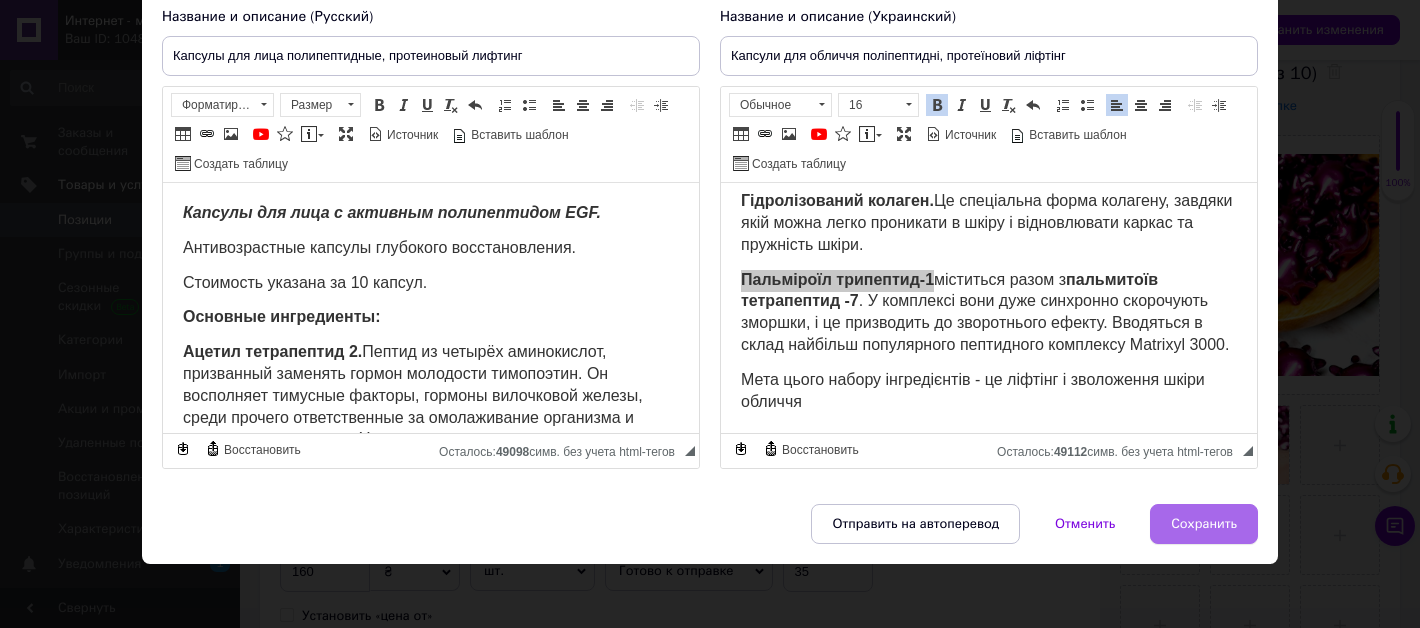 click on "Сохранить" at bounding box center (1204, 524) 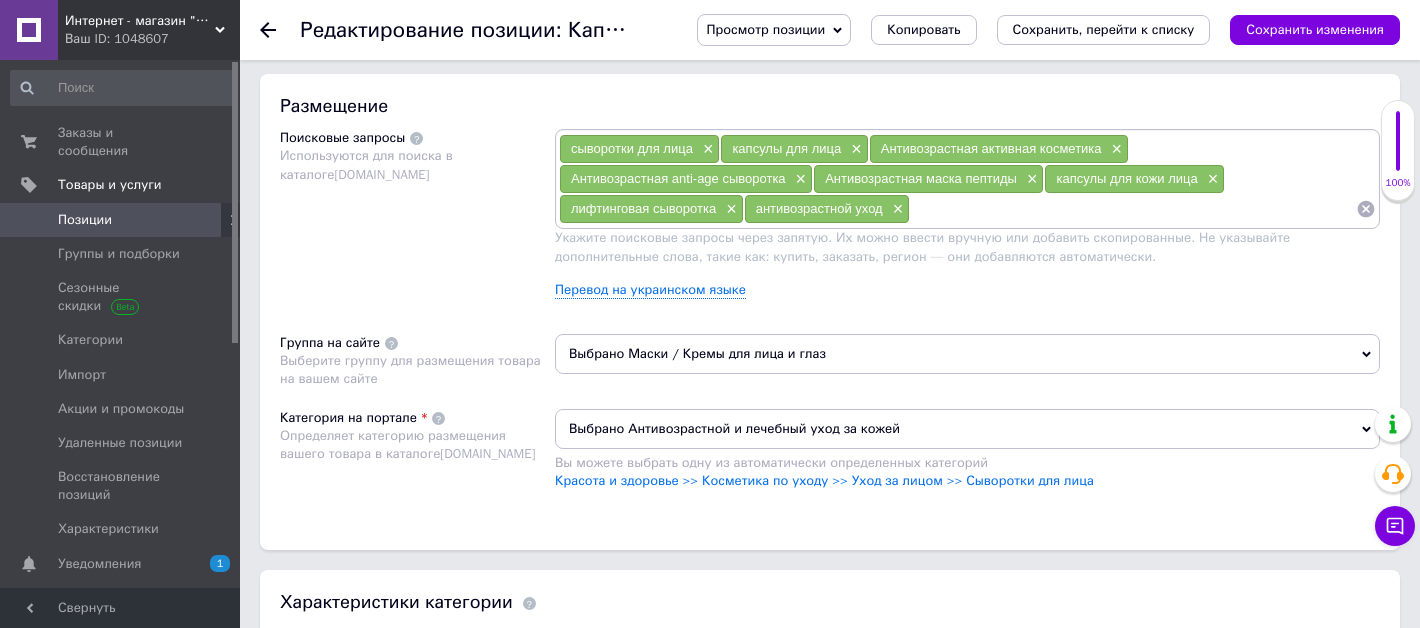 scroll, scrollTop: 1137, scrollLeft: 0, axis: vertical 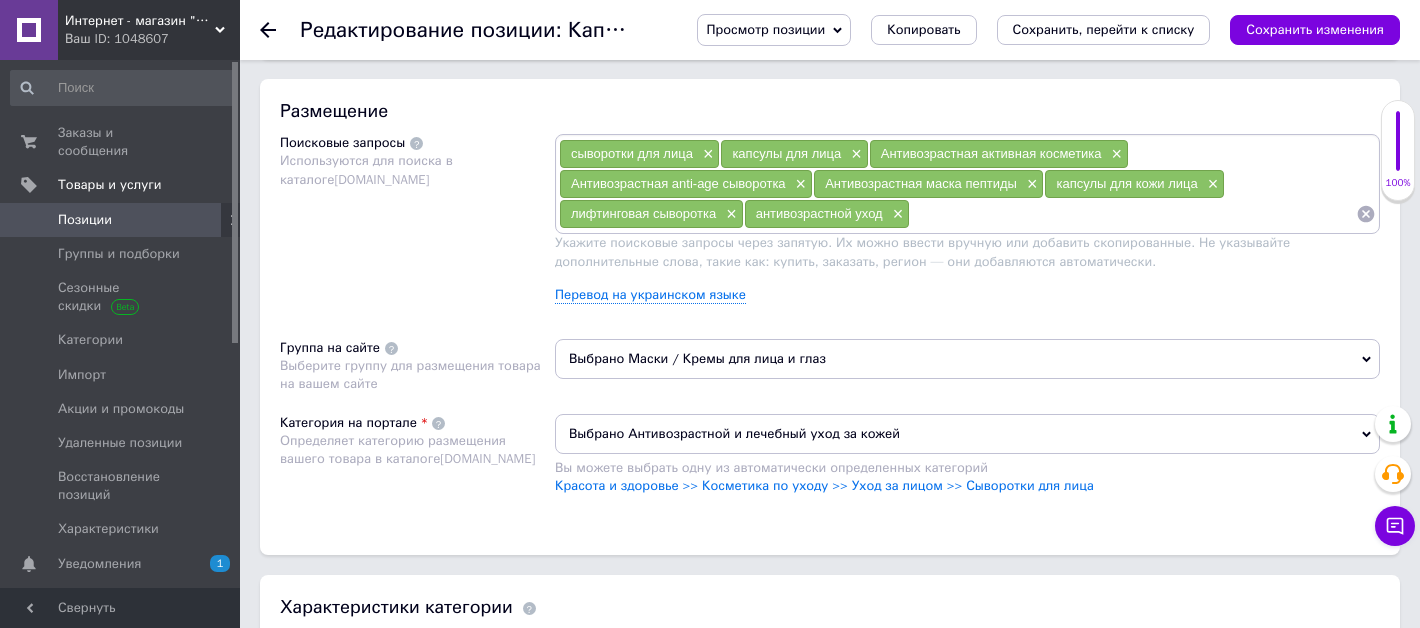 click at bounding box center (1133, 214) 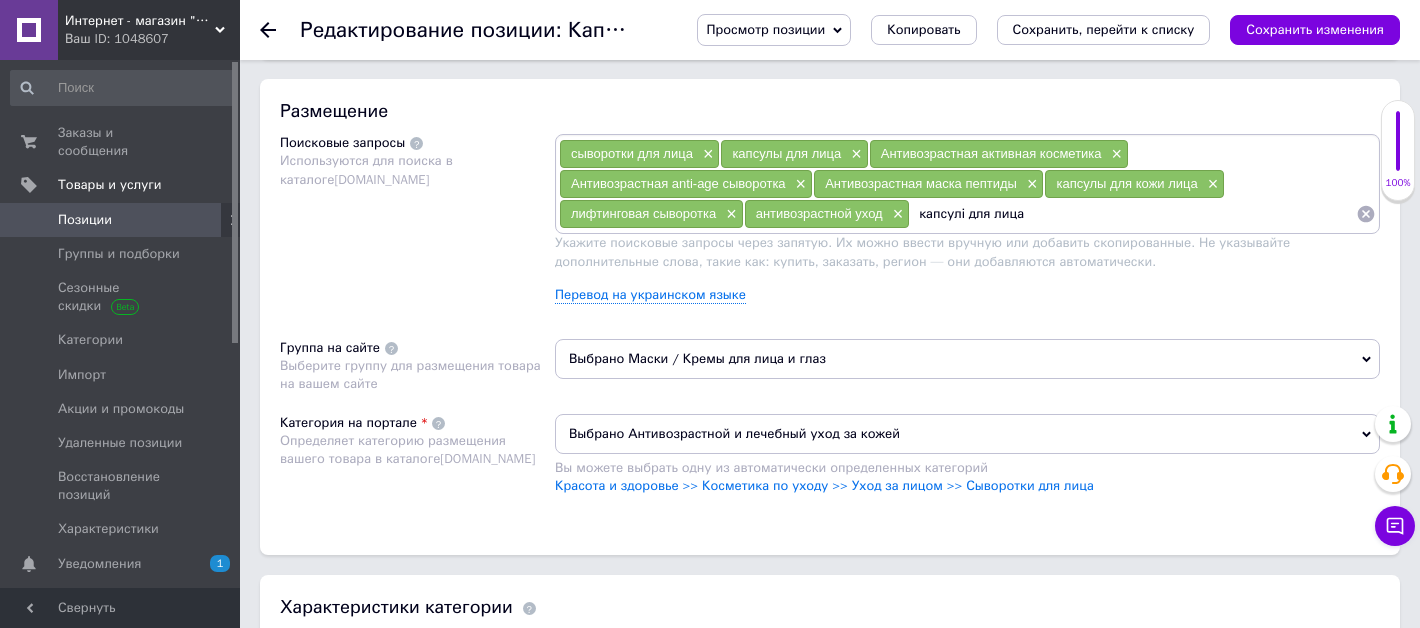 click on "капсулі для лица" at bounding box center (1133, 214) 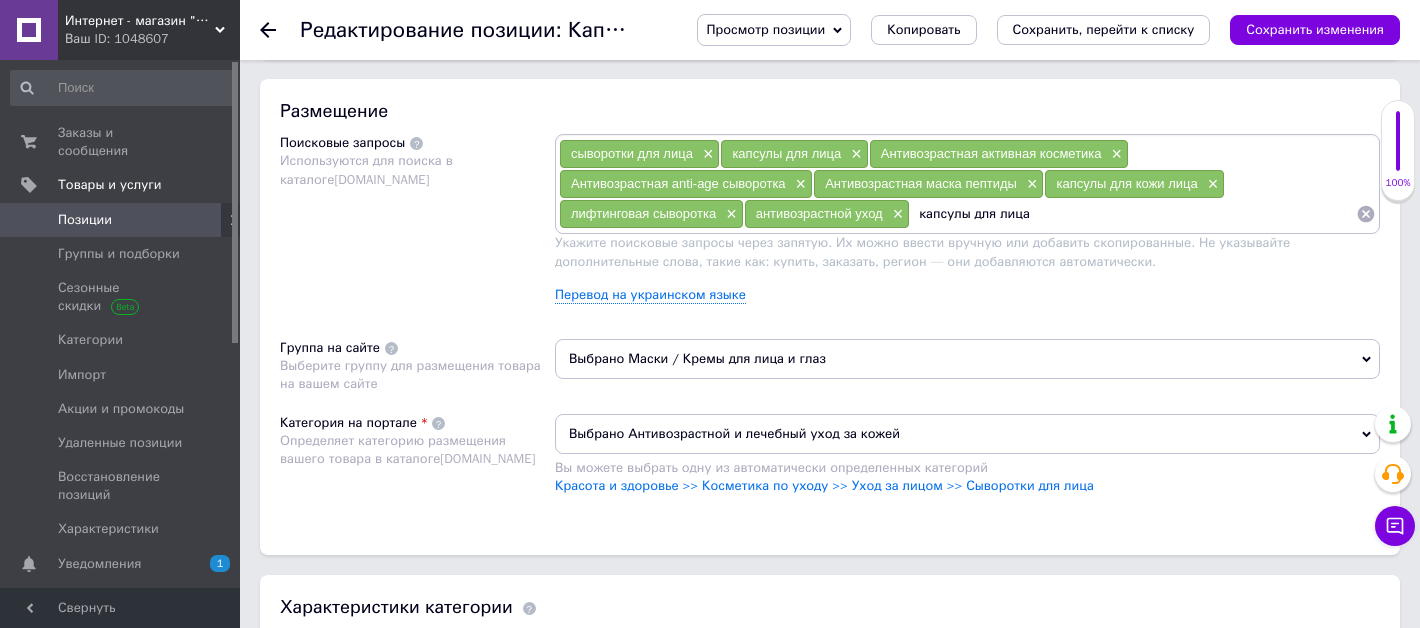 click on "капсулы для лица" at bounding box center [1133, 214] 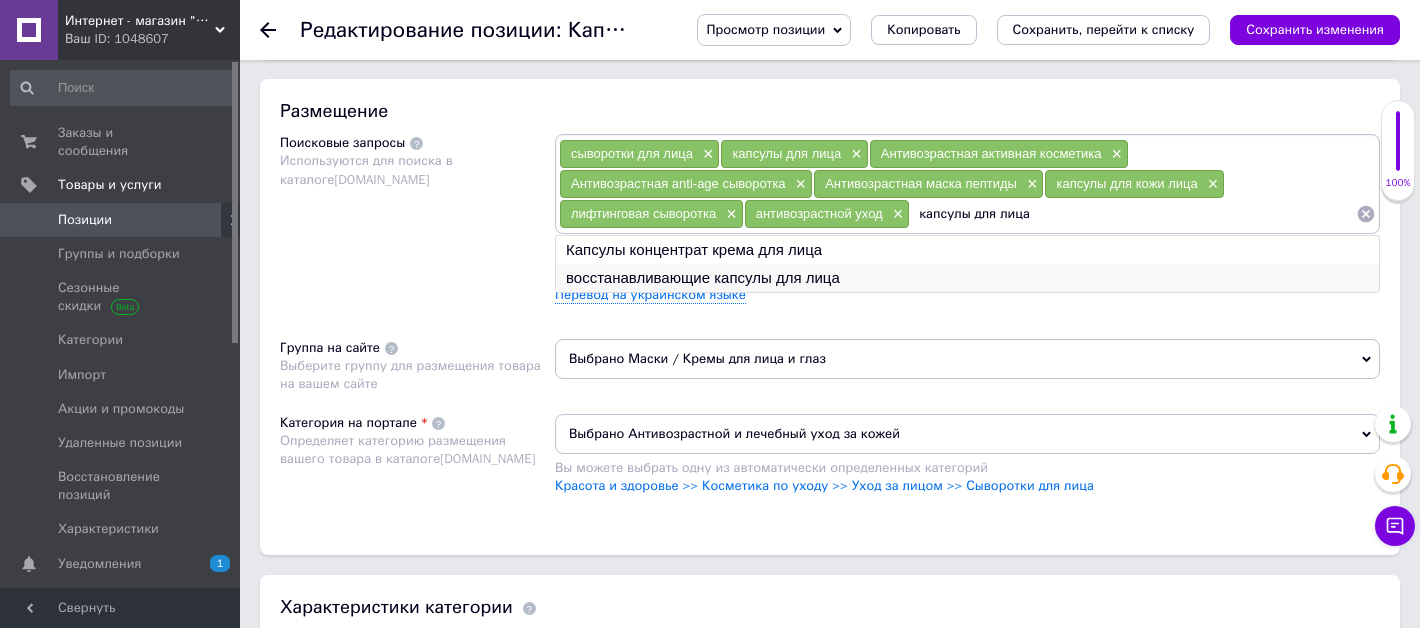 type on "капсулы для лица" 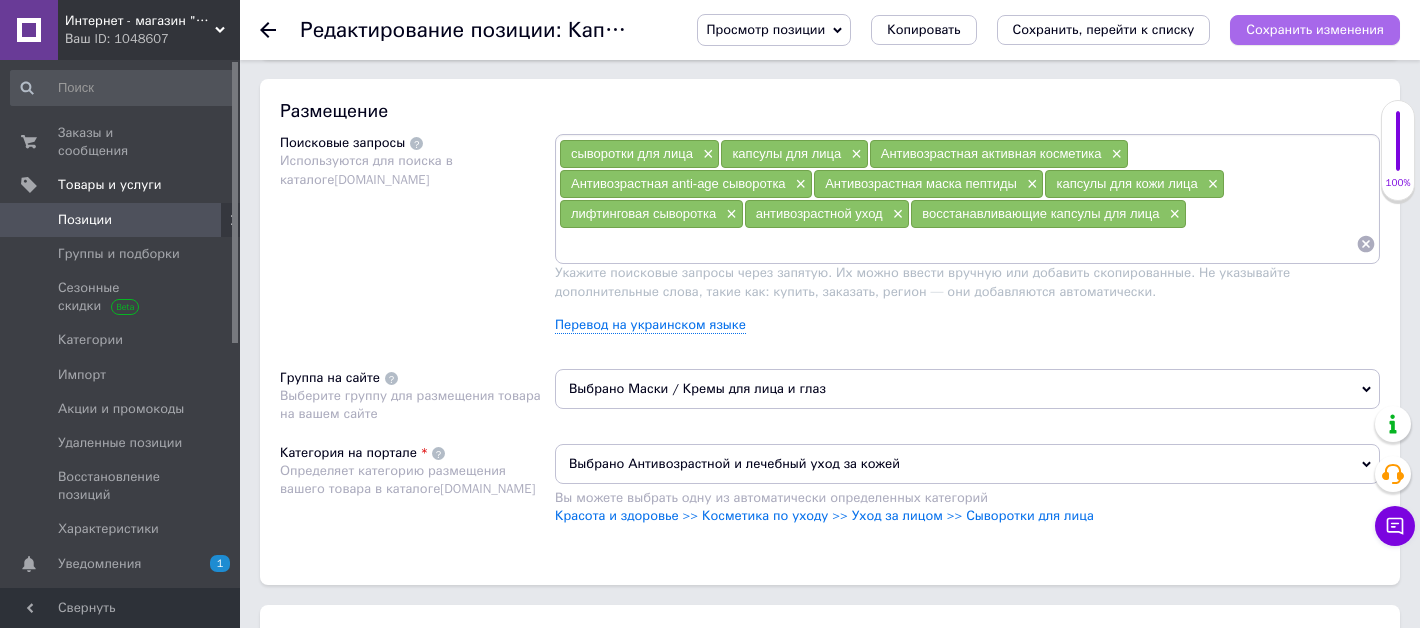 click on "Сохранить изменения" at bounding box center (1315, 29) 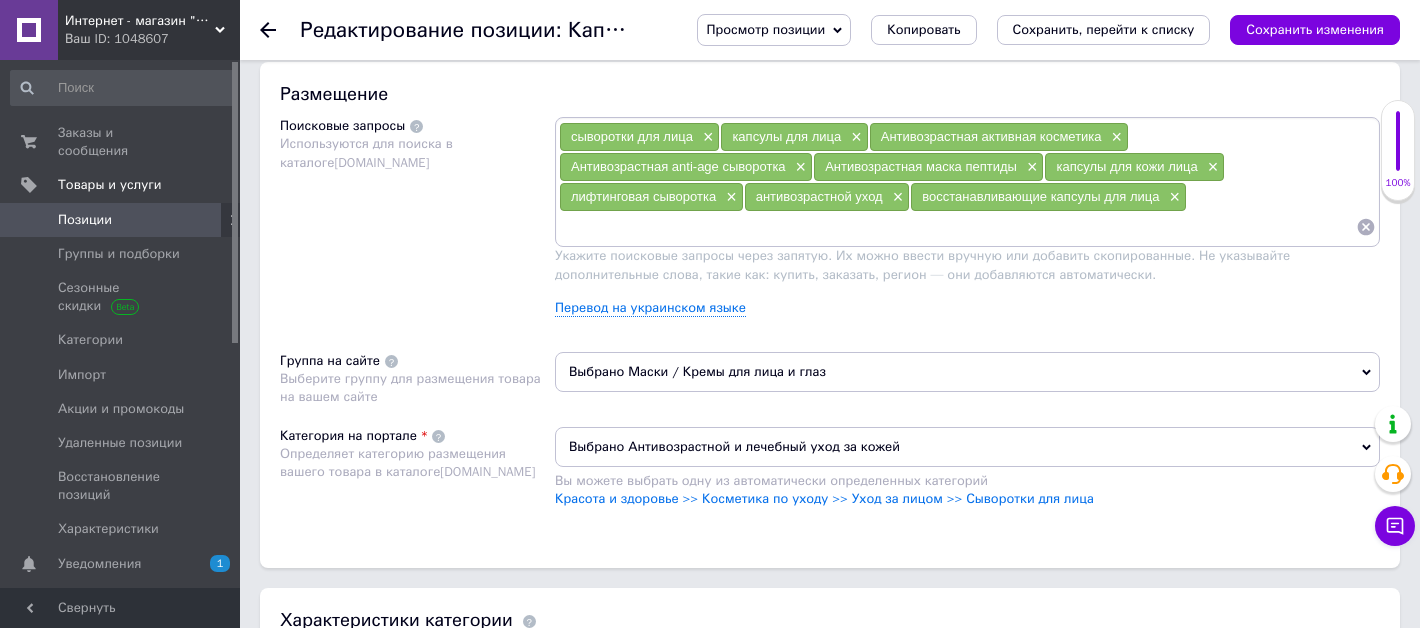 scroll, scrollTop: 1037, scrollLeft: 0, axis: vertical 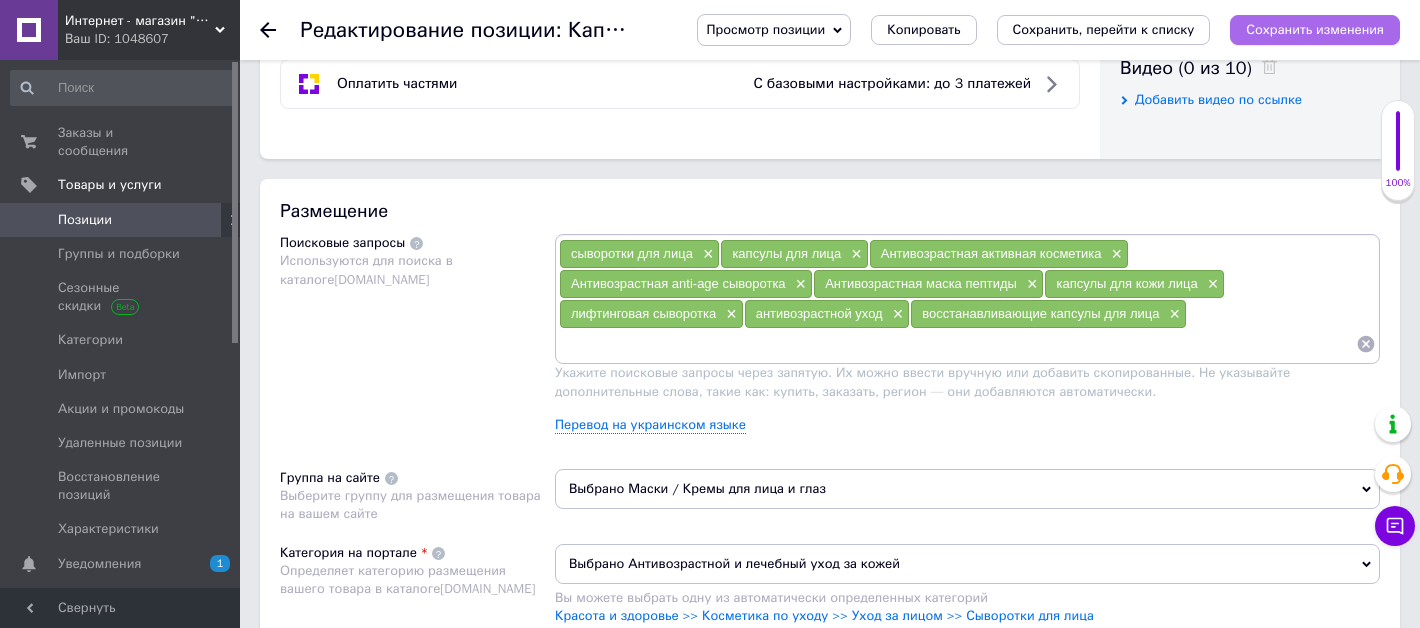 click on "Сохранить изменения" at bounding box center (1315, 30) 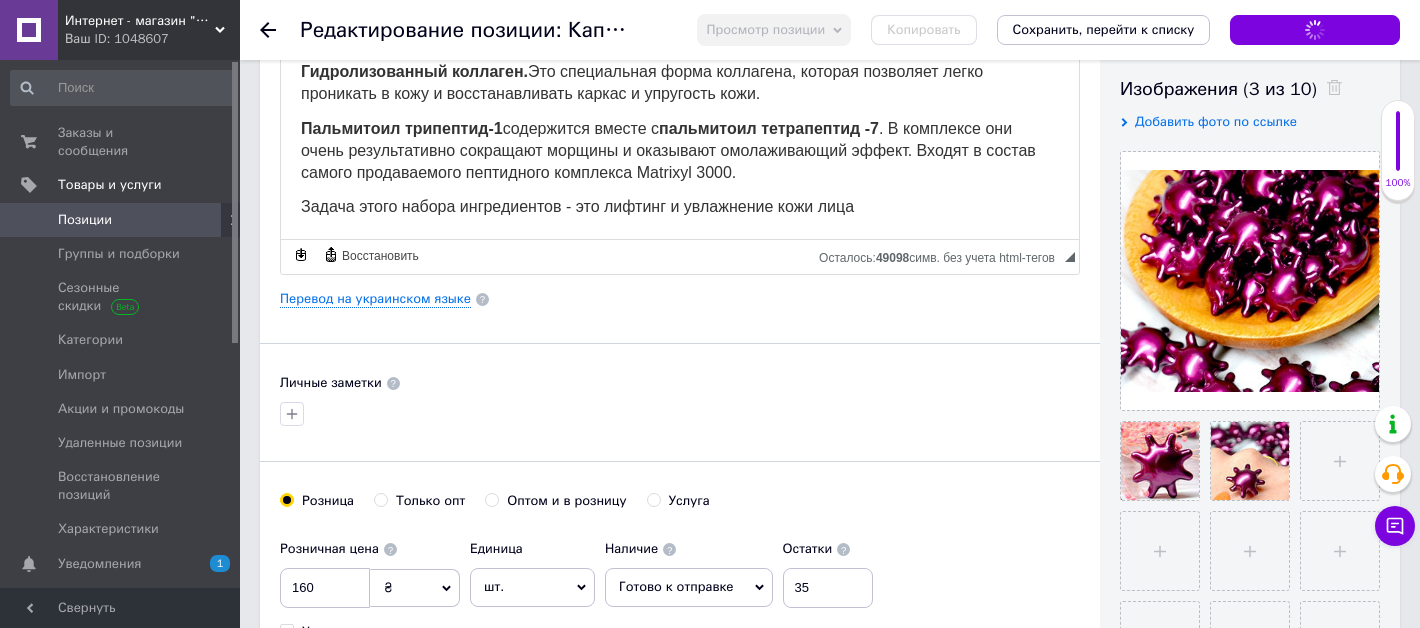 scroll, scrollTop: 340, scrollLeft: 0, axis: vertical 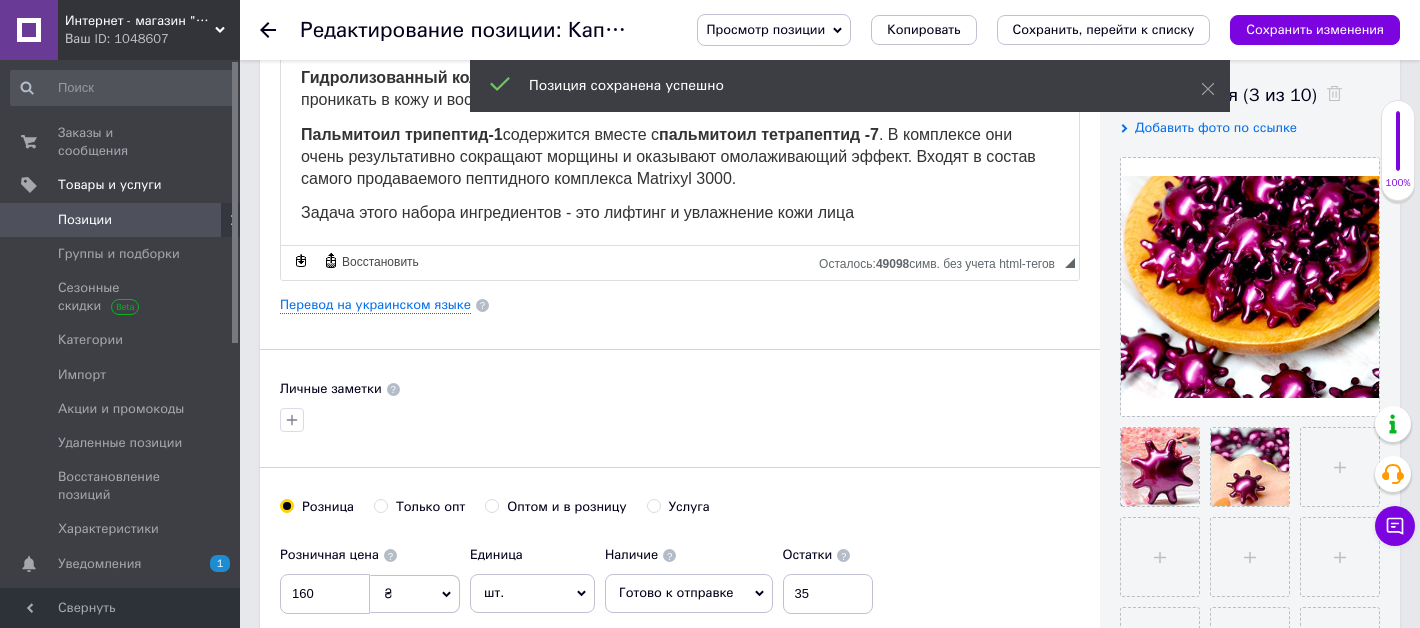 click 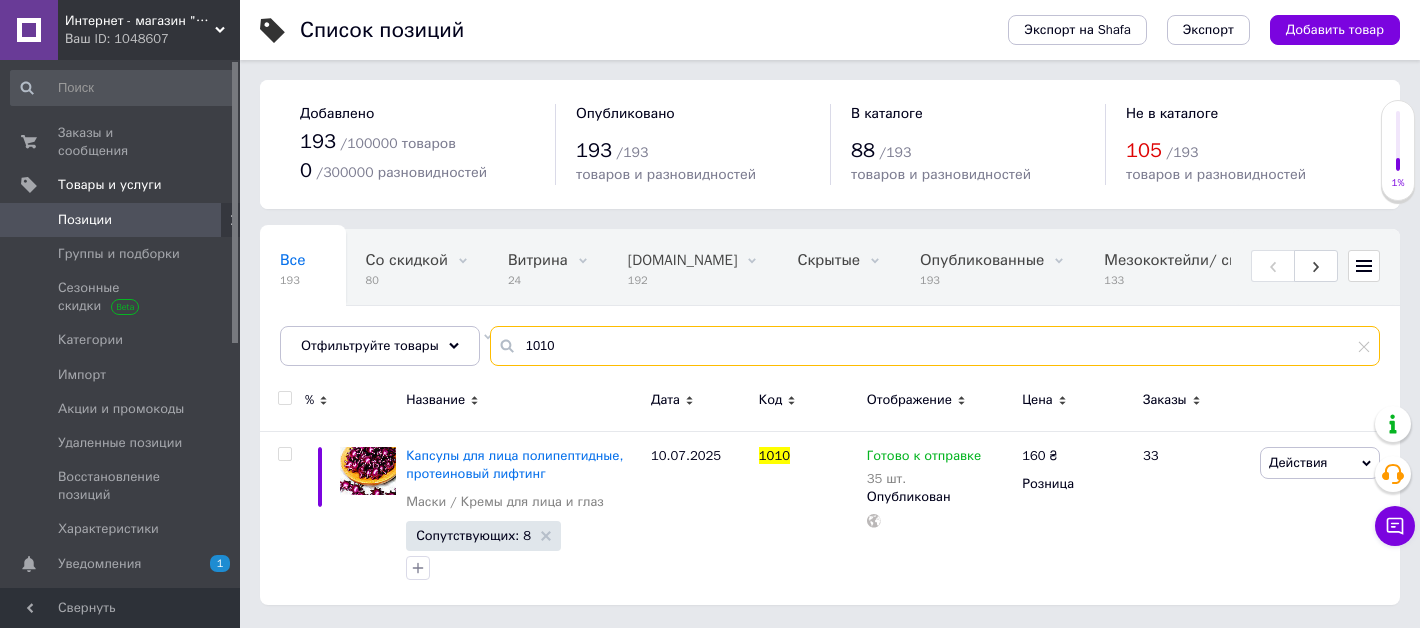 click on "1010" at bounding box center [935, 346] 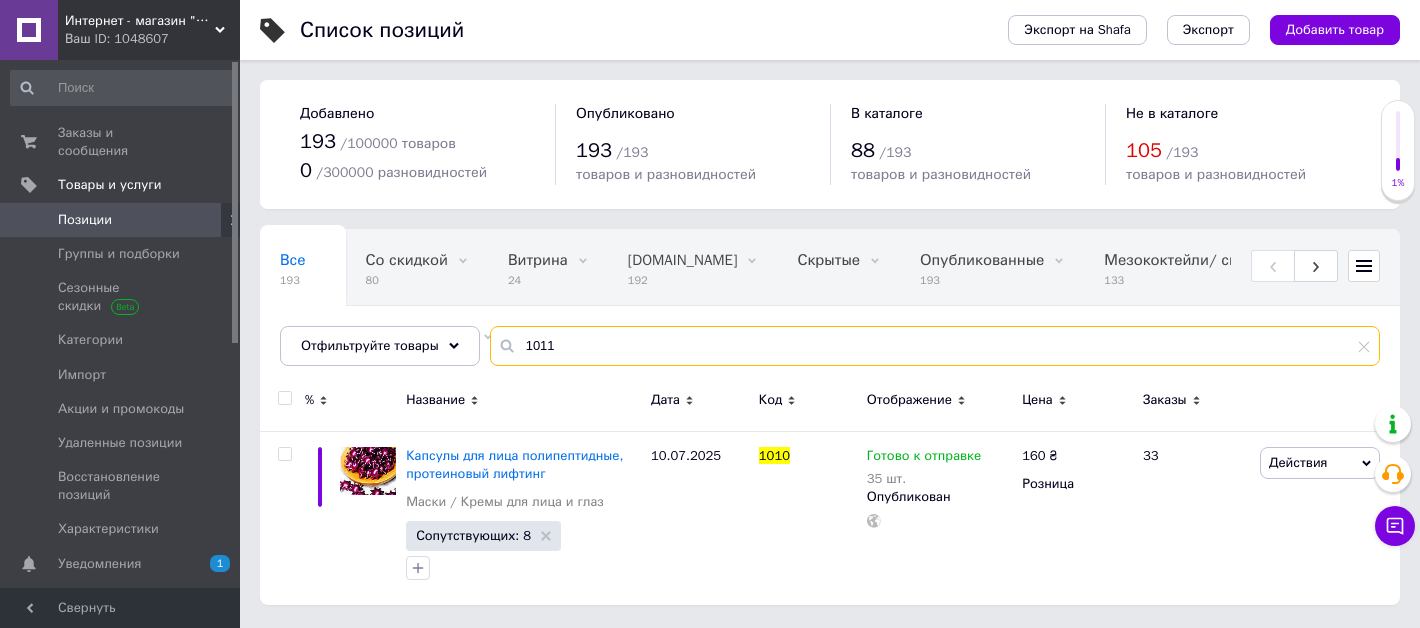 type on "1011" 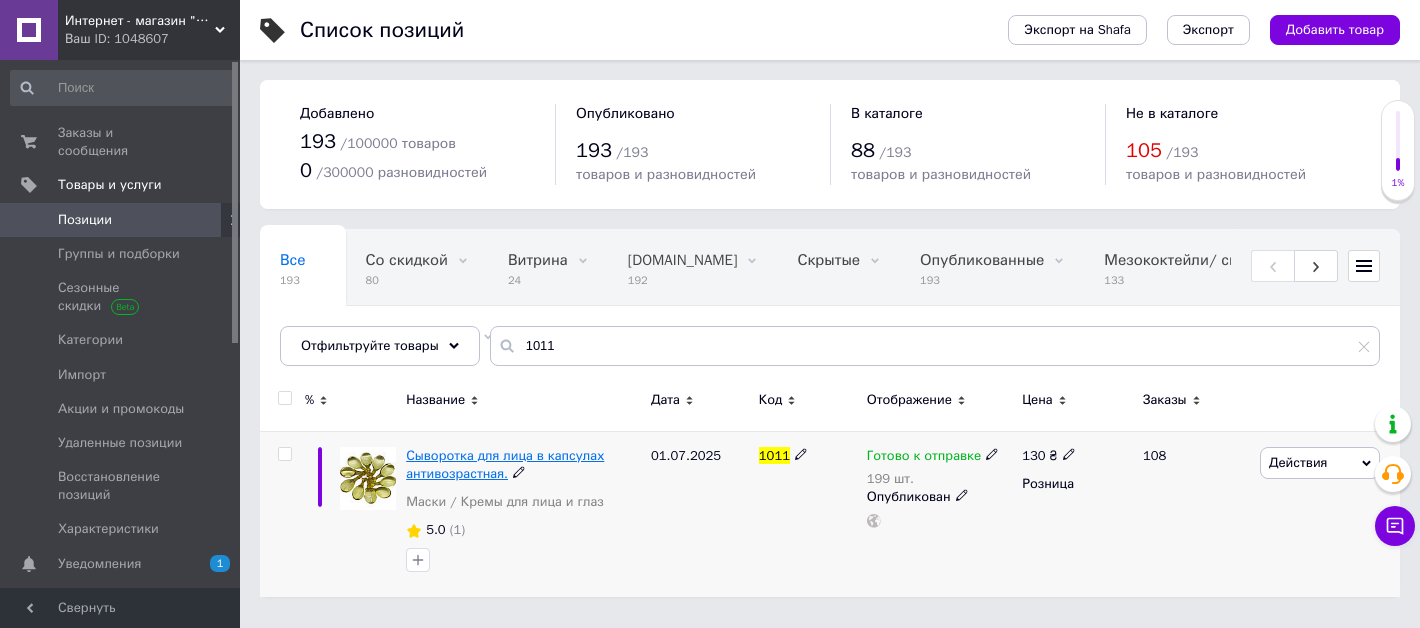 click on "Сыворотка для лица в капсулах антивозрастная." at bounding box center (505, 464) 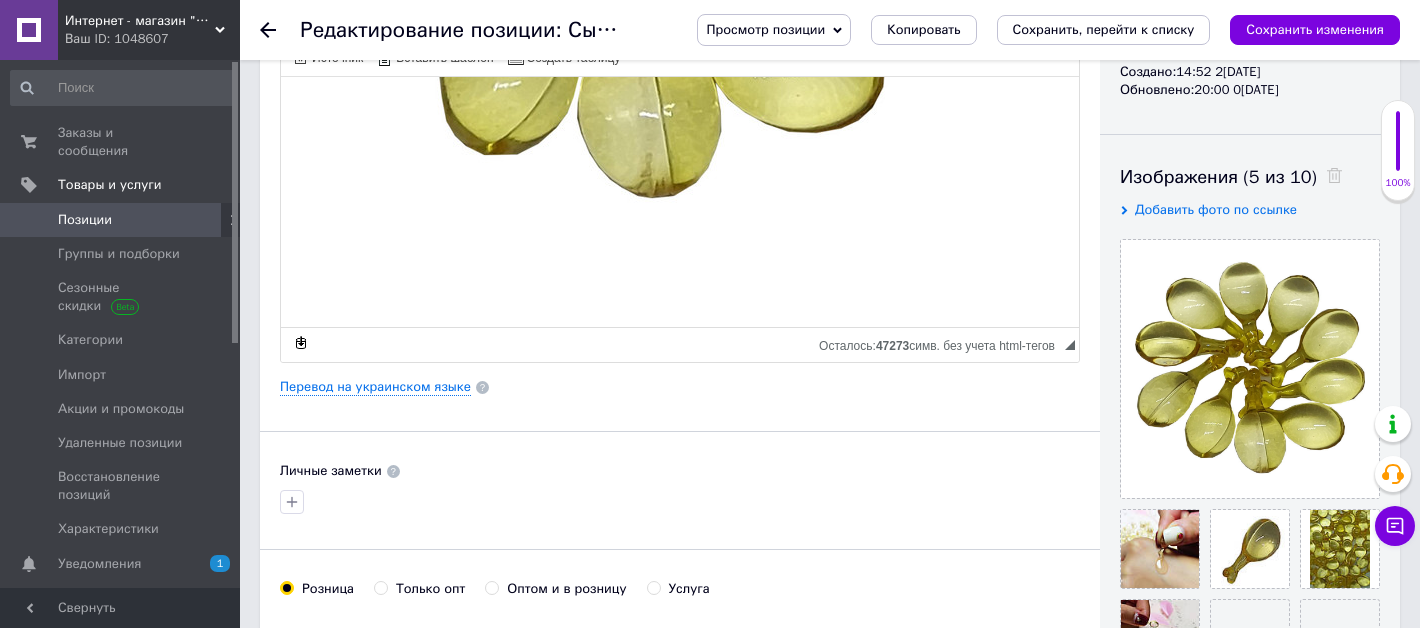 scroll, scrollTop: 262, scrollLeft: 0, axis: vertical 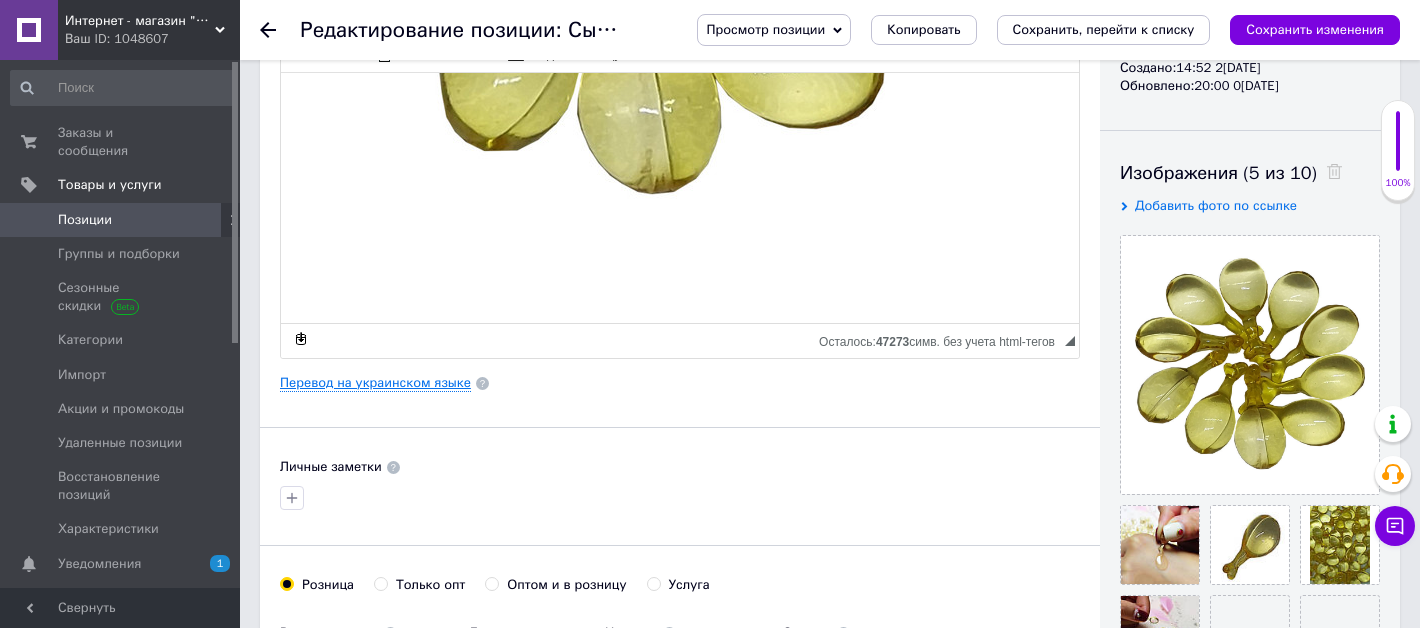 click on "Перевод на украинском языке" at bounding box center [375, 383] 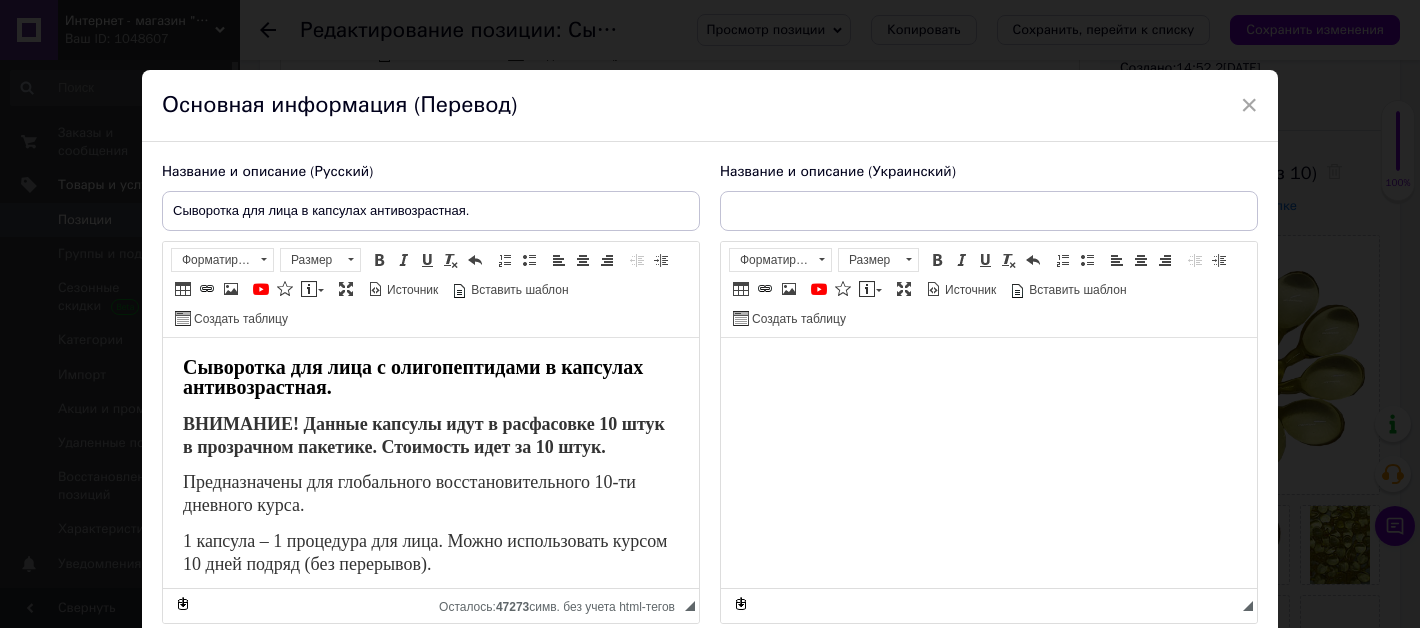 scroll, scrollTop: 0, scrollLeft: 0, axis: both 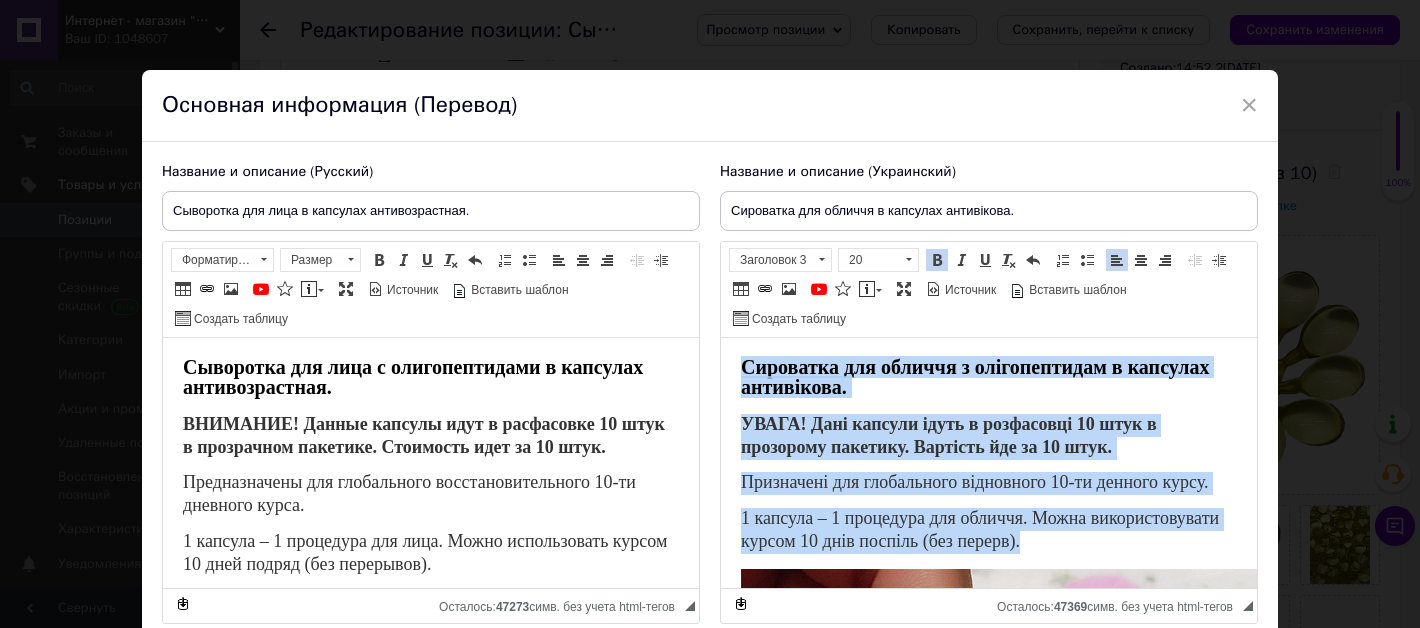drag, startPoint x: 742, startPoint y: 364, endPoint x: 1179, endPoint y: 541, distance: 471.4849 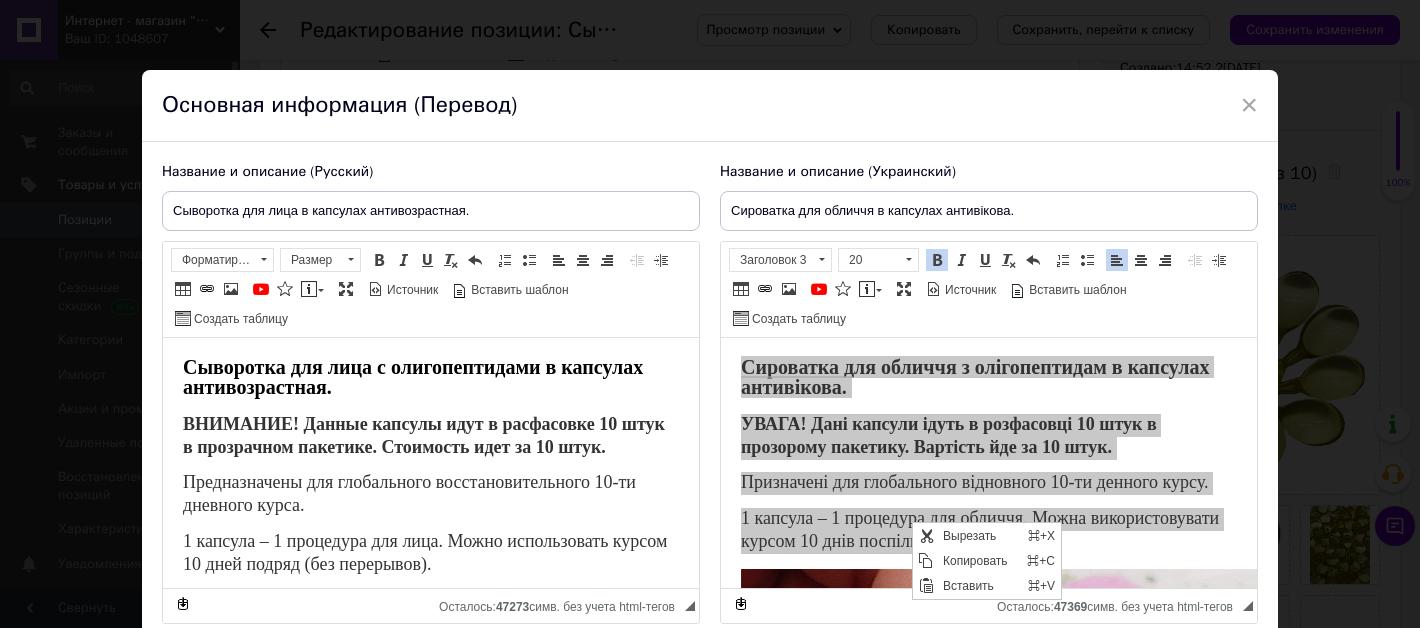 scroll, scrollTop: 0, scrollLeft: 0, axis: both 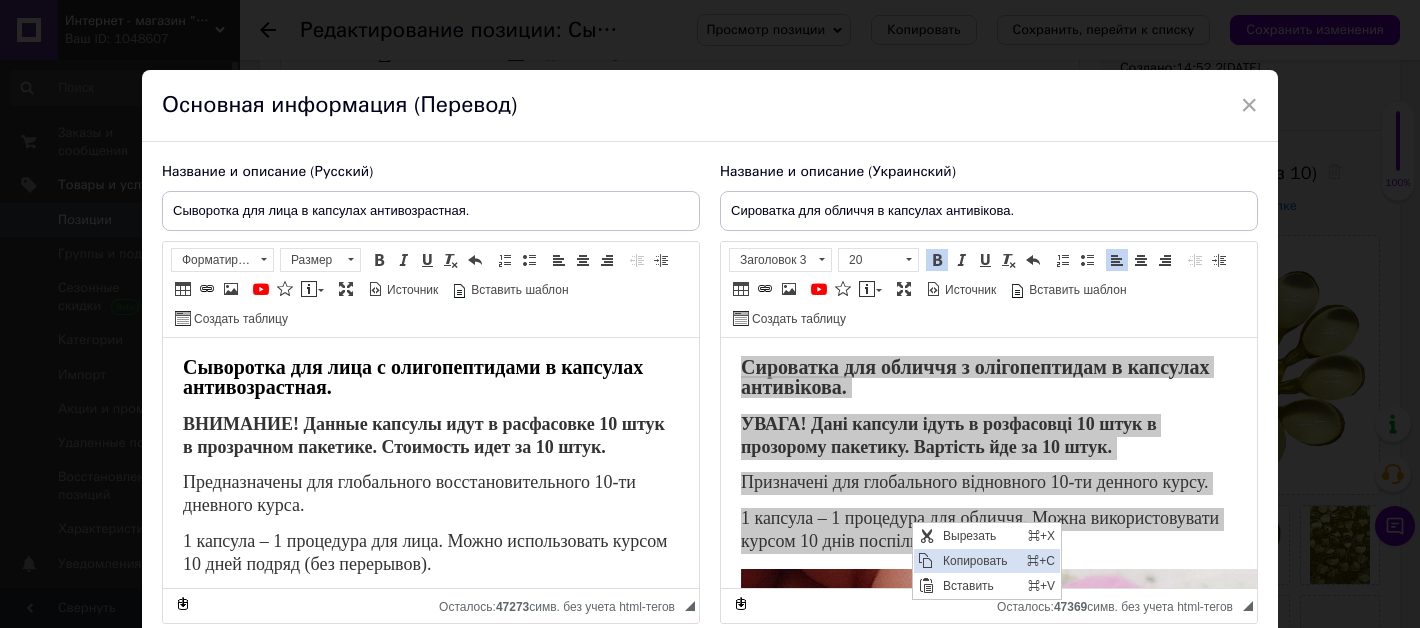 click on "Копировать" at bounding box center (979, 560) 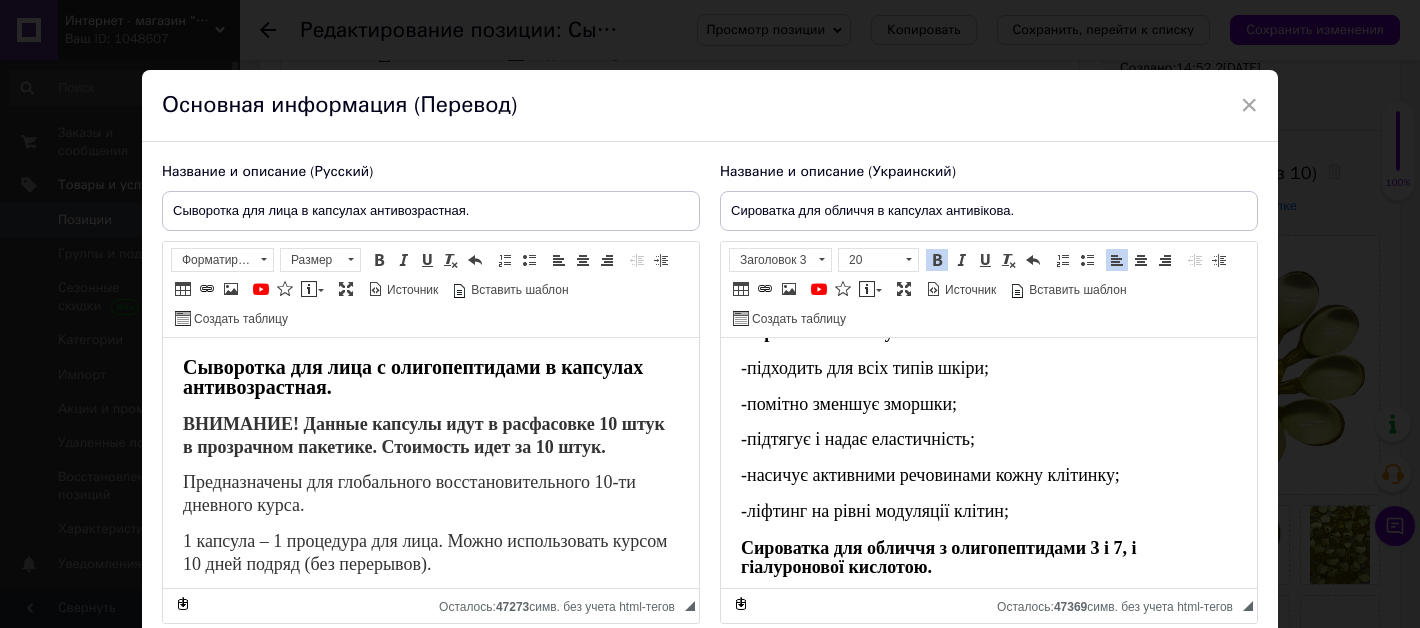 scroll, scrollTop: 886, scrollLeft: 0, axis: vertical 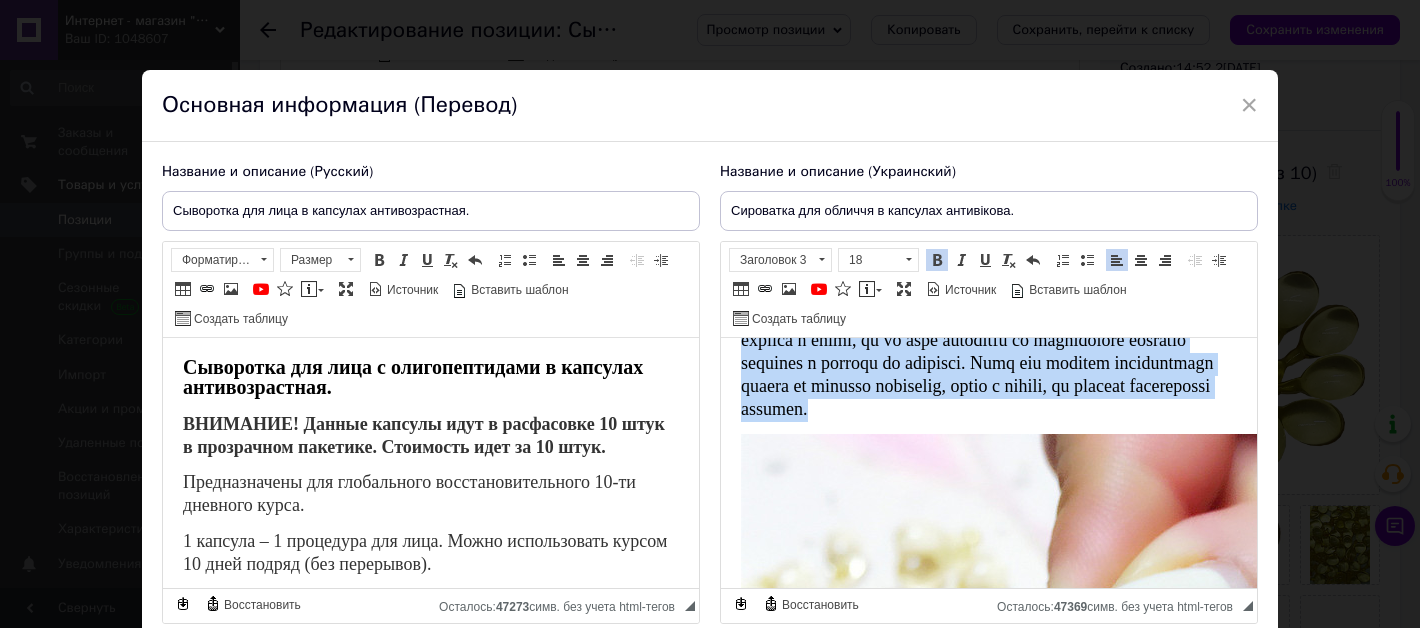 drag, startPoint x: 739, startPoint y: 347, endPoint x: 1215, endPoint y: 409, distance: 480.02084 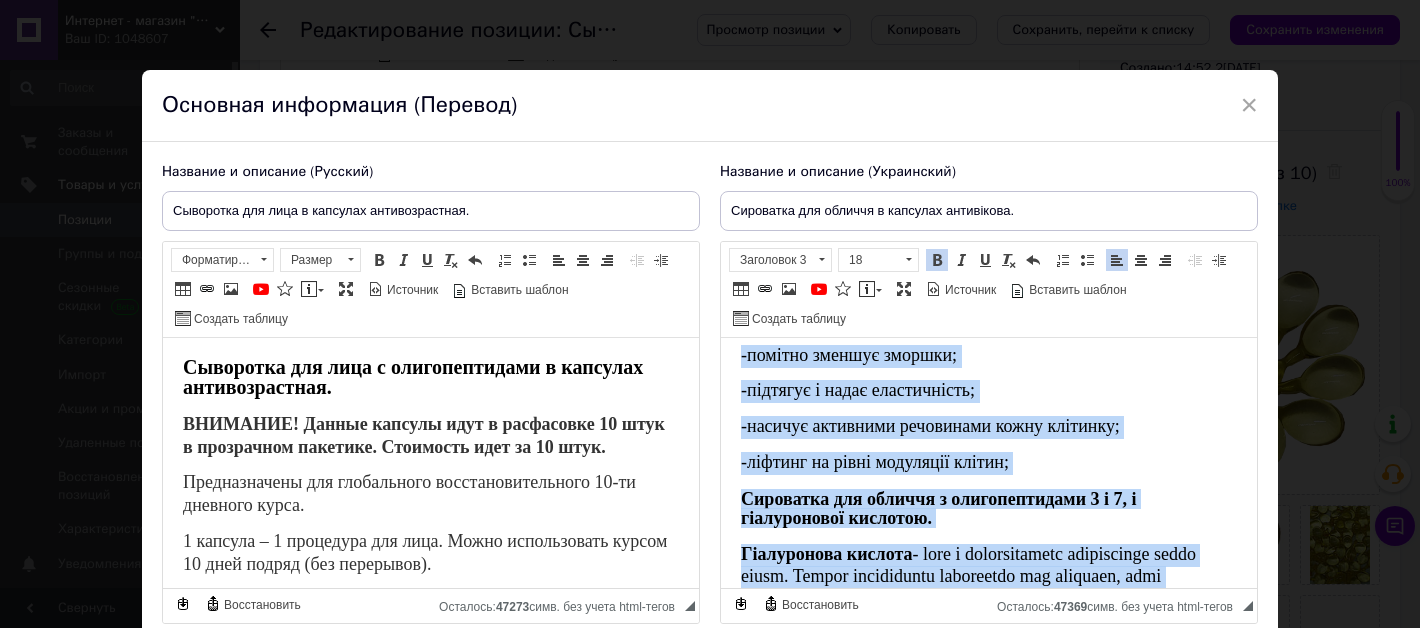 scroll, scrollTop: 973, scrollLeft: 0, axis: vertical 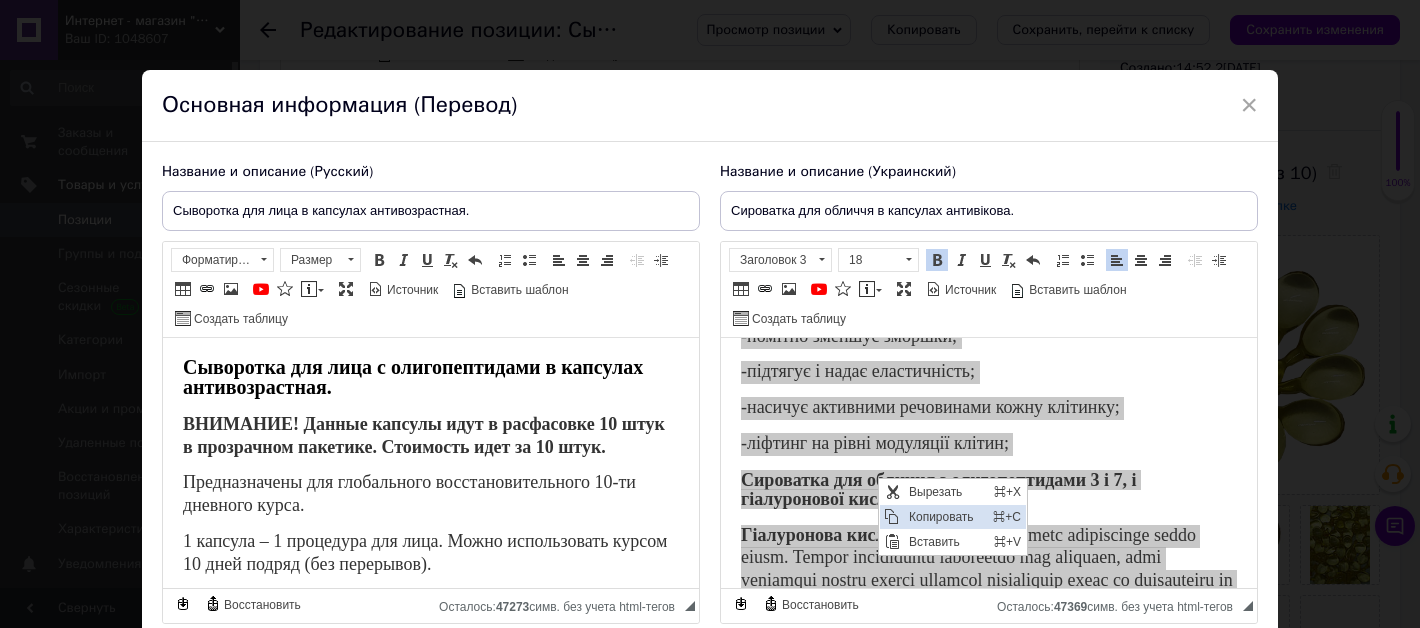 click on "Копировать" at bounding box center [945, 516] 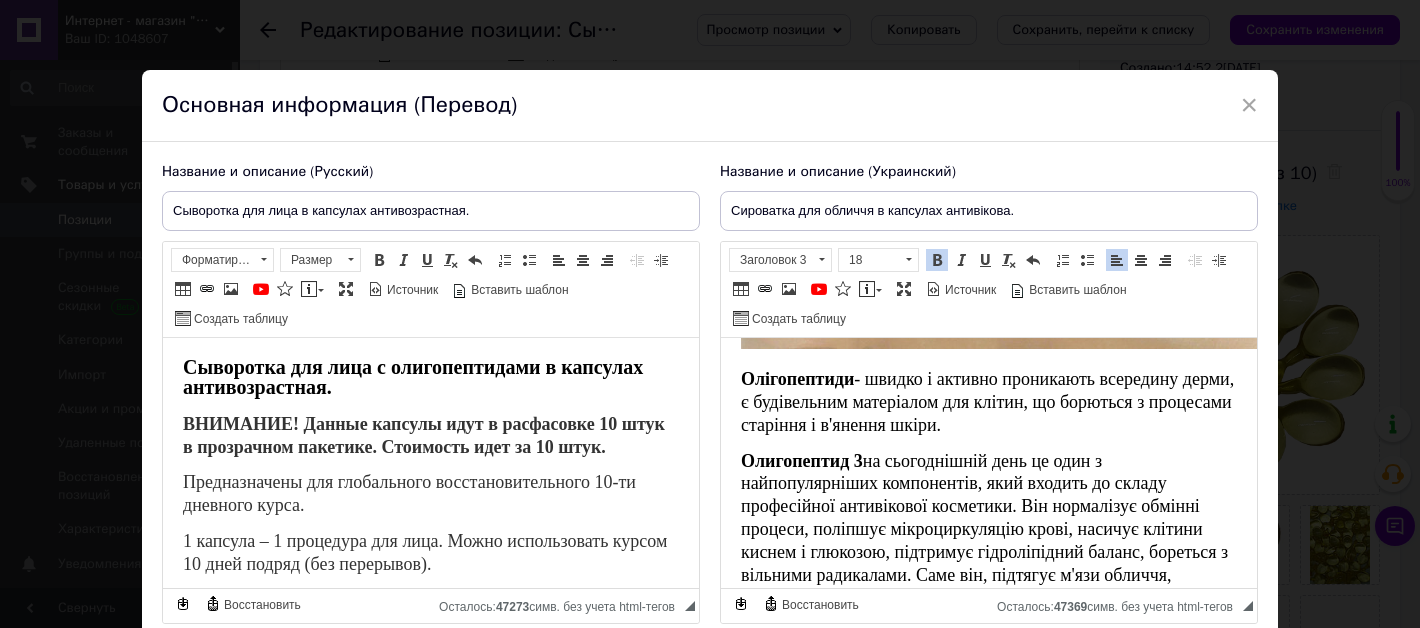 scroll, scrollTop: 2063, scrollLeft: 0, axis: vertical 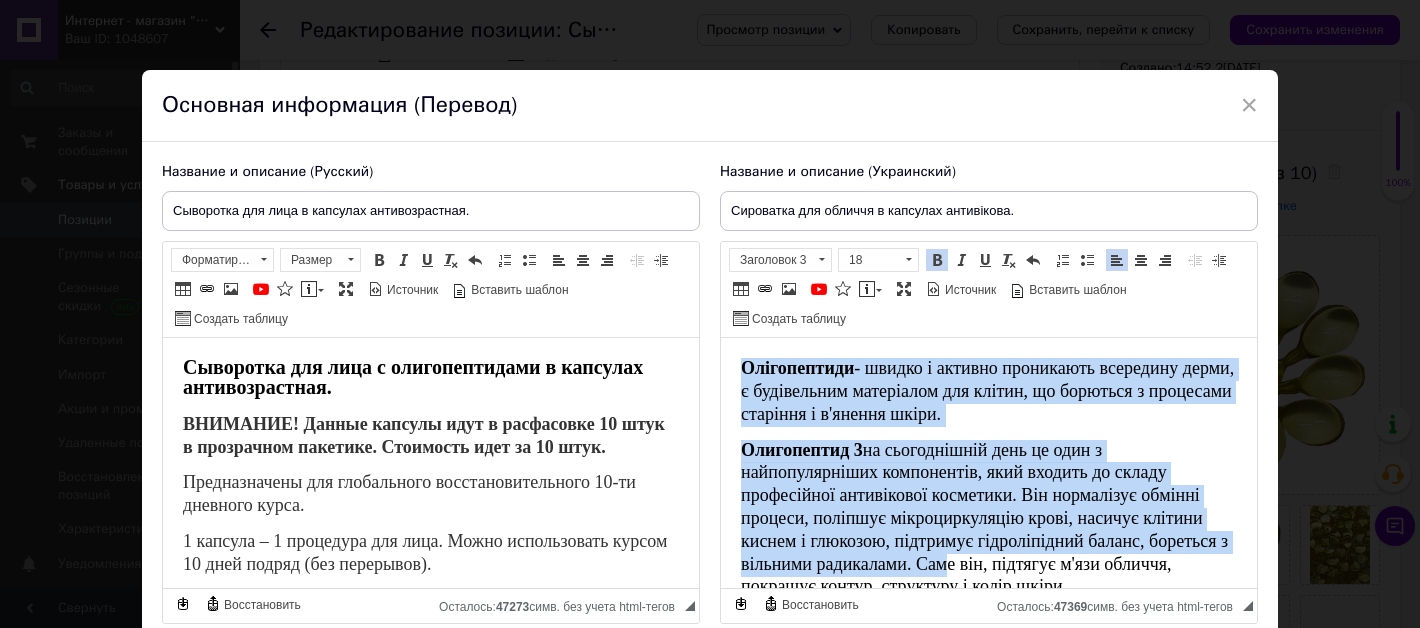 drag, startPoint x: 740, startPoint y: 371, endPoint x: 937, endPoint y: 567, distance: 277.89386 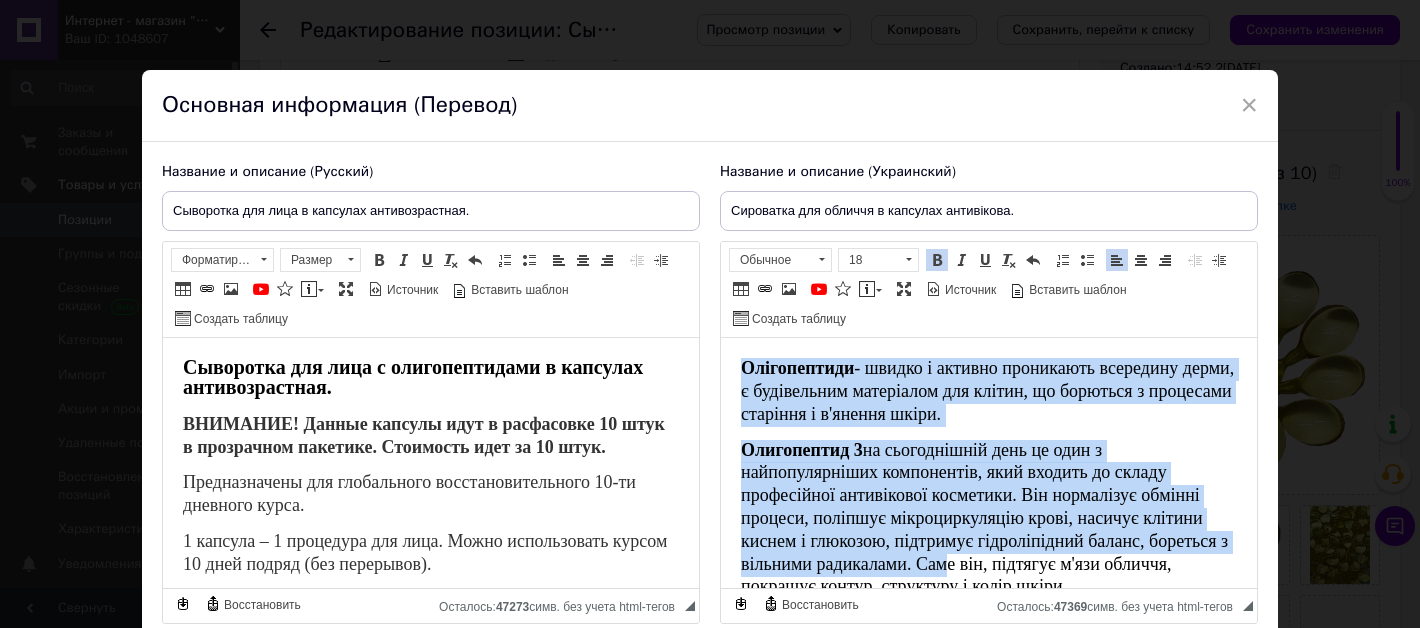 click on "Олигопептид 3" at bounding box center (802, 450) 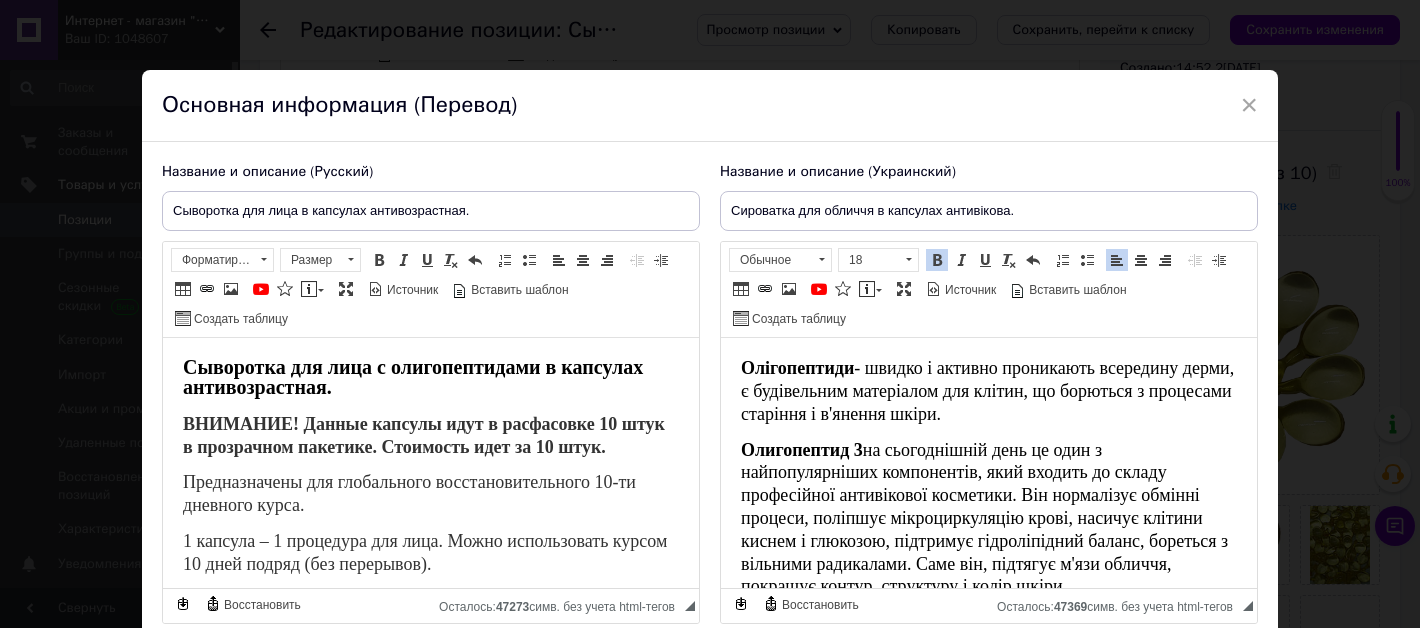type 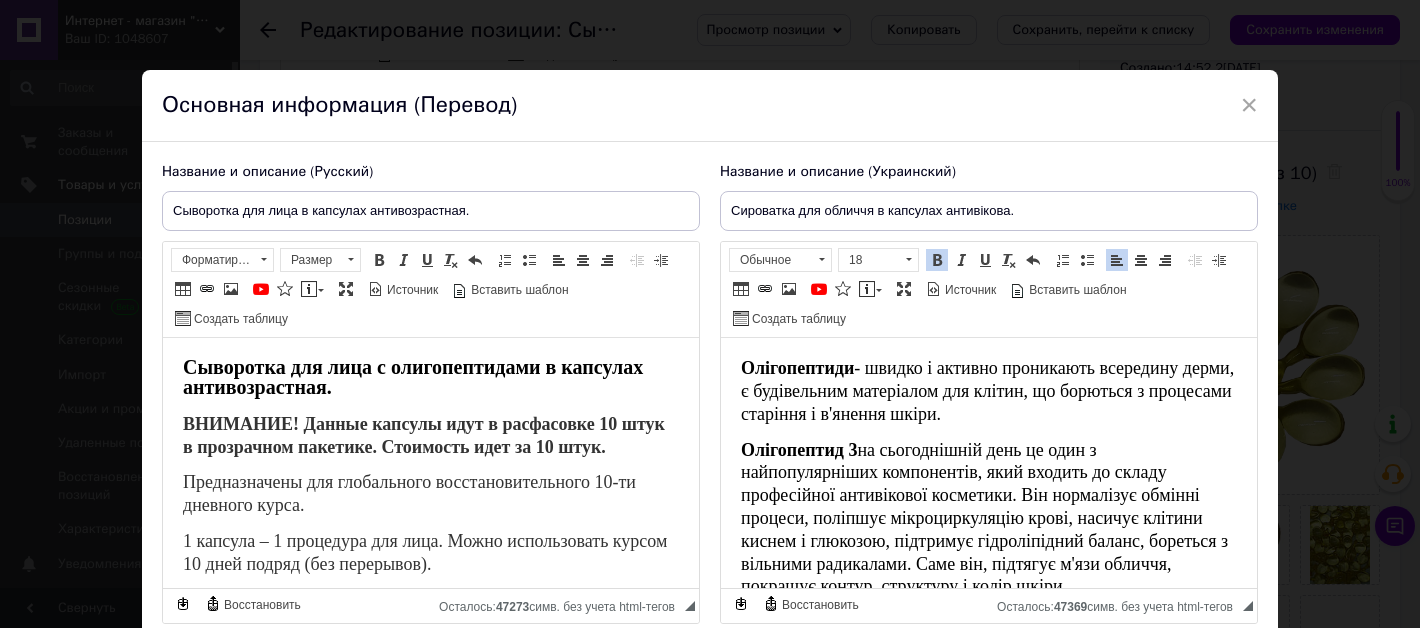 click on "Олігопептид 3  на сьогоднішній день це один з найпопулярніших компонентів, який входить до складу професійної антивікової косметики. Він нормалізує обмінні процеси, поліпшує мікроциркуляцію крові, насичує клітини киснем і глюкозою, підтримує гідроліпідний баланс, бореться з вільними радикалами. Саме він, підтягує м'язи обличчя, покращує контур, структуру і колір шкіри." at bounding box center [984, 518] 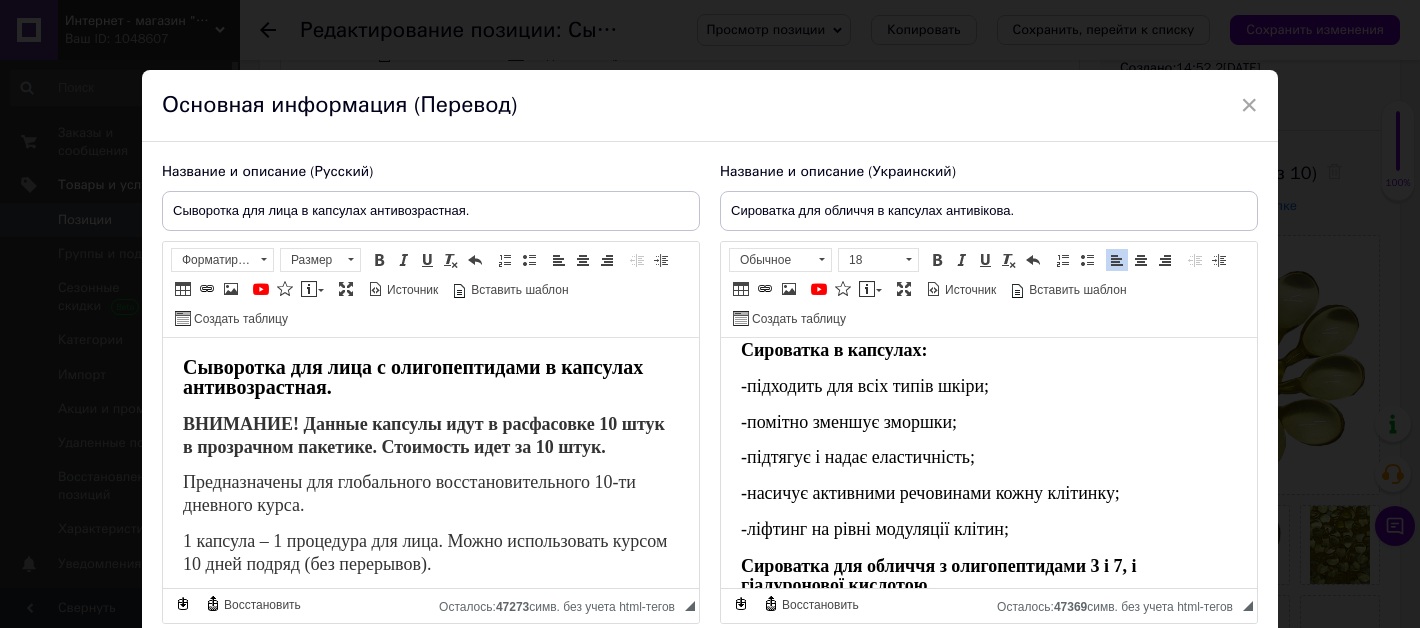 scroll, scrollTop: 895, scrollLeft: 0, axis: vertical 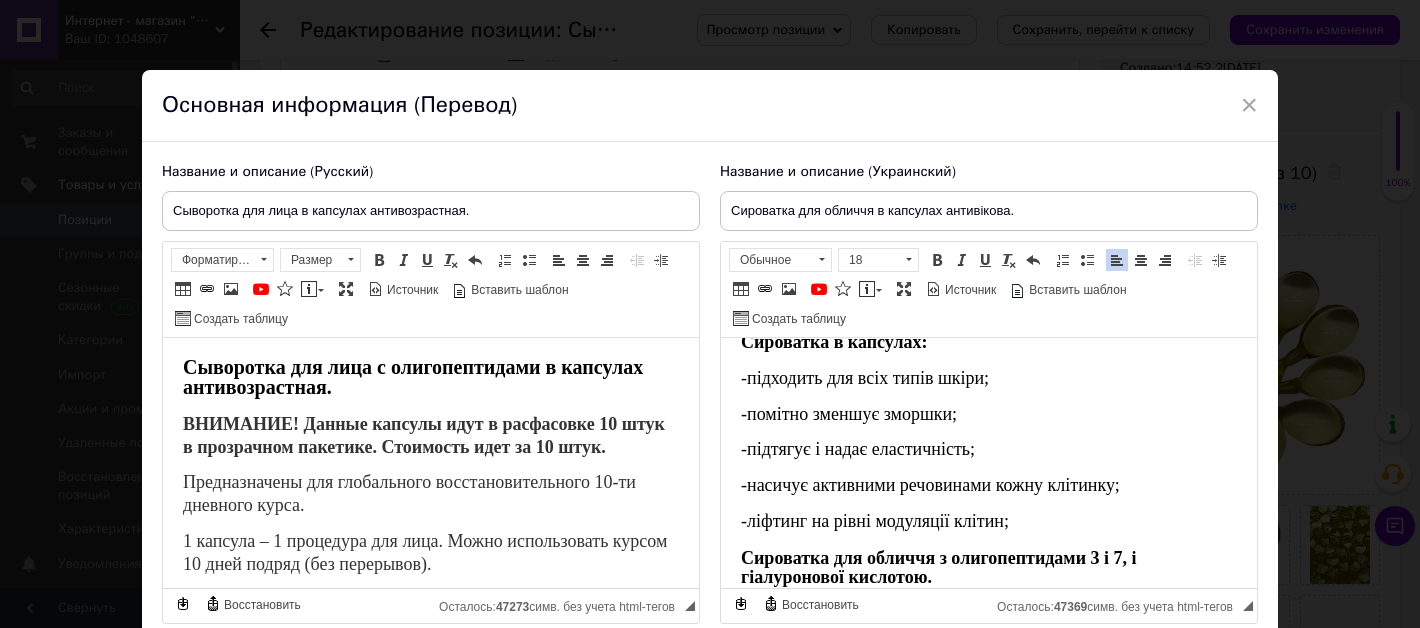 click on "Сироватка для обличчя з олигопептидами 3 і 7, і гіалуронової кислотою." at bounding box center [939, 567] 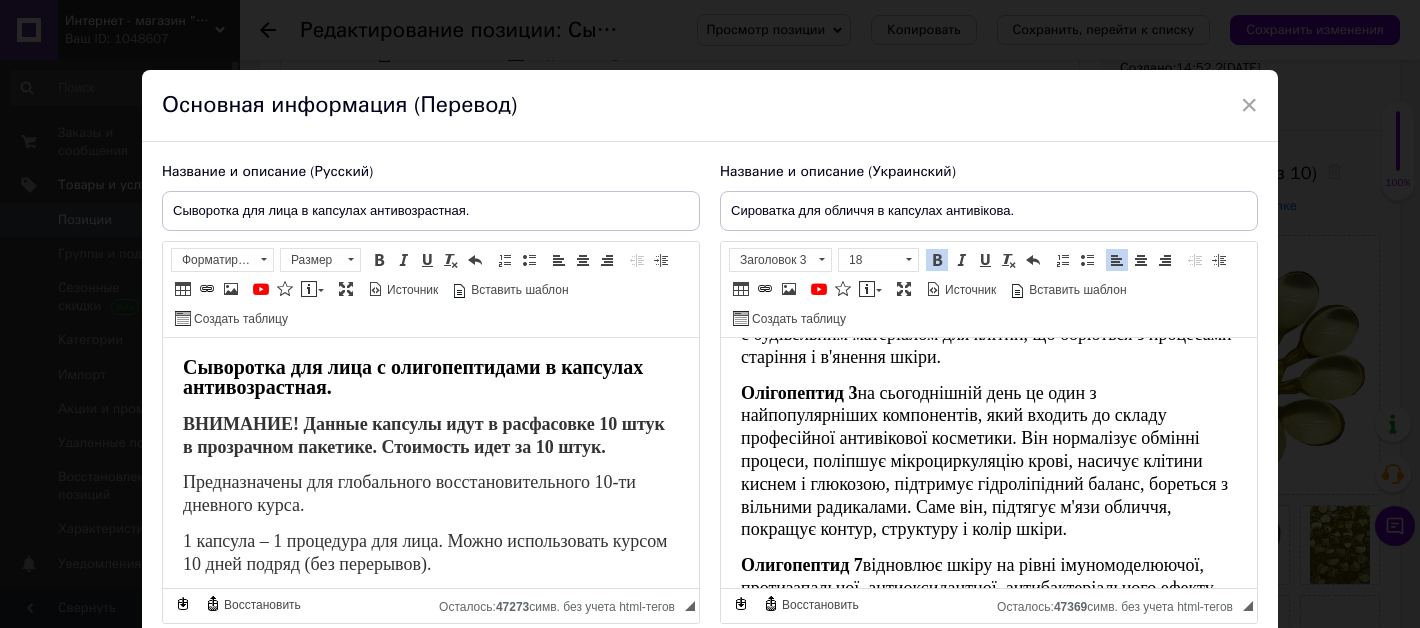 scroll, scrollTop: 2102, scrollLeft: 0, axis: vertical 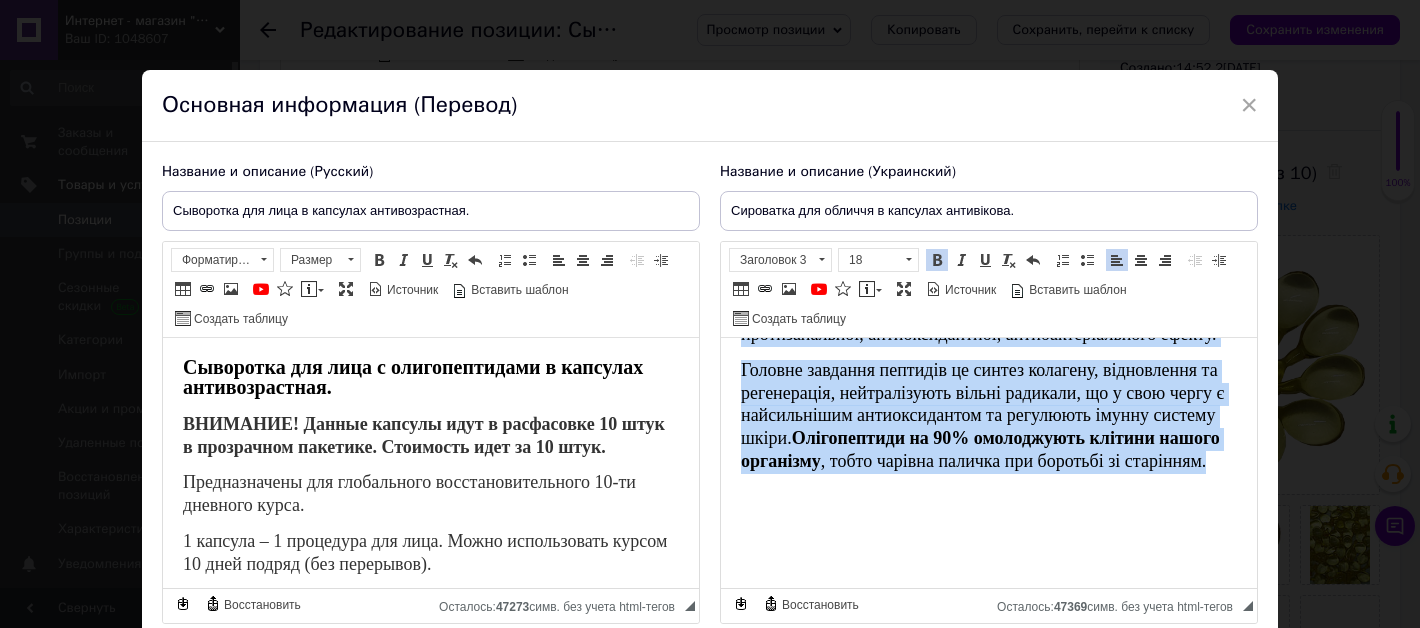drag, startPoint x: 742, startPoint y: 348, endPoint x: 1214, endPoint y: 471, distance: 487.76328 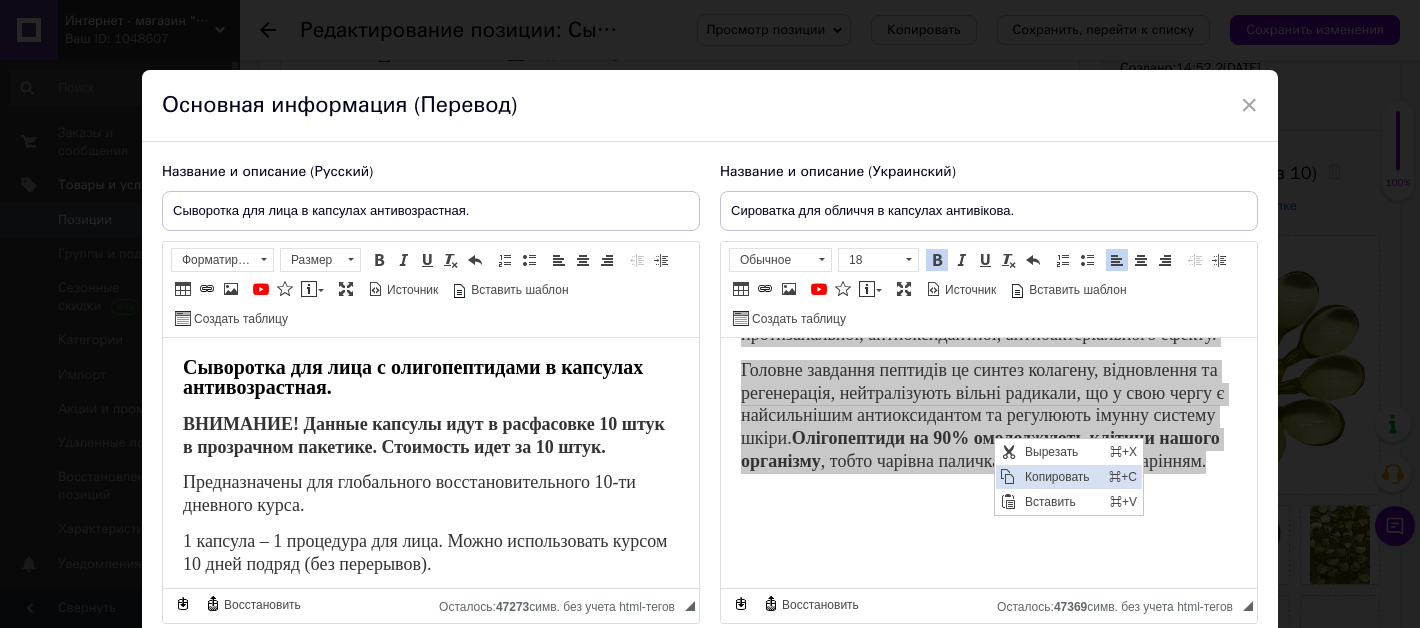 click on "Копировать" at bounding box center [1061, 476] 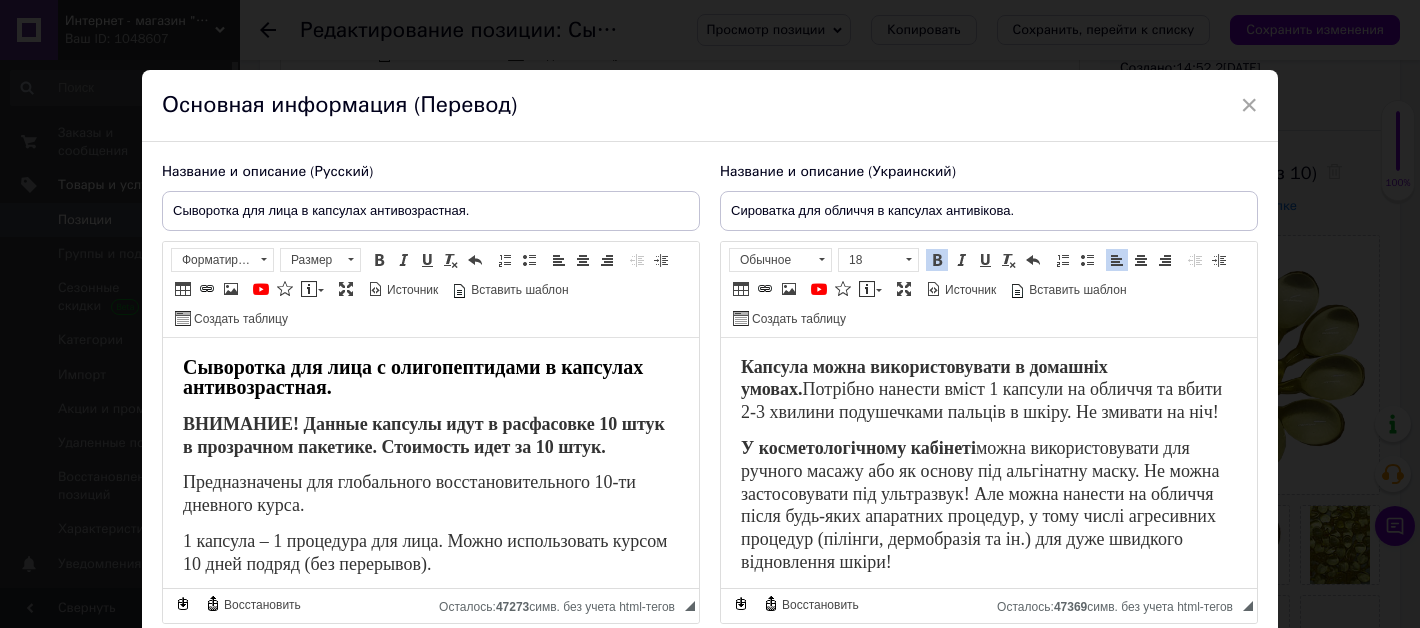 scroll, scrollTop: 3233, scrollLeft: 0, axis: vertical 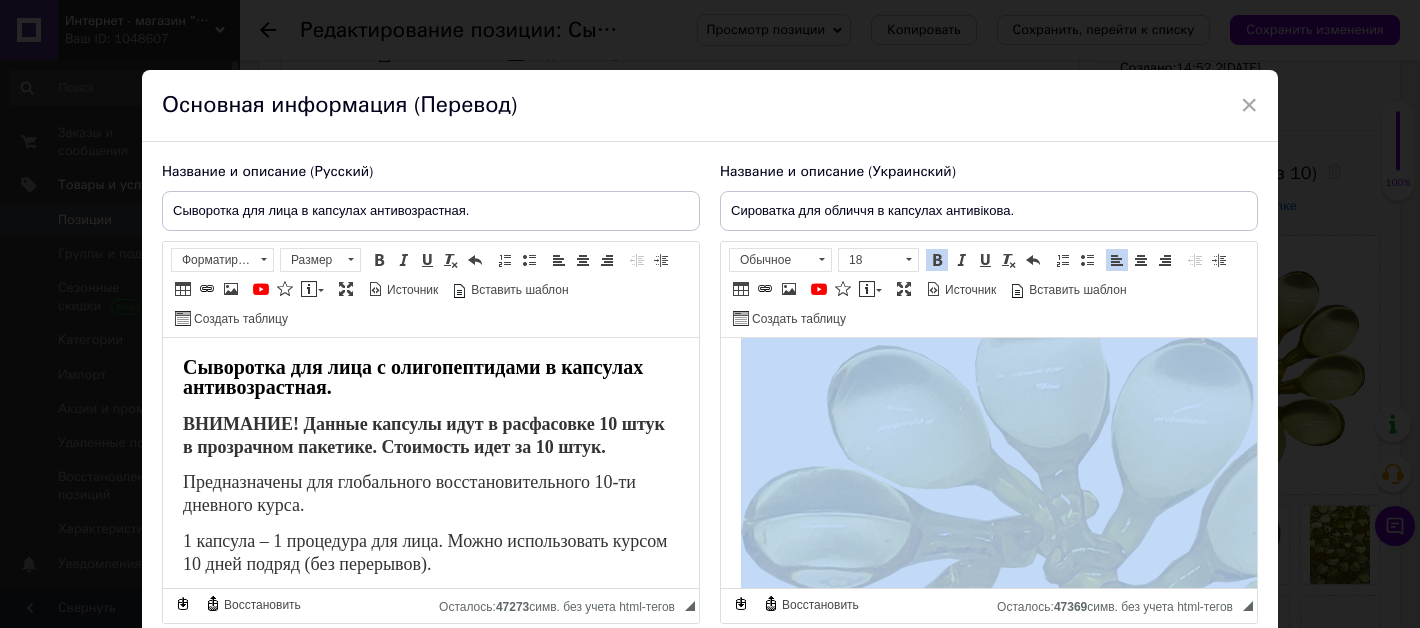 drag, startPoint x: 741, startPoint y: 384, endPoint x: 907, endPoint y: 465, distance: 184.70787 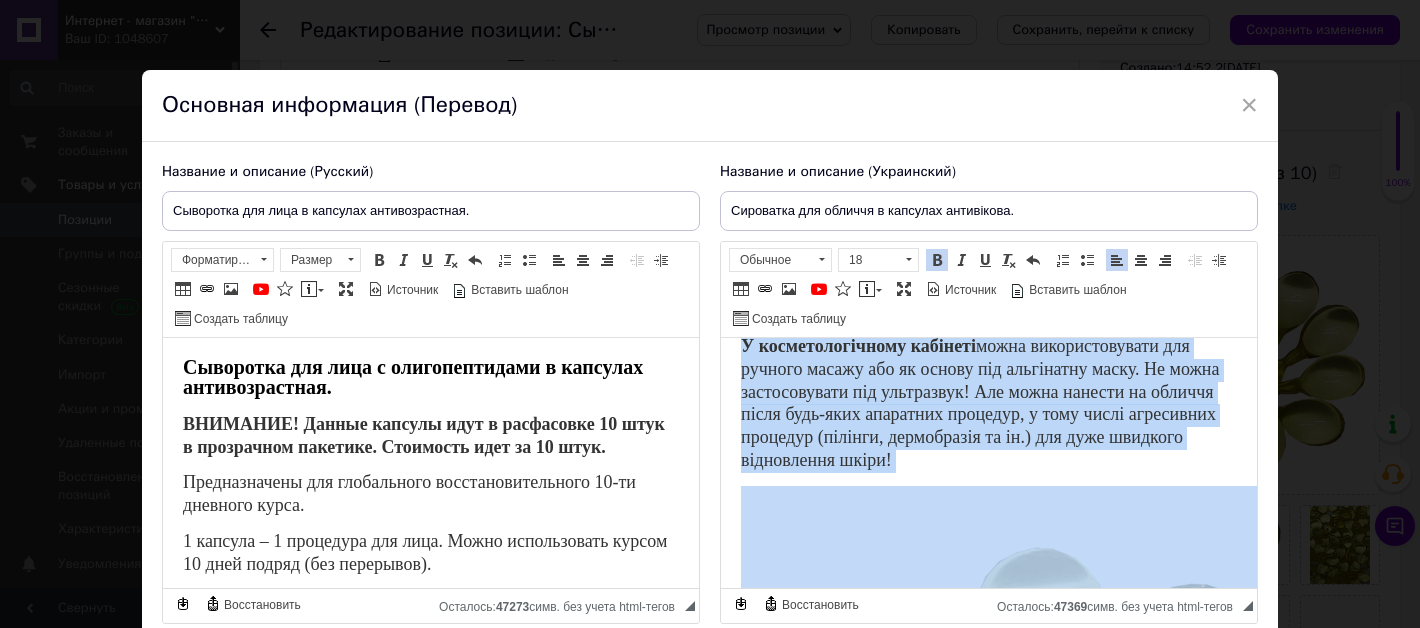 scroll, scrollTop: 3341, scrollLeft: 0, axis: vertical 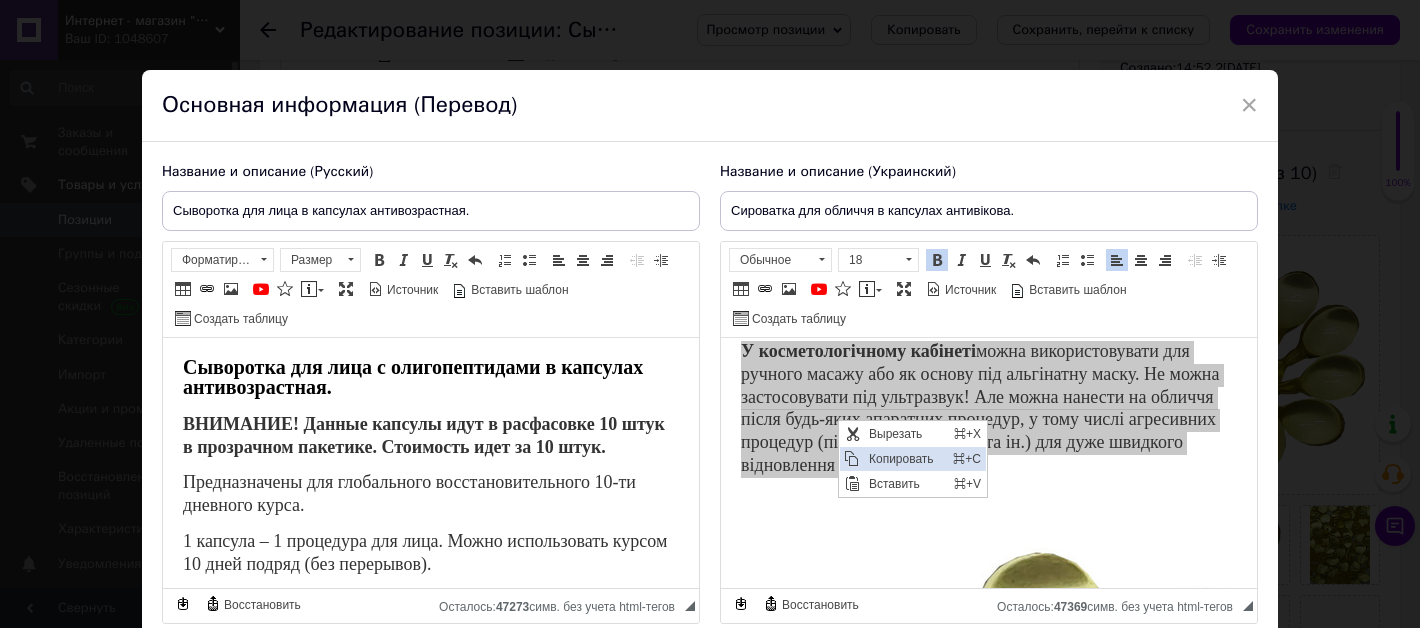 click on "Копировать" at bounding box center [905, 458] 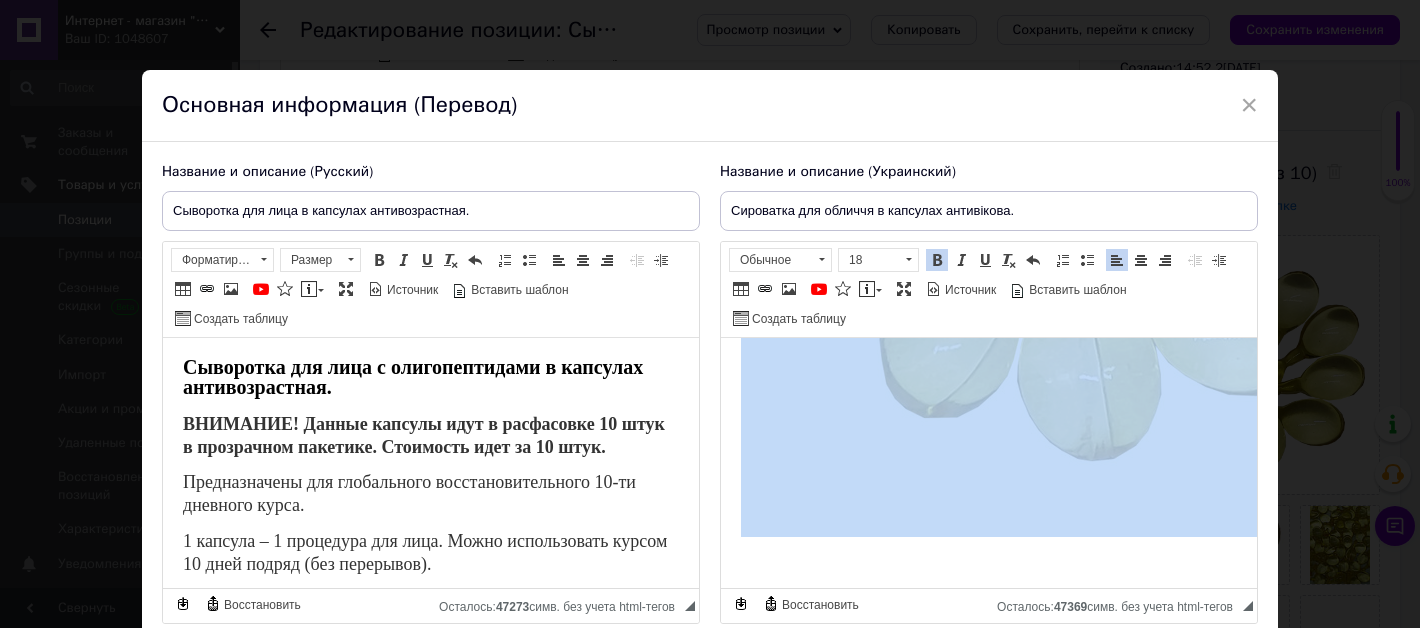 scroll, scrollTop: 4033, scrollLeft: 0, axis: vertical 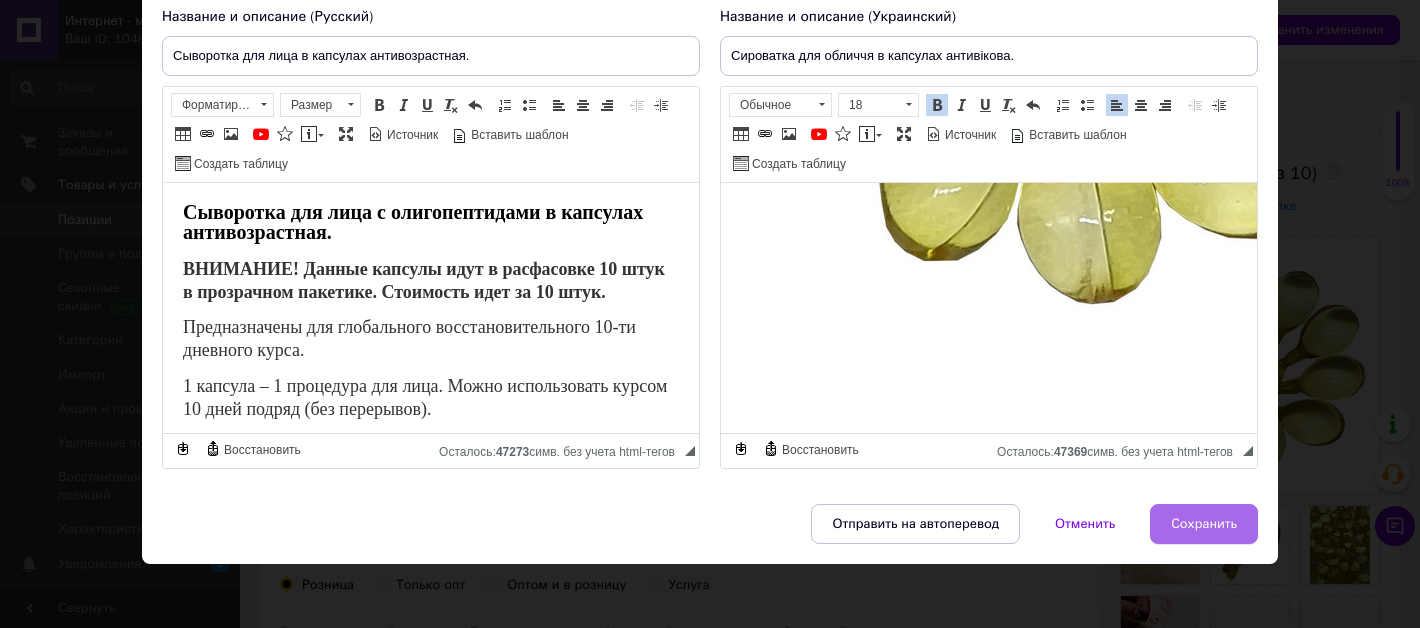 click on "Сохранить" at bounding box center (1204, 524) 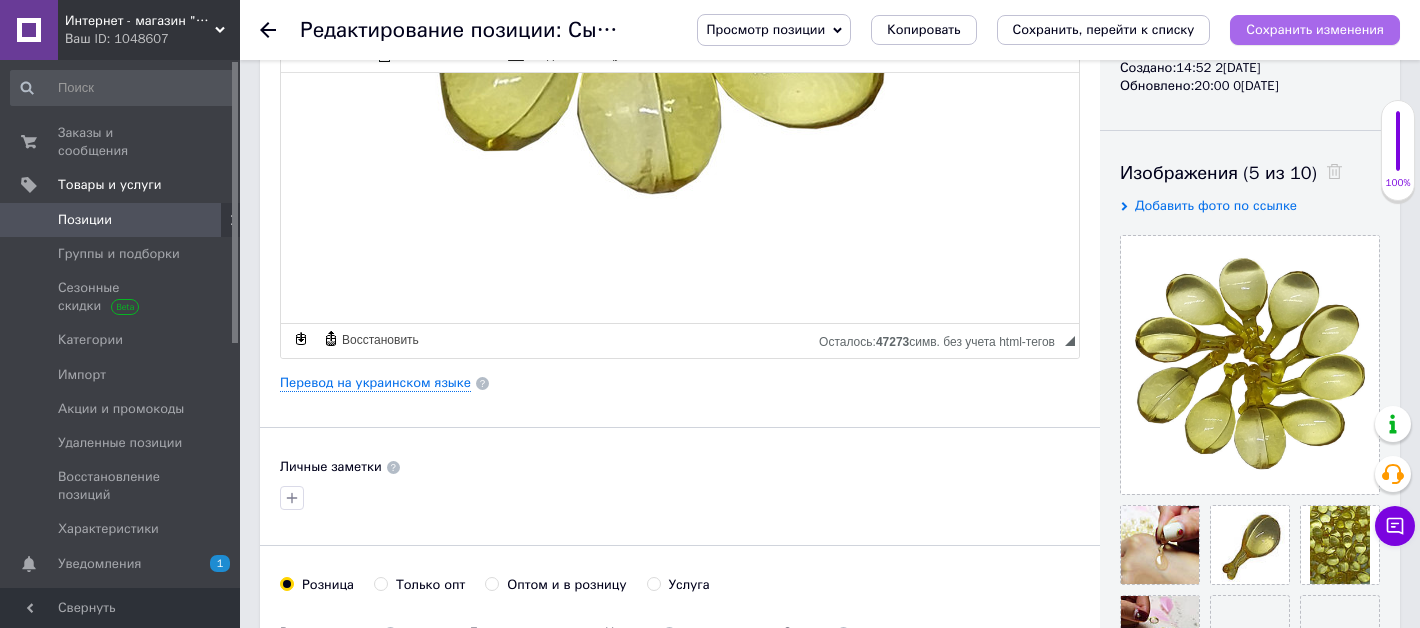 click on "Сохранить изменения" at bounding box center [1315, 29] 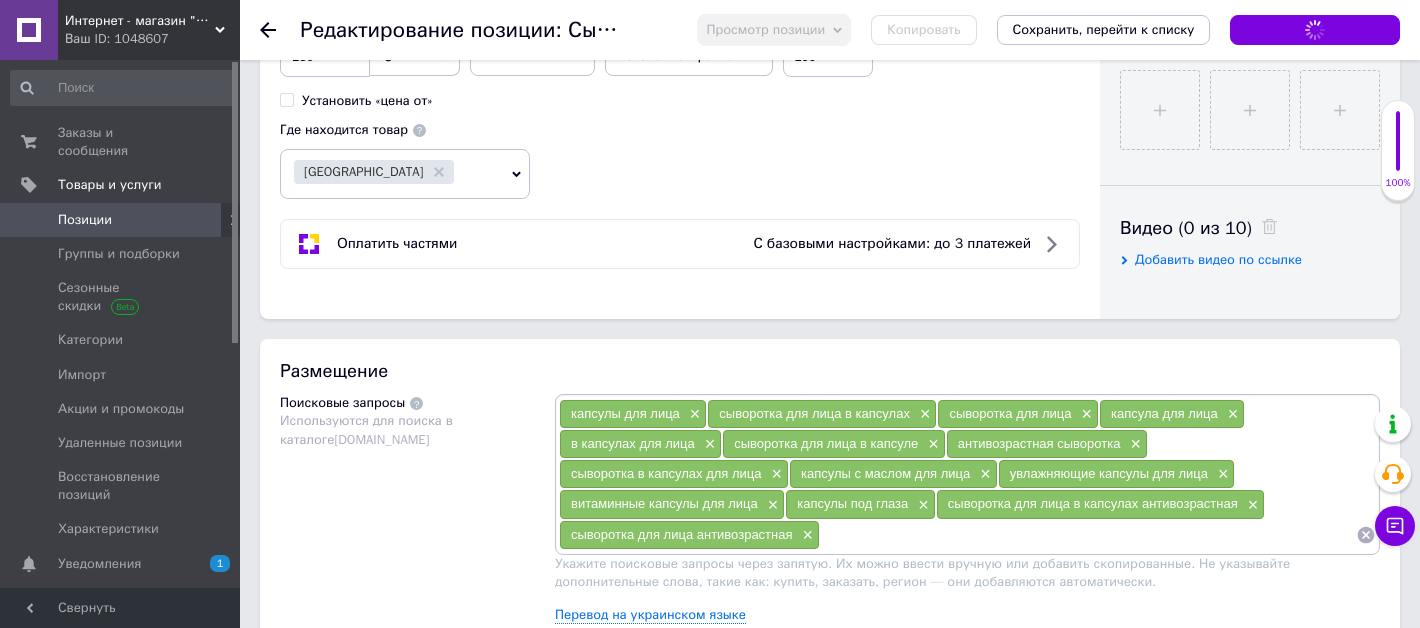 scroll, scrollTop: 881, scrollLeft: 0, axis: vertical 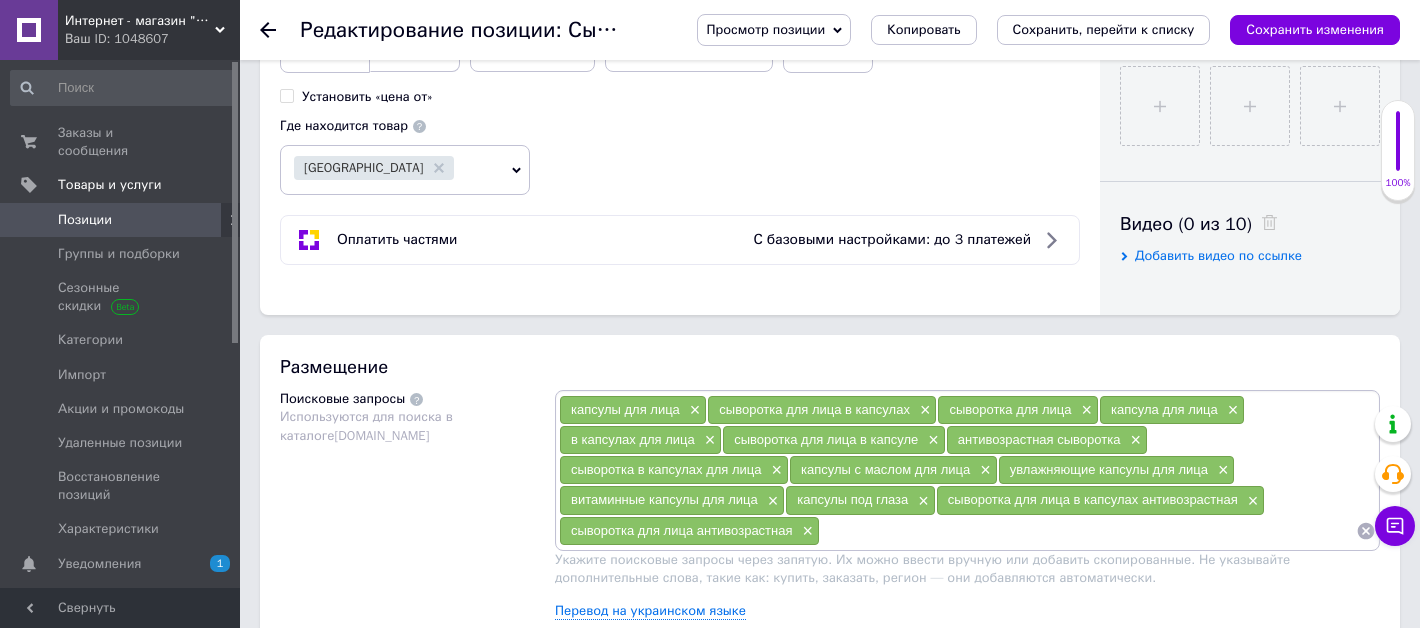 click 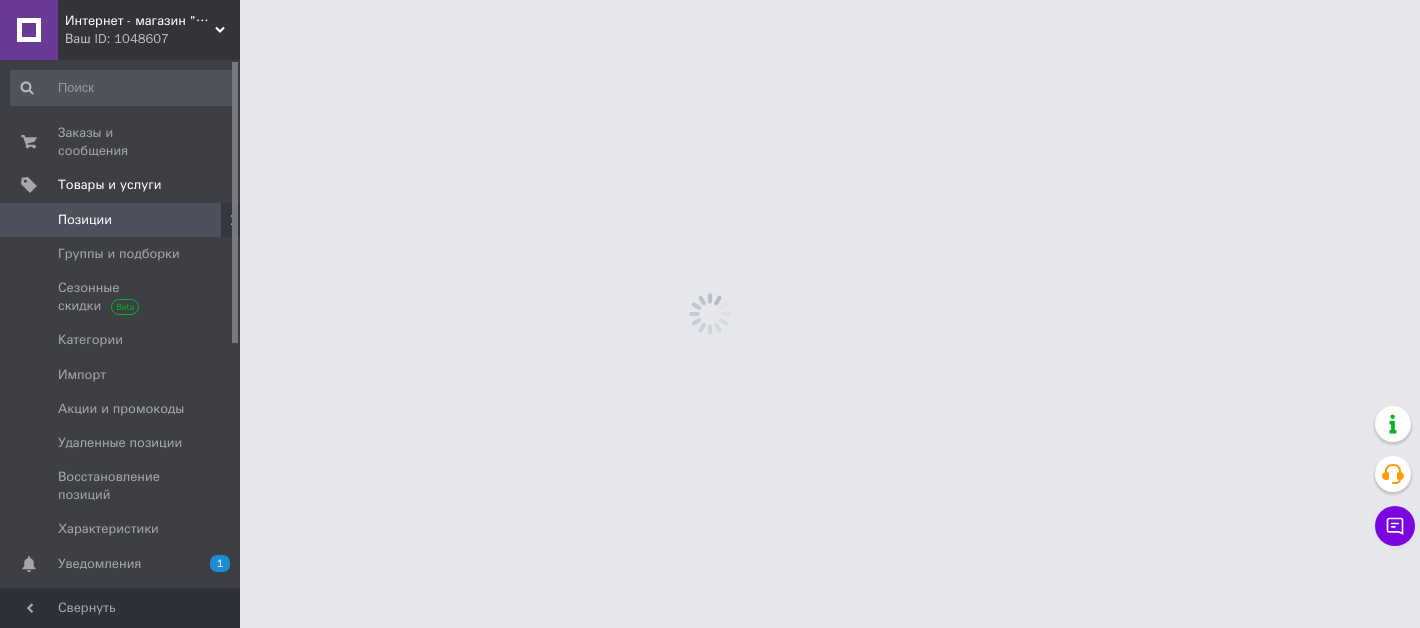 scroll, scrollTop: 0, scrollLeft: 0, axis: both 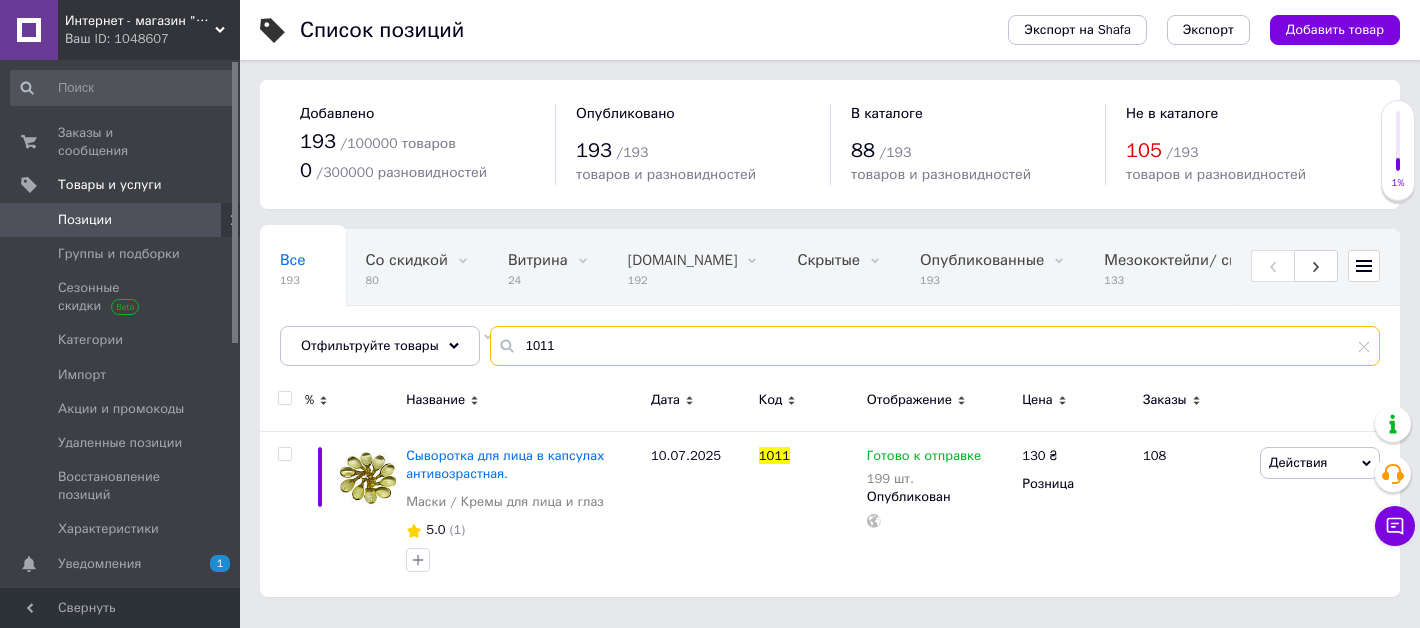 click on "1011" at bounding box center [935, 346] 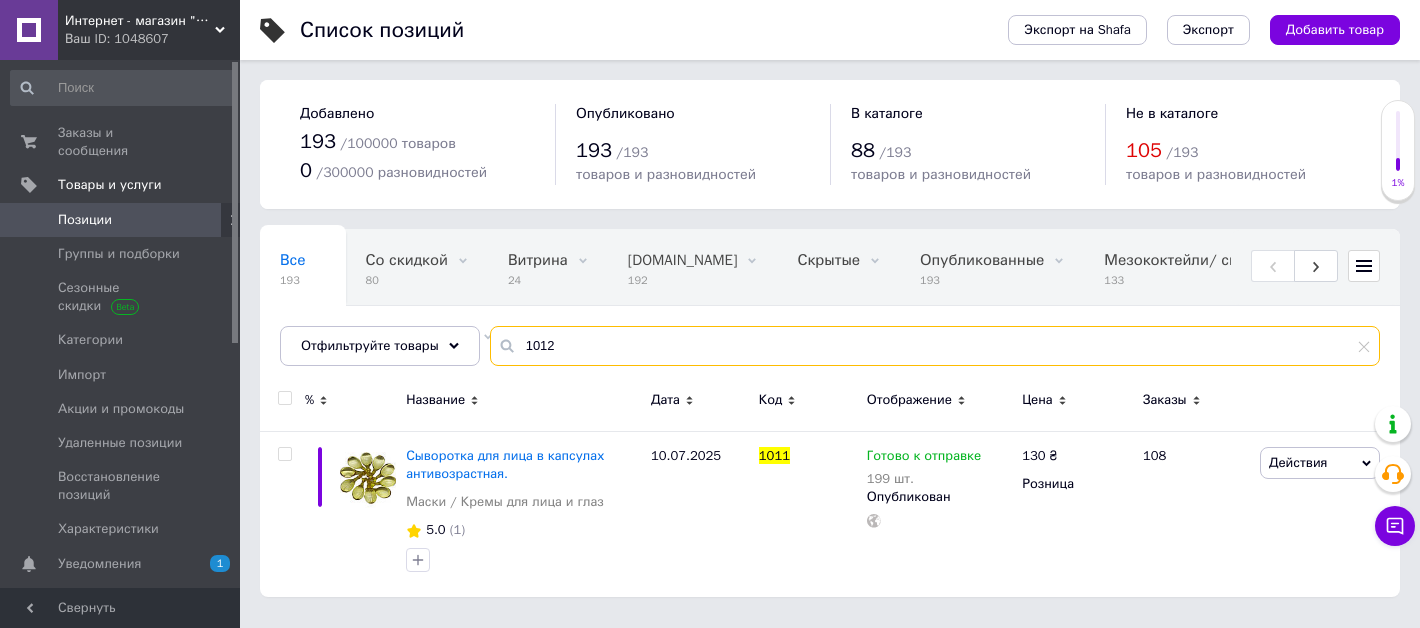 type on "1012" 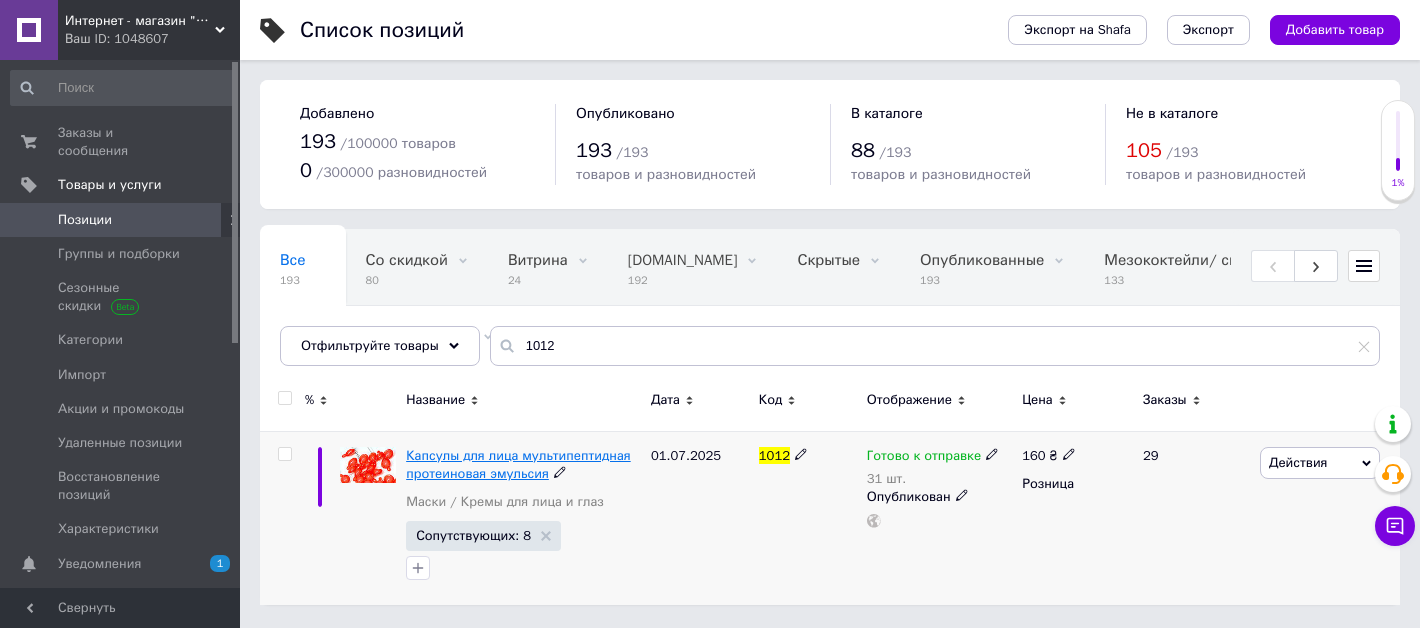 click on "Капсулы для лица мультипептидная протеиновая эмульсия" at bounding box center [518, 464] 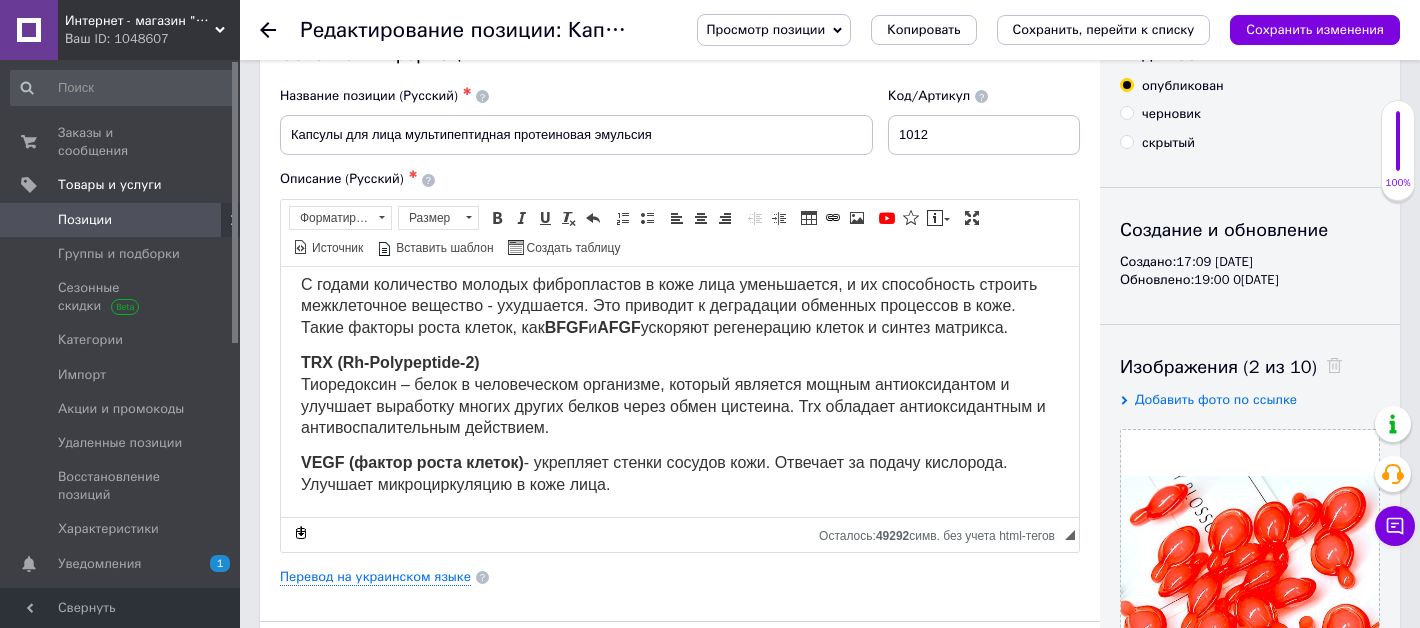 scroll, scrollTop: 0, scrollLeft: 0, axis: both 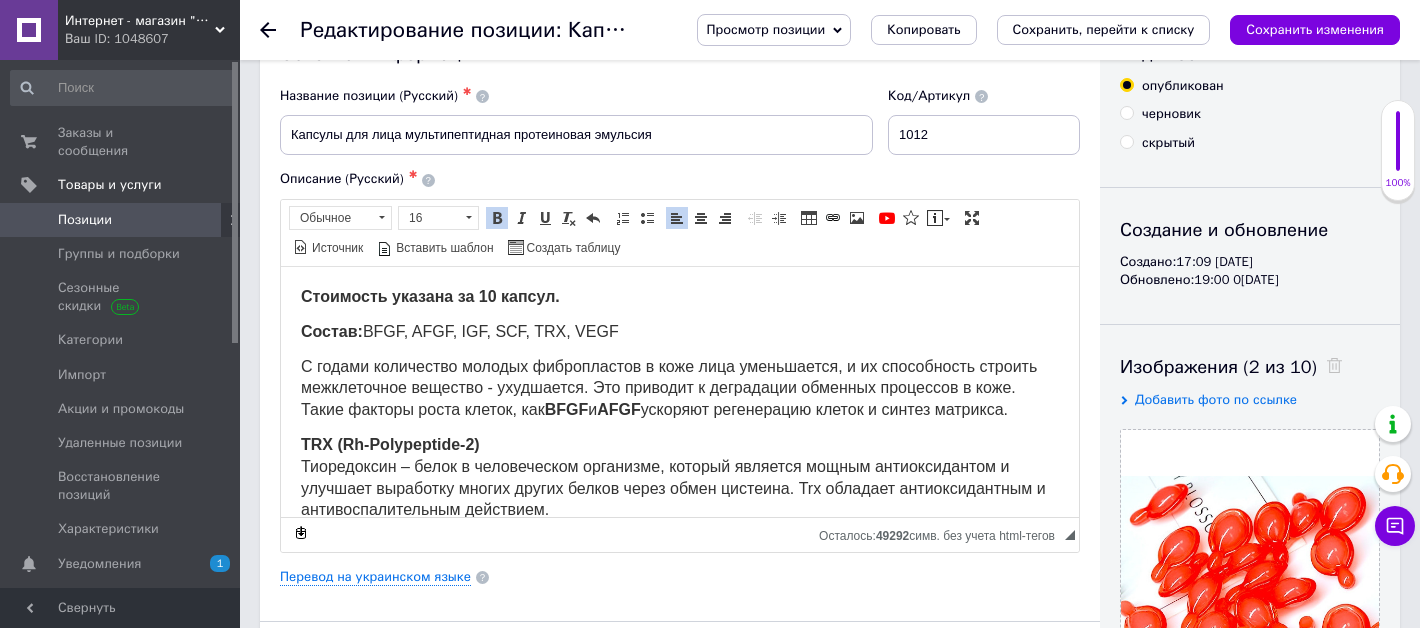 drag, startPoint x: 369, startPoint y: 328, endPoint x: 560, endPoint y: 332, distance: 191.04189 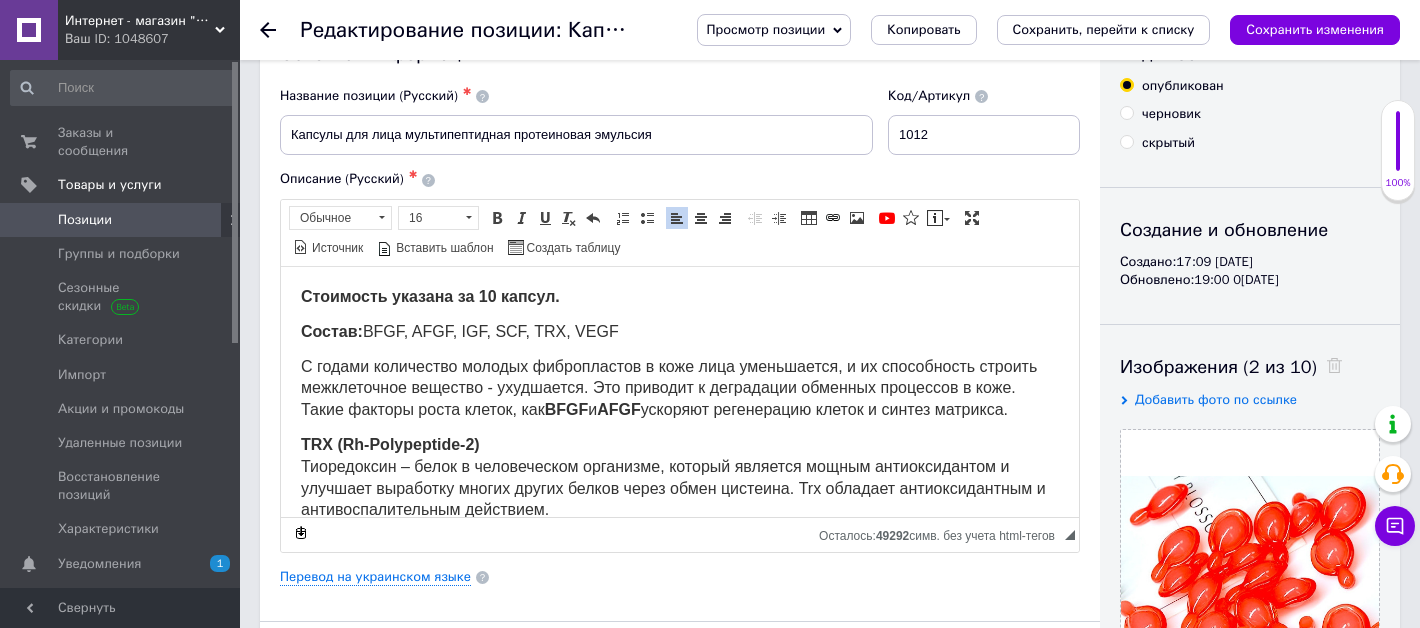 scroll, scrollTop: 1, scrollLeft: 0, axis: vertical 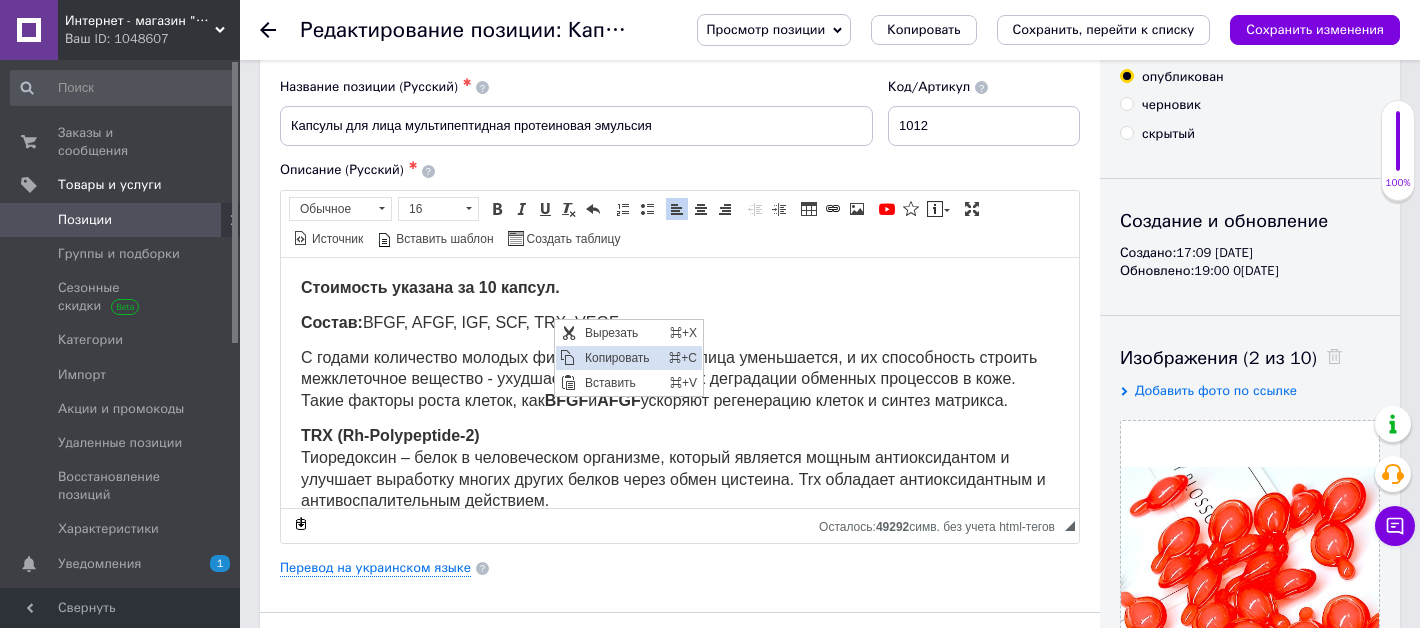 click on "Копировать" at bounding box center [621, 358] 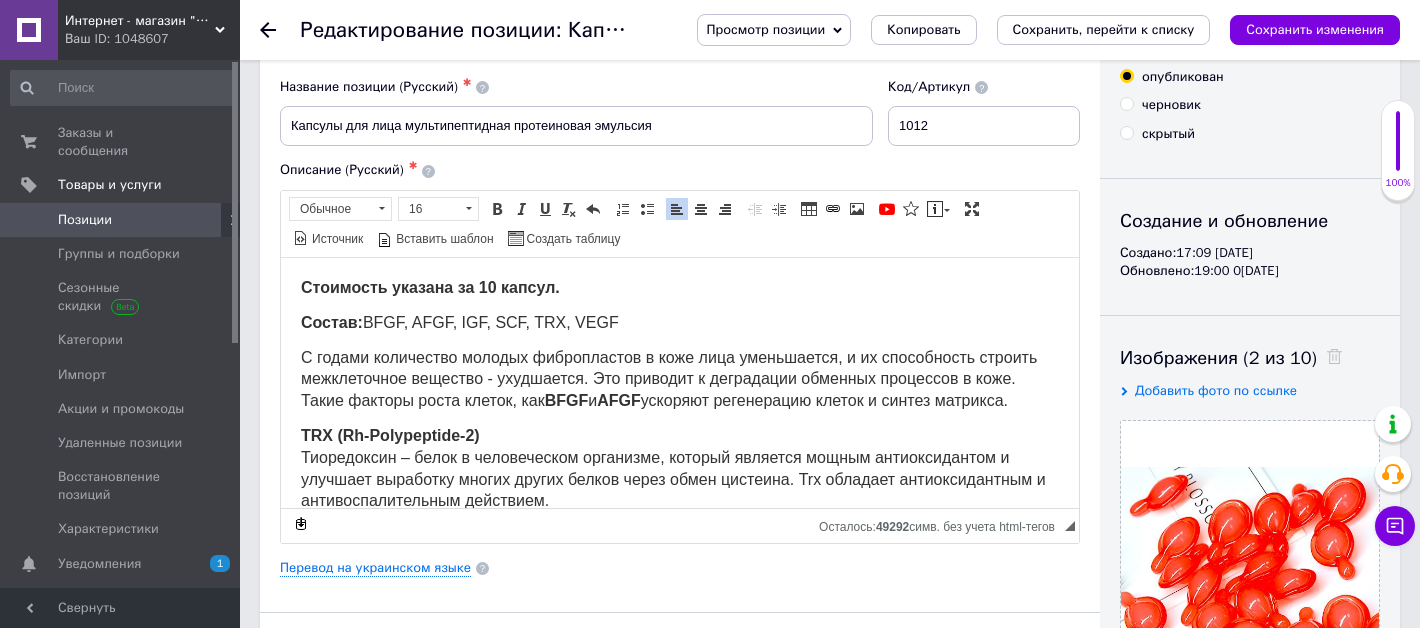scroll, scrollTop: 61, scrollLeft: 0, axis: vertical 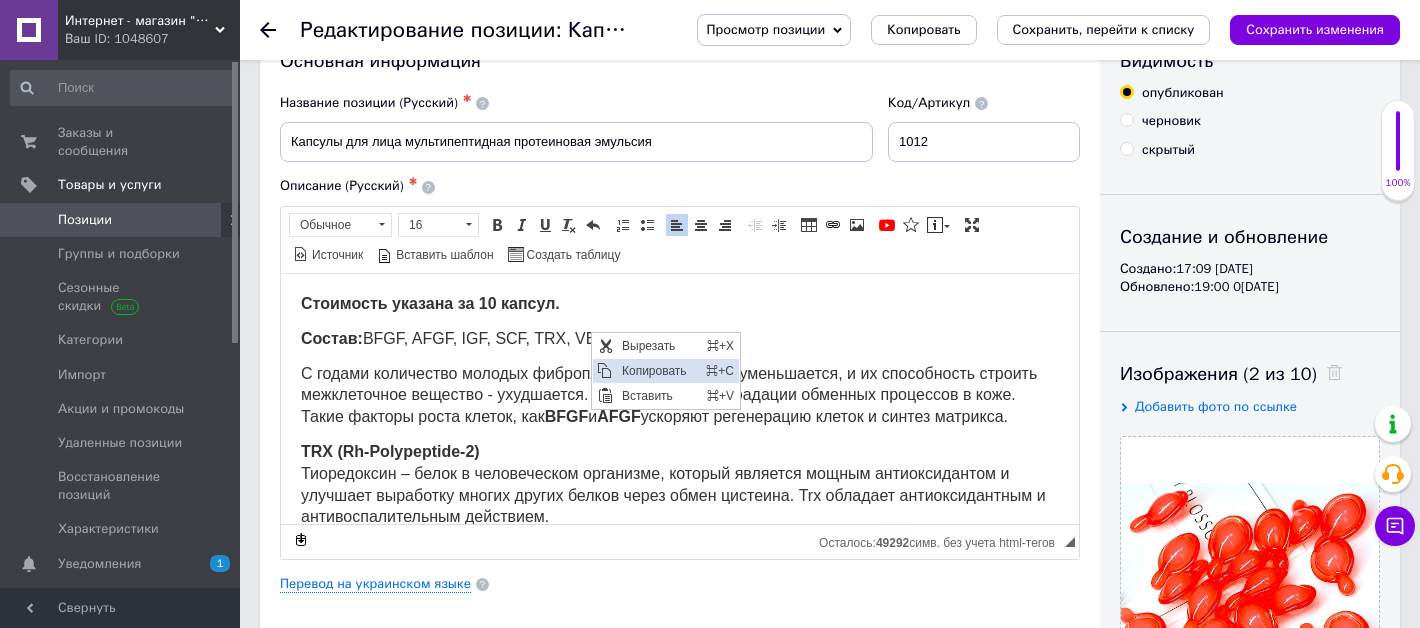 click on "Копировать" at bounding box center (658, 371) 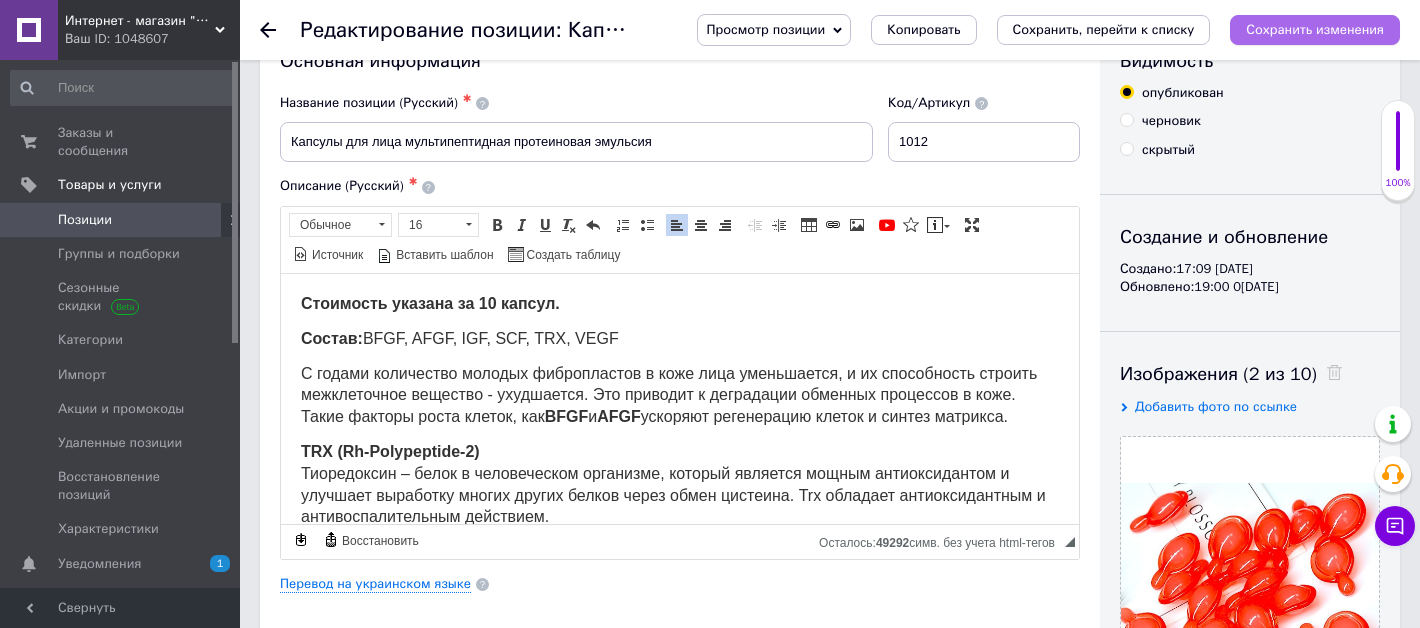 click on "Сохранить изменения" at bounding box center (1315, 29) 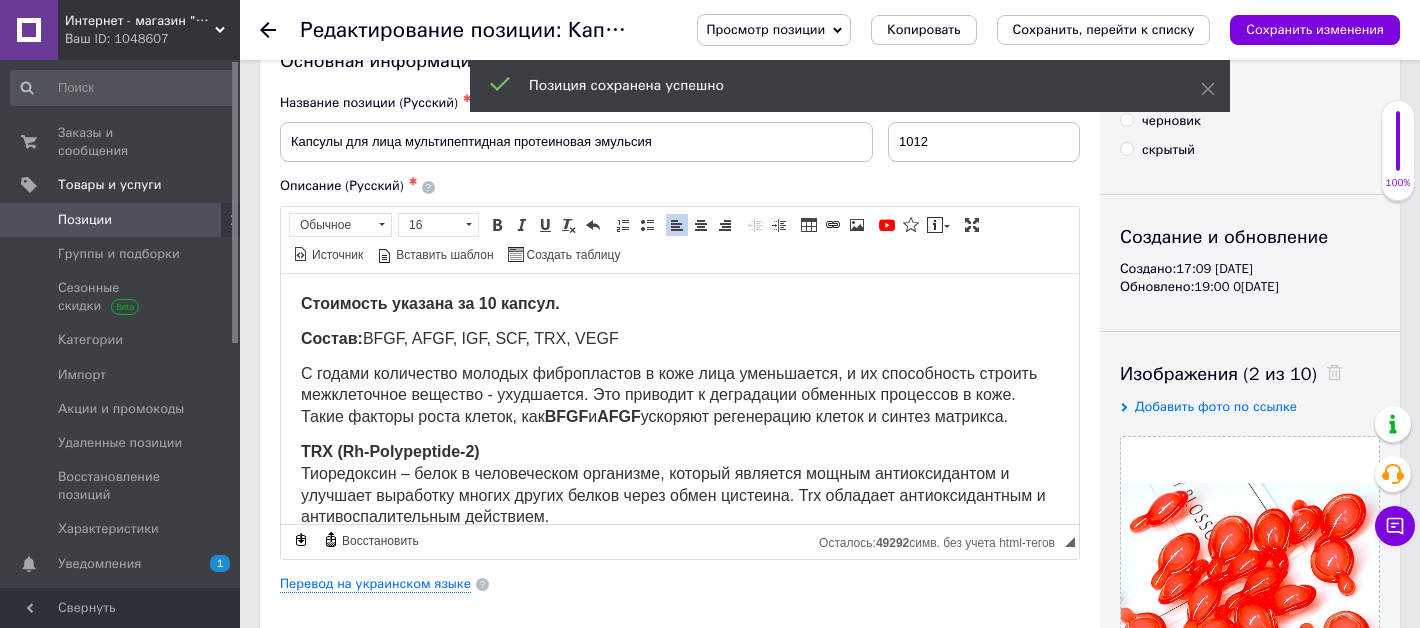 click 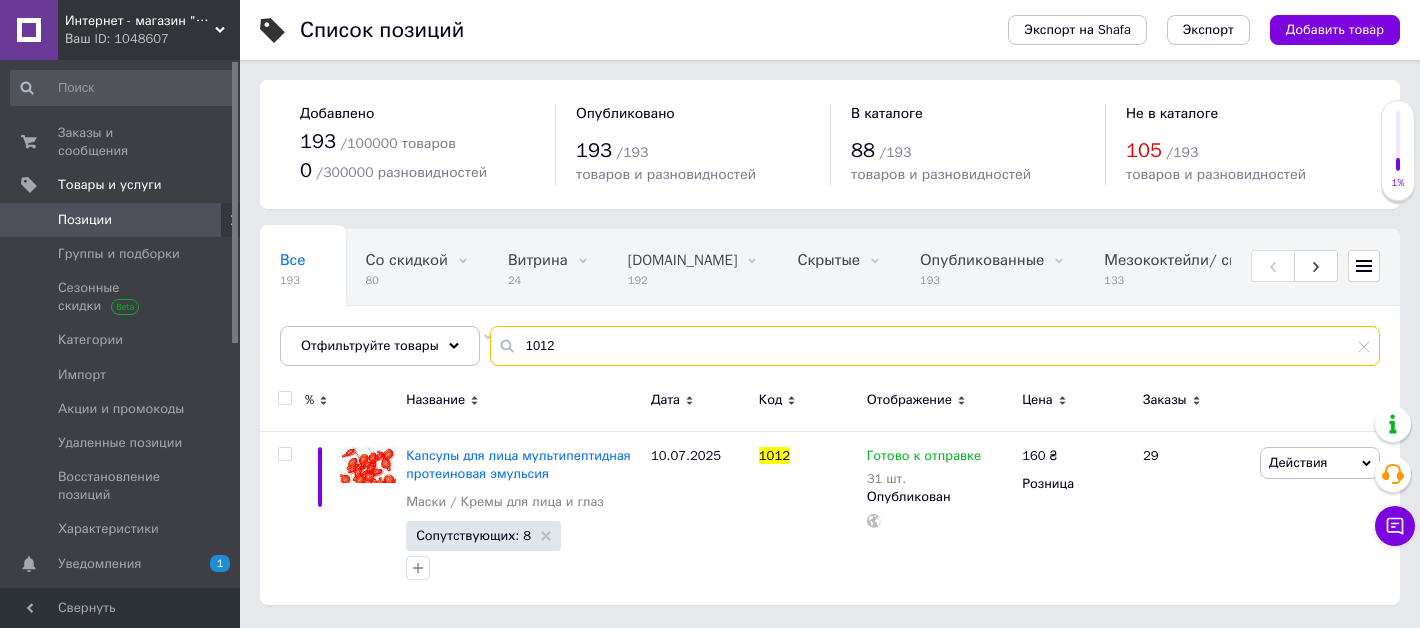 click on "1012" at bounding box center [935, 346] 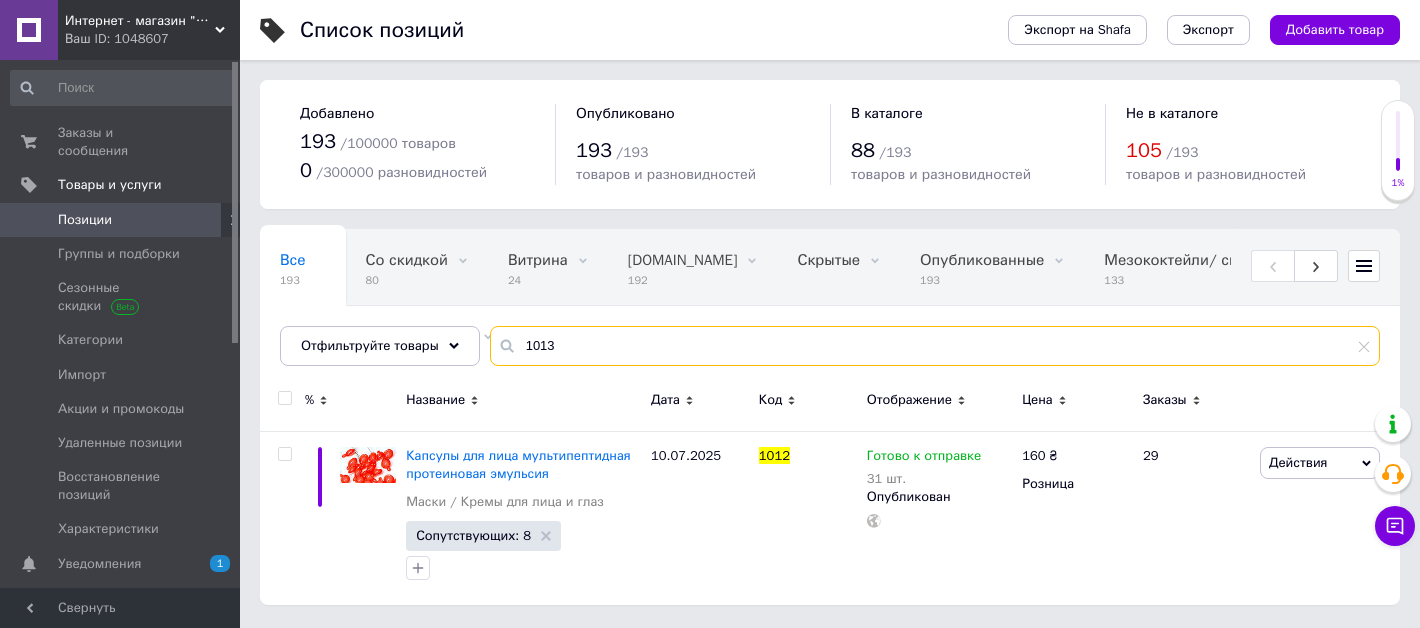 type on "1013" 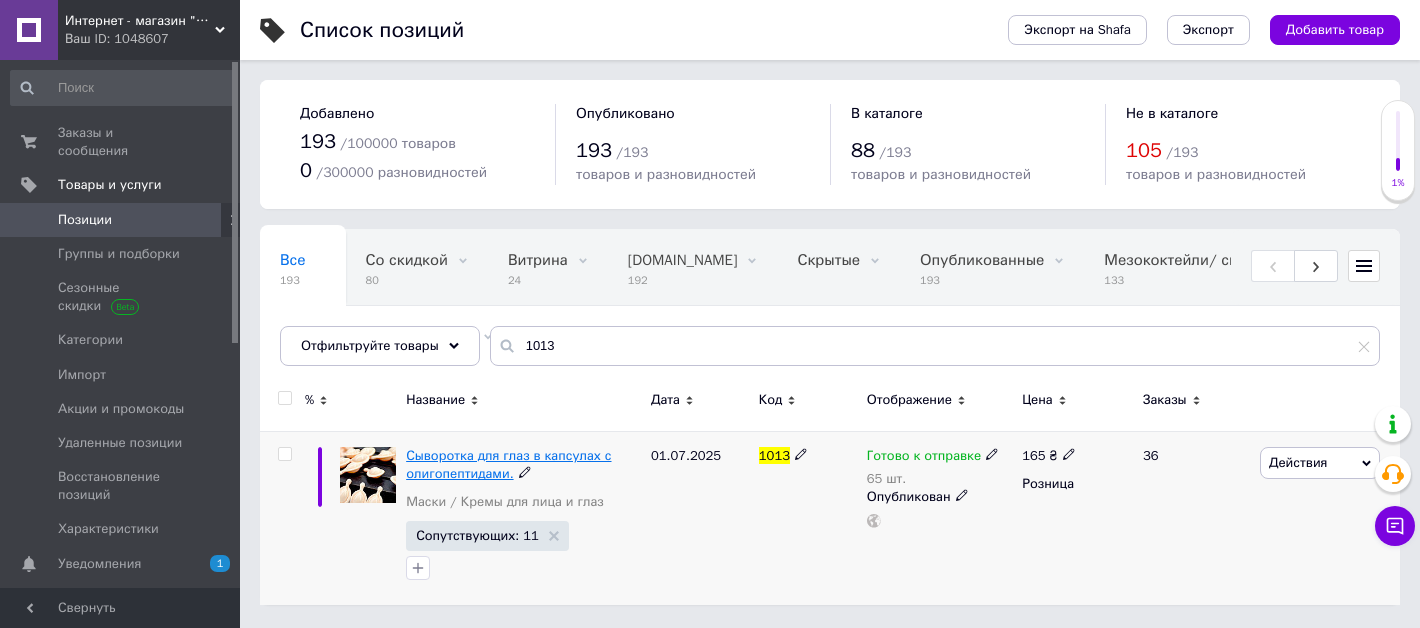 click on "Сыворотка для глаз в капсулах с олигопептидами." at bounding box center (508, 464) 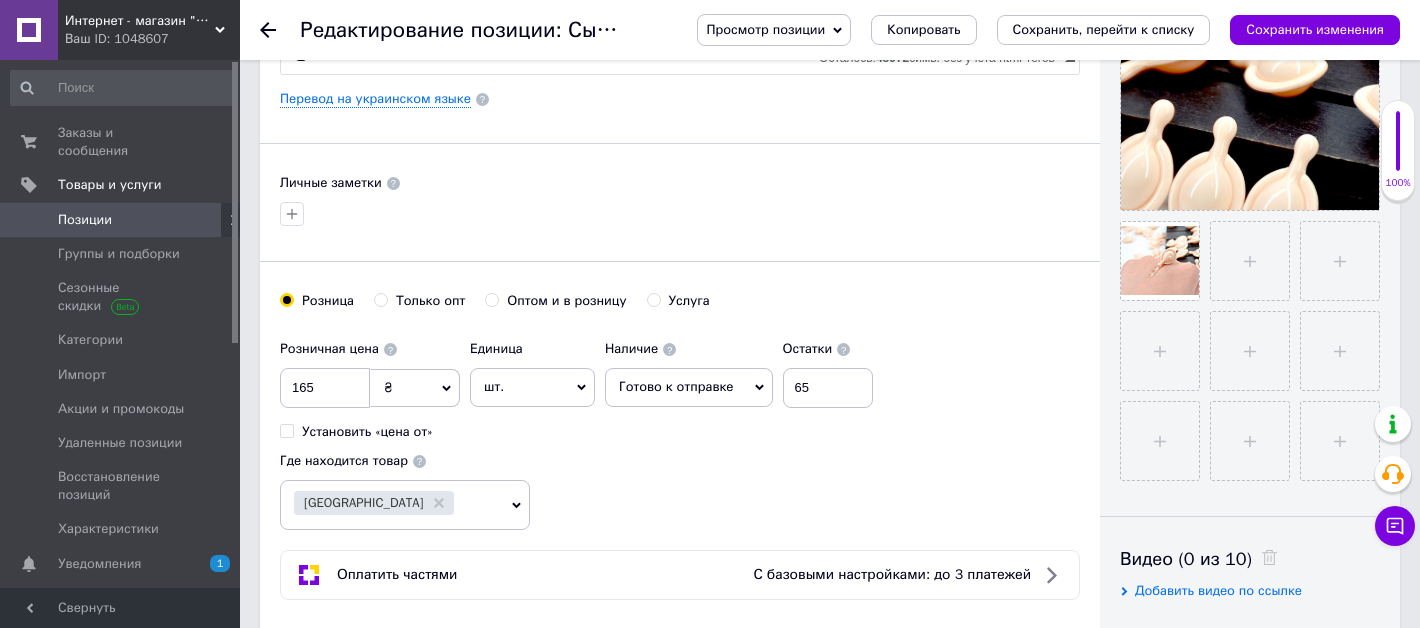 scroll, scrollTop: 561, scrollLeft: 0, axis: vertical 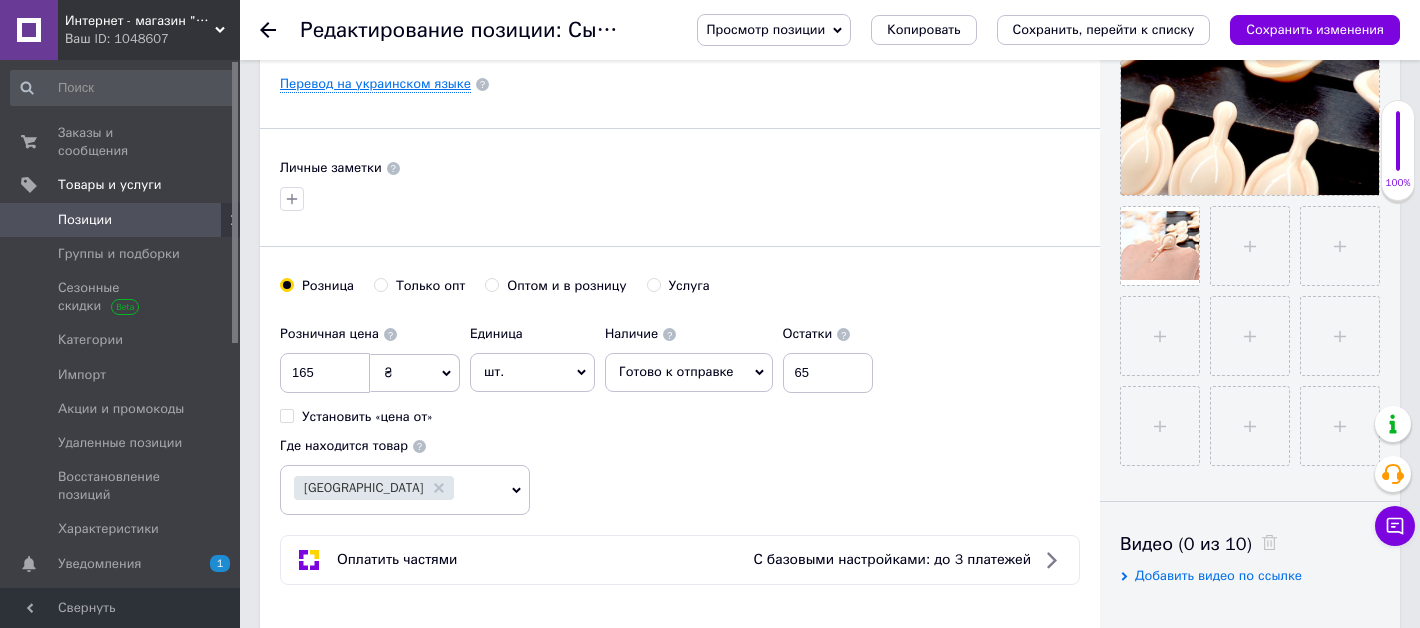 click on "Перевод на украинском языке" at bounding box center (375, 84) 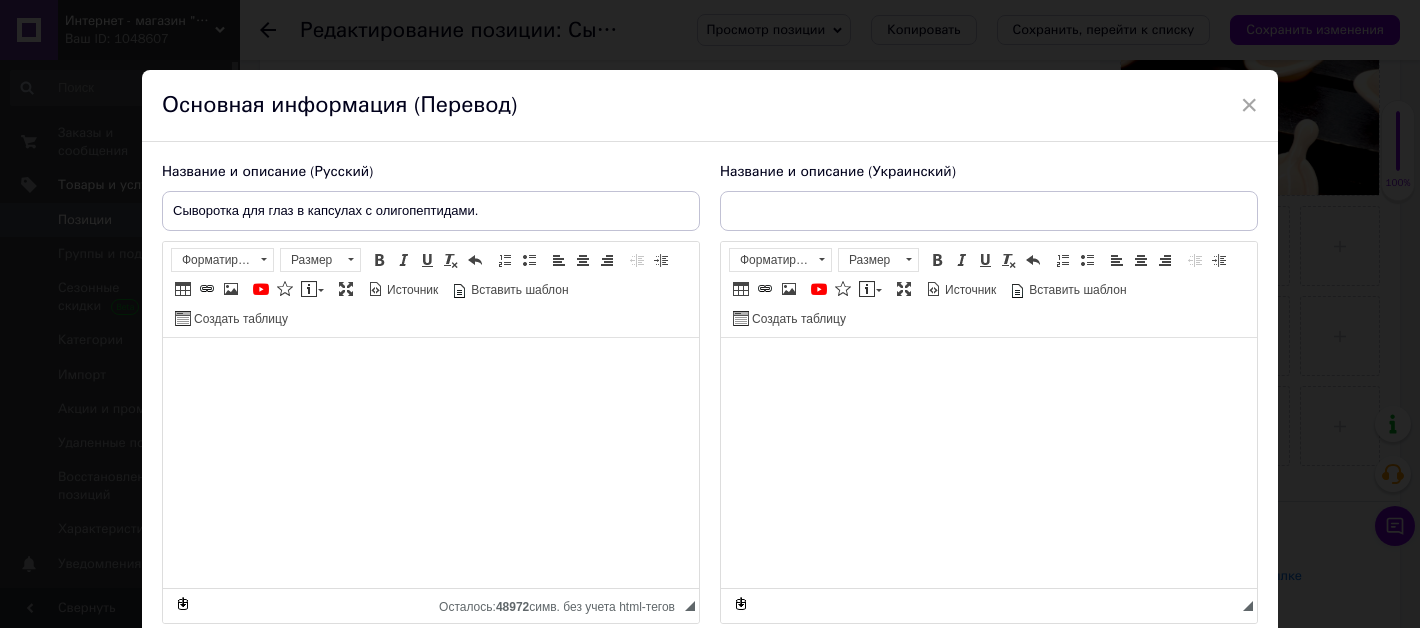 type on "Сыворотка для очей в капсулах з олигопептидами." 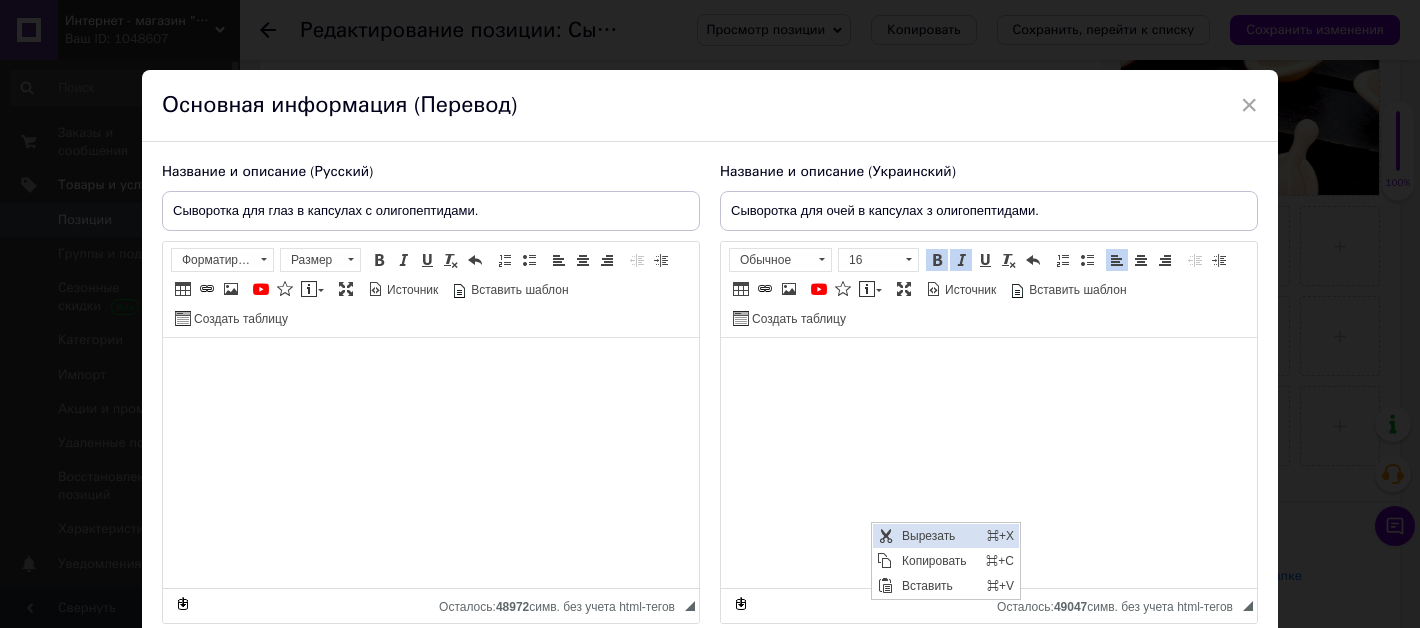 scroll, scrollTop: 0, scrollLeft: 0, axis: both 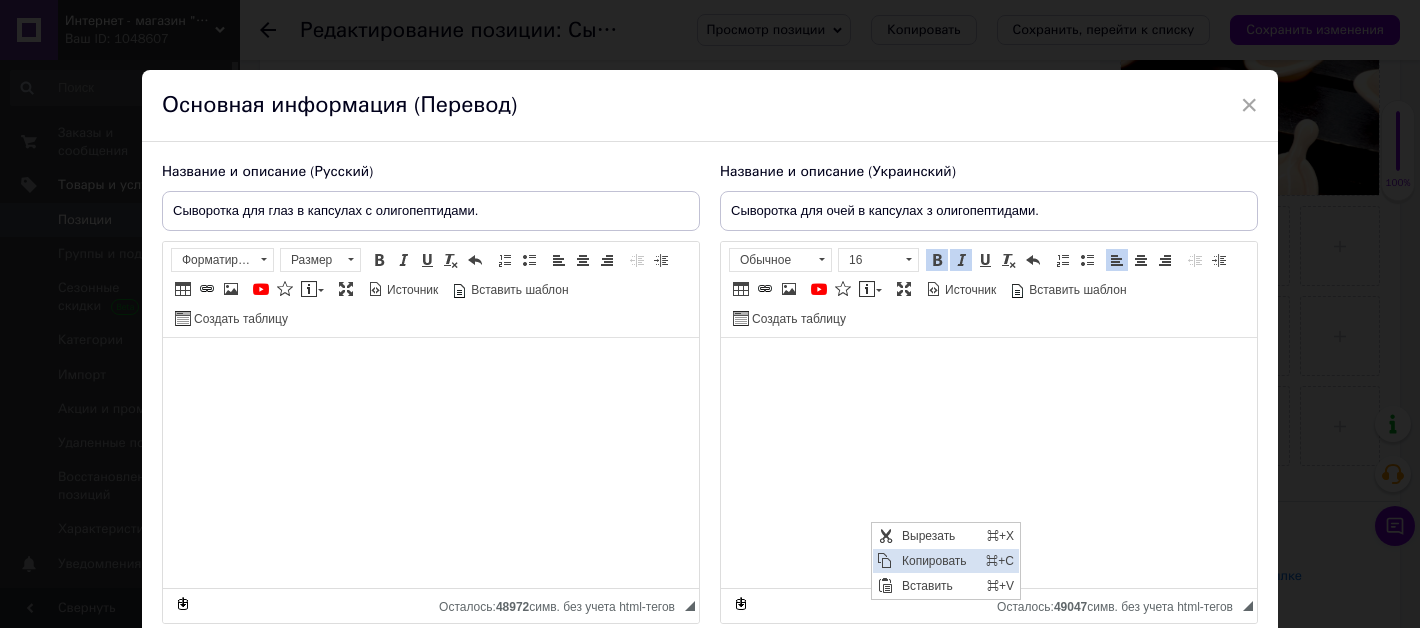 click on "Копировать" at bounding box center [938, 560] 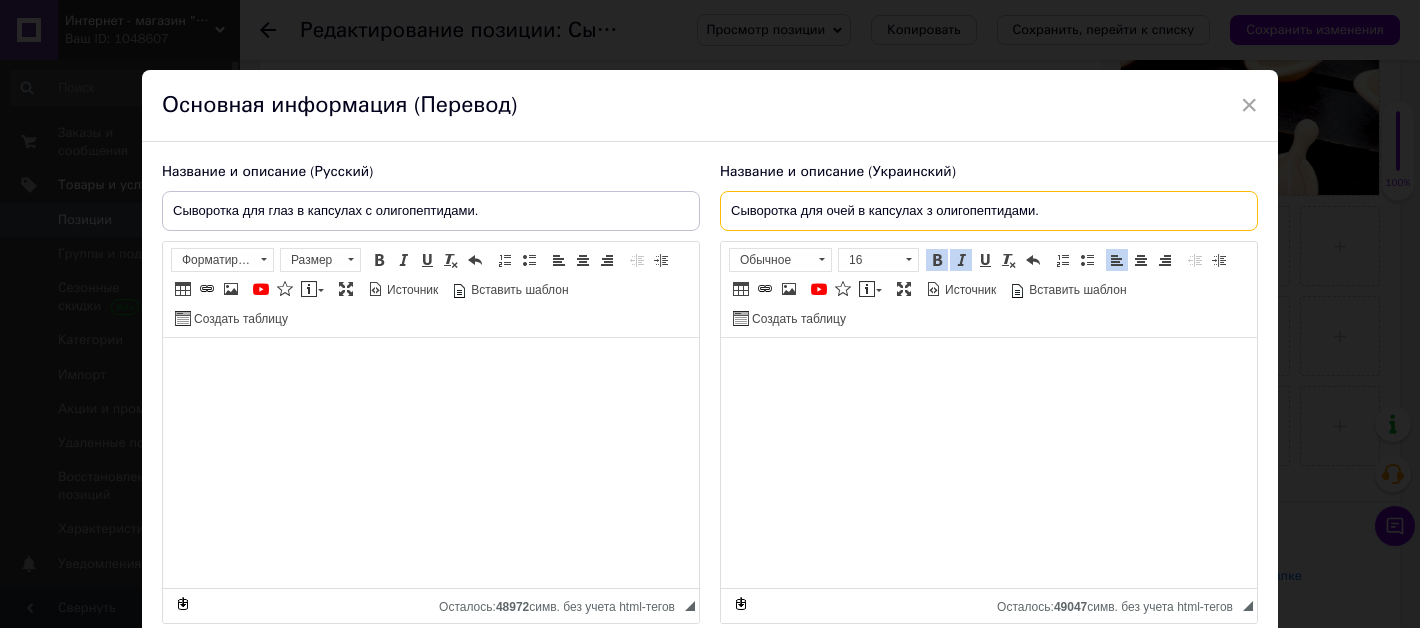 click on "Сыворотка для очей в капсулах з олигопептидами." at bounding box center (989, 211) 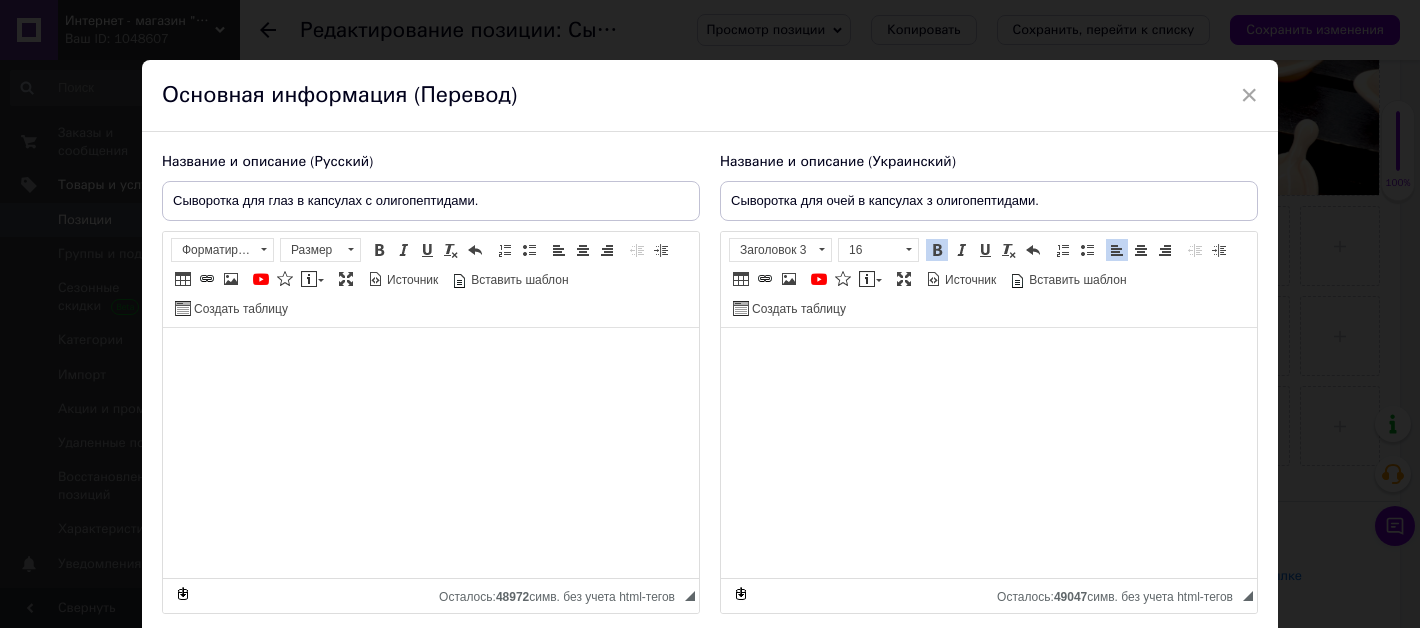 scroll, scrollTop: 0, scrollLeft: 0, axis: both 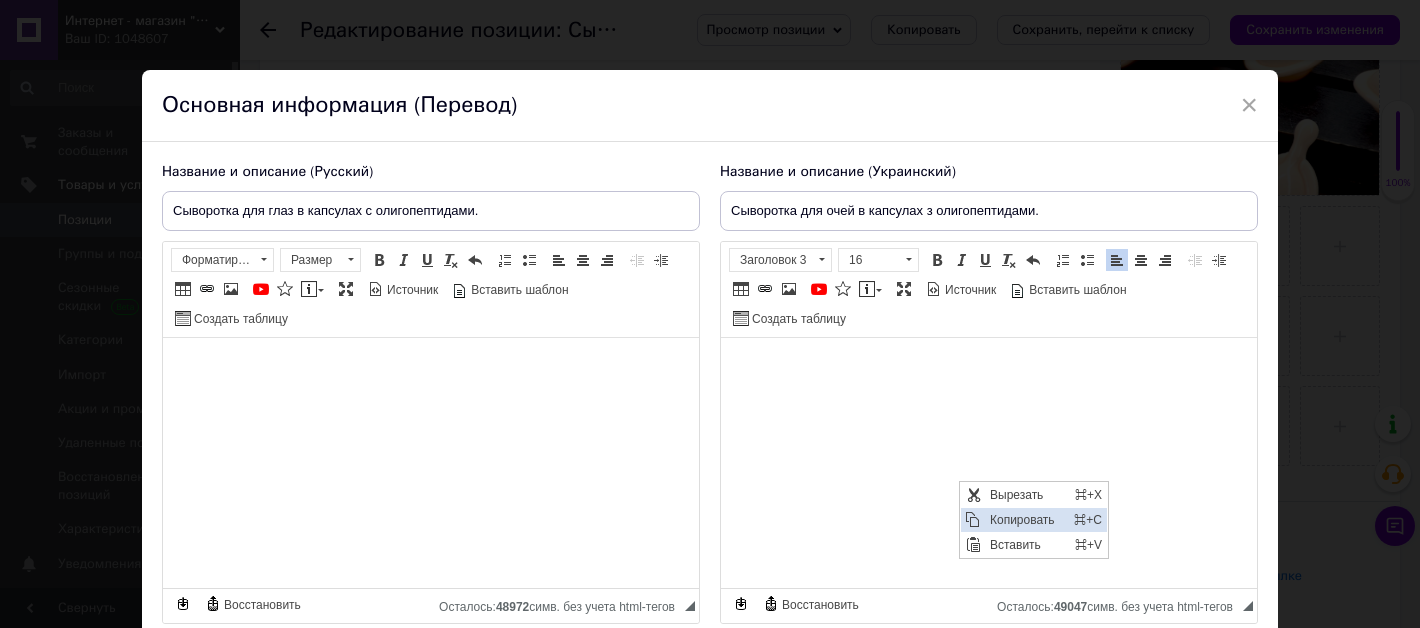 click on "Копировать" at bounding box center [1026, 519] 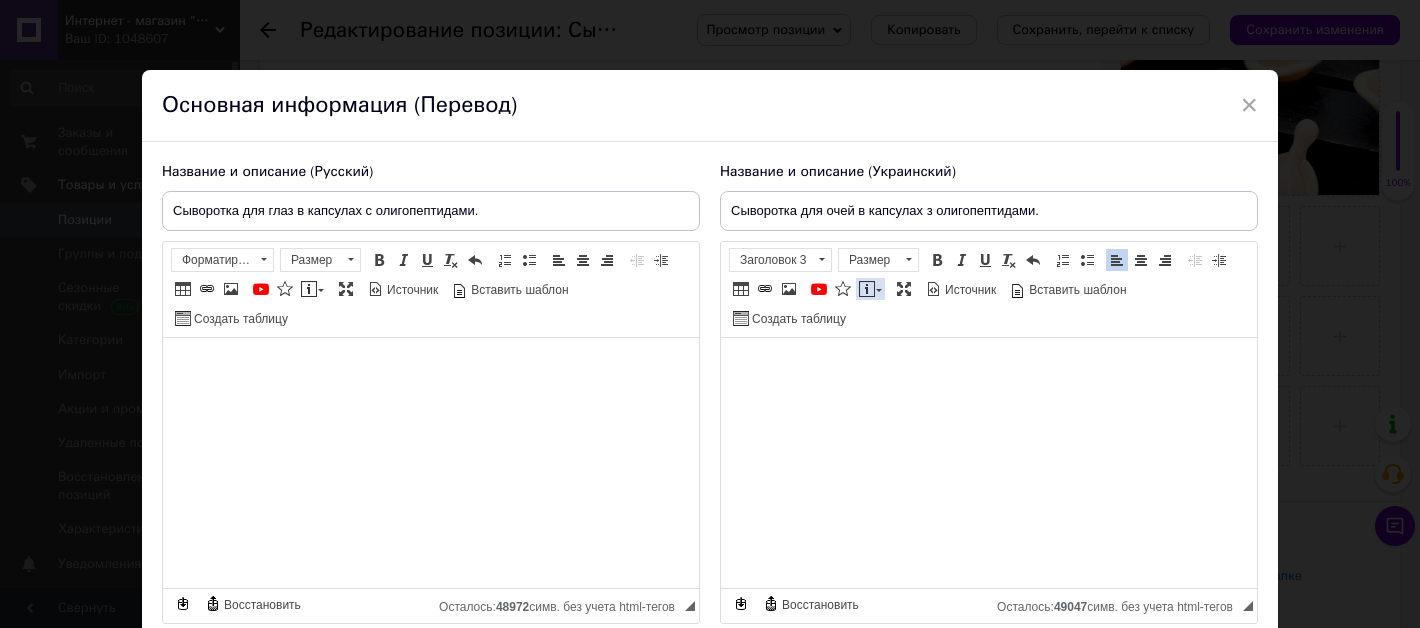 scroll, scrollTop: 155, scrollLeft: 0, axis: vertical 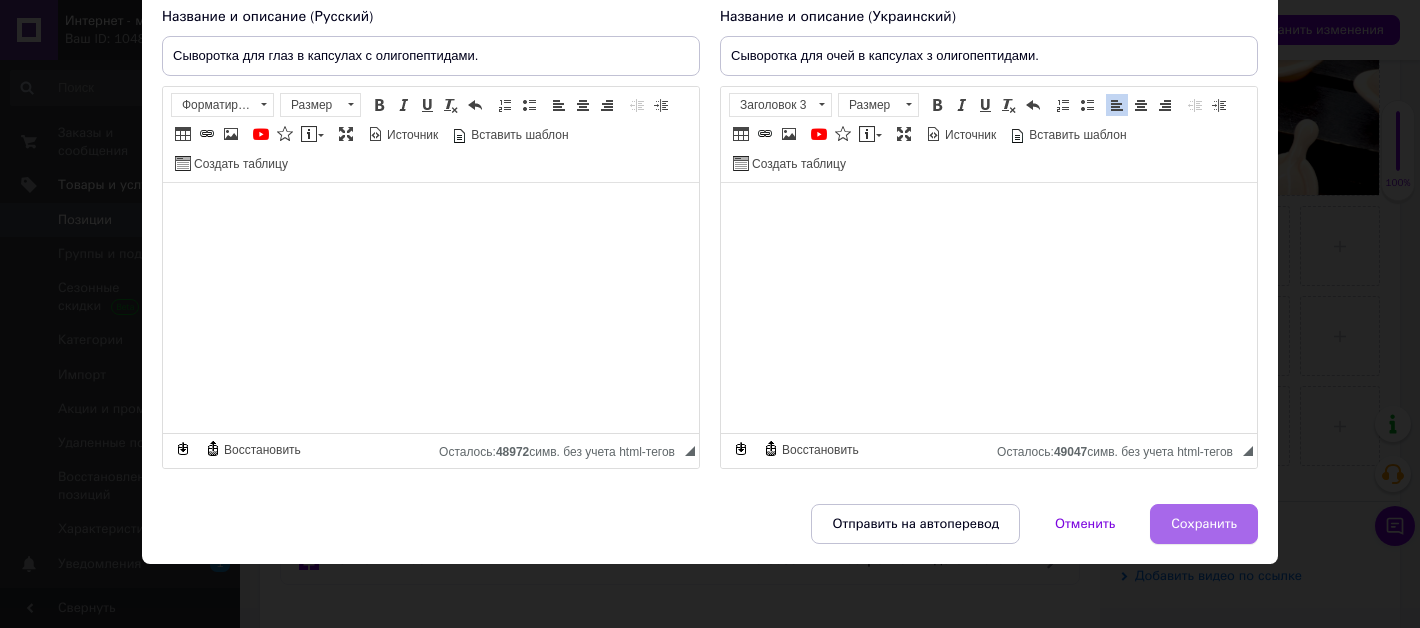click on "Сохранить" at bounding box center [1204, 524] 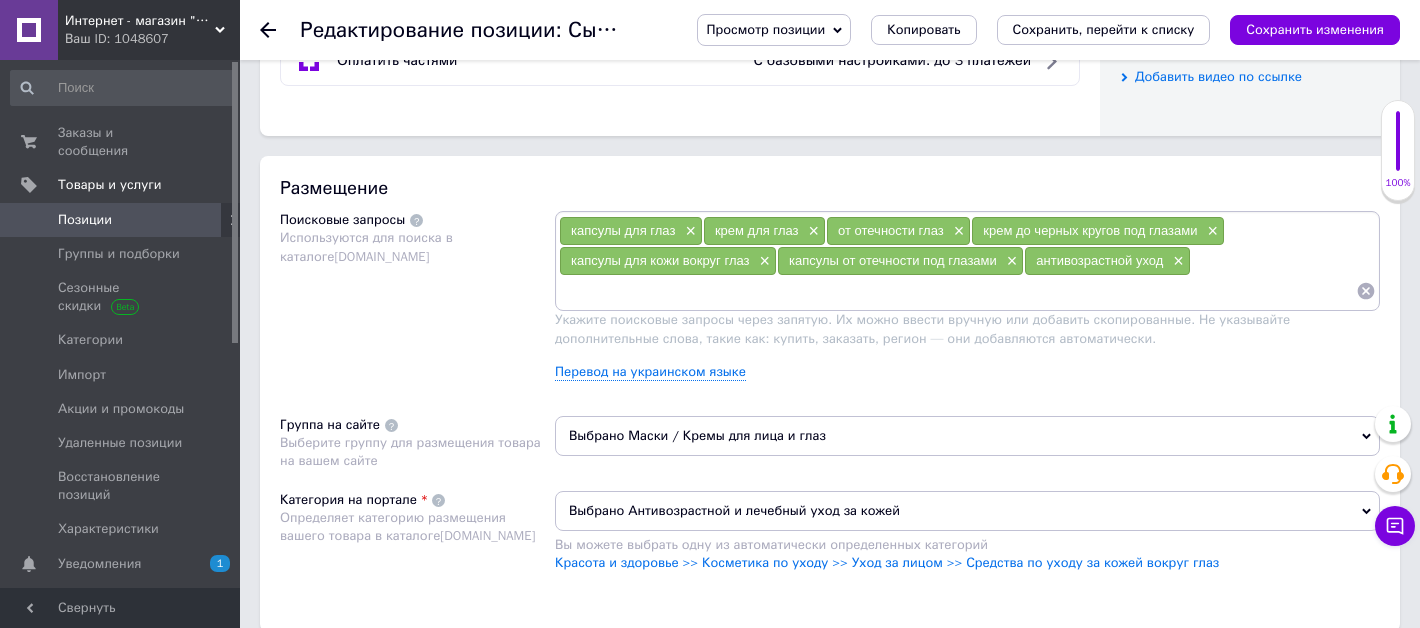 scroll, scrollTop: 1052, scrollLeft: 0, axis: vertical 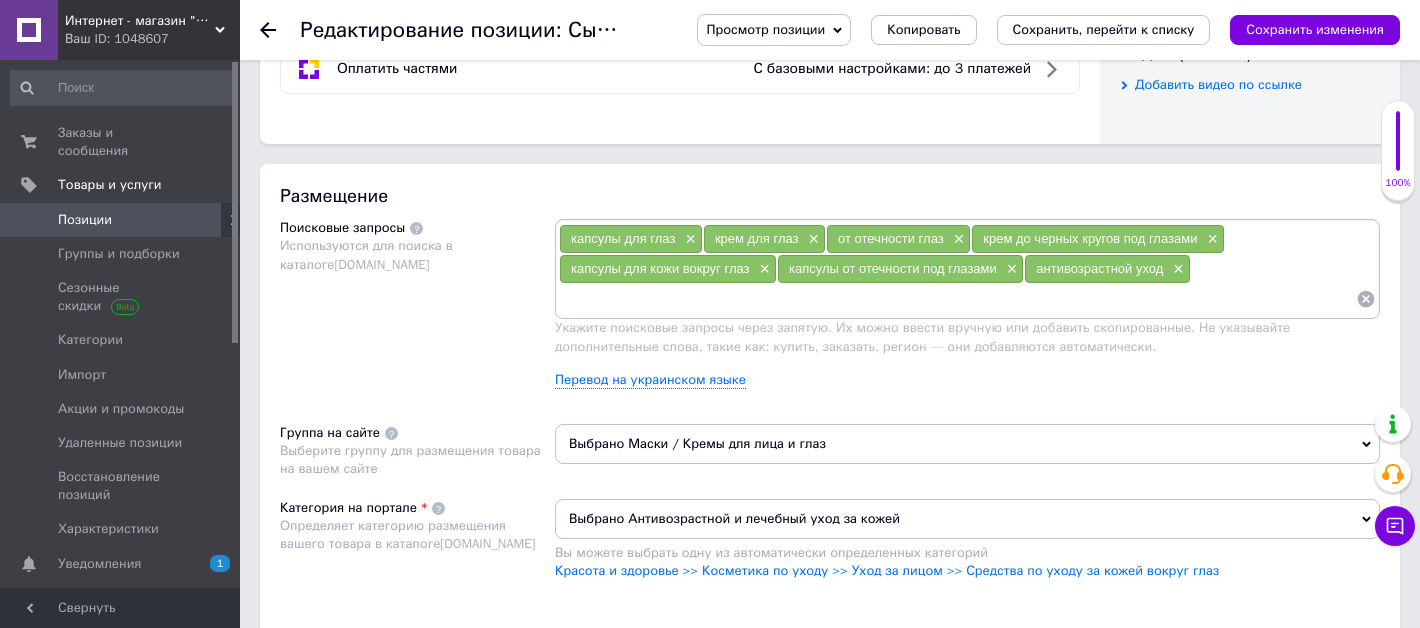 click at bounding box center [957, 299] 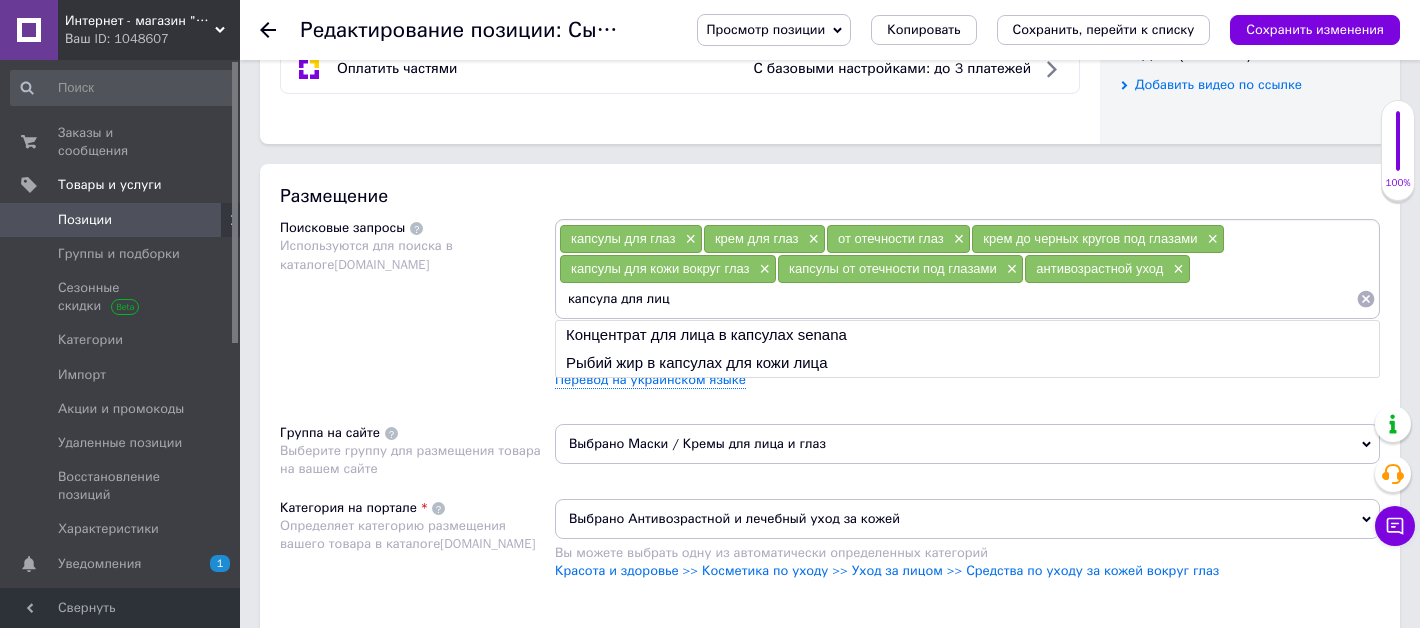type on "капсула для лица" 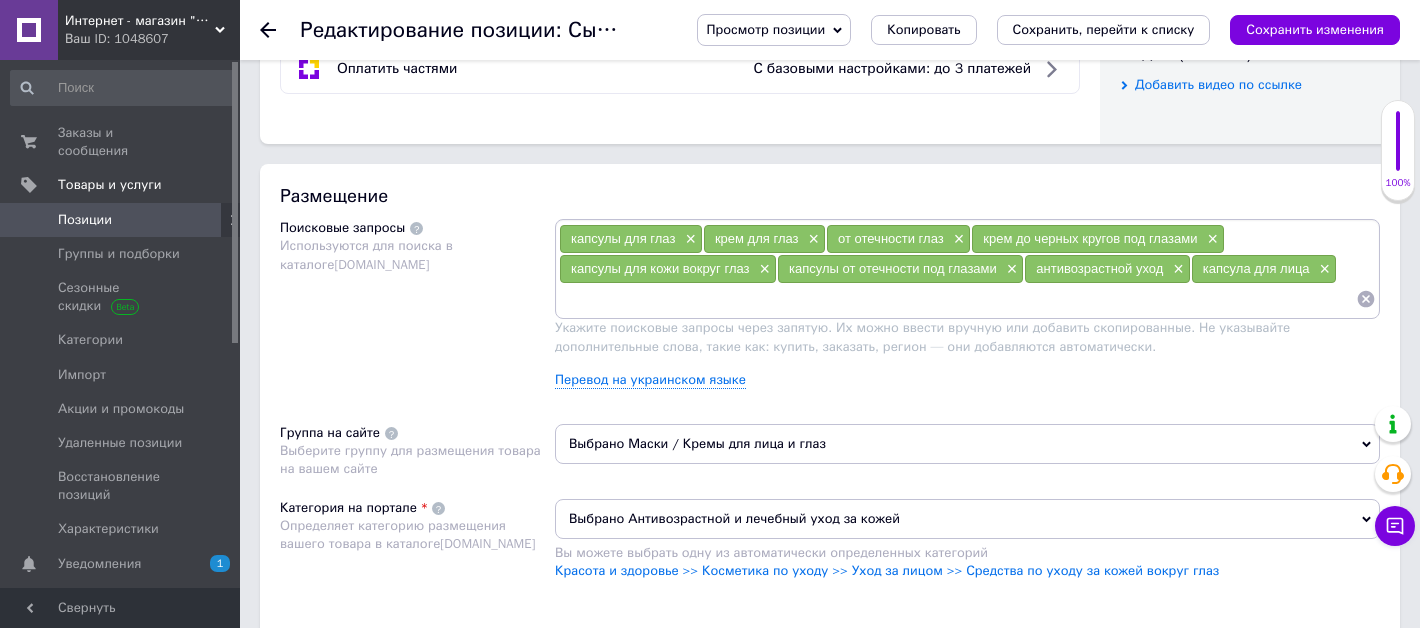 click on "Сохранить изменения" at bounding box center (1315, 29) 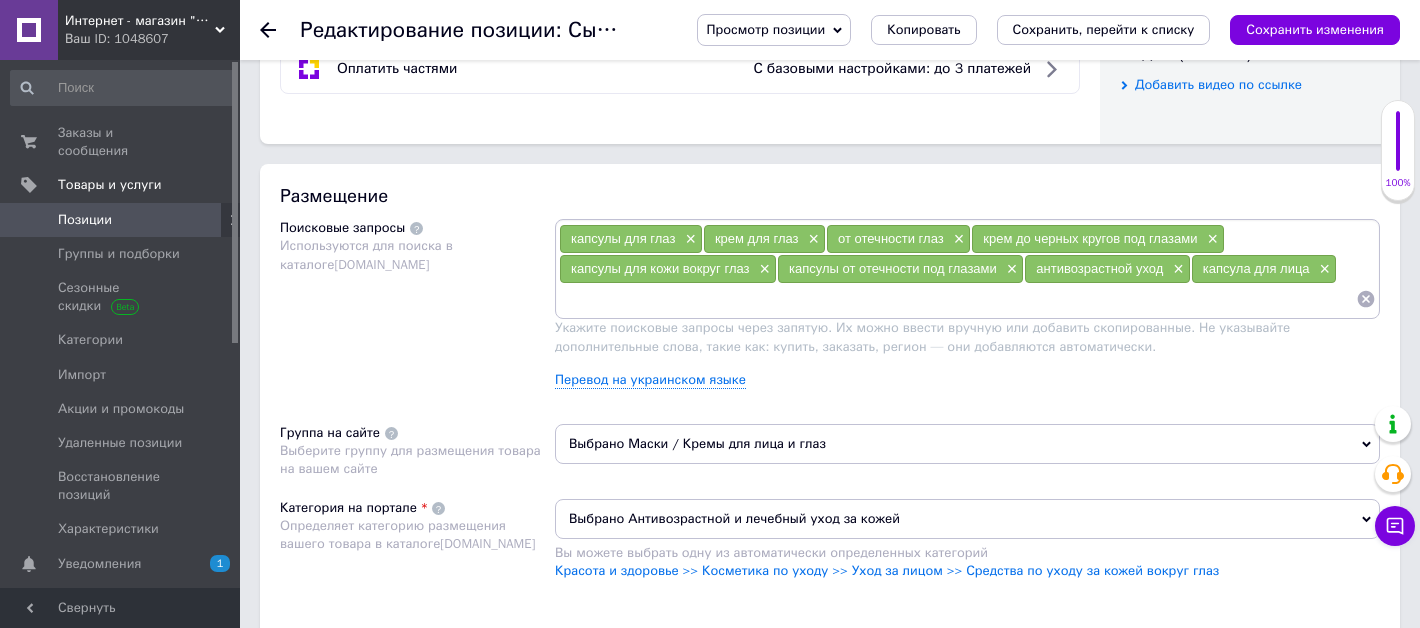 click at bounding box center (957, 299) 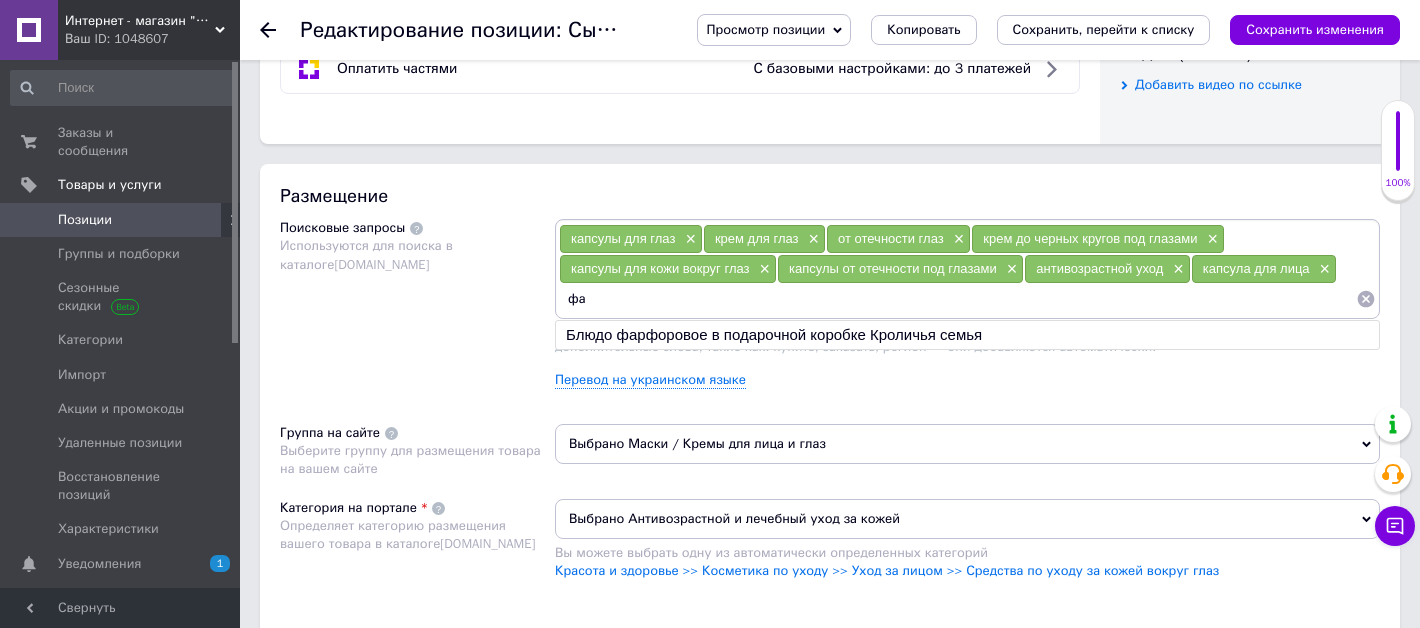 type on "ф" 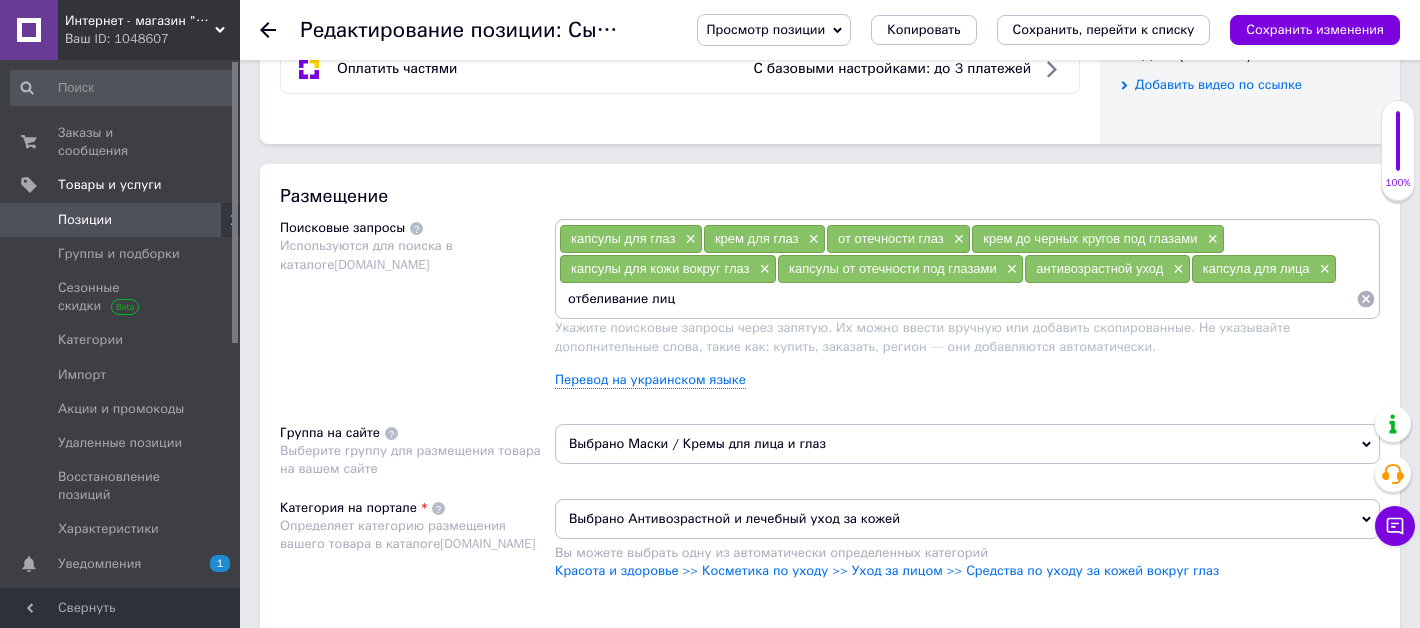 type on "отбеливание лица" 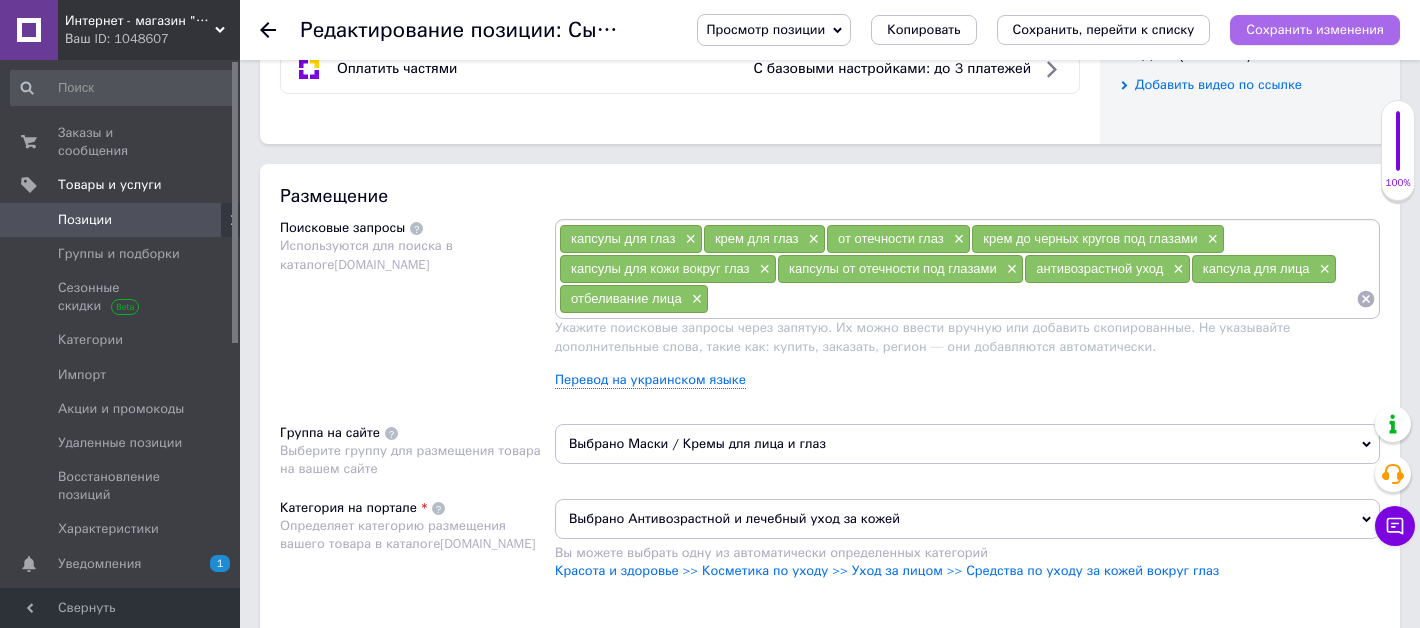 click on "Сохранить изменения" at bounding box center (1315, 29) 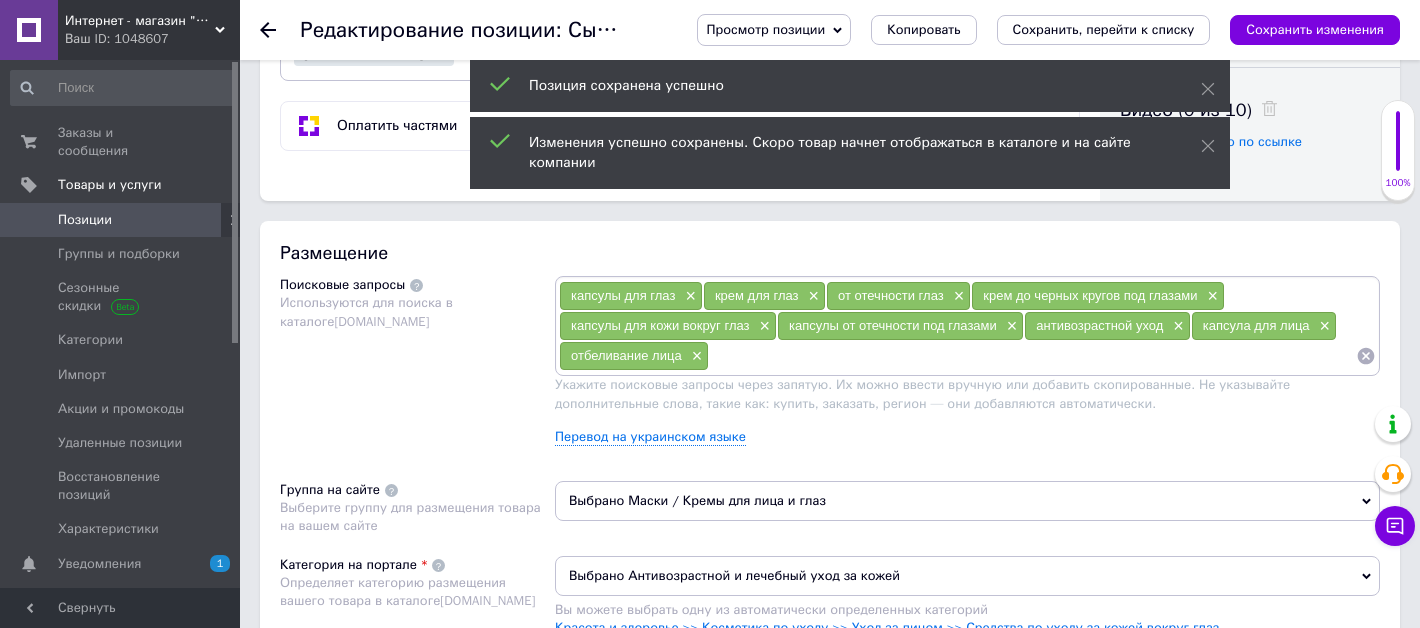 scroll, scrollTop: 1003, scrollLeft: 0, axis: vertical 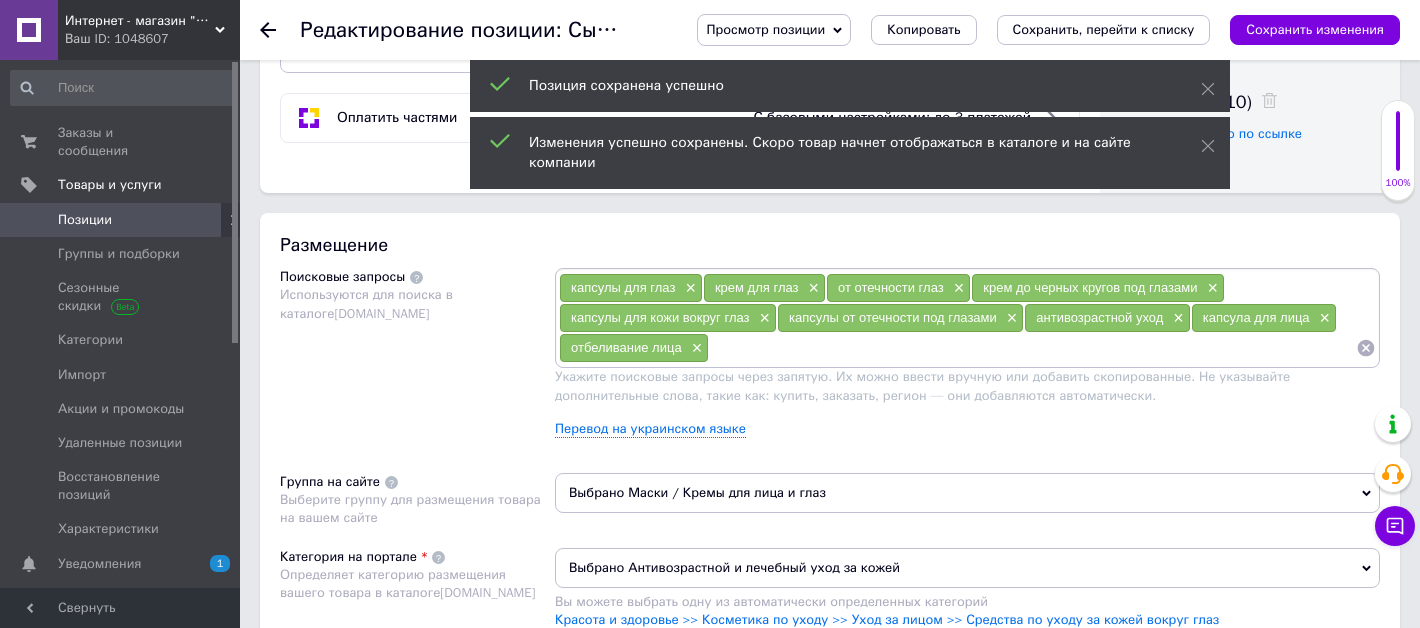 click at bounding box center [1032, 348] 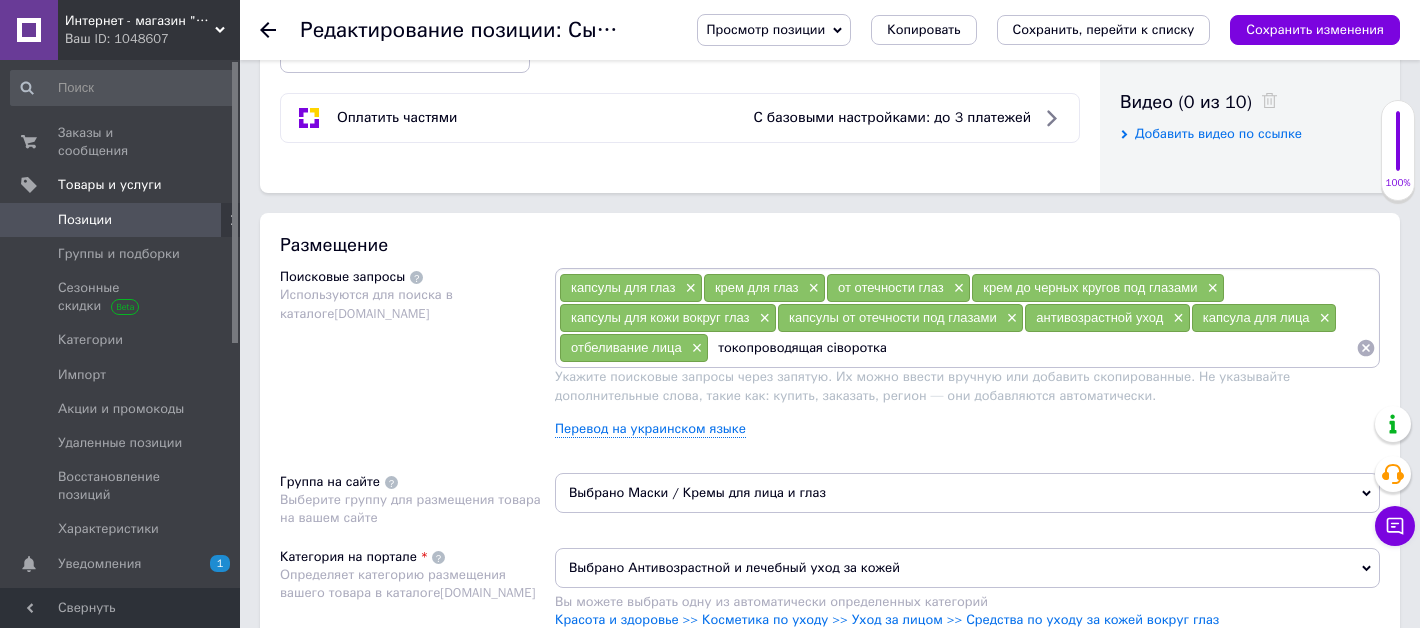 click on "токопроводящая сіворотка" at bounding box center [1032, 348] 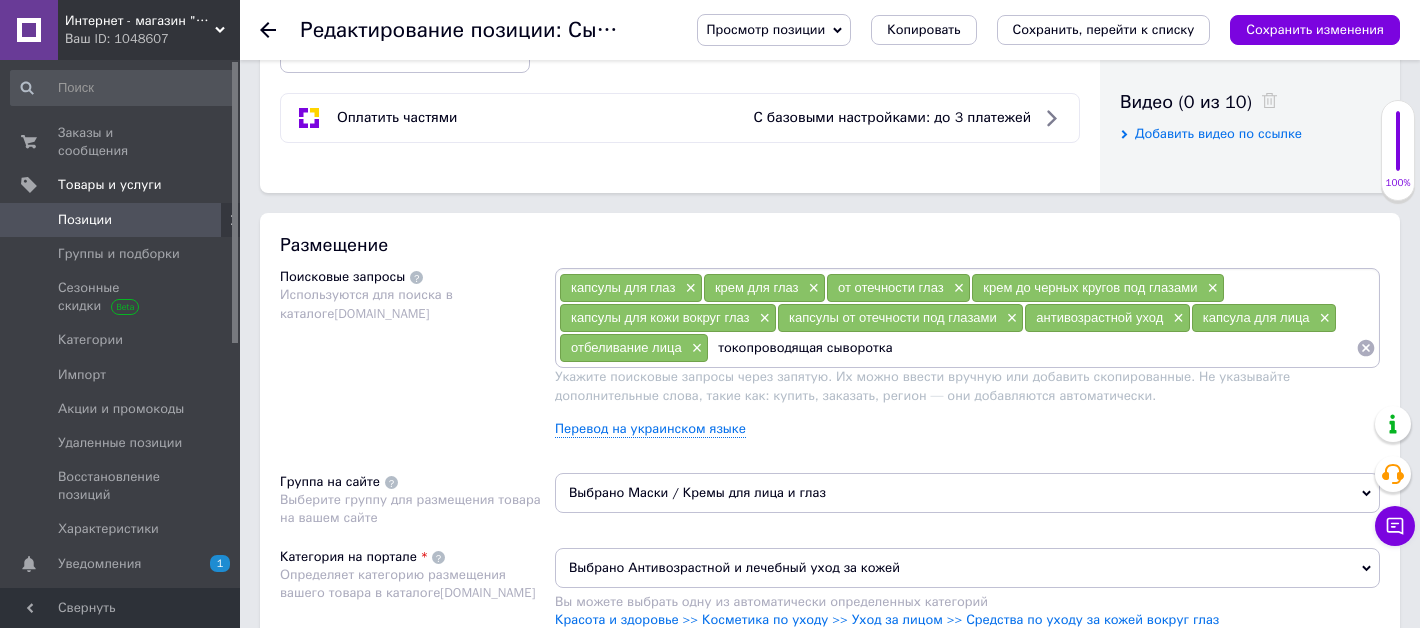 click on "токопроводящая сыворотка" at bounding box center (1032, 348) 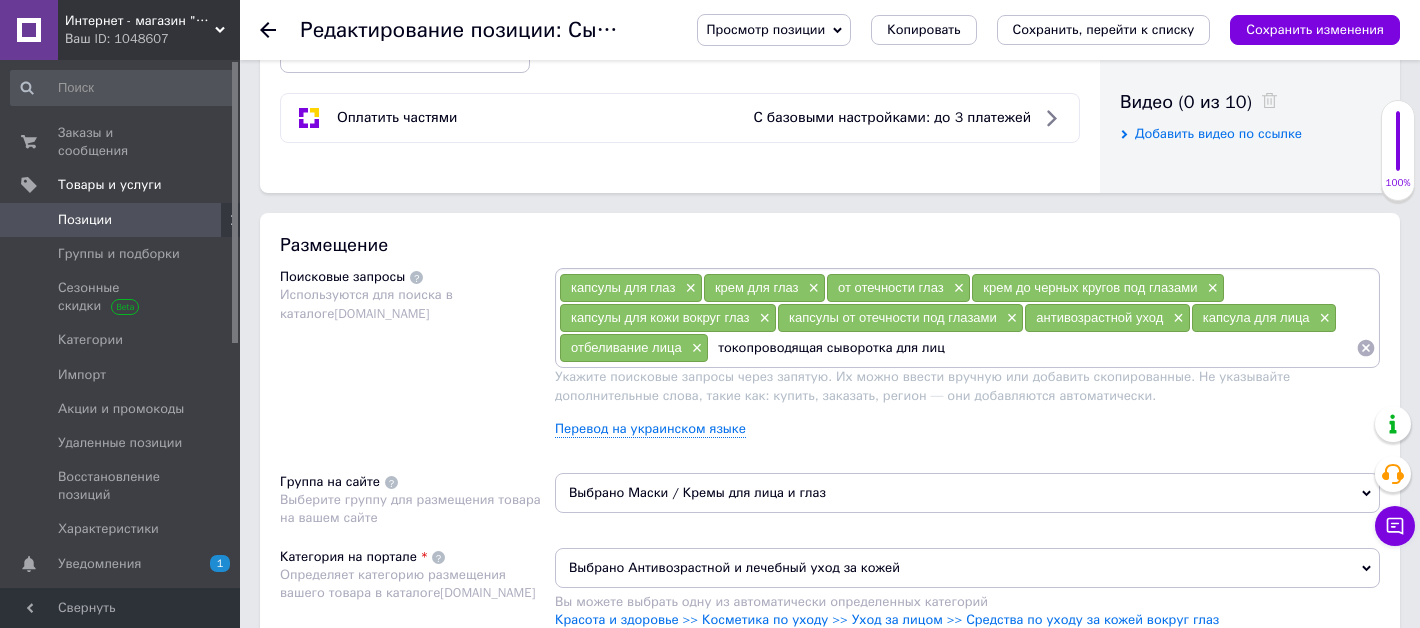 type on "токопроводящая сыворотка для лица" 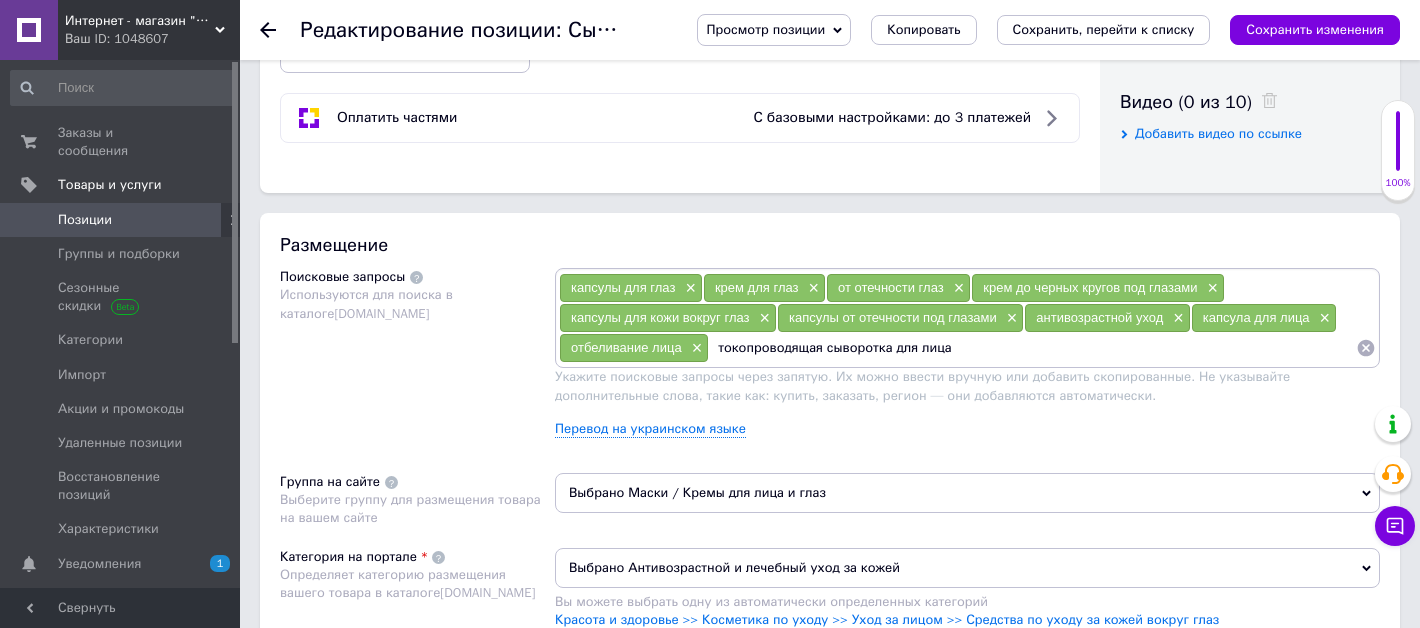 type 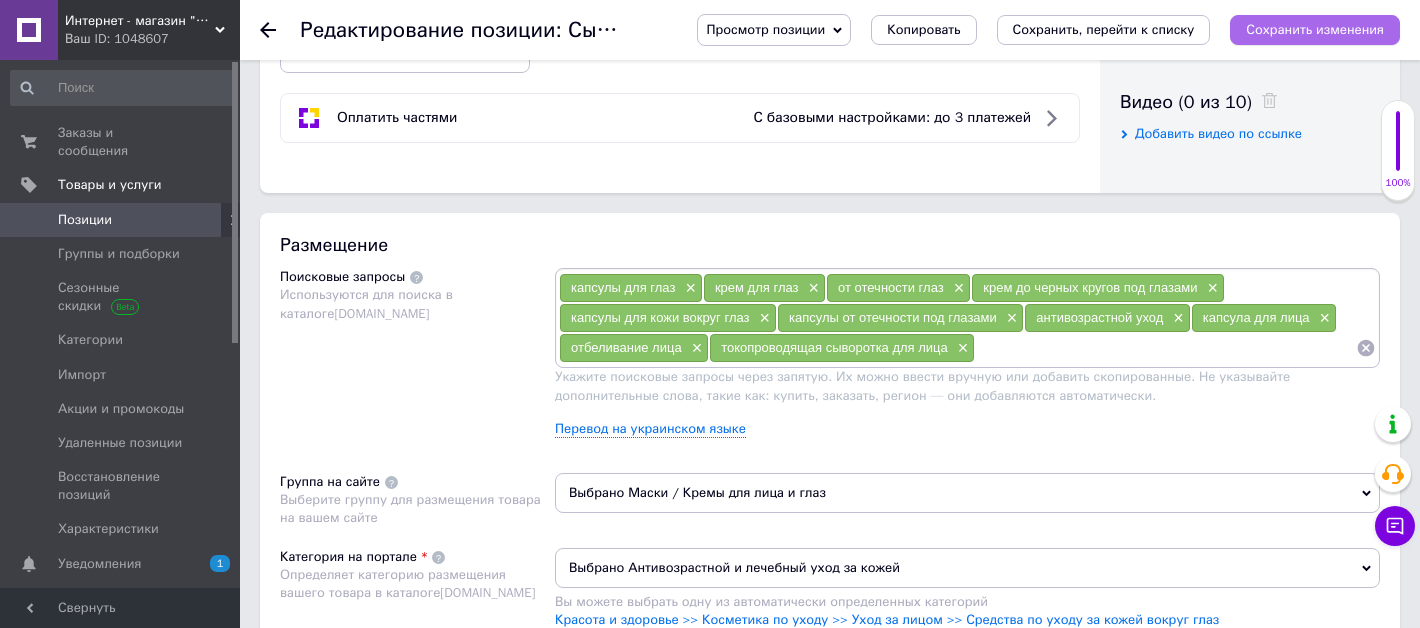 click on "Сохранить изменения" at bounding box center (1315, 29) 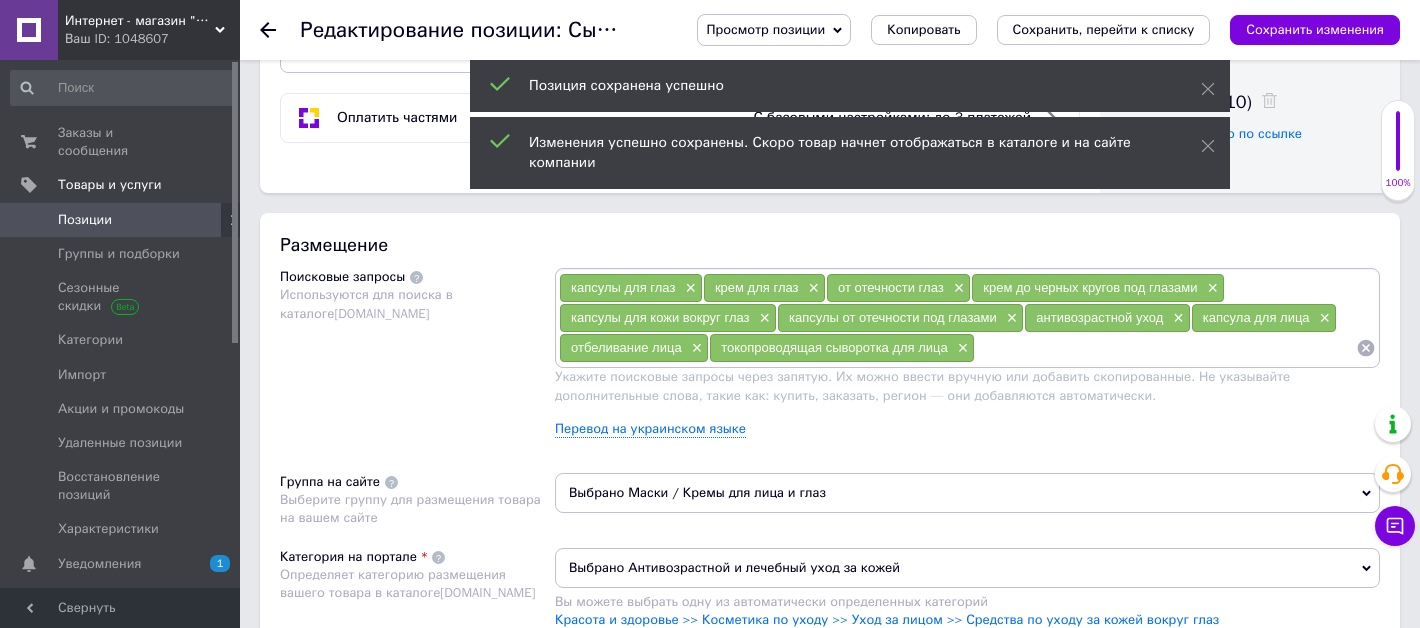 click 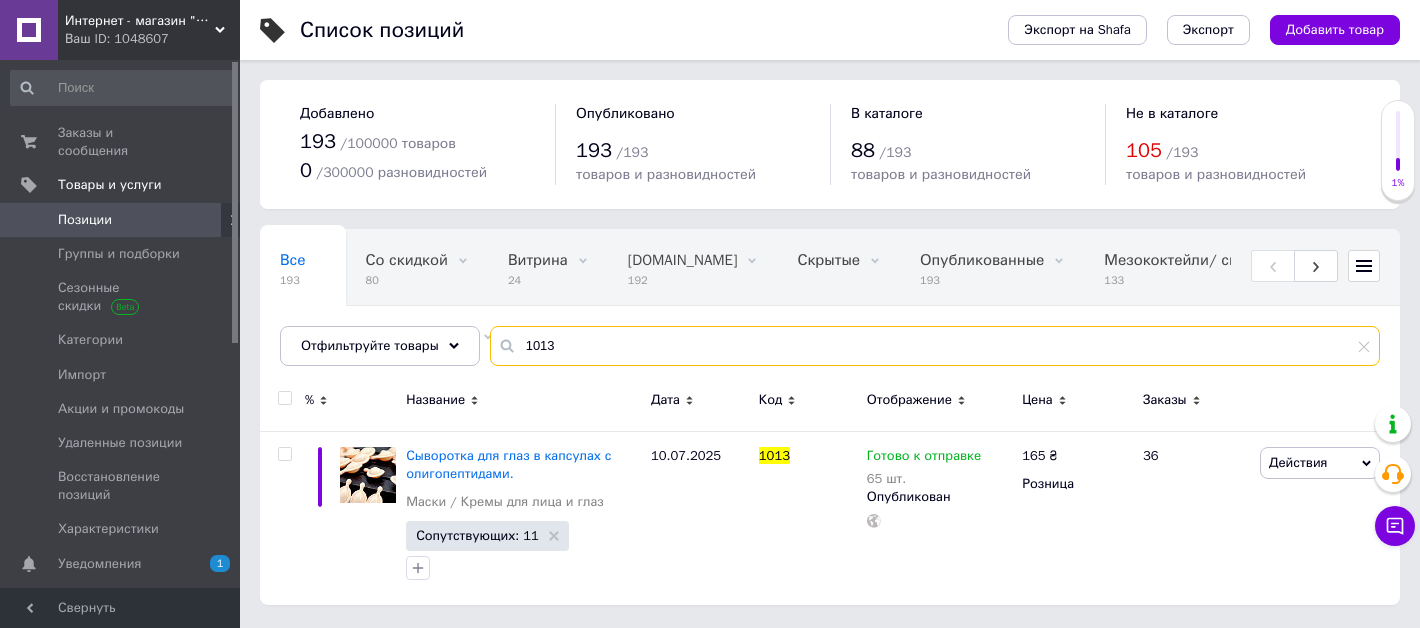 click on "1013" at bounding box center [935, 346] 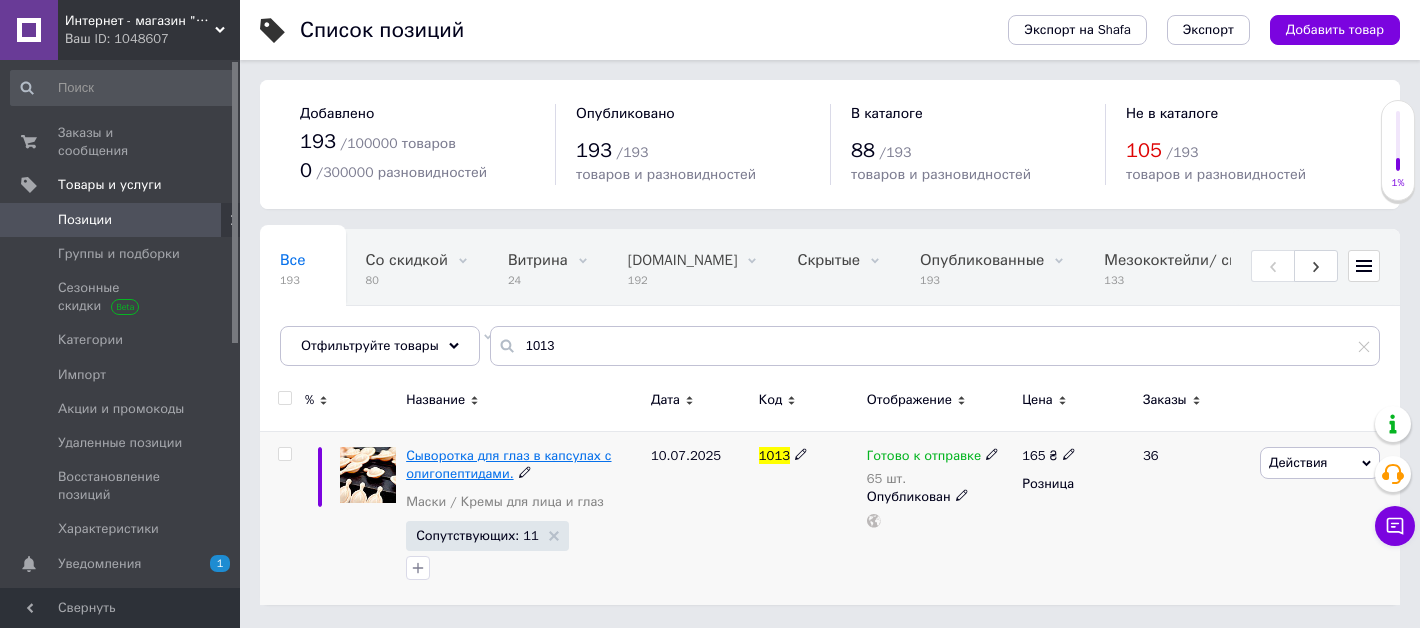 click on "Сыворотка для глаз в капсулах с олигопептидами." at bounding box center [508, 464] 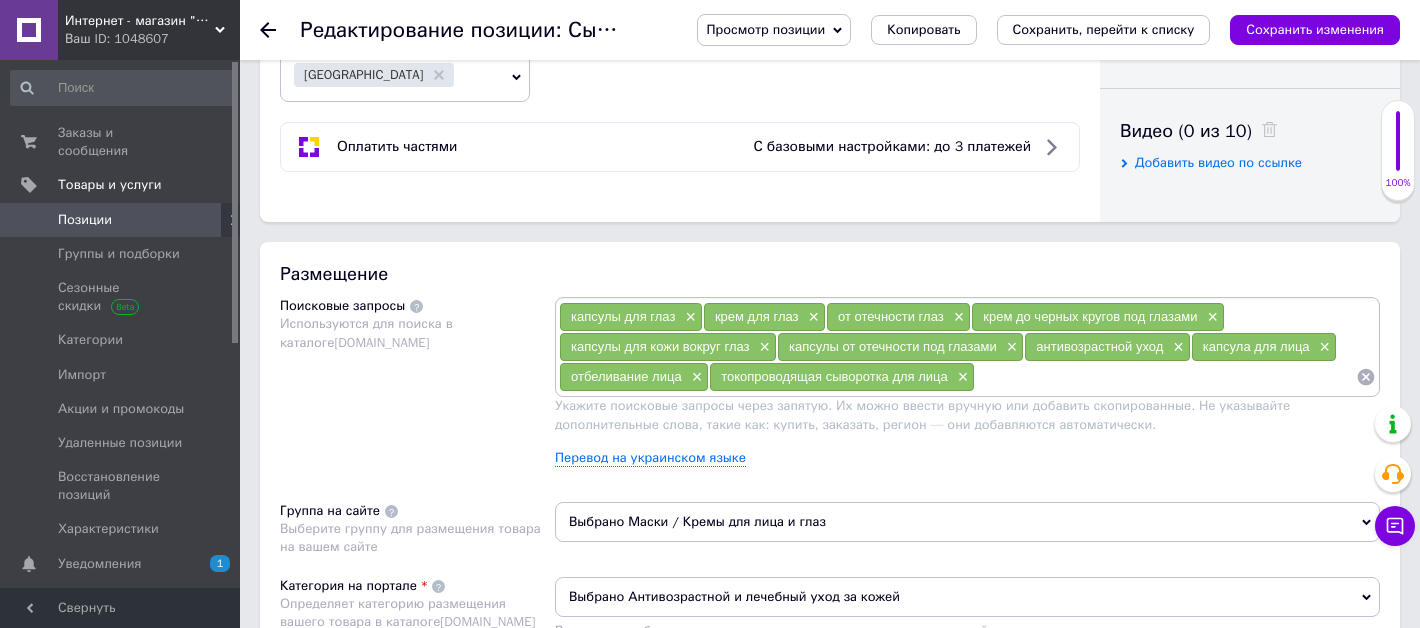 scroll, scrollTop: 976, scrollLeft: 0, axis: vertical 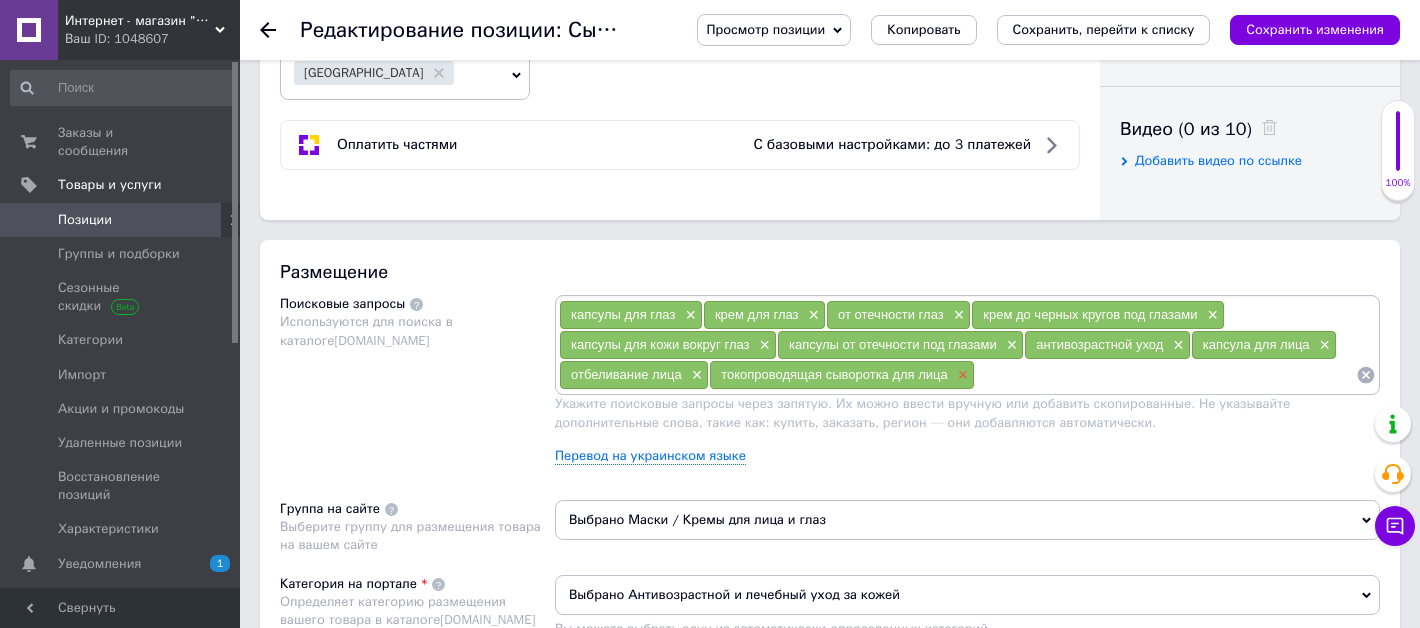 click on "×" at bounding box center [961, 375] 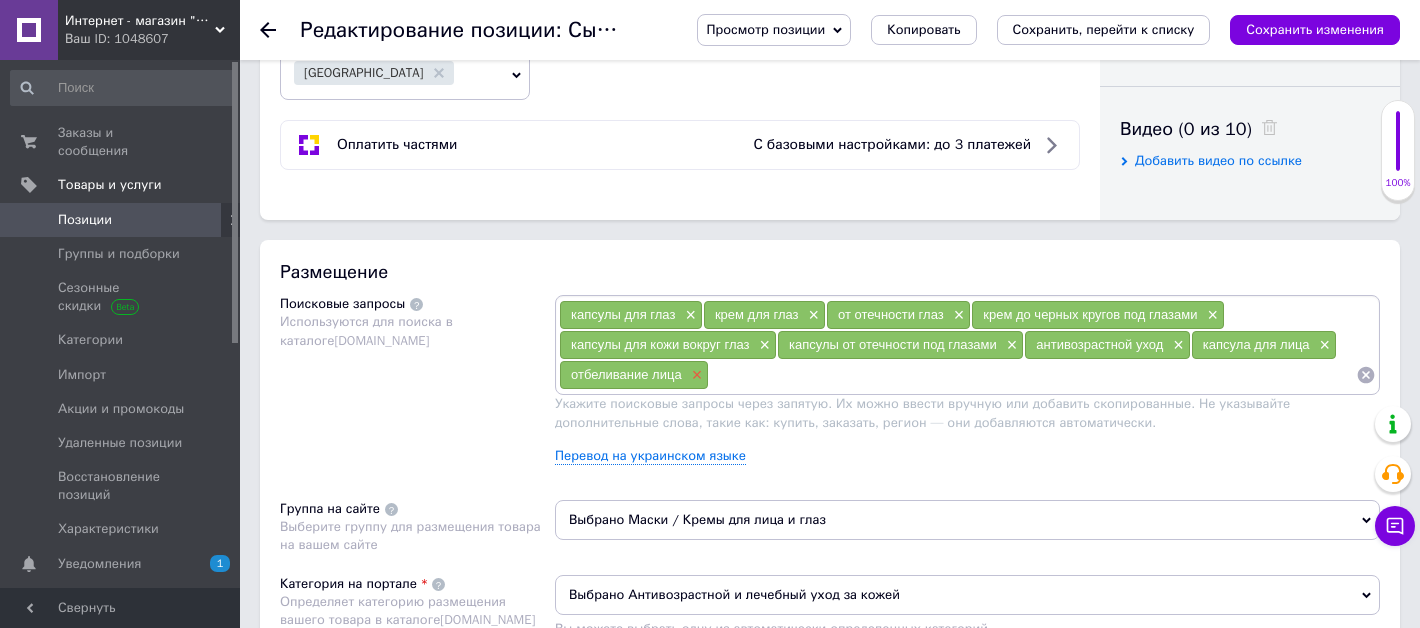 click on "×" at bounding box center [695, 375] 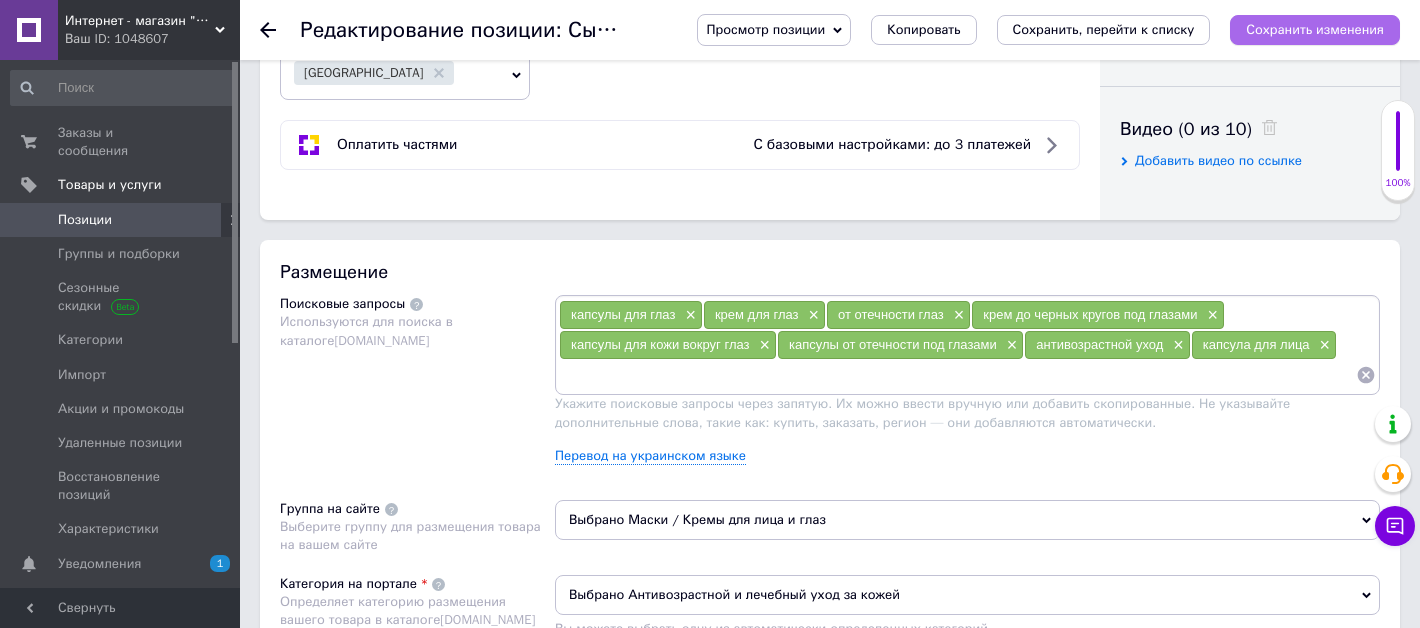 click on "Сохранить изменения" at bounding box center [1315, 29] 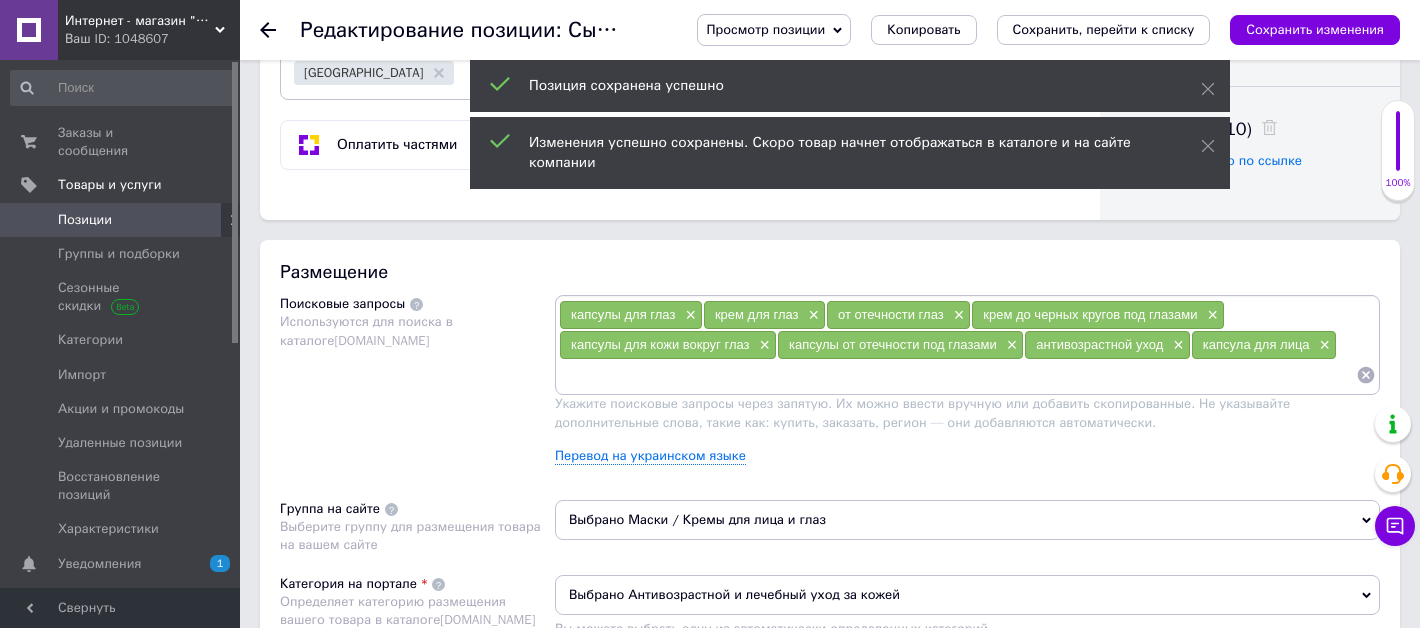 click 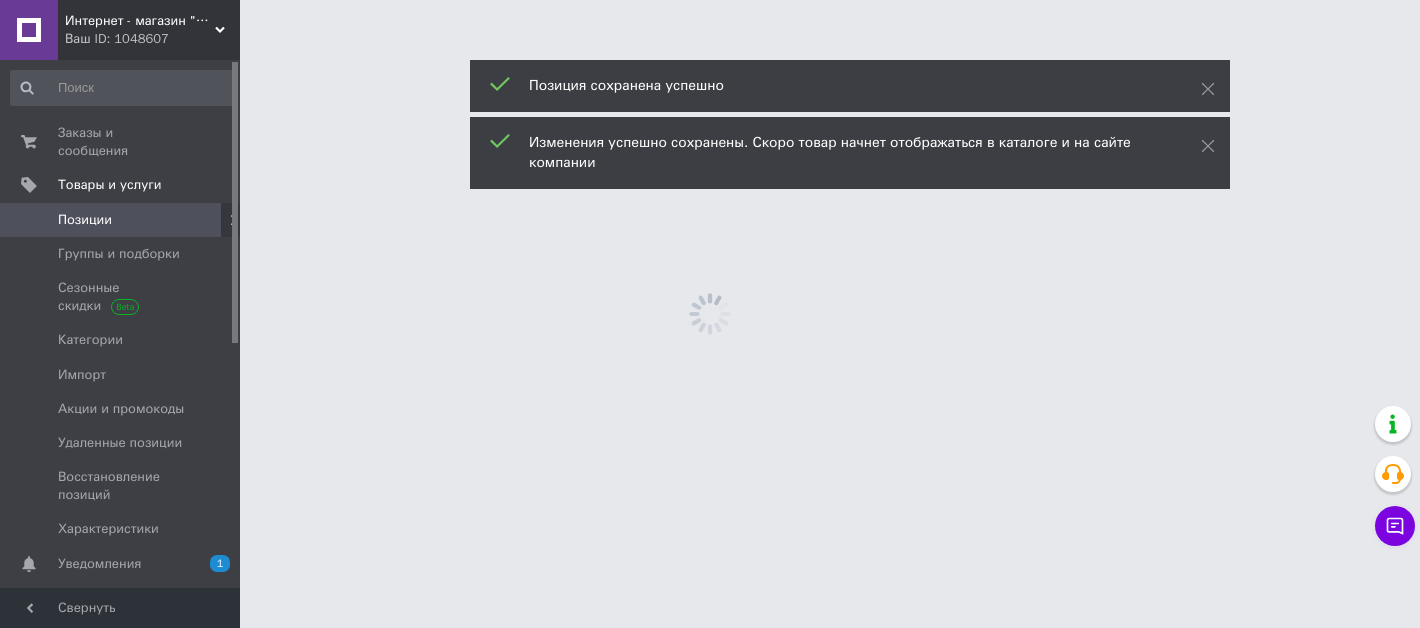 scroll, scrollTop: 0, scrollLeft: 0, axis: both 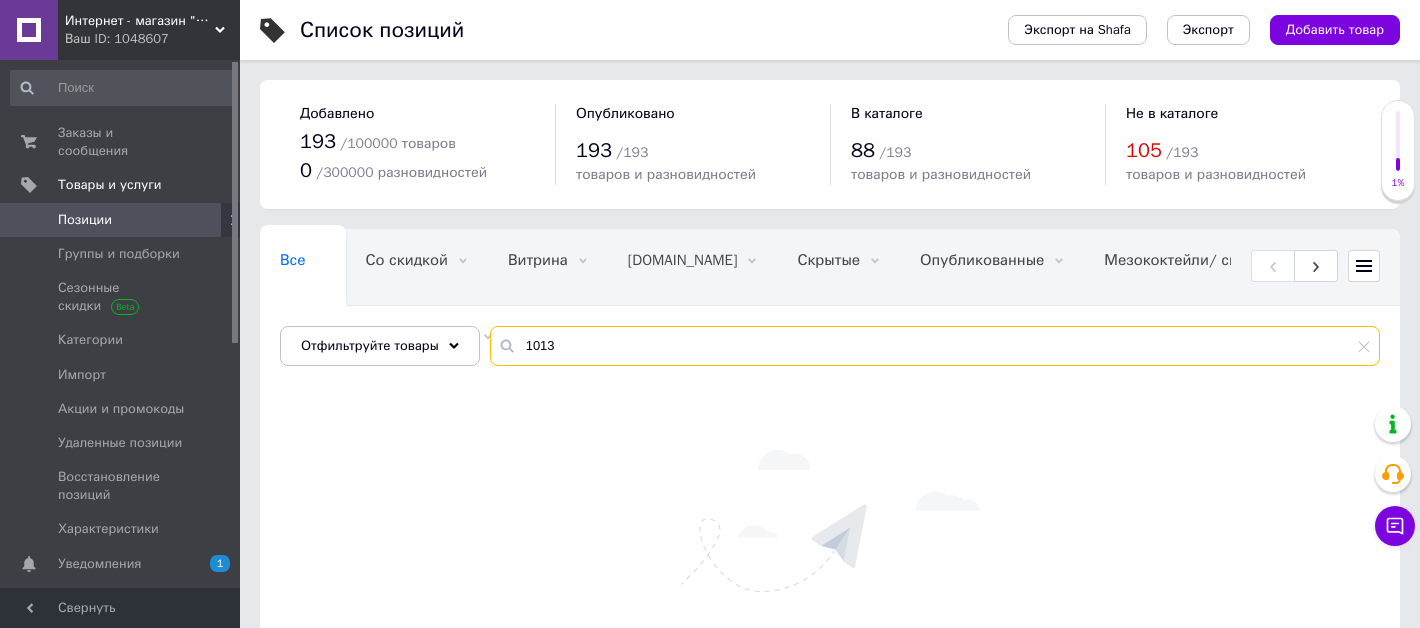 click on "1013" at bounding box center (935, 346) 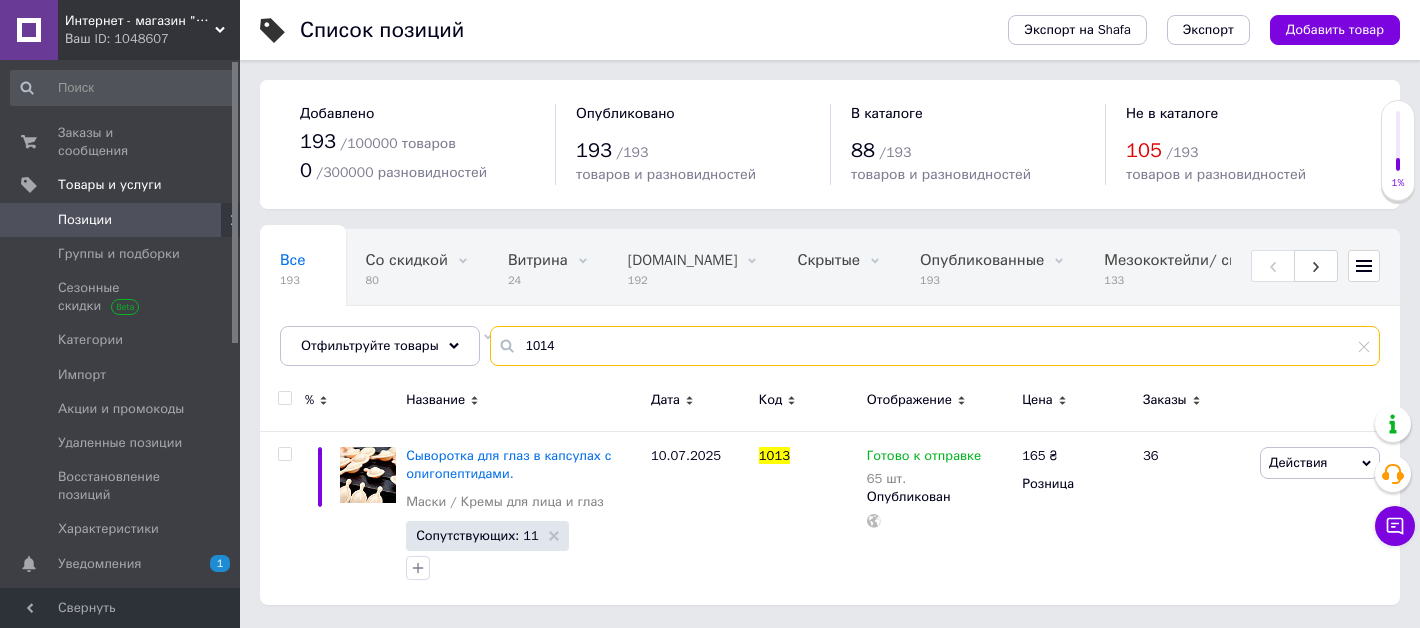 type on "1014" 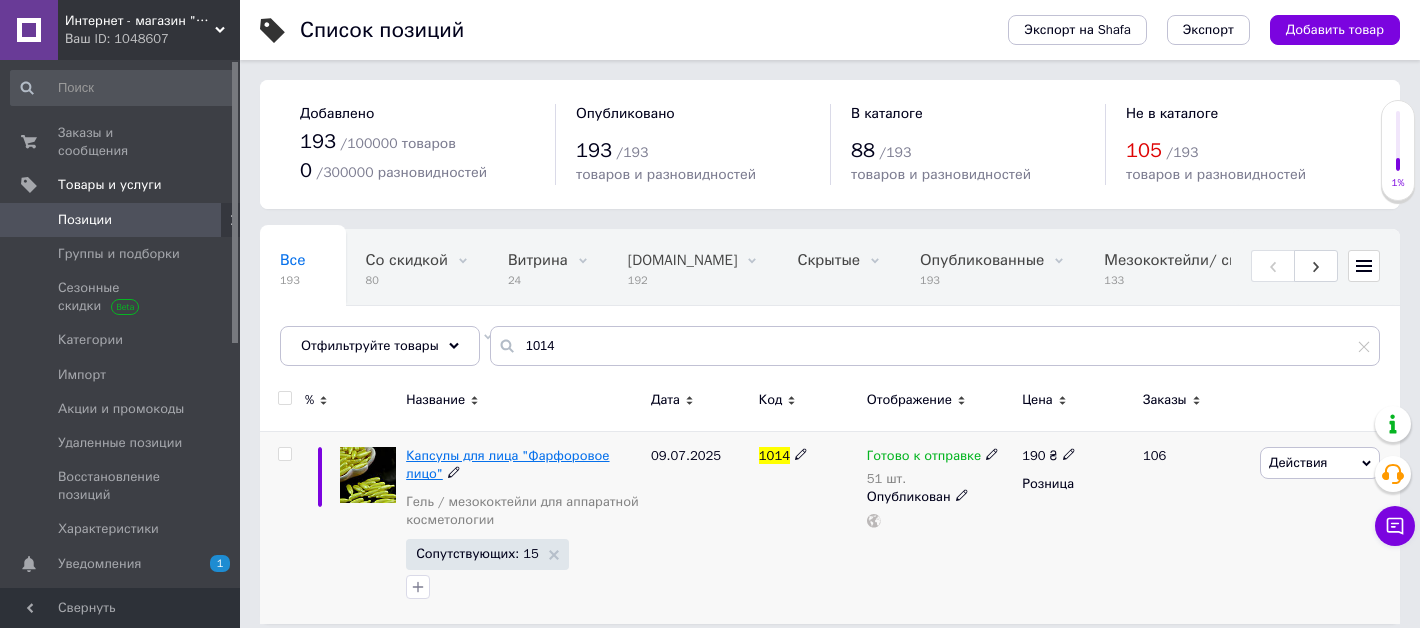 click on "Капсулы для лица "Фарфоровое лицо"" at bounding box center [507, 464] 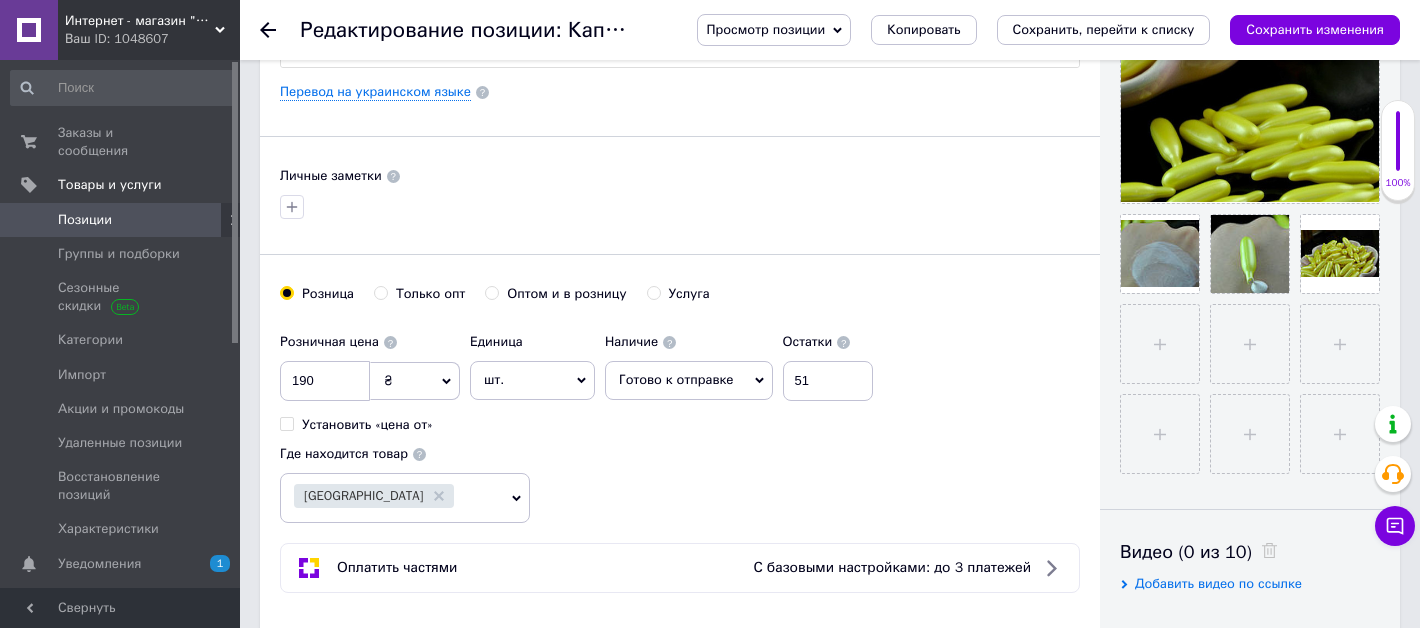 scroll, scrollTop: 563, scrollLeft: 0, axis: vertical 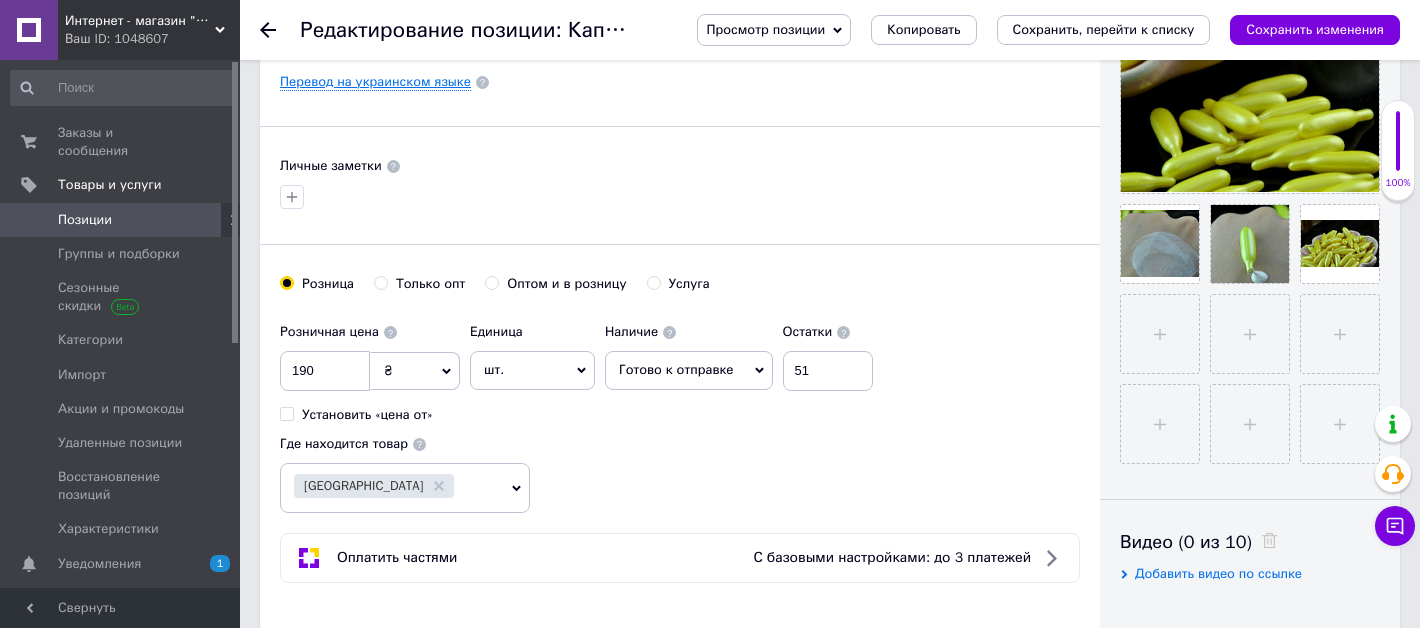click on "Перевод на украинском языке" at bounding box center [375, 82] 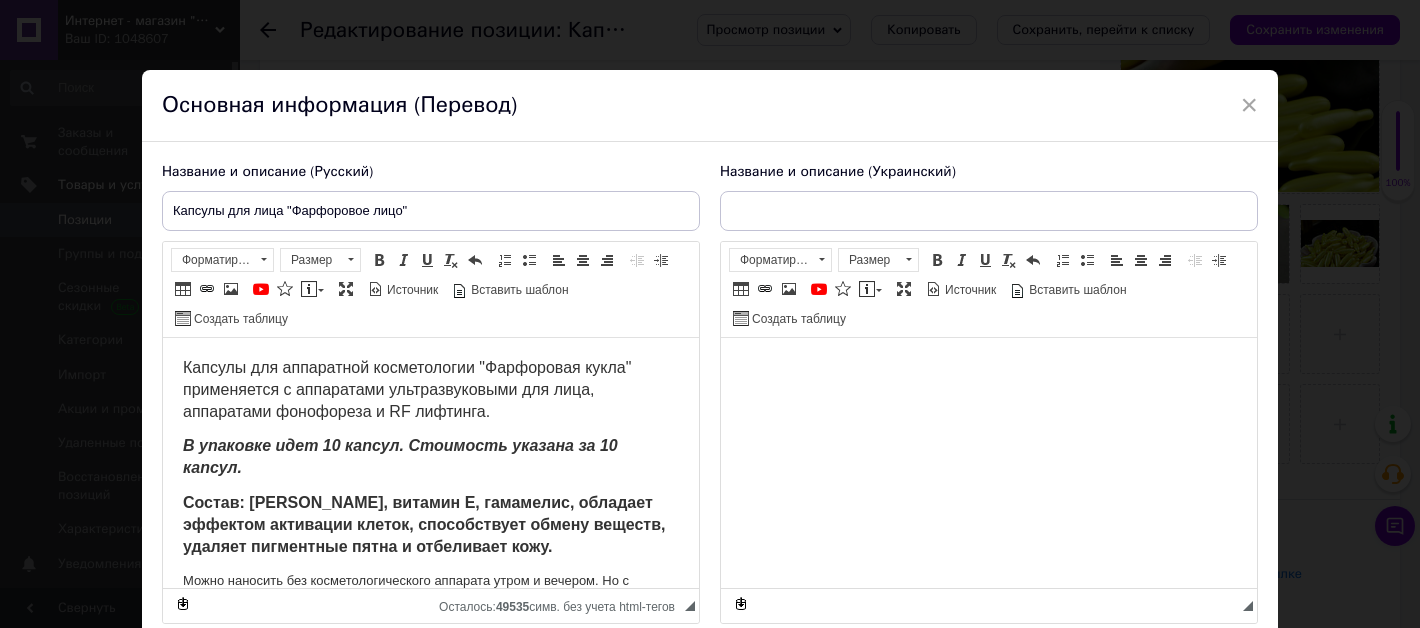 scroll, scrollTop: 0, scrollLeft: 0, axis: both 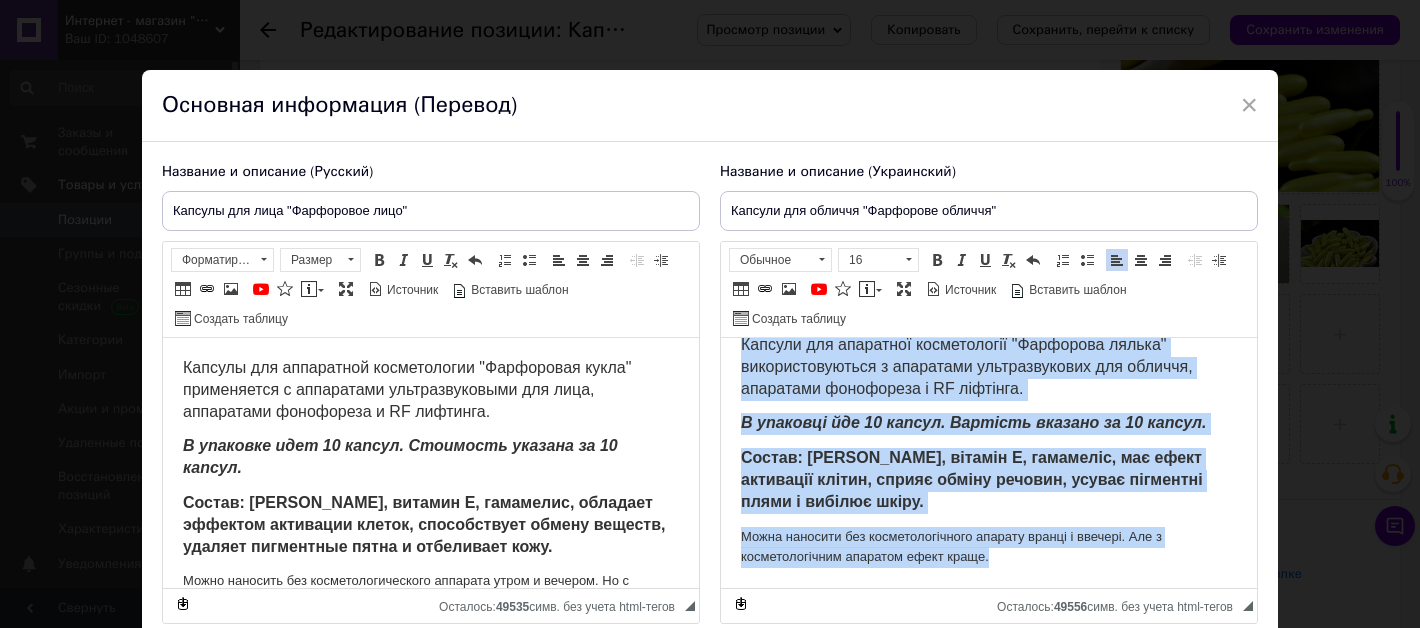drag, startPoint x: 738, startPoint y: 362, endPoint x: 967, endPoint y: 583, distance: 318.24832 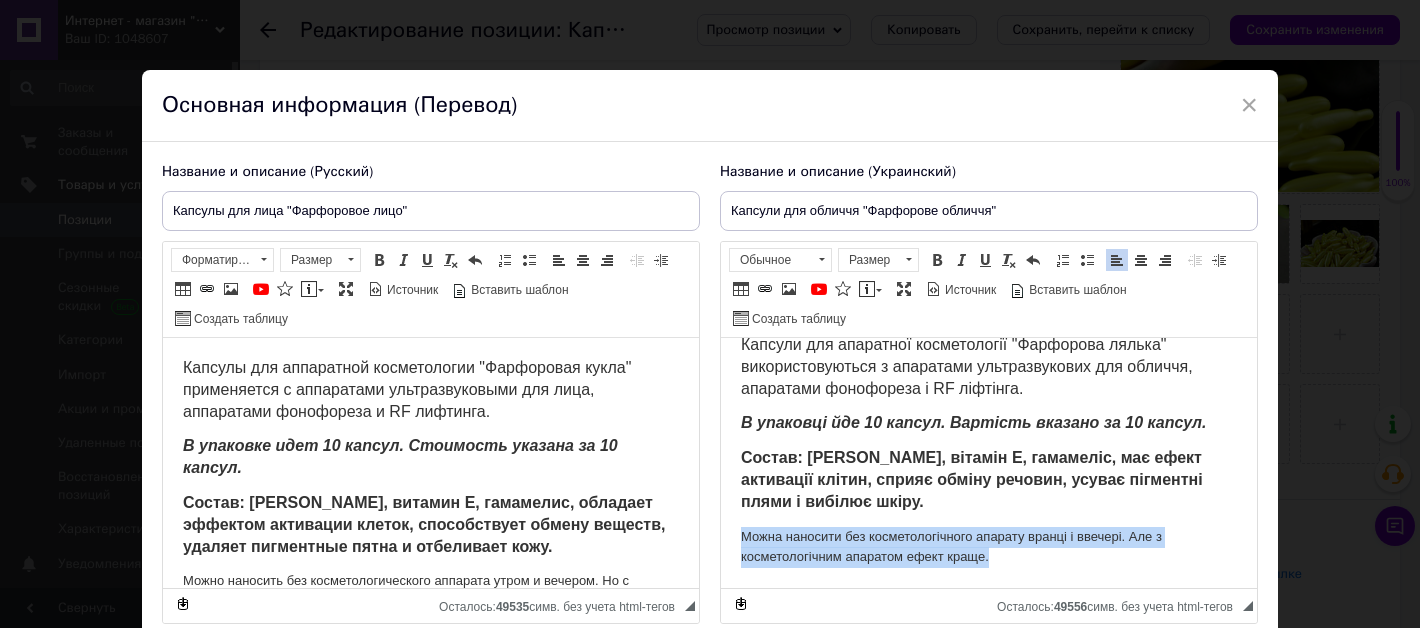 drag, startPoint x: 736, startPoint y: 530, endPoint x: 1053, endPoint y: 566, distance: 319.03763 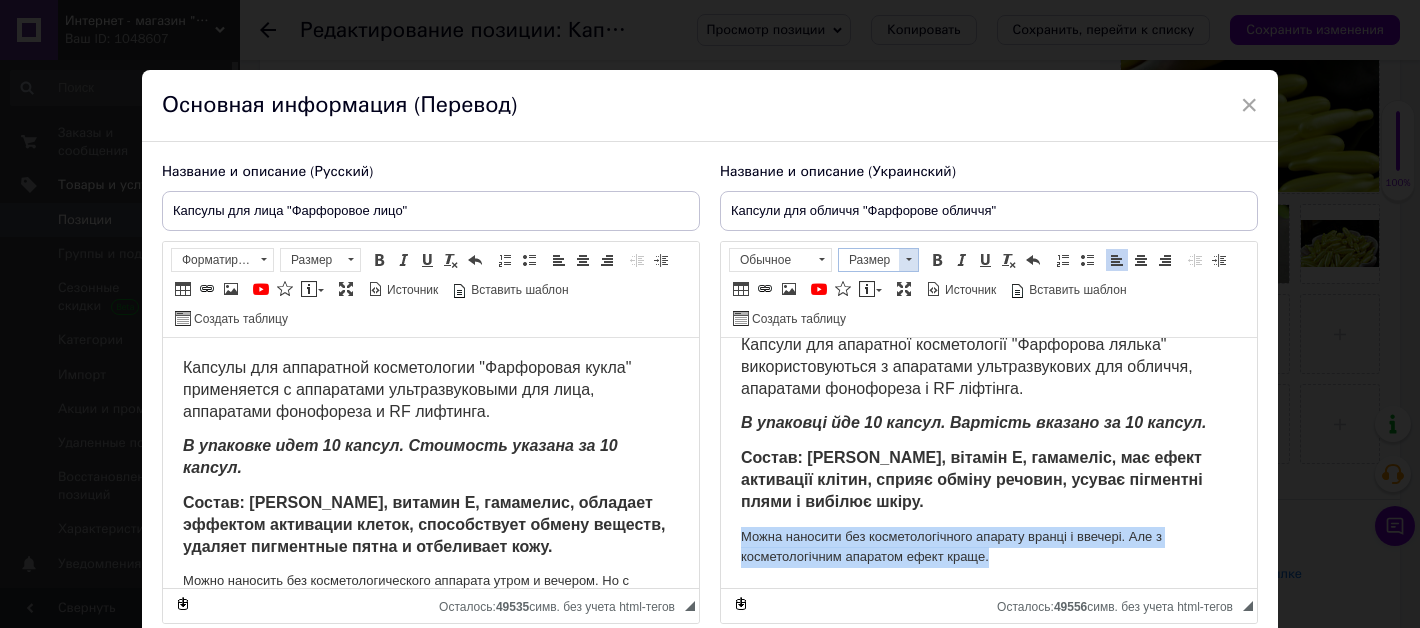 click at bounding box center (908, 260) 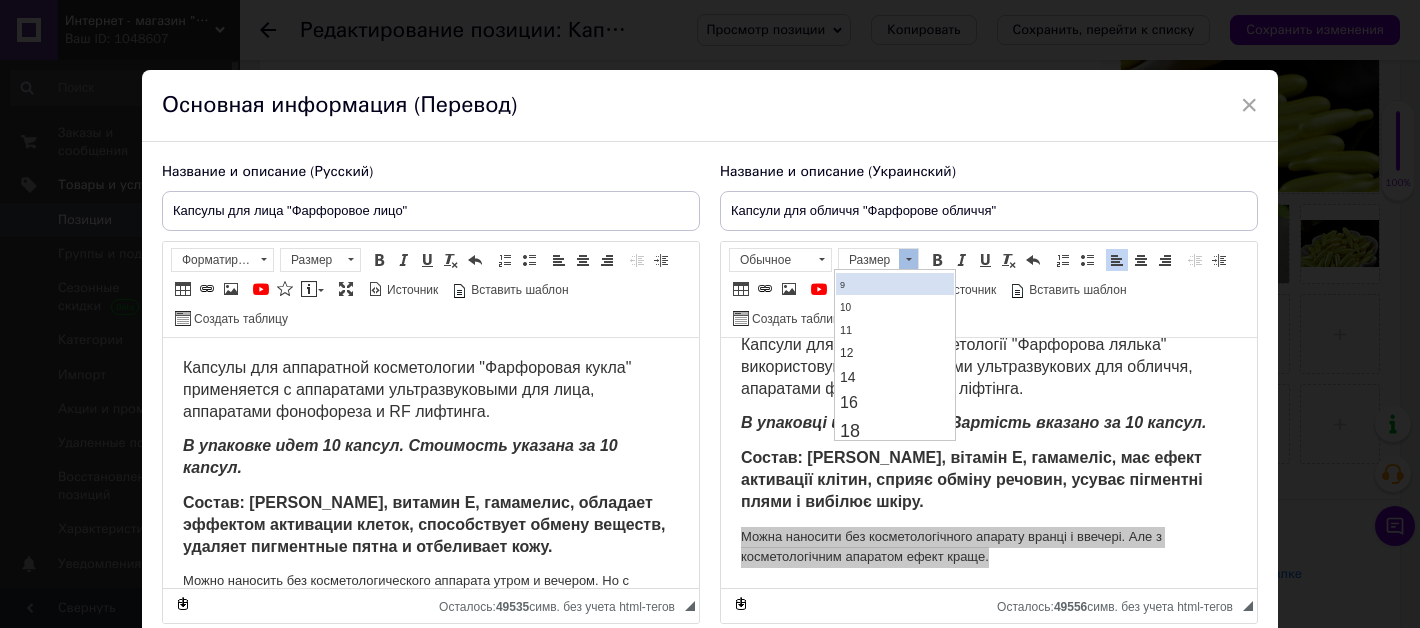 scroll, scrollTop: 77, scrollLeft: 0, axis: vertical 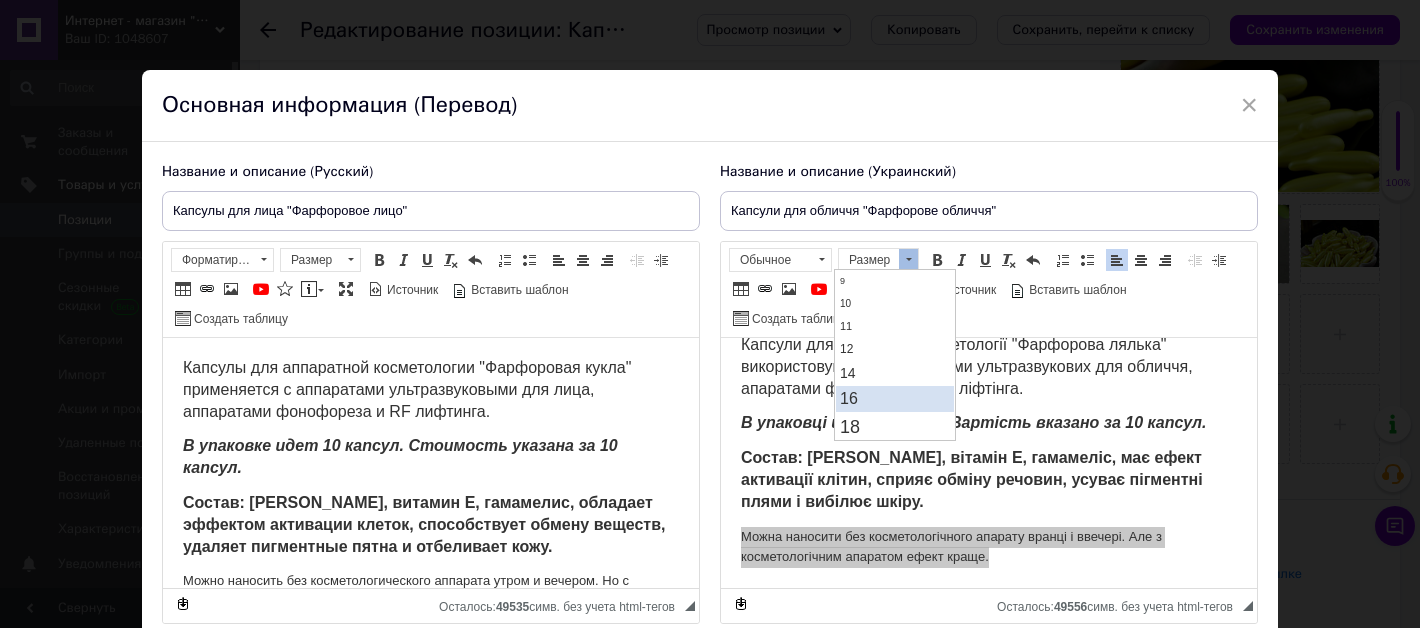 click on "16" at bounding box center (894, 398) 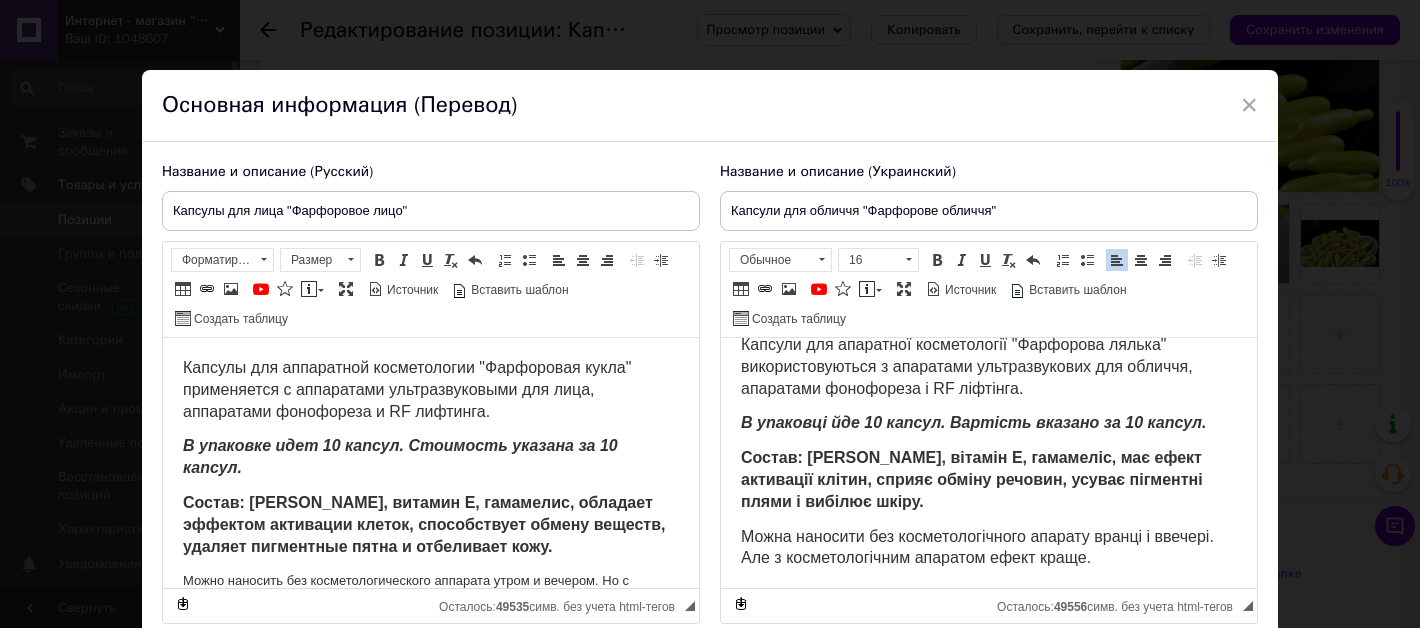 scroll, scrollTop: 23, scrollLeft: 0, axis: vertical 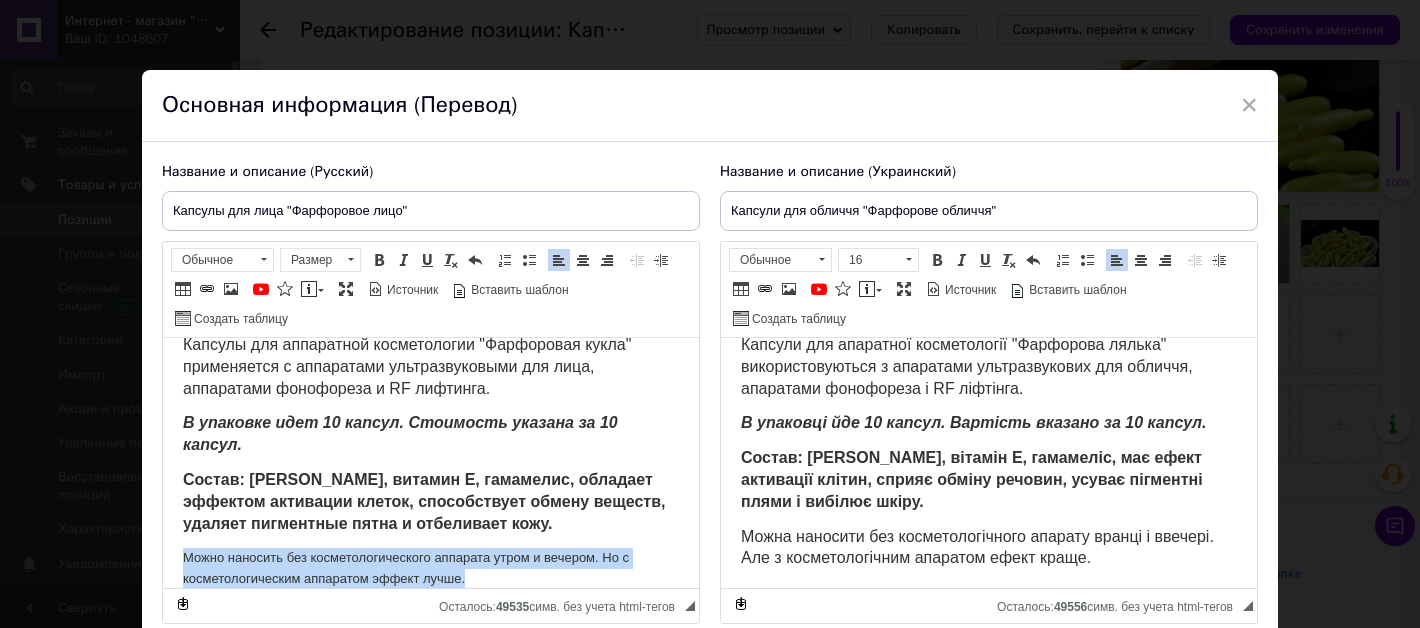 drag, startPoint x: 179, startPoint y: 533, endPoint x: 495, endPoint y: 571, distance: 318.2766 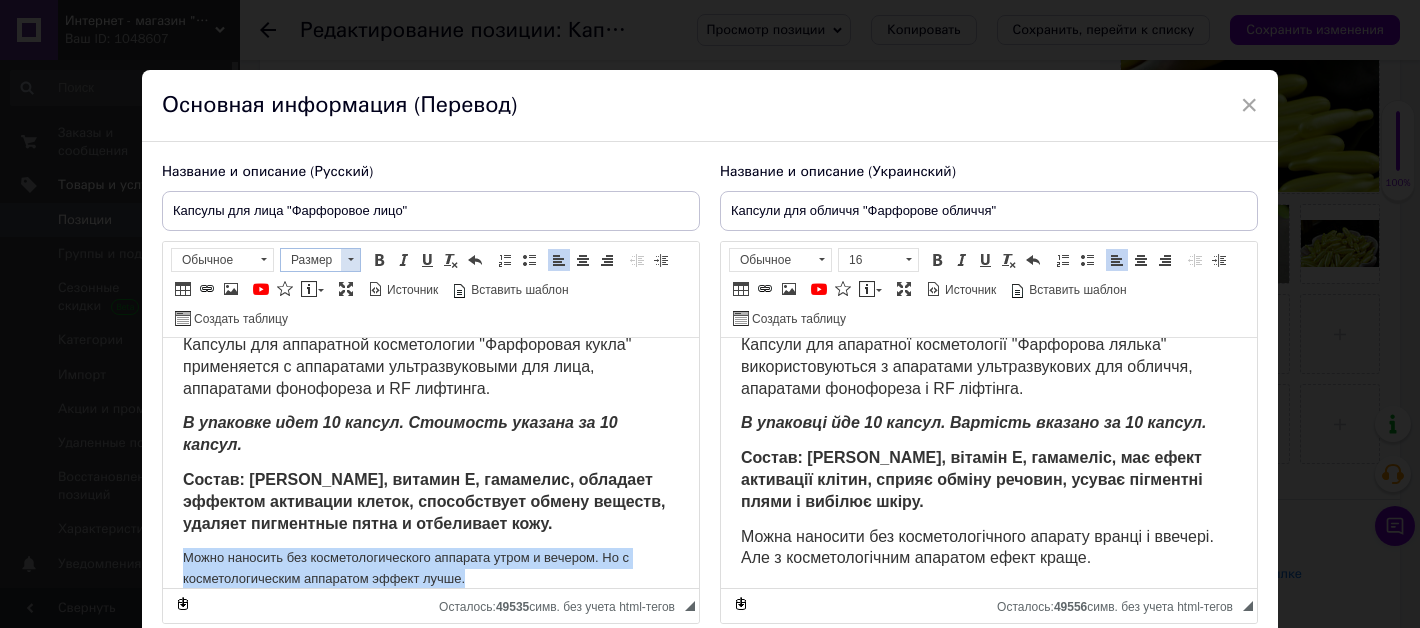 click at bounding box center (350, 260) 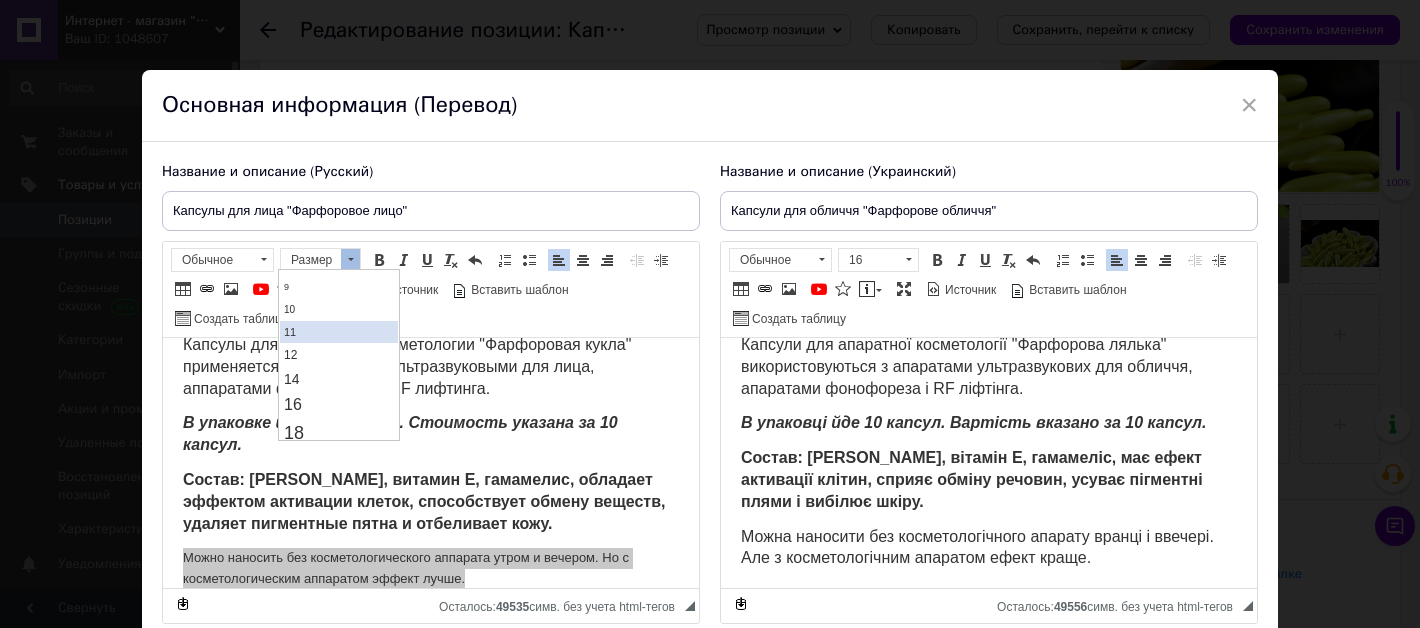 scroll, scrollTop: 73, scrollLeft: 0, axis: vertical 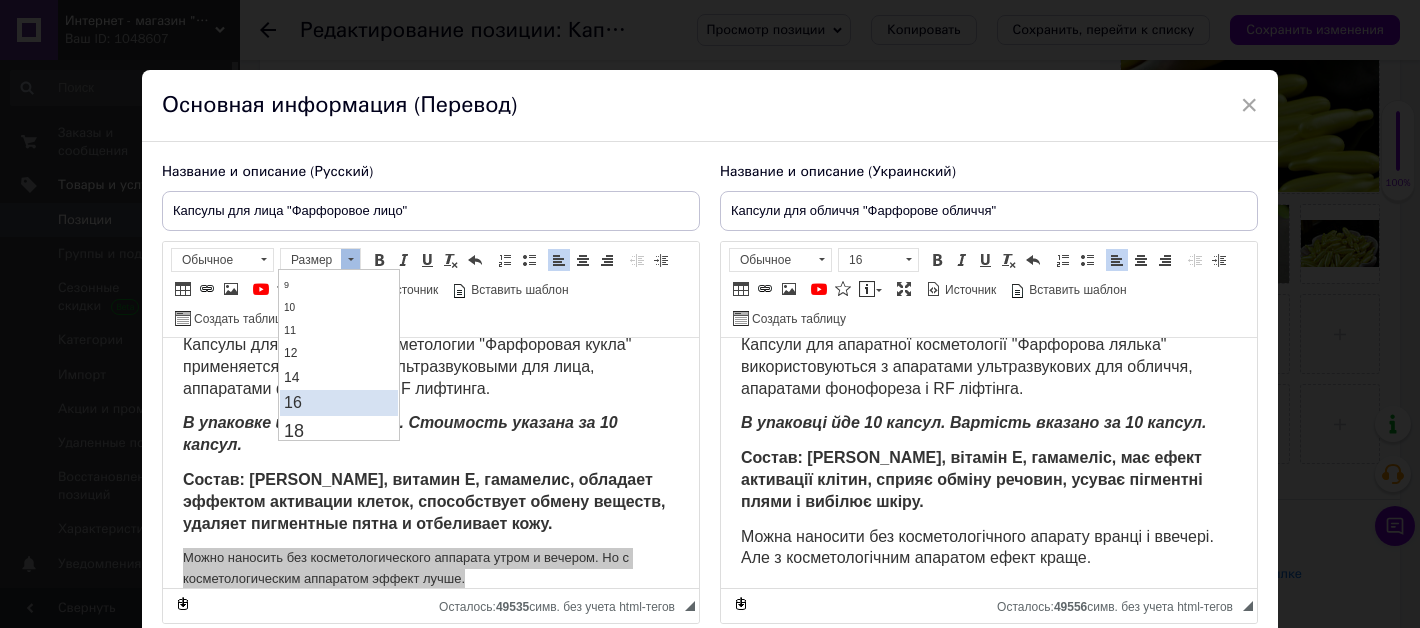 click on "16" at bounding box center (339, 402) 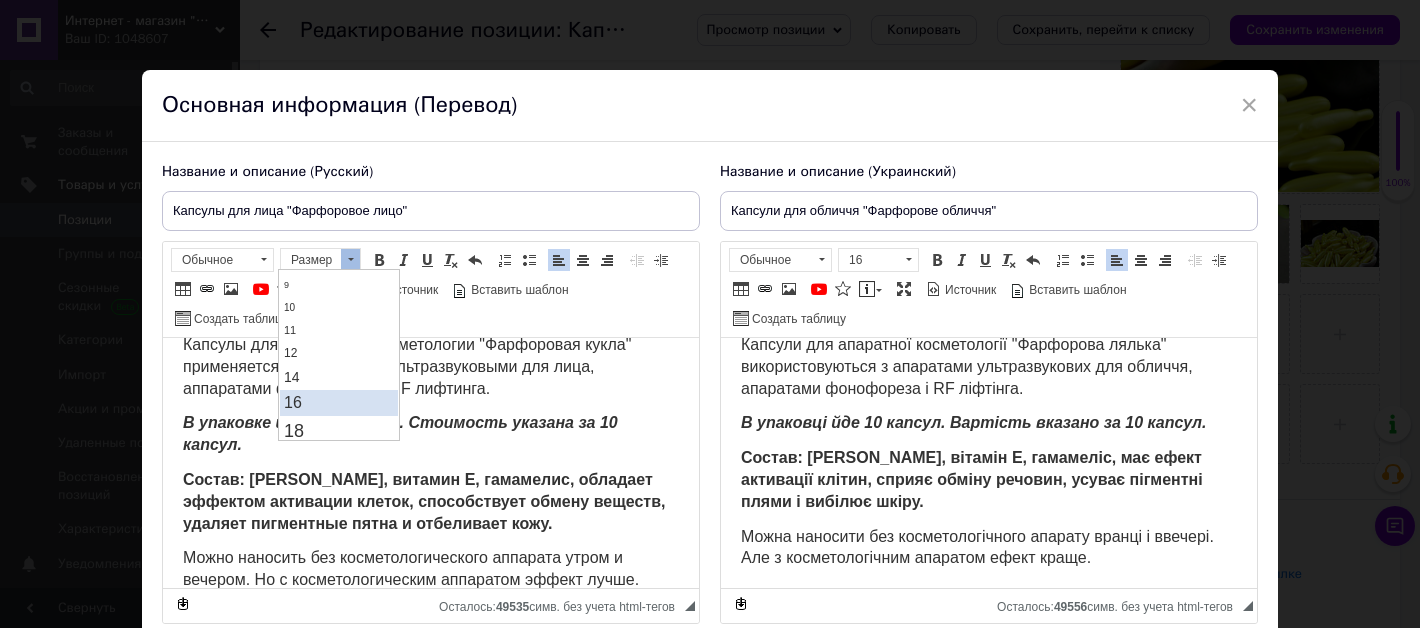 scroll, scrollTop: 0, scrollLeft: 0, axis: both 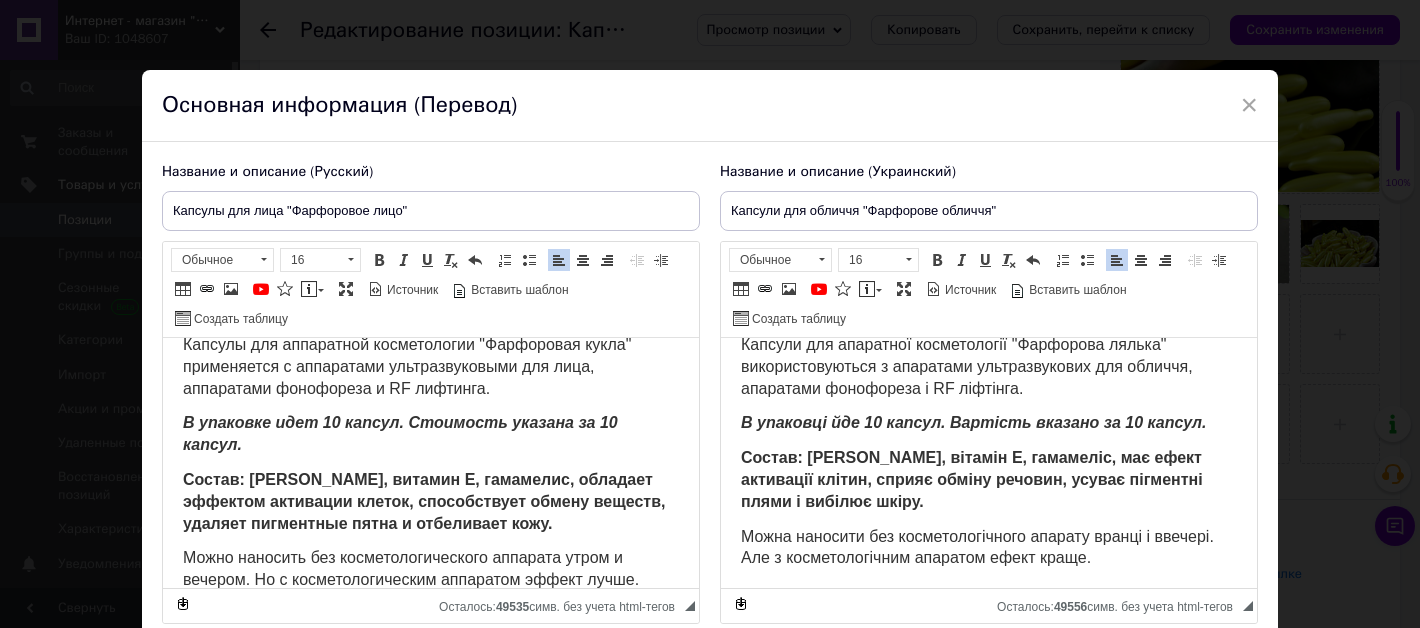 click on "Можна наносити без косметологічного апарату вранці і ввечері. Але з косметологічним апаратом ефект краще." at bounding box center (977, 547) 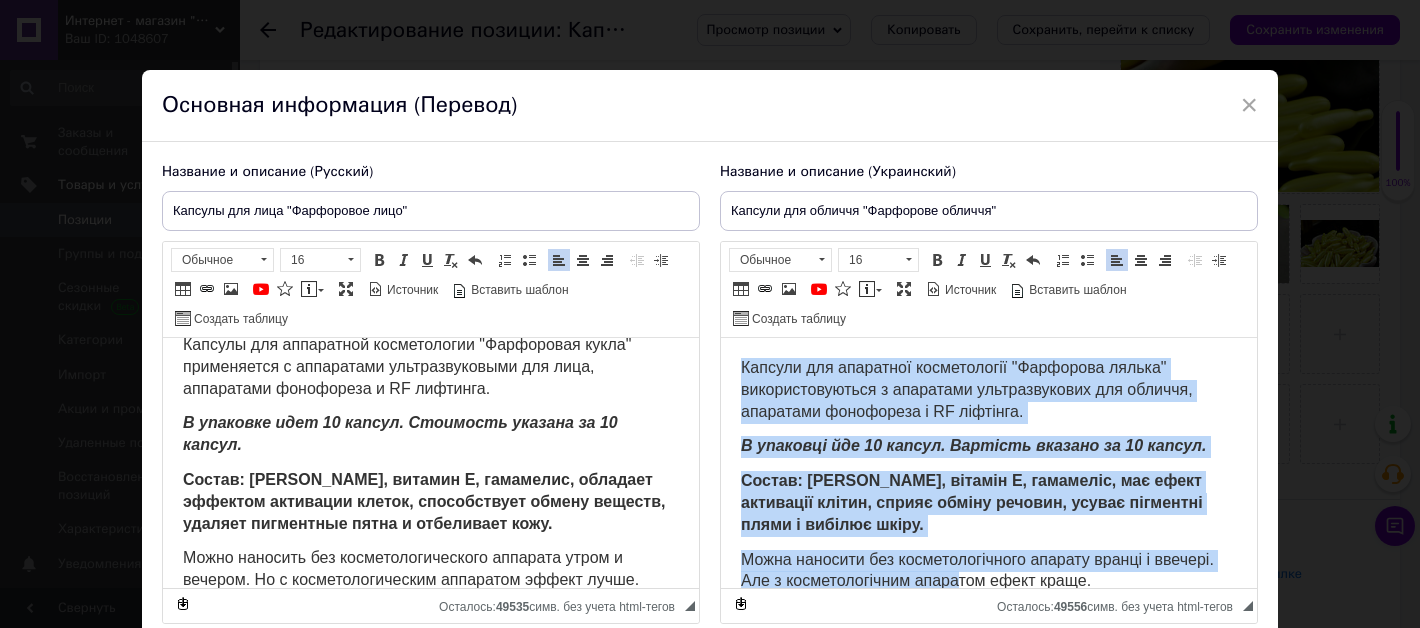 scroll, scrollTop: 26, scrollLeft: 0, axis: vertical 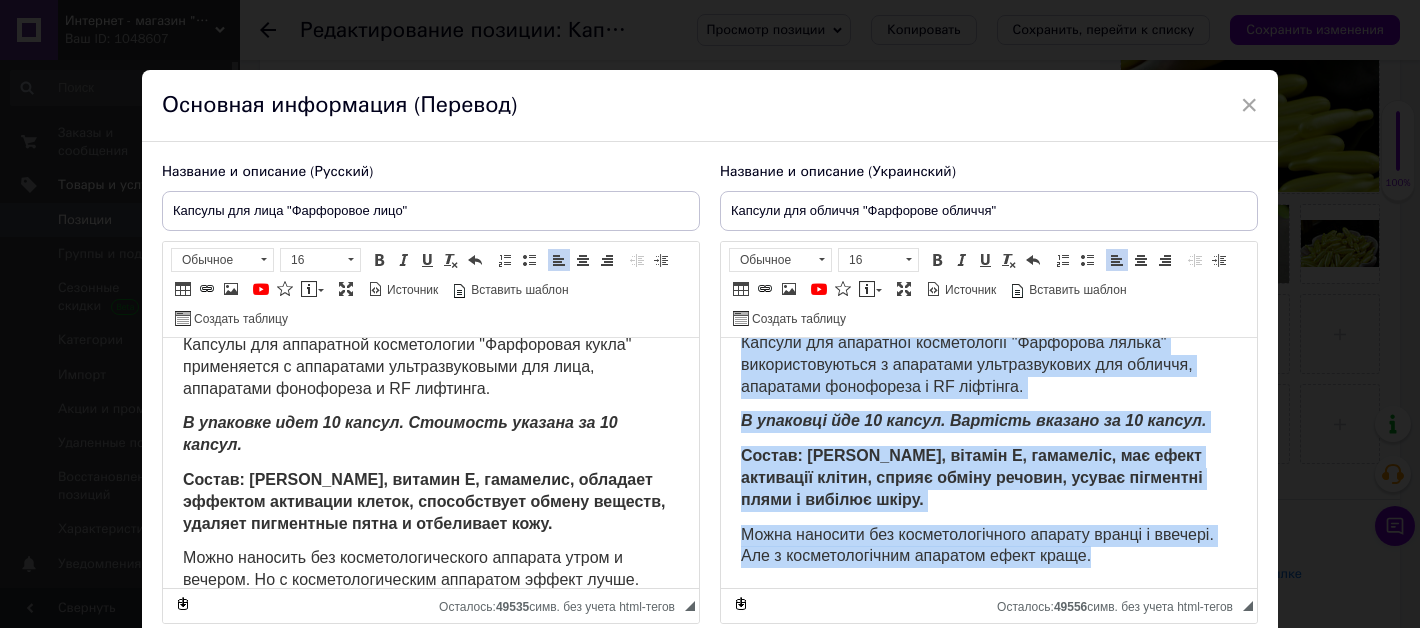 drag, startPoint x: 740, startPoint y: 362, endPoint x: 971, endPoint y: 586, distance: 321.77167 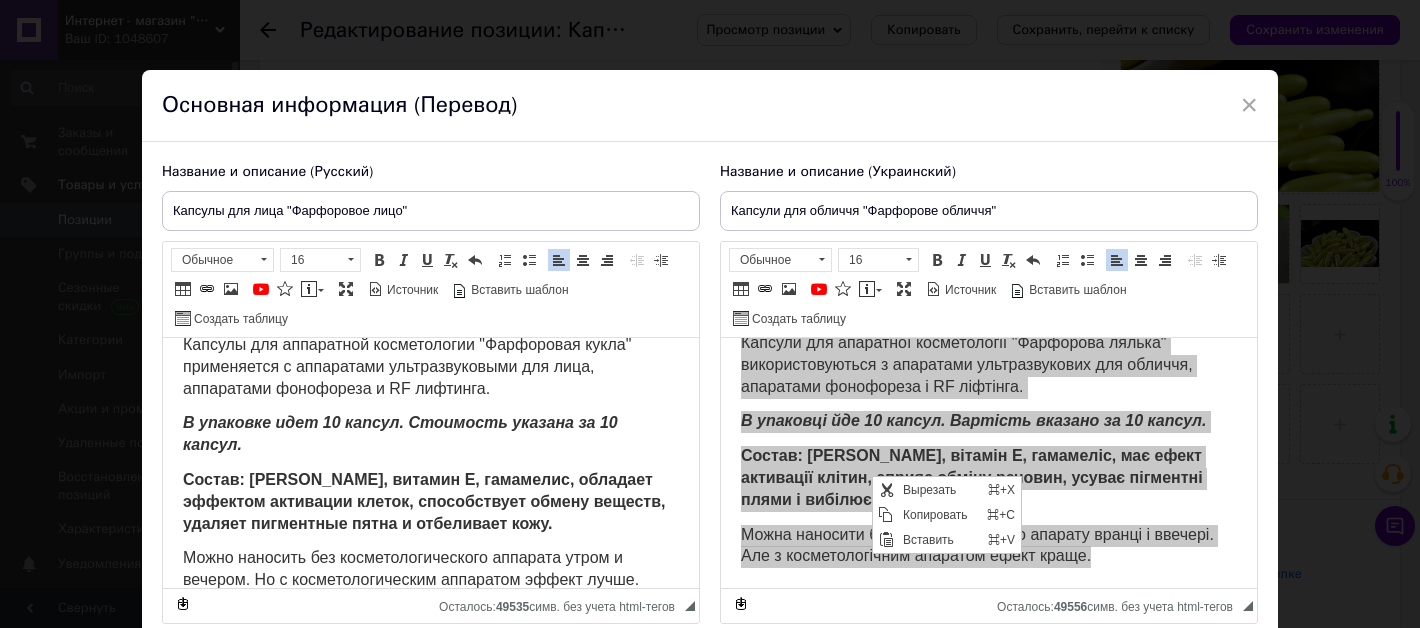 scroll, scrollTop: 0, scrollLeft: 0, axis: both 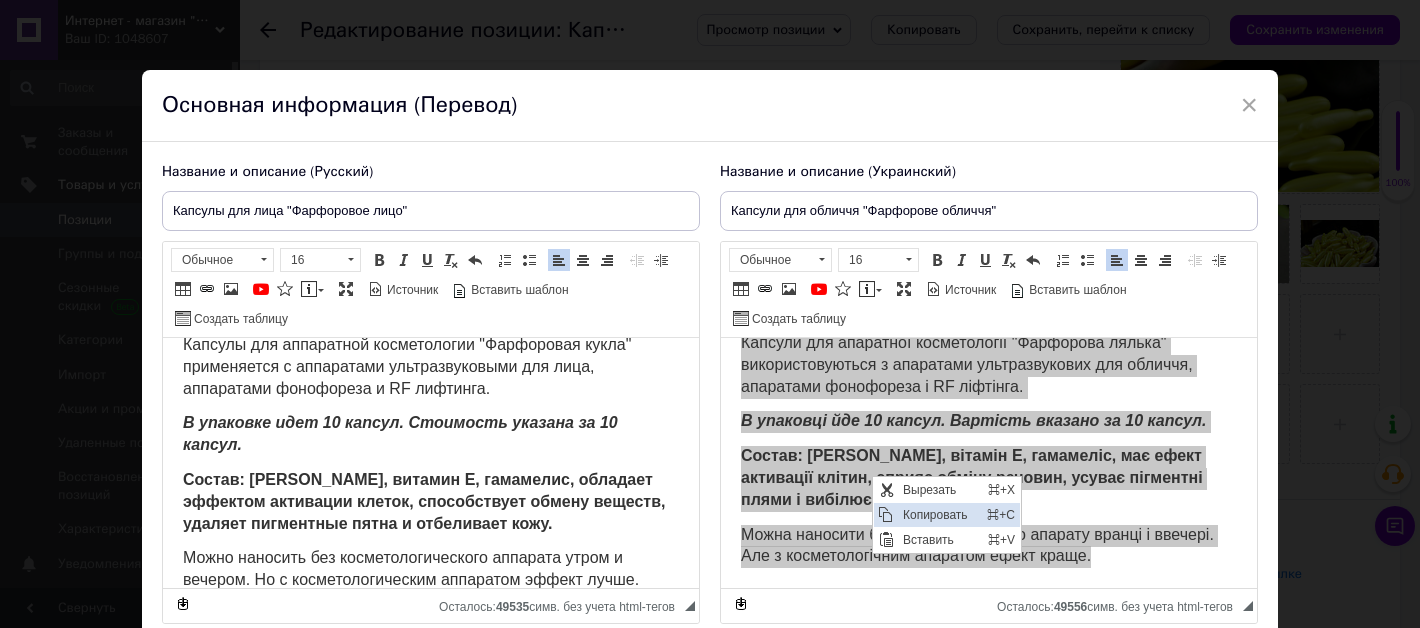 drag, startPoint x: 911, startPoint y: 513, endPoint x: 1066, endPoint y: 656, distance: 210.8886 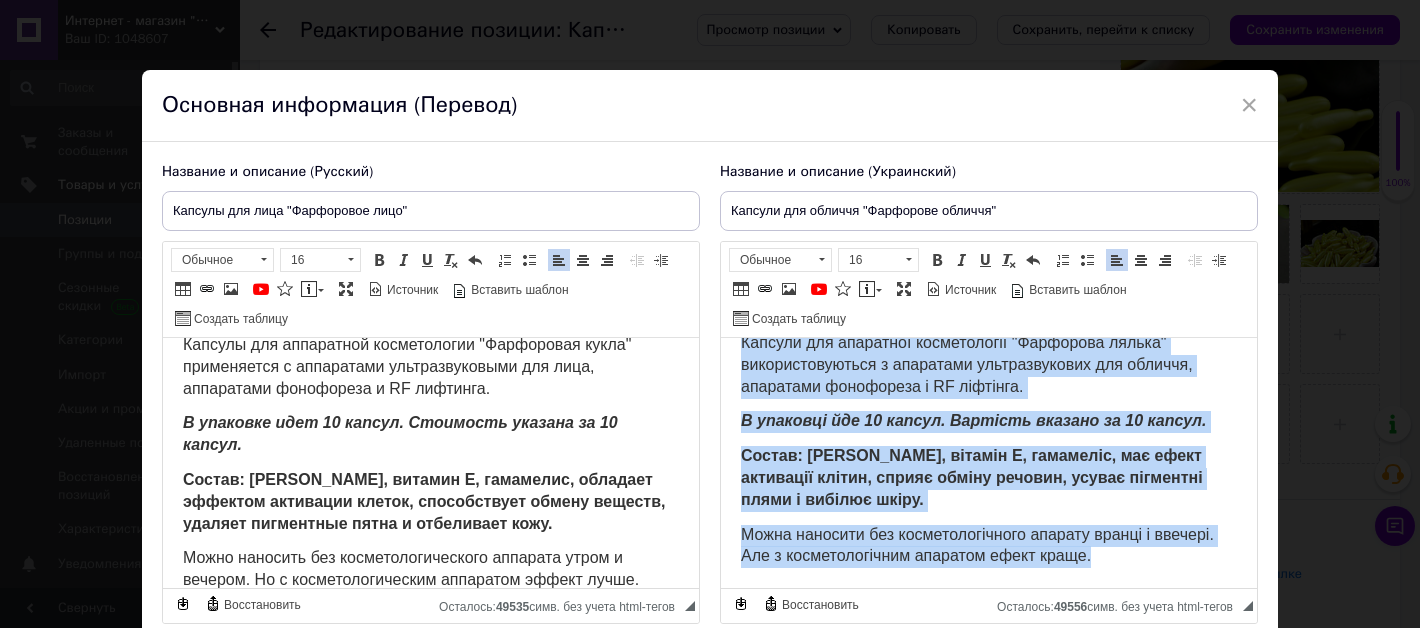 scroll, scrollTop: 155, scrollLeft: 0, axis: vertical 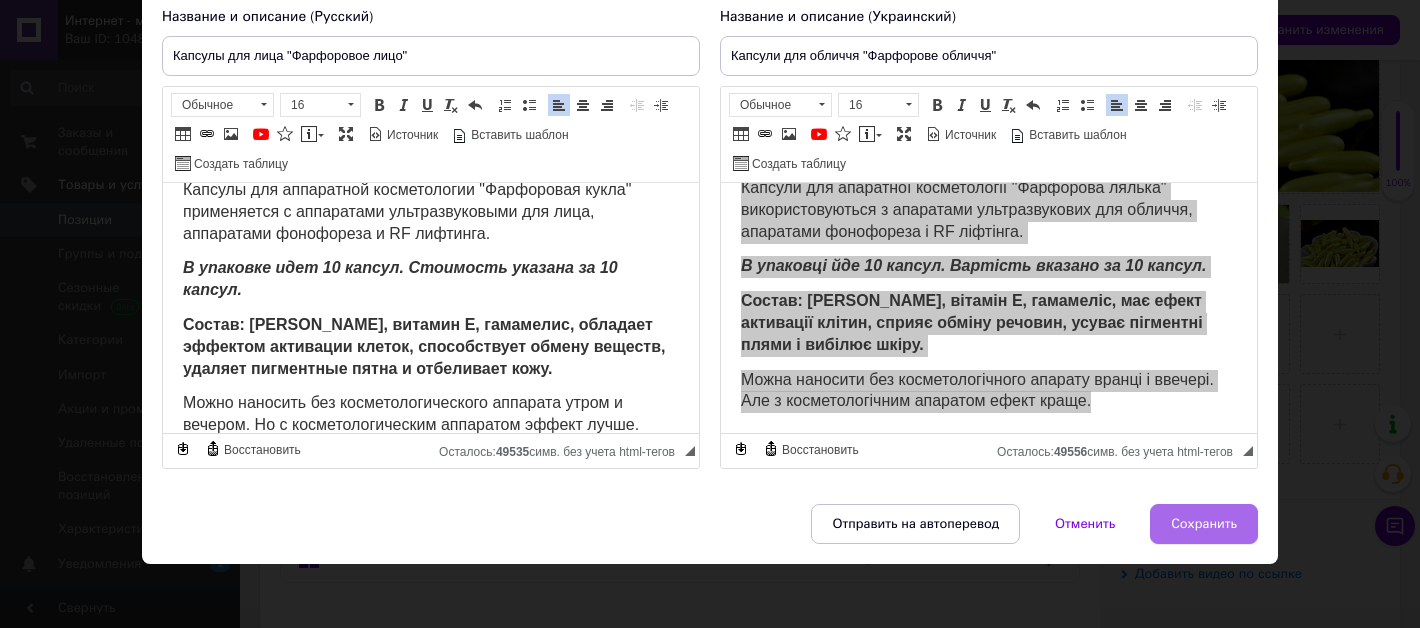 click on "Сохранить" at bounding box center [1204, 524] 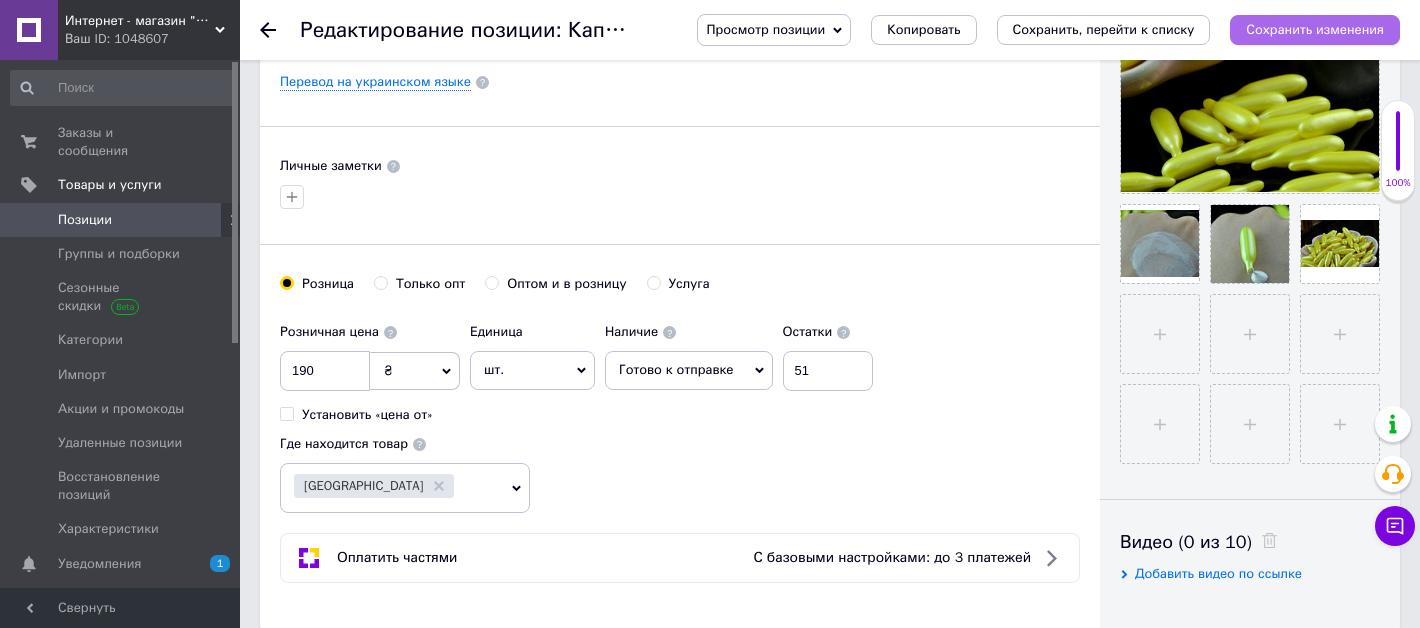 click on "Сохранить изменения" at bounding box center (1315, 29) 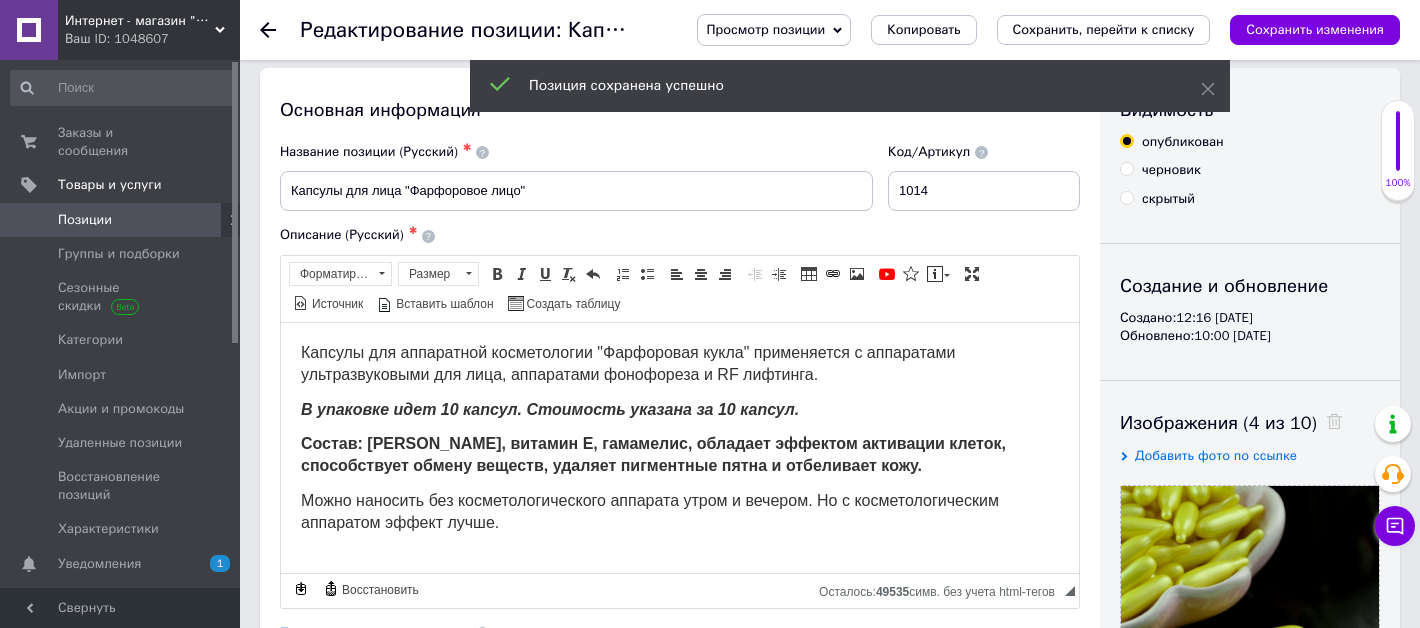 scroll, scrollTop: 0, scrollLeft: 0, axis: both 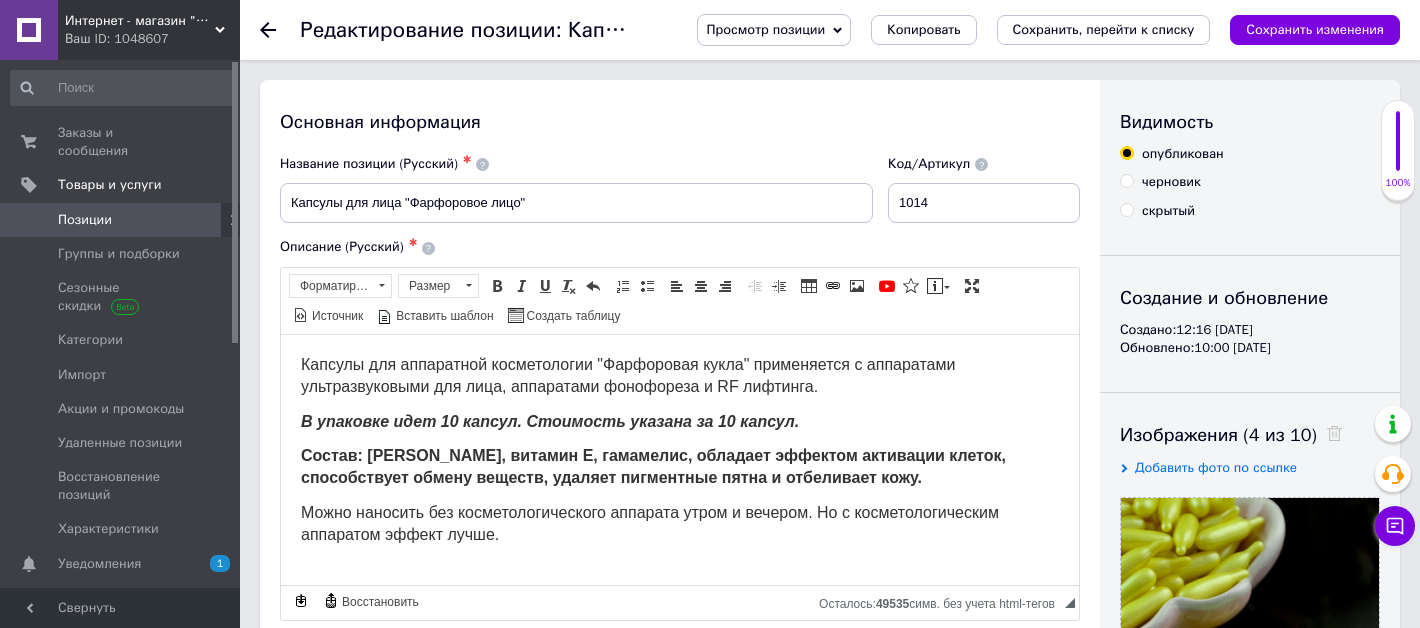 click 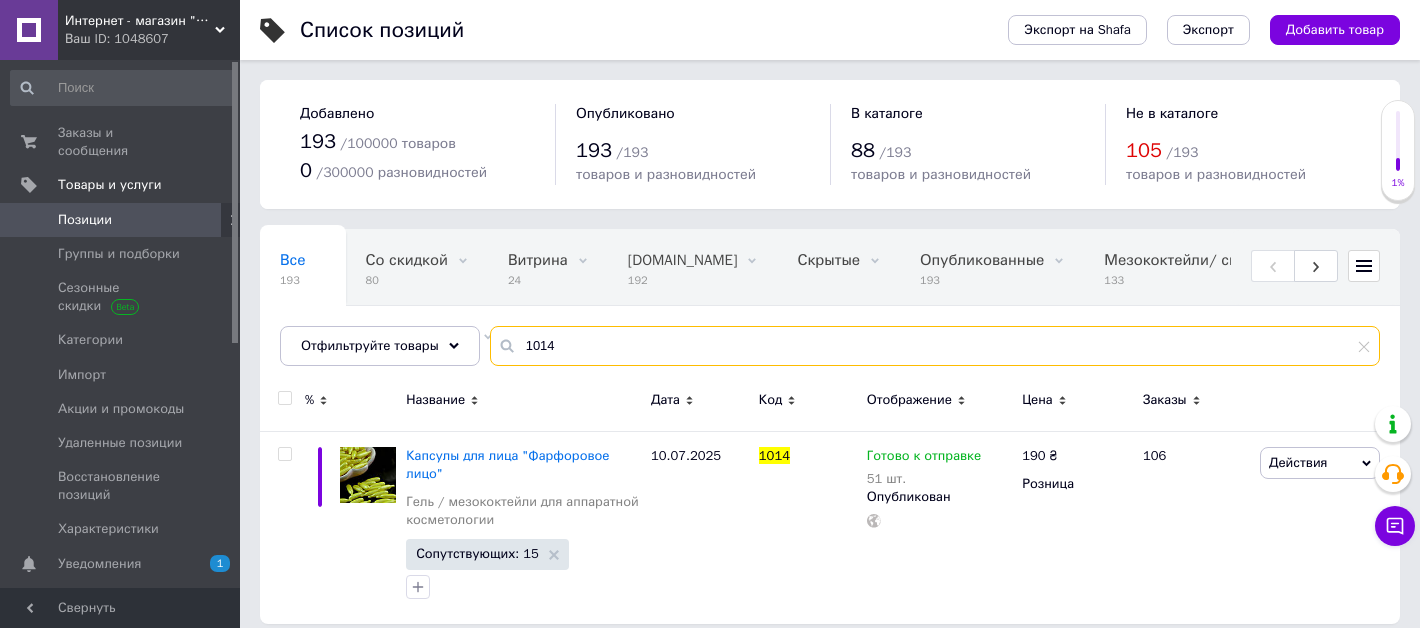 click on "1014" at bounding box center (935, 346) 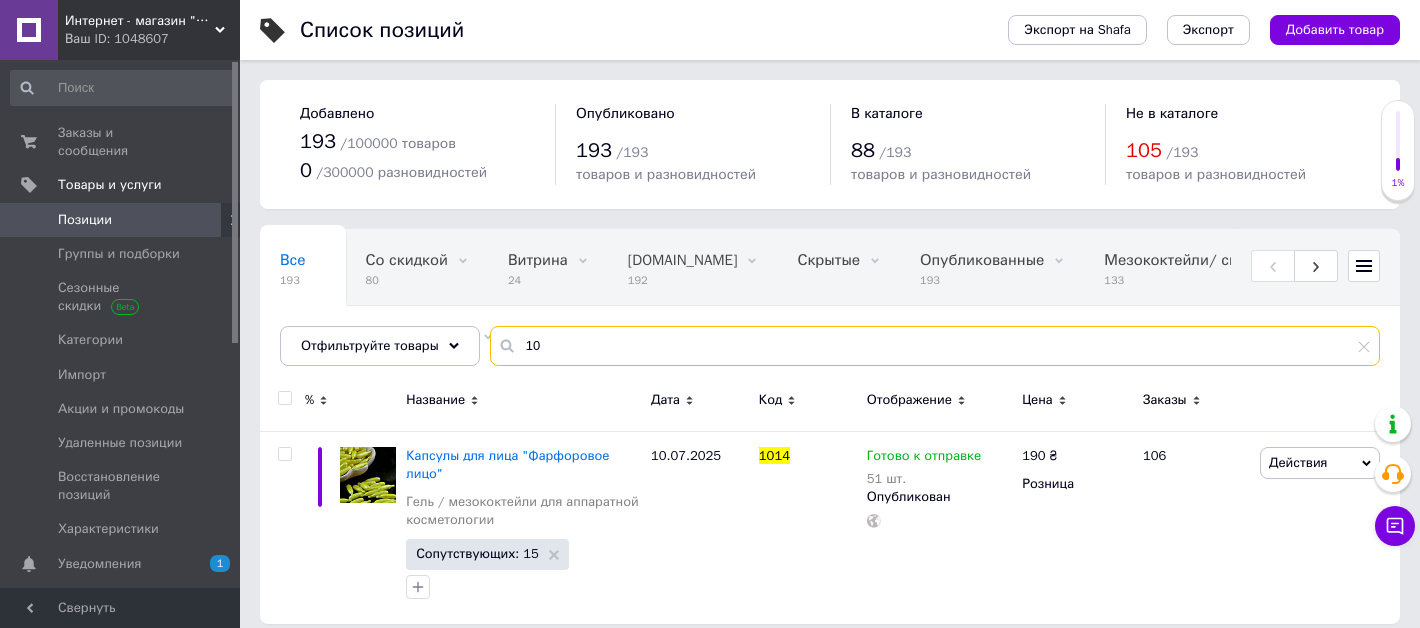 type on "1" 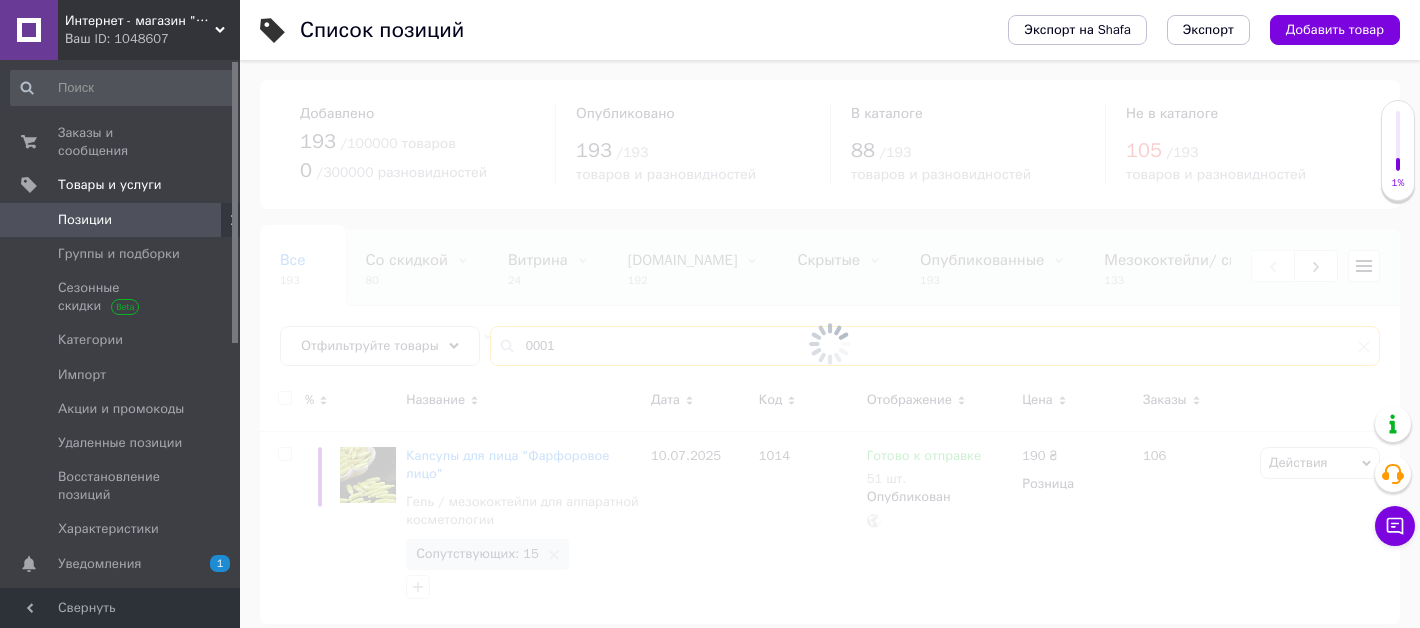 type on "0001" 